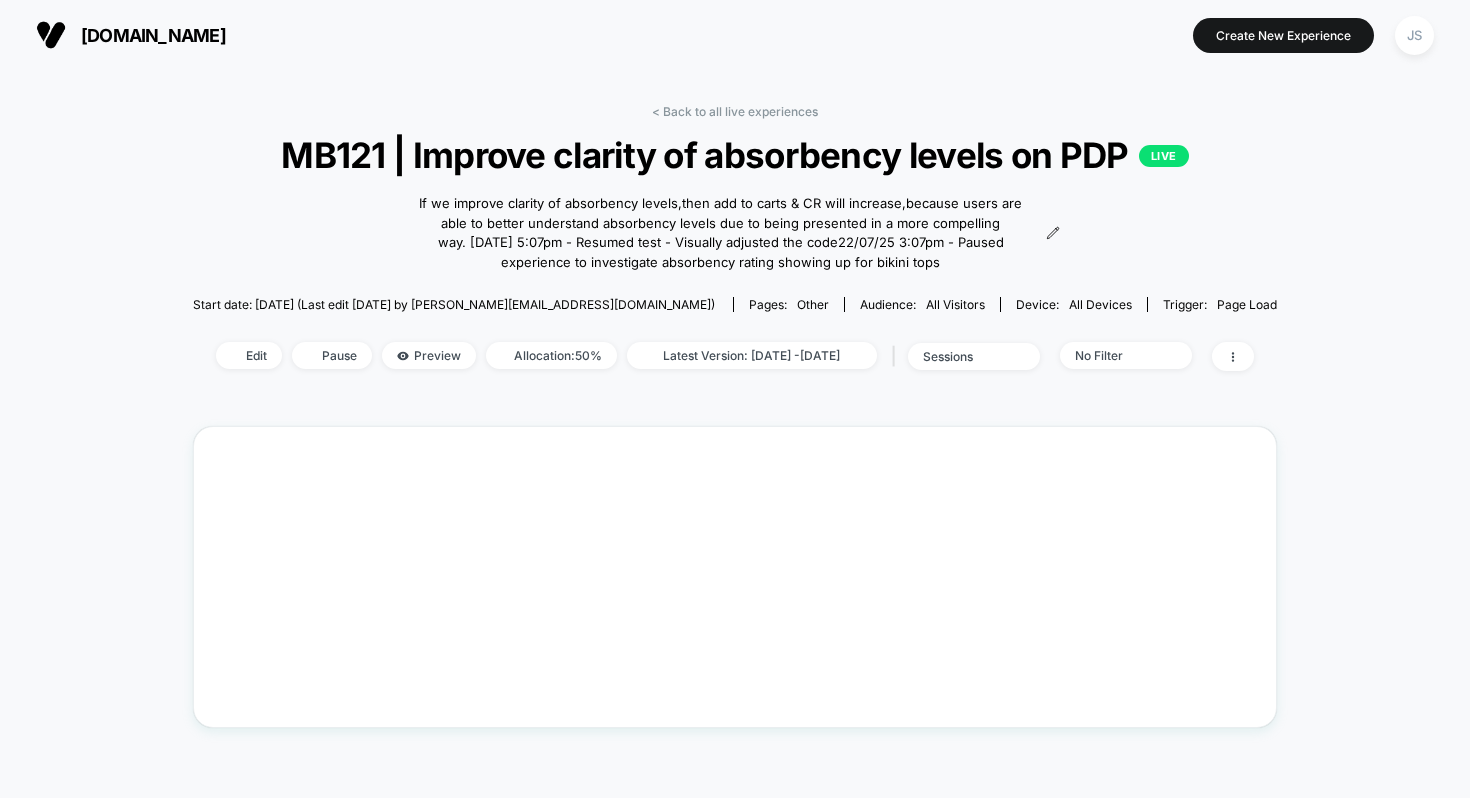 scroll, scrollTop: 0, scrollLeft: 0, axis: both 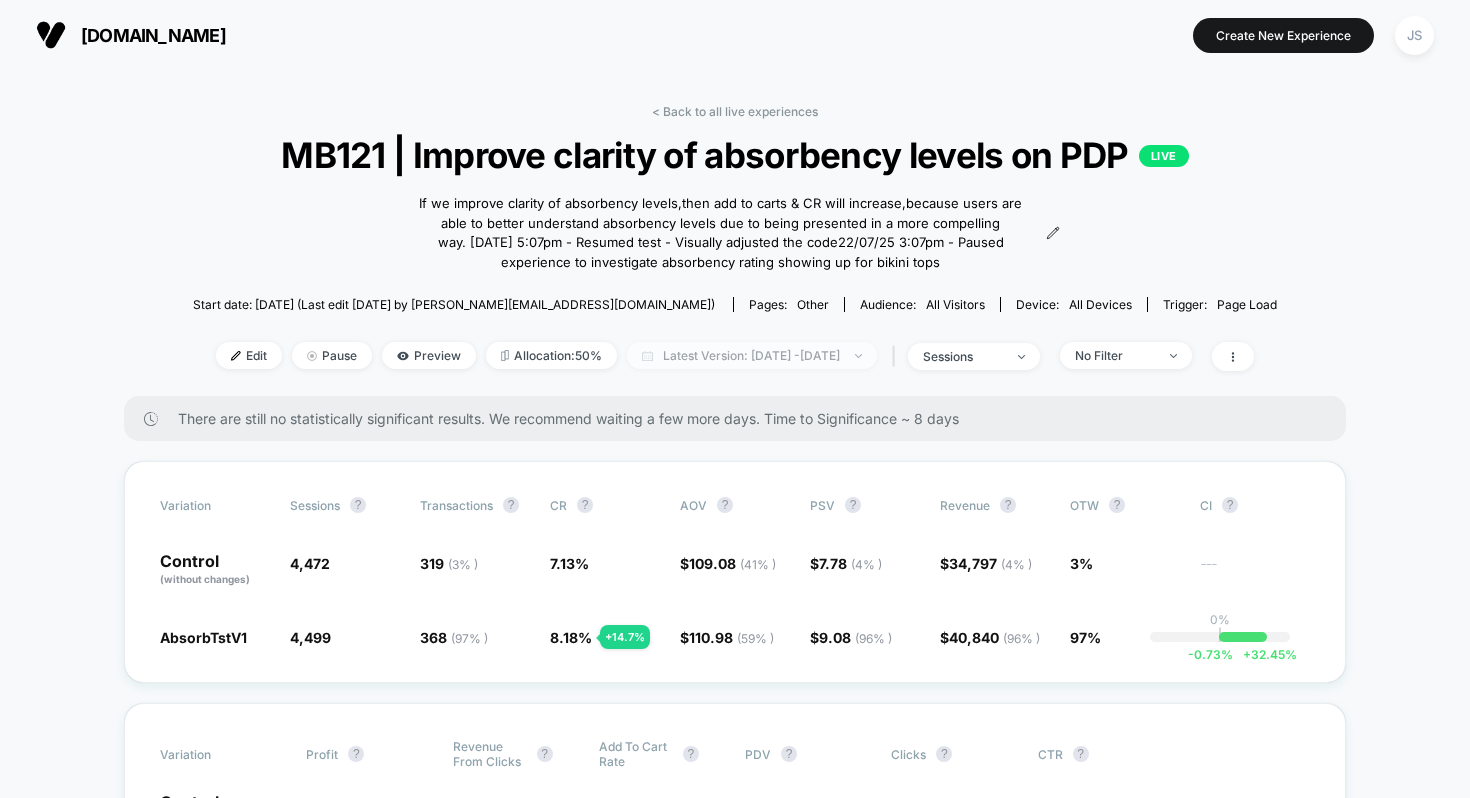 click on "Latest Version:     [DATE]    -    [DATE]" at bounding box center (752, 355) 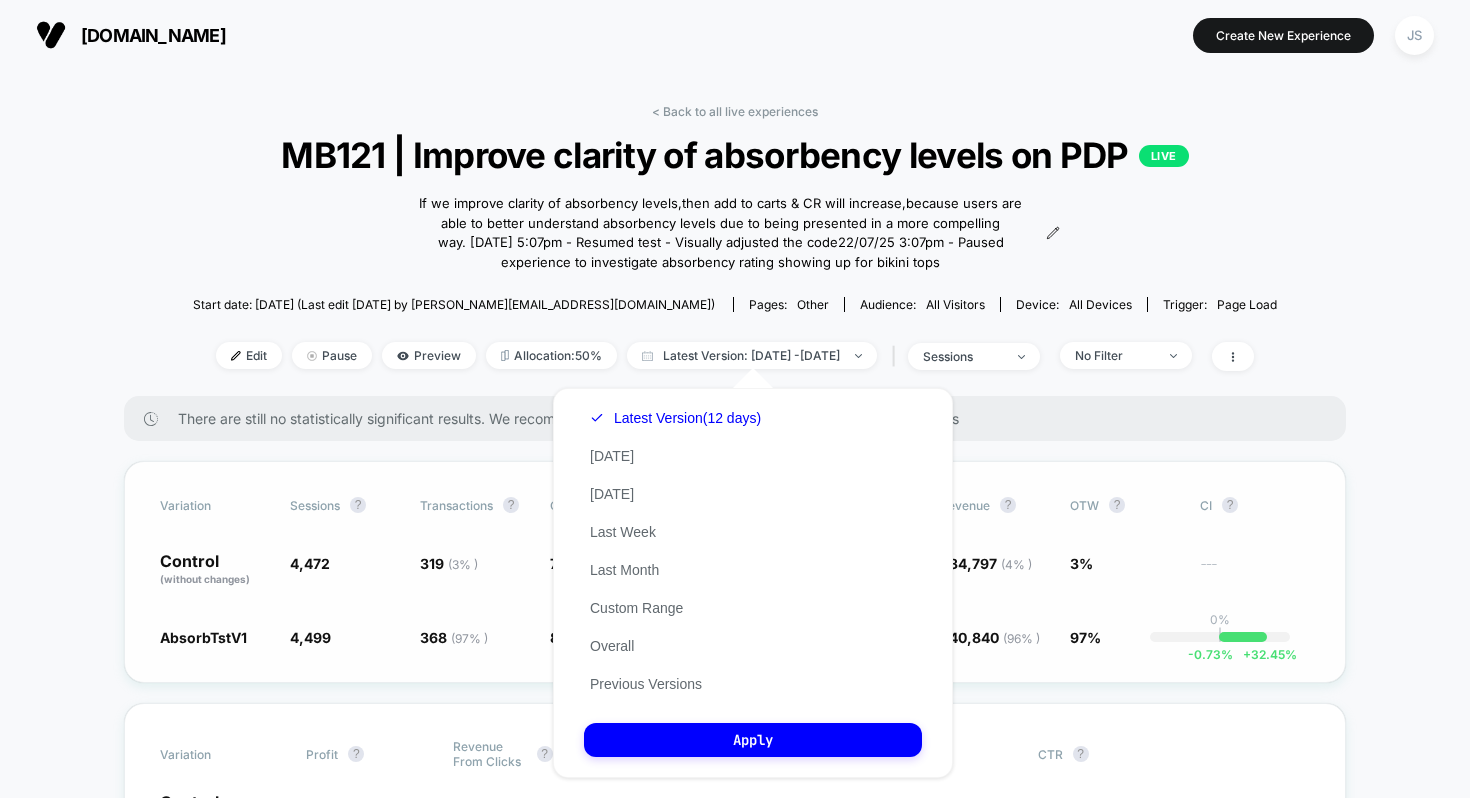 scroll, scrollTop: 0, scrollLeft: 0, axis: both 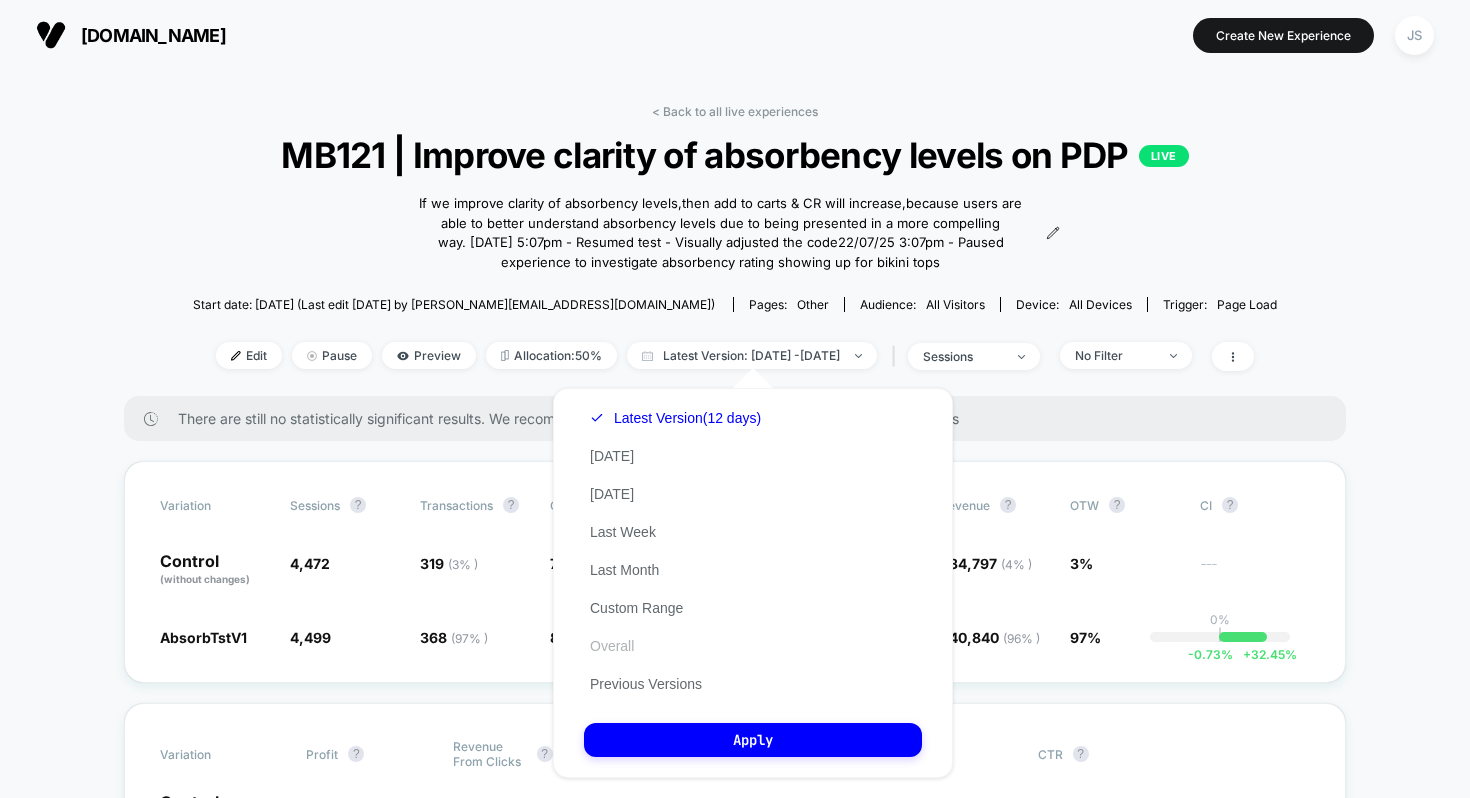 click on "Overall" at bounding box center [612, 646] 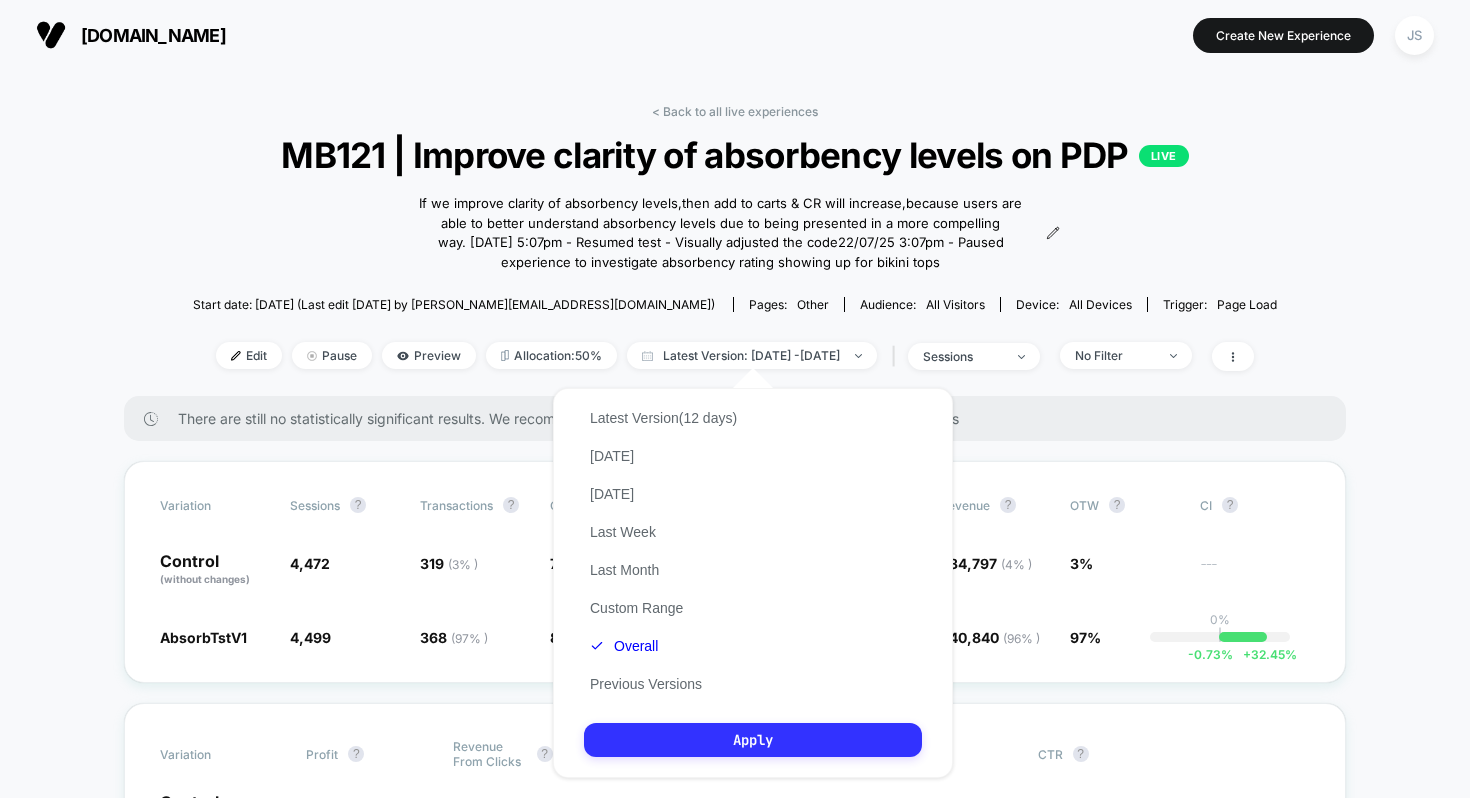 click on "Apply" at bounding box center (753, 740) 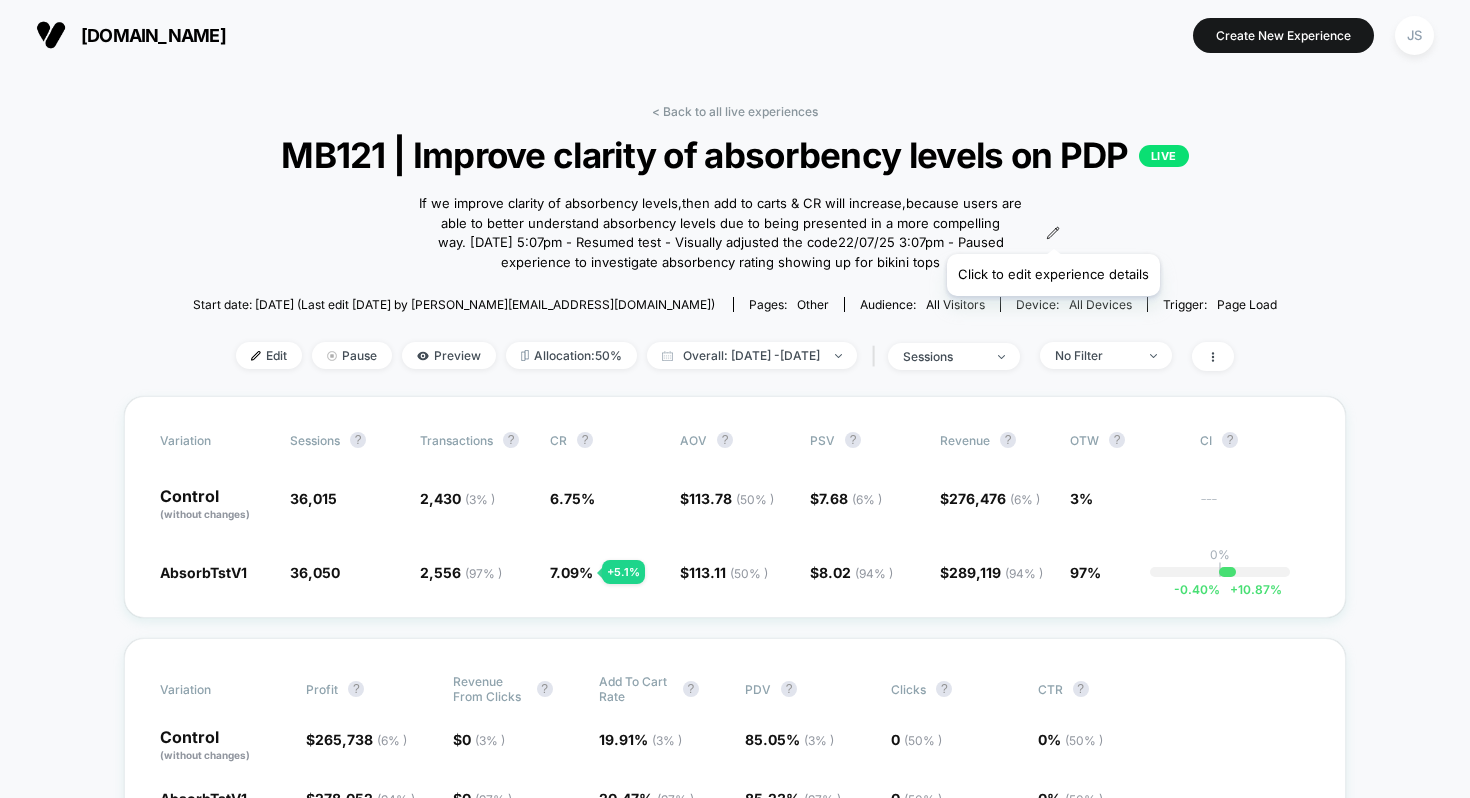 click 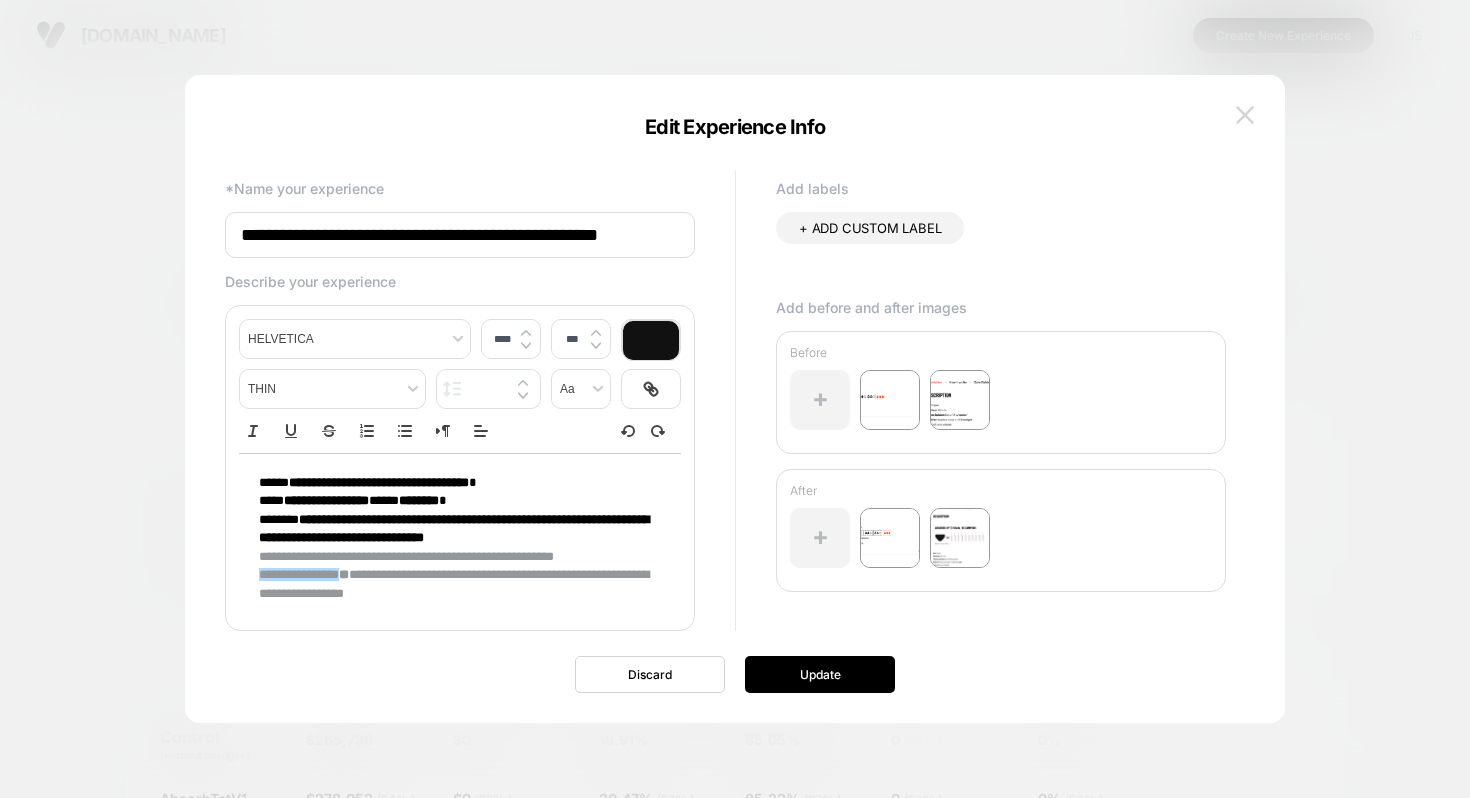 click at bounding box center [1245, 115] 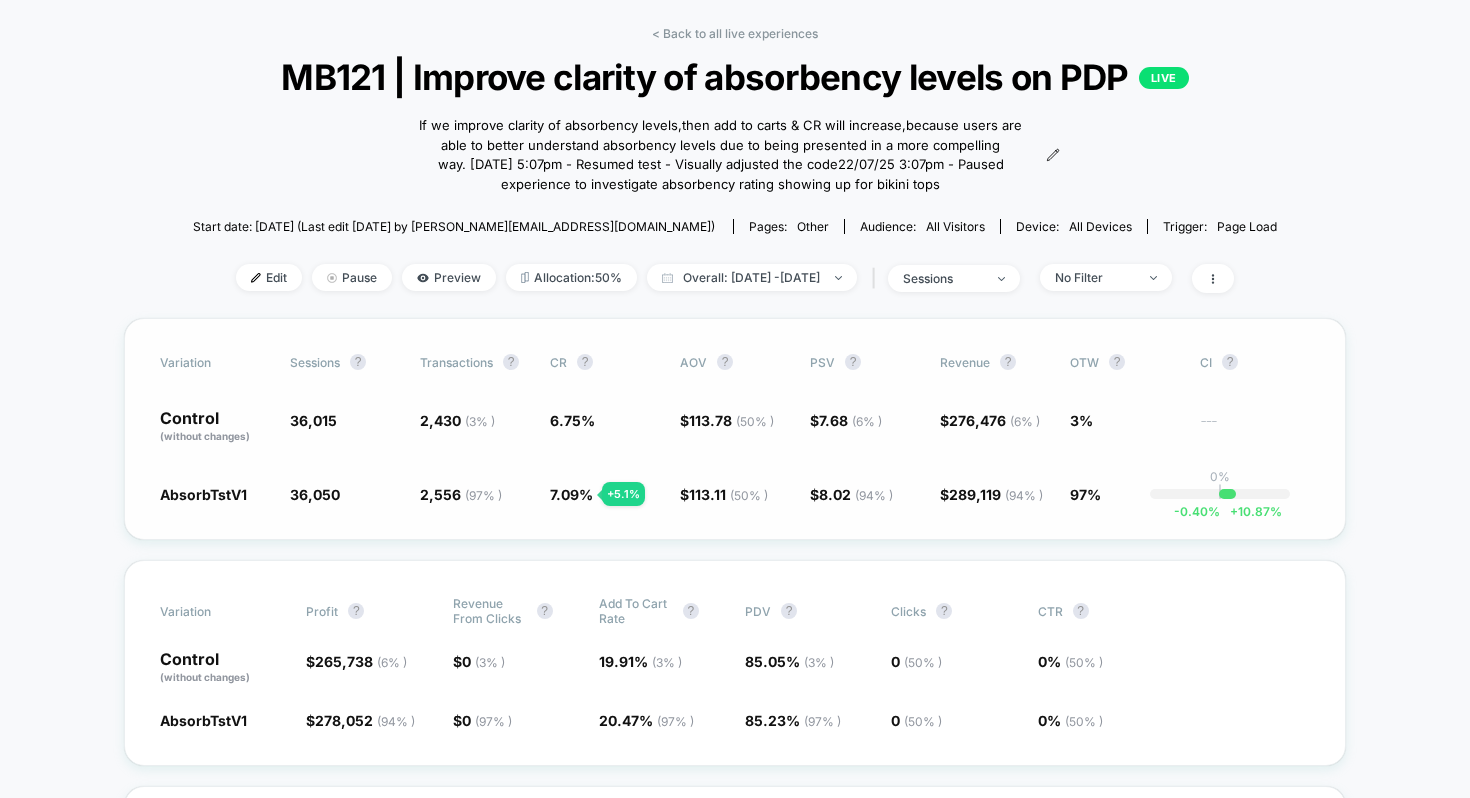 scroll, scrollTop: 80, scrollLeft: 0, axis: vertical 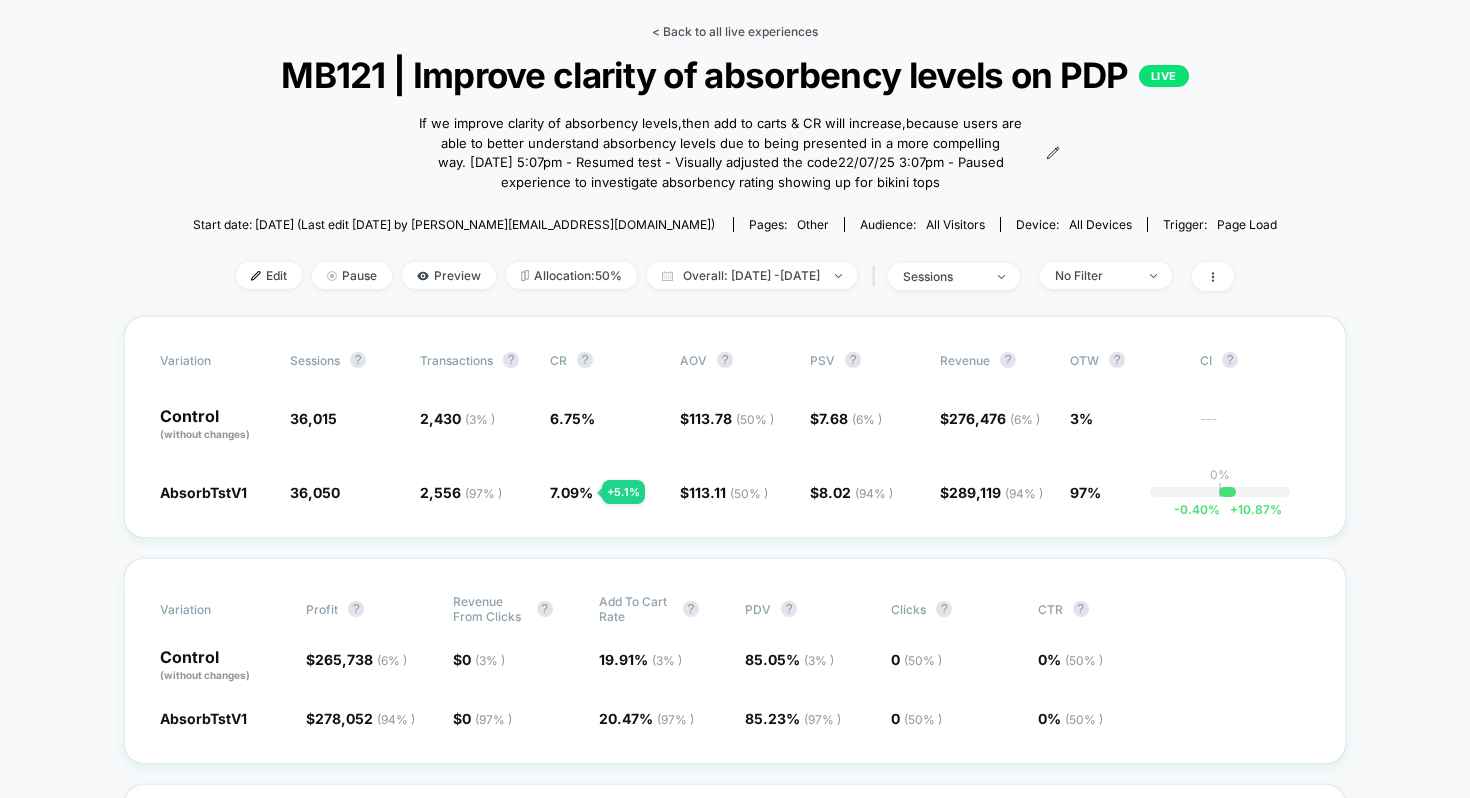 click on "< Back to all live experiences" at bounding box center (735, 31) 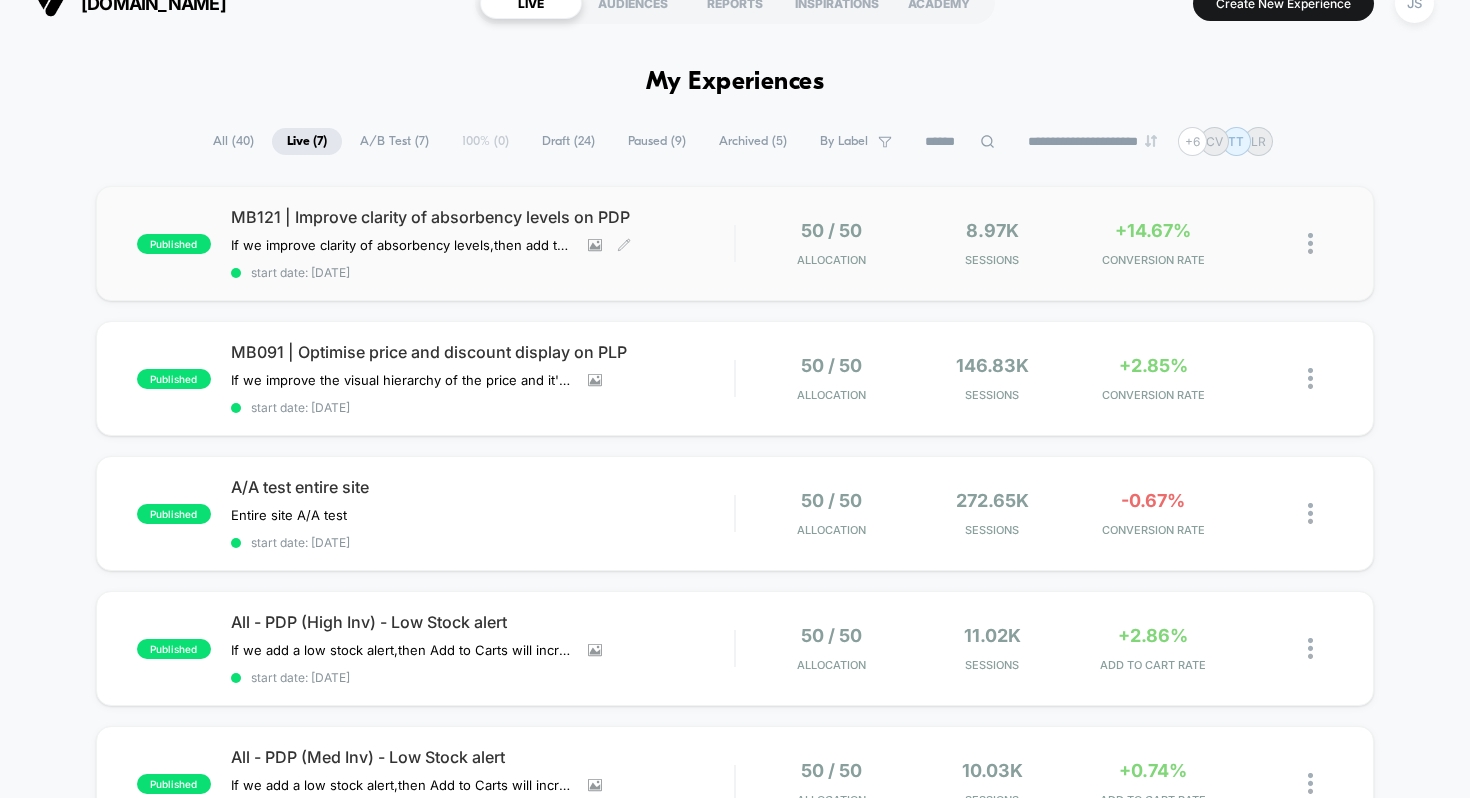 scroll, scrollTop: 40, scrollLeft: 0, axis: vertical 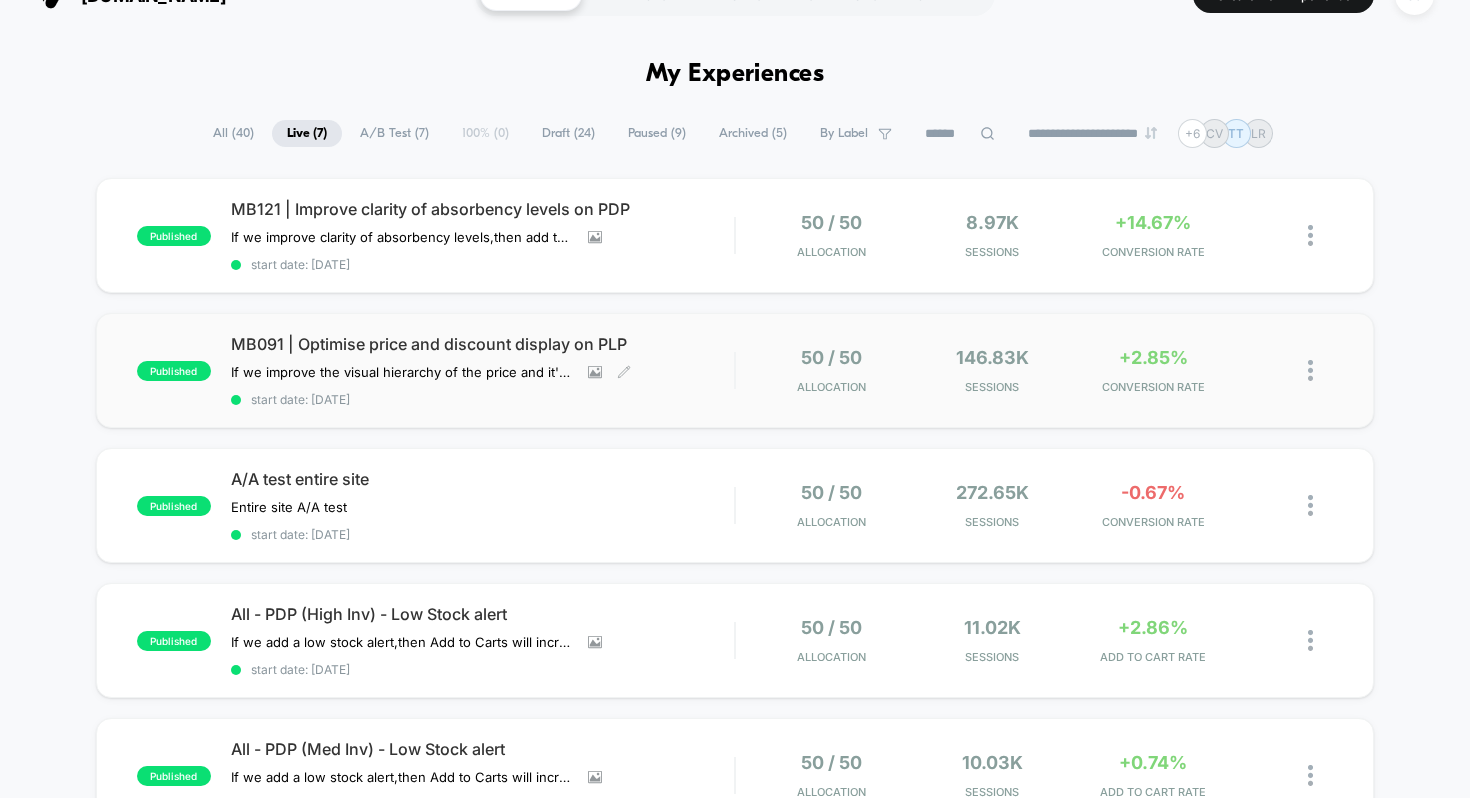 click on "MB091 | Optimise price and discount display on PLP If we improve the visual hierarchy of the price and it's related promotion then PDV and CR will increase as the discounted price becomes more attractive.  Click to view images Click to edit experience details If we improve the visual hierarchy of the price and it's related promotion then PDV and CR will increase as the discounted price becomes more attractive.  start date: 11/07/2025" at bounding box center (483, 370) 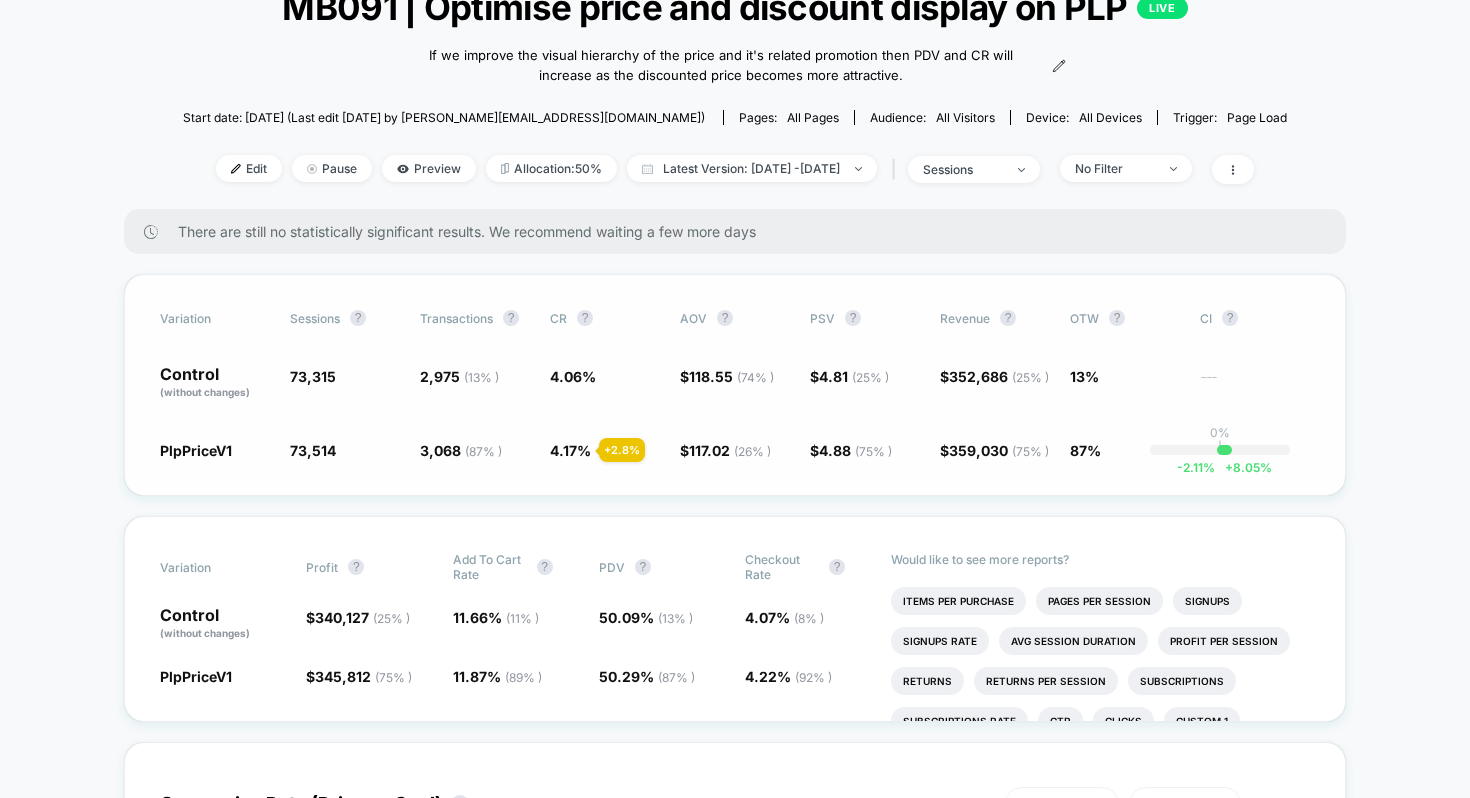 scroll, scrollTop: 146, scrollLeft: 0, axis: vertical 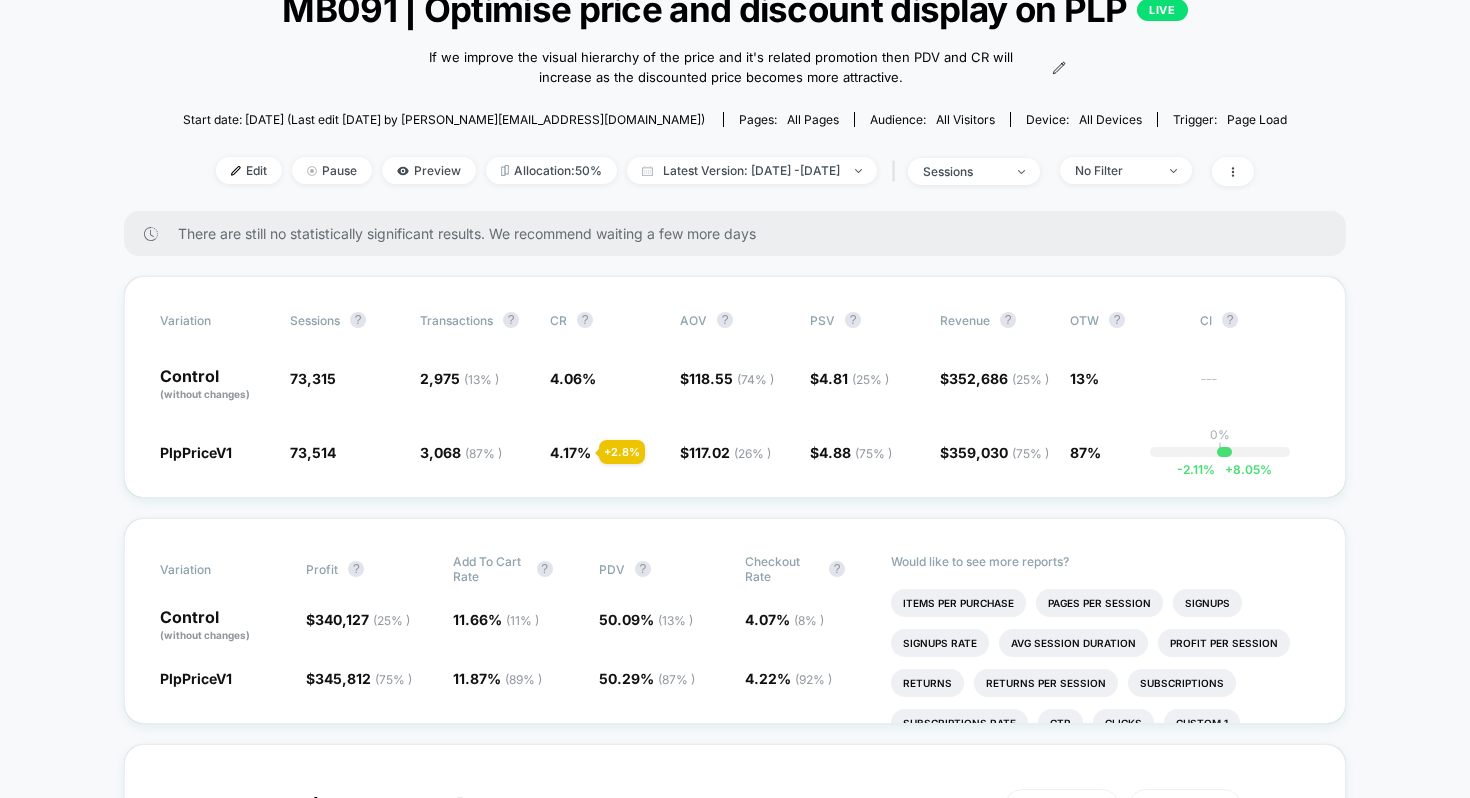 click on "Edit Pause  Preview Allocation:  50% Latest Version:     Jul 11, 2025    -    Jul 26, 2025 |   sessions   No Filter" at bounding box center (735, 171) 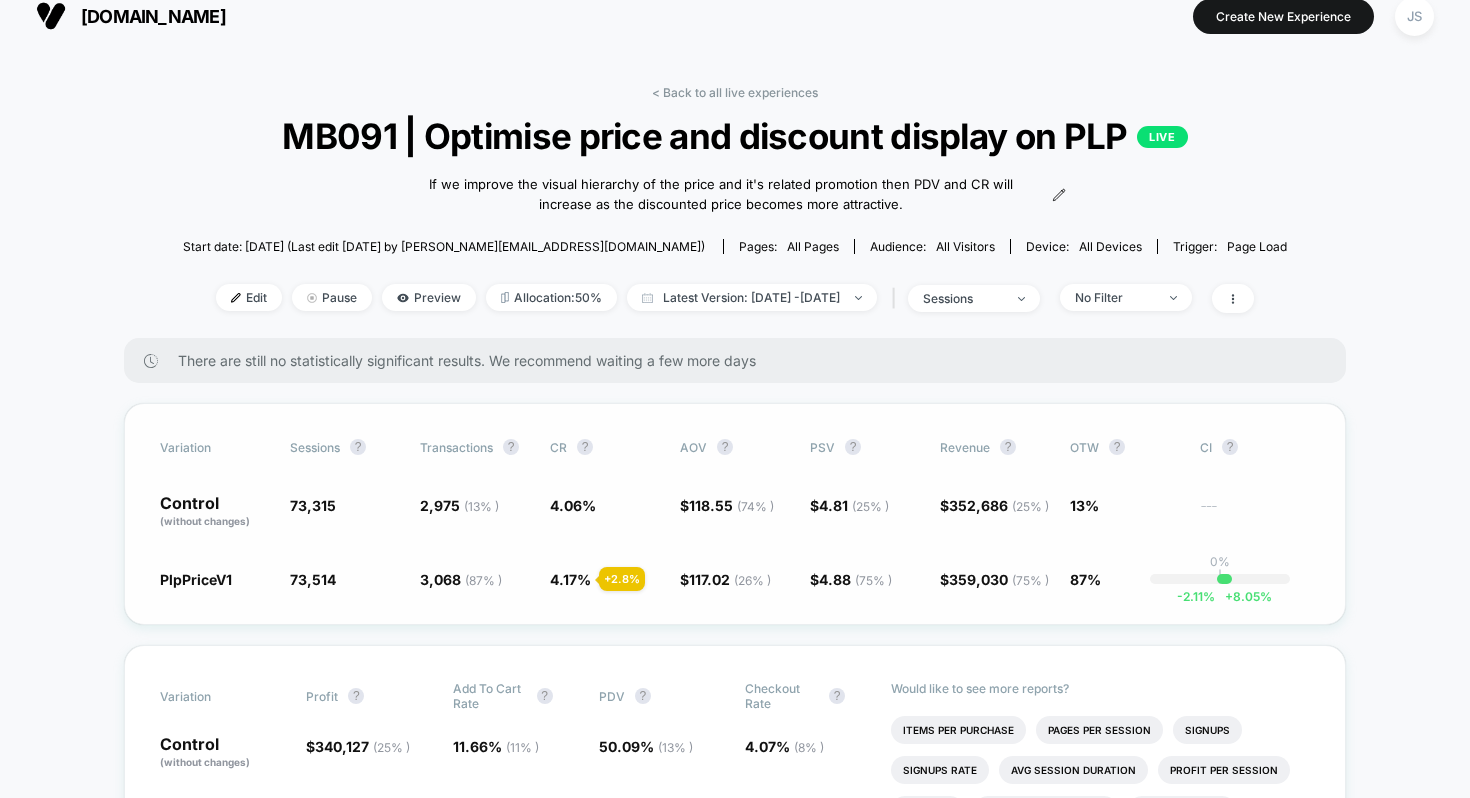scroll, scrollTop: 0, scrollLeft: 0, axis: both 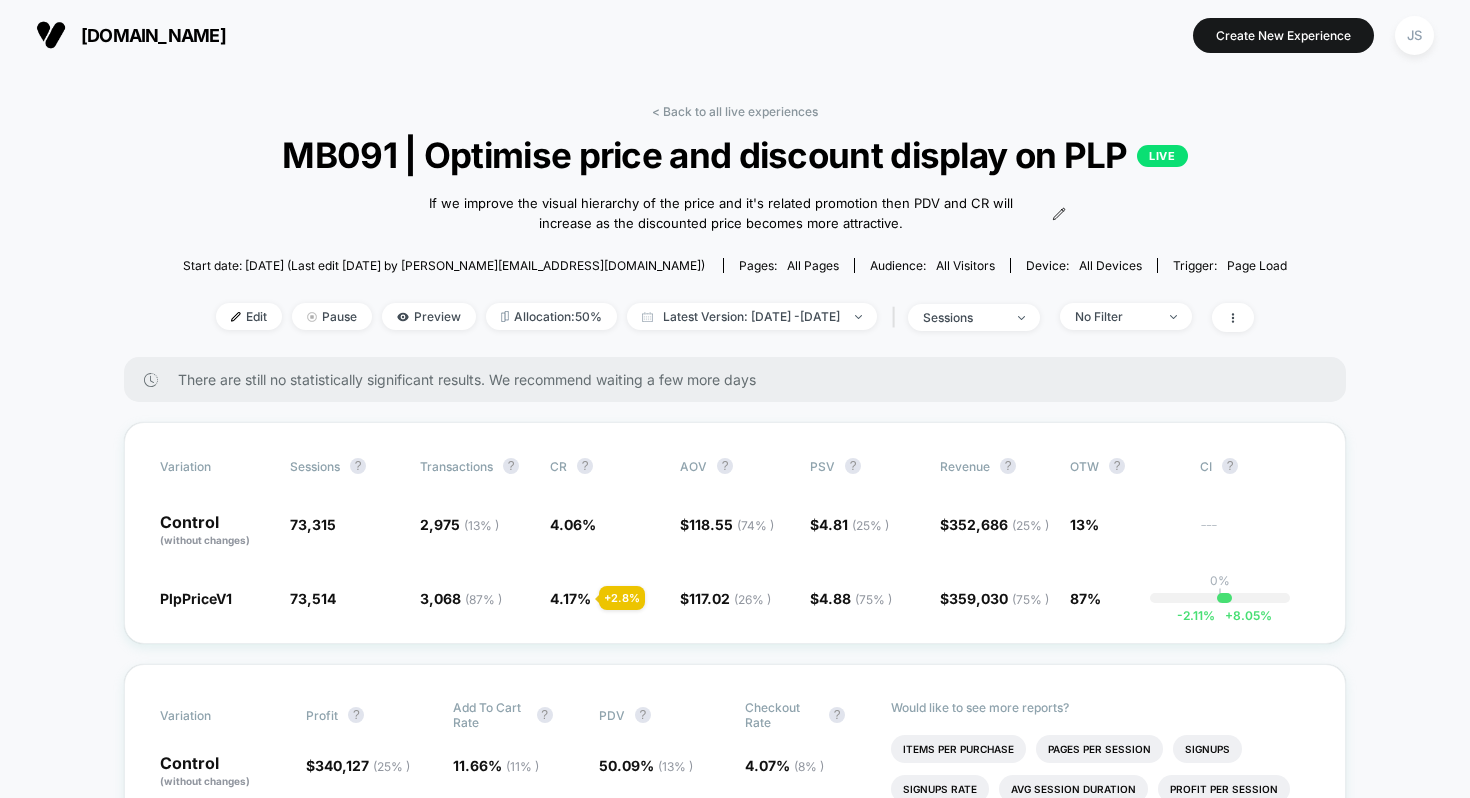 click on "Edit Pause  Preview Allocation:  50% Latest Version:     Jul 11, 2025    -    Jul 26, 2025 |   sessions   No Filter" at bounding box center (735, 317) 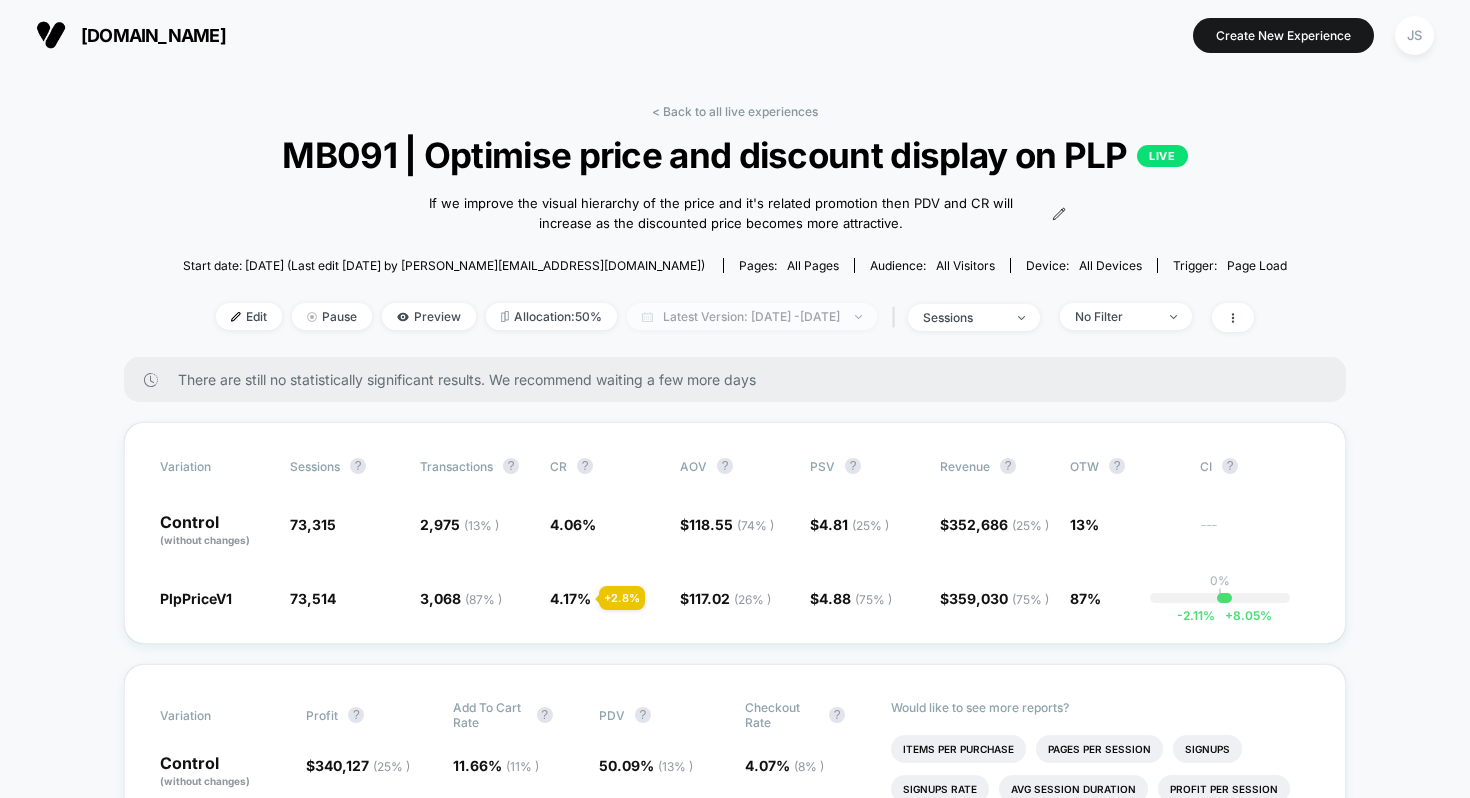 click on "Latest Version:     Jul 11, 2025    -    Jul 26, 2025" at bounding box center [752, 316] 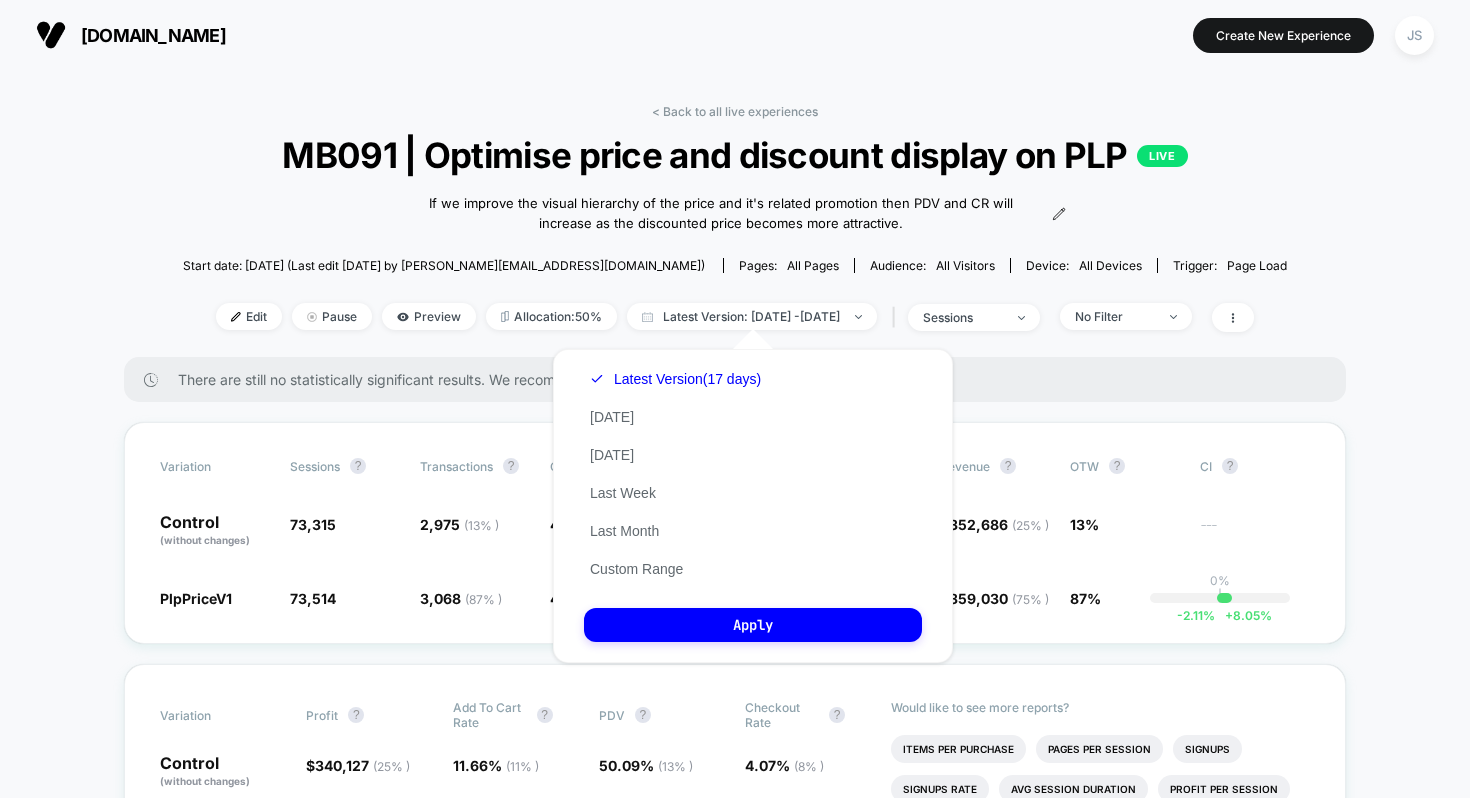 click on "Custom   Jul 11, 2025    -    Jul 26, 2025 ******* ******** ***** ***** *** **** **** ****** ********* ******* ******** ******** **** **** **** **** **** **** **** **** **** **** **** **** **** **** **** **** **** **** **** **** **** **** **** **** **** **** **** **** **** **** **** **** **** **** **** **** **** **** **** **** **** **** **** **** **** **** **** **** **** **** **** **** **** **** **** **** **** **** **** **** **** **** **** **** **** **** **** **** **** **** **** **** **** **** **** **** **** **** **** **** **** **** **** **** **** **** **** **** **** **** **** **** **** **** **** **** **** **** **** **** **** **** **** **** **** **** **** **** **** **** **** **** **** **** **** **** **** **** **** **** **** Sun Mon Tue Wed Thu Fri Sat 29 30 1 2 3 4 5 6 7 8 9 10 11 12 13 14 15 16 17 18 19 20 21 22 23 24 25 26 27 28 29 30 31 1 2 Apply Latest Version  (17 days) Today Yesterday Last Week Last Month Custom Range Apply Select Version Version  1   - current (16 Days) Apply" at bounding box center [753, 506] 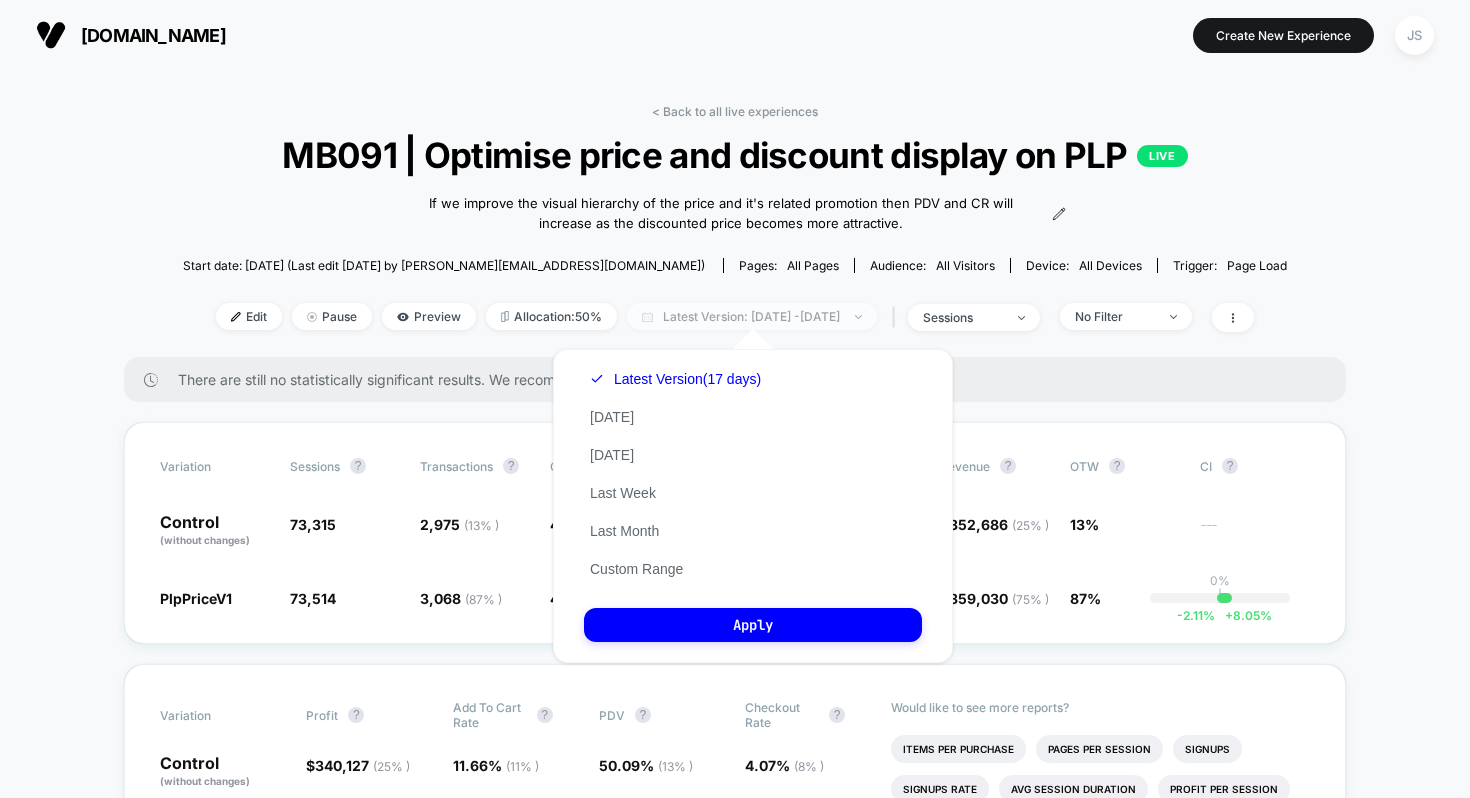 click on "Latest Version:     Jul 11, 2025    -    Jul 26, 2025" at bounding box center (752, 316) 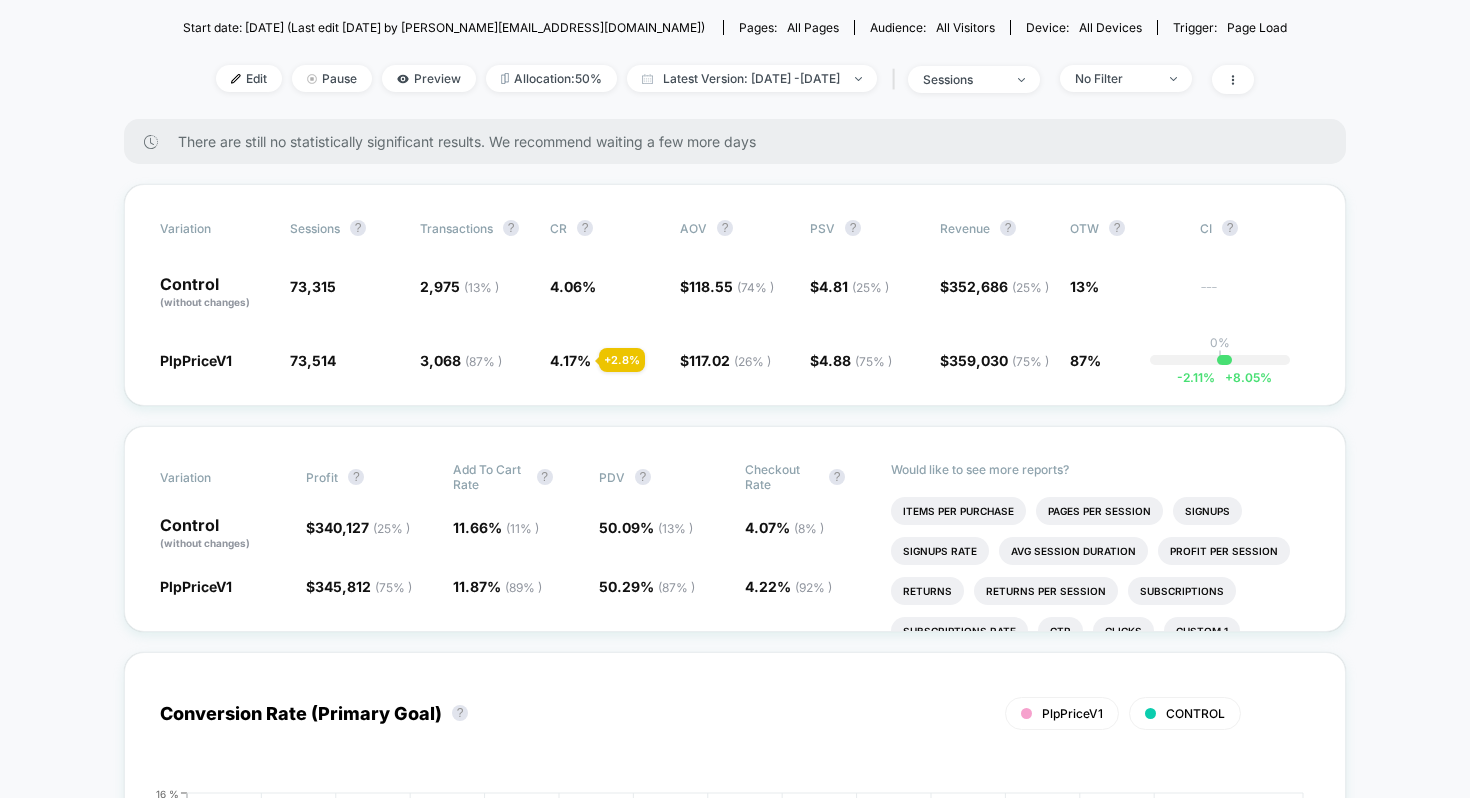 scroll, scrollTop: 246, scrollLeft: 0, axis: vertical 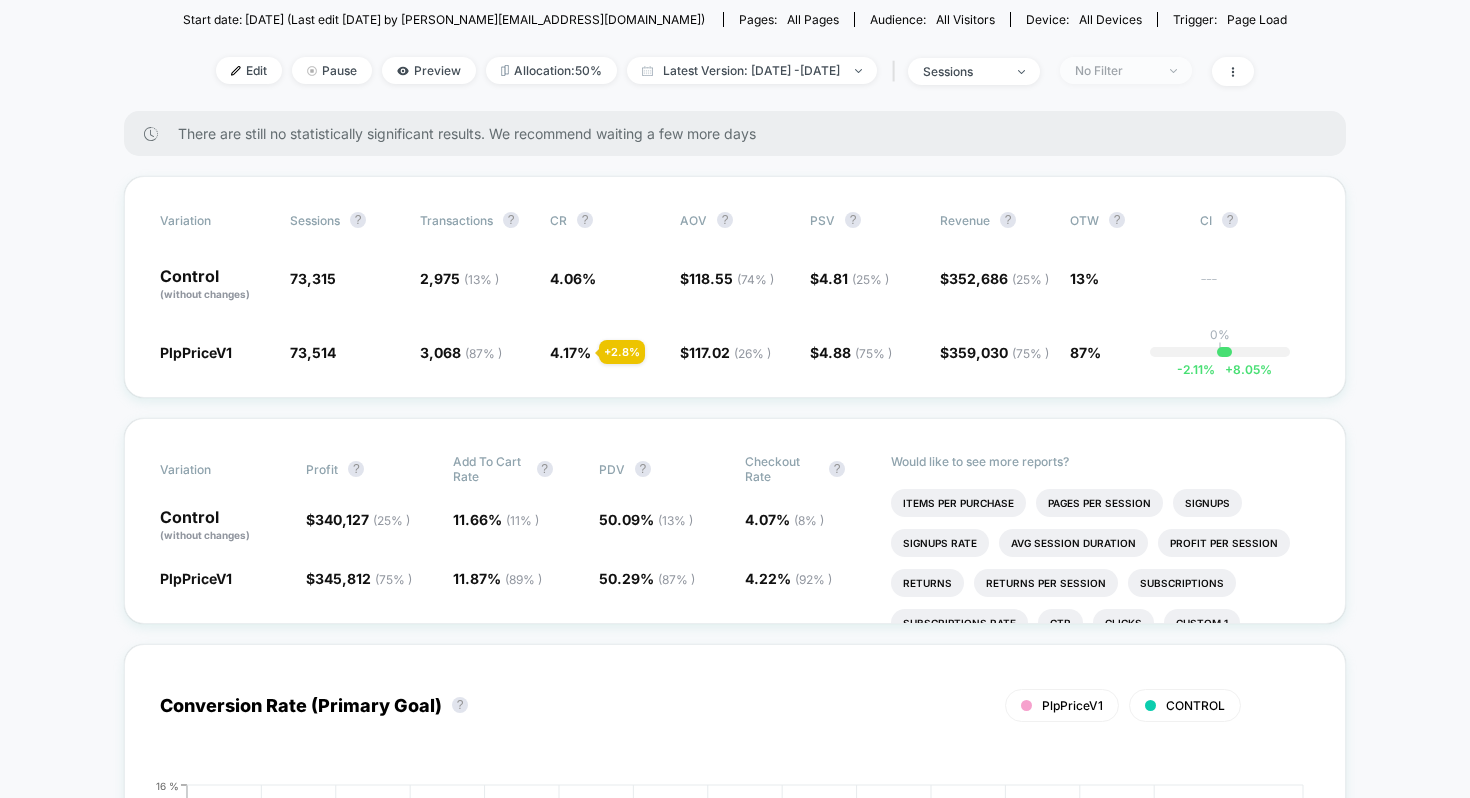 click on "No Filter" at bounding box center [1115, 70] 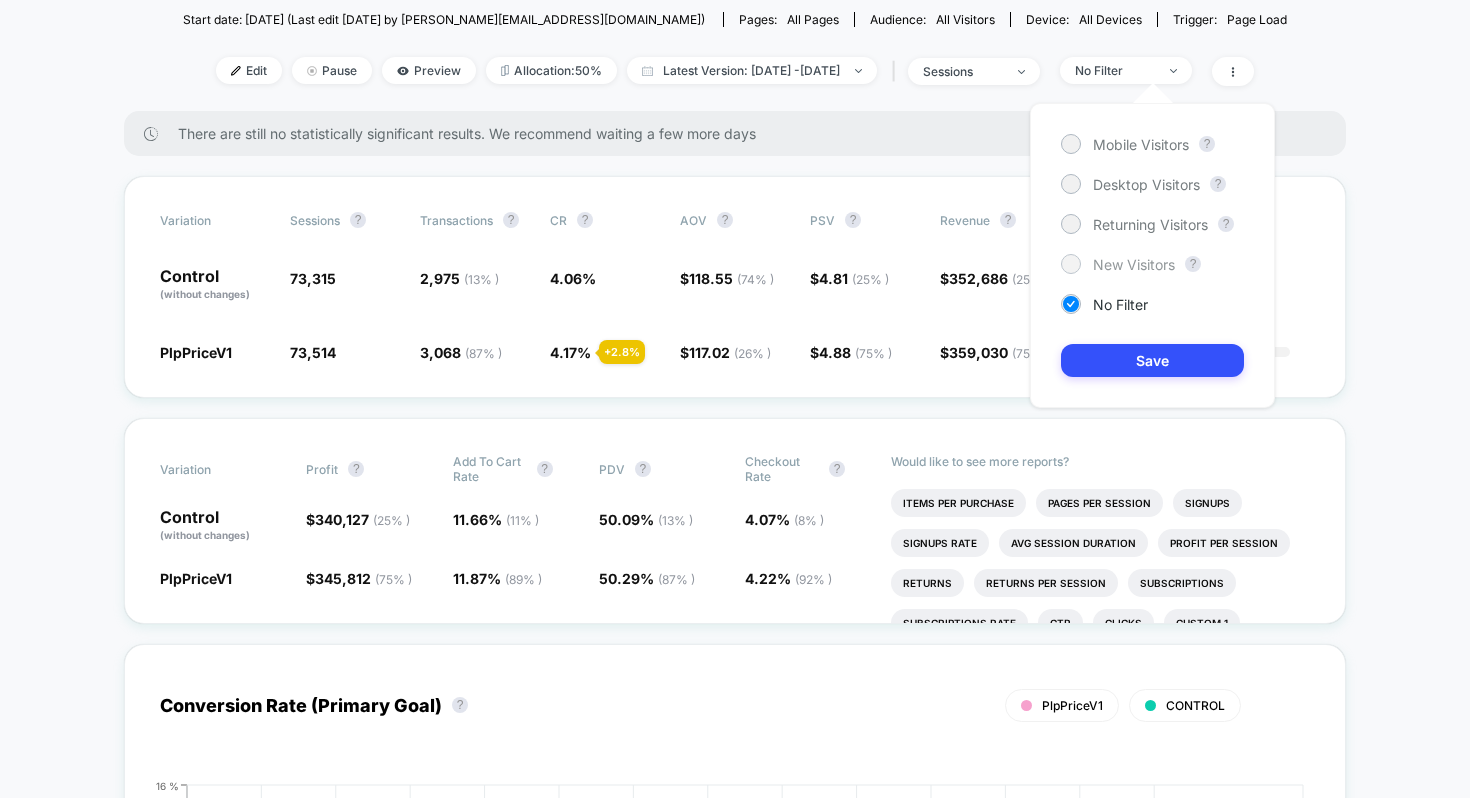click on "New Visitors" at bounding box center [1134, 264] 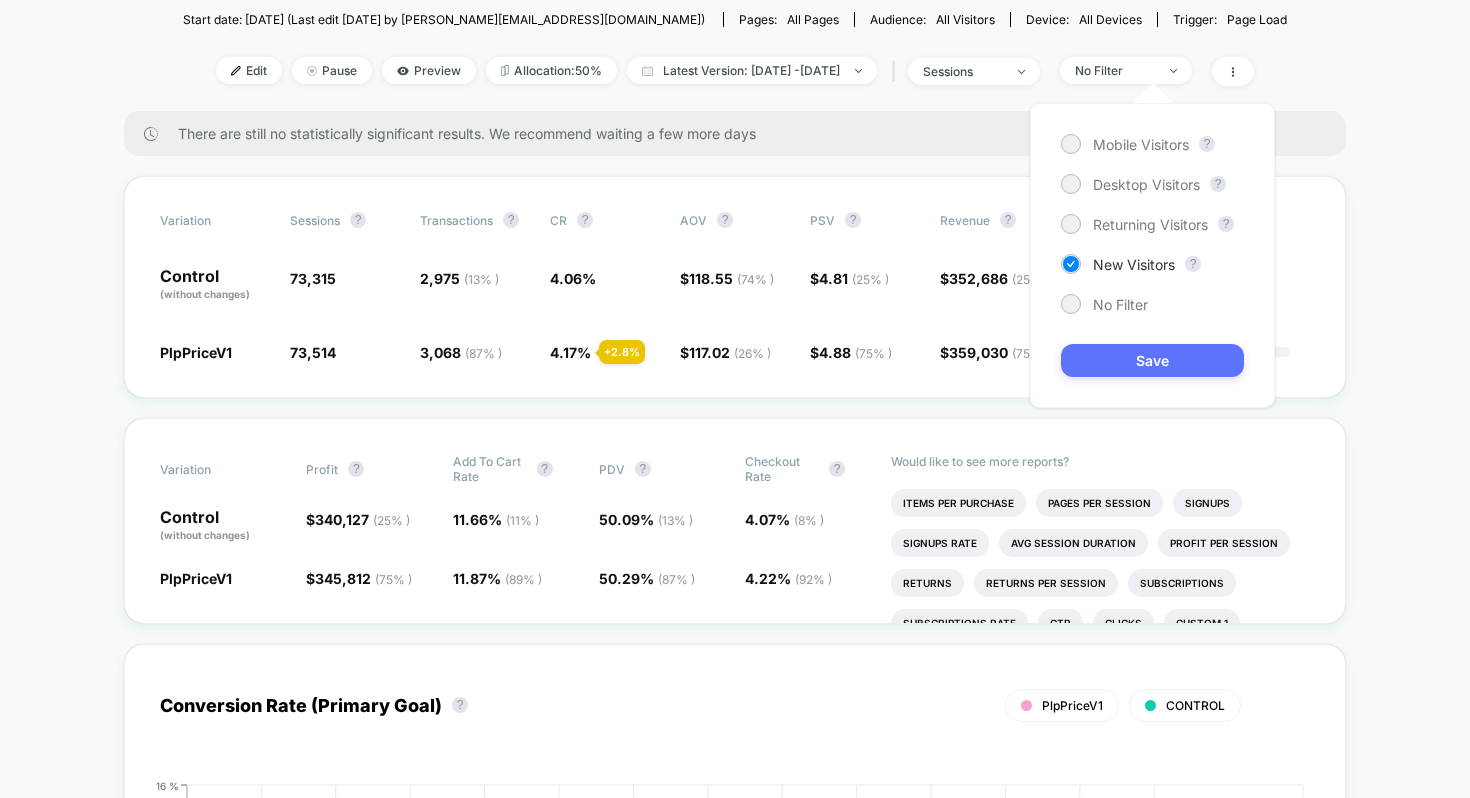 click on "Save" at bounding box center [1152, 360] 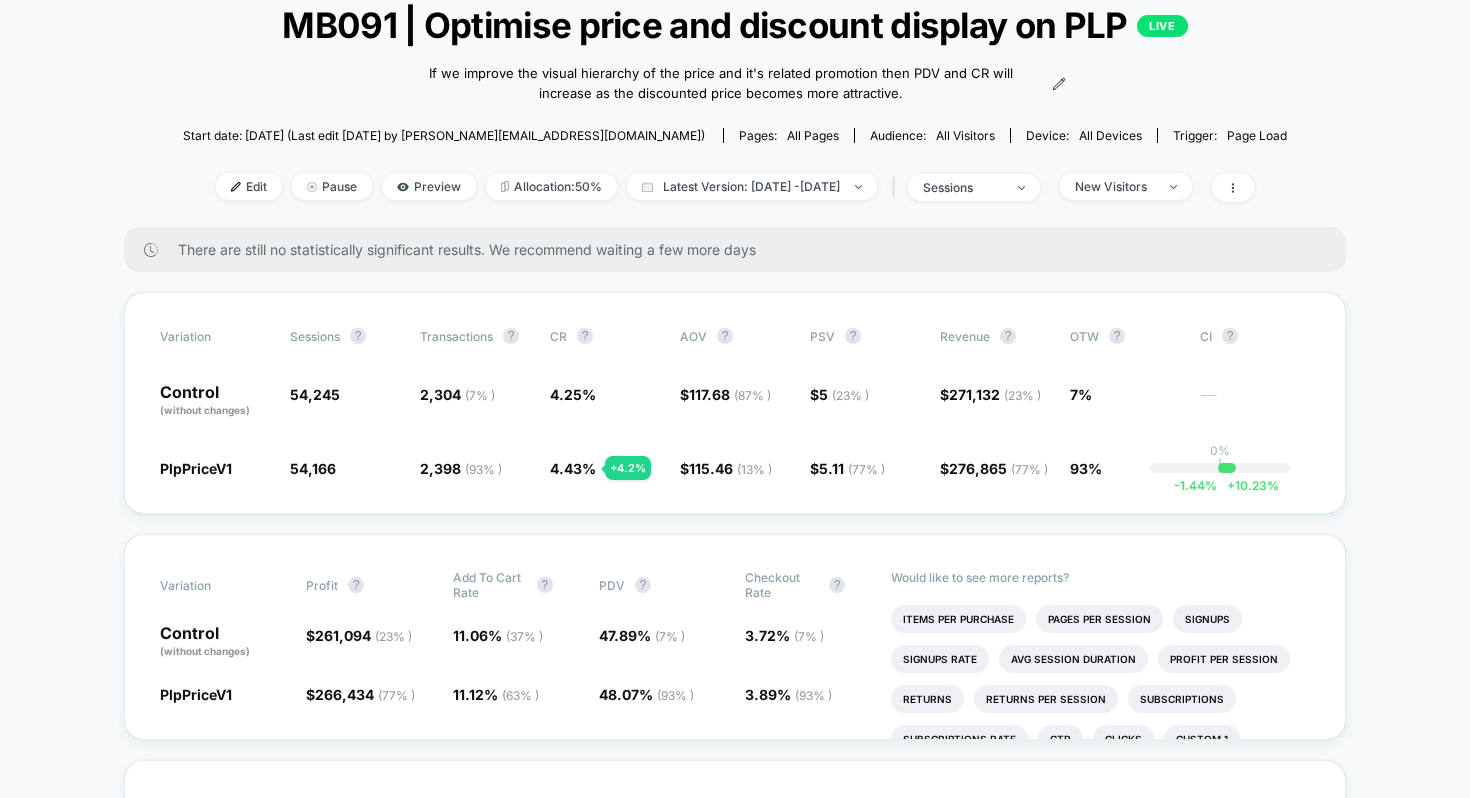 scroll, scrollTop: 127, scrollLeft: 0, axis: vertical 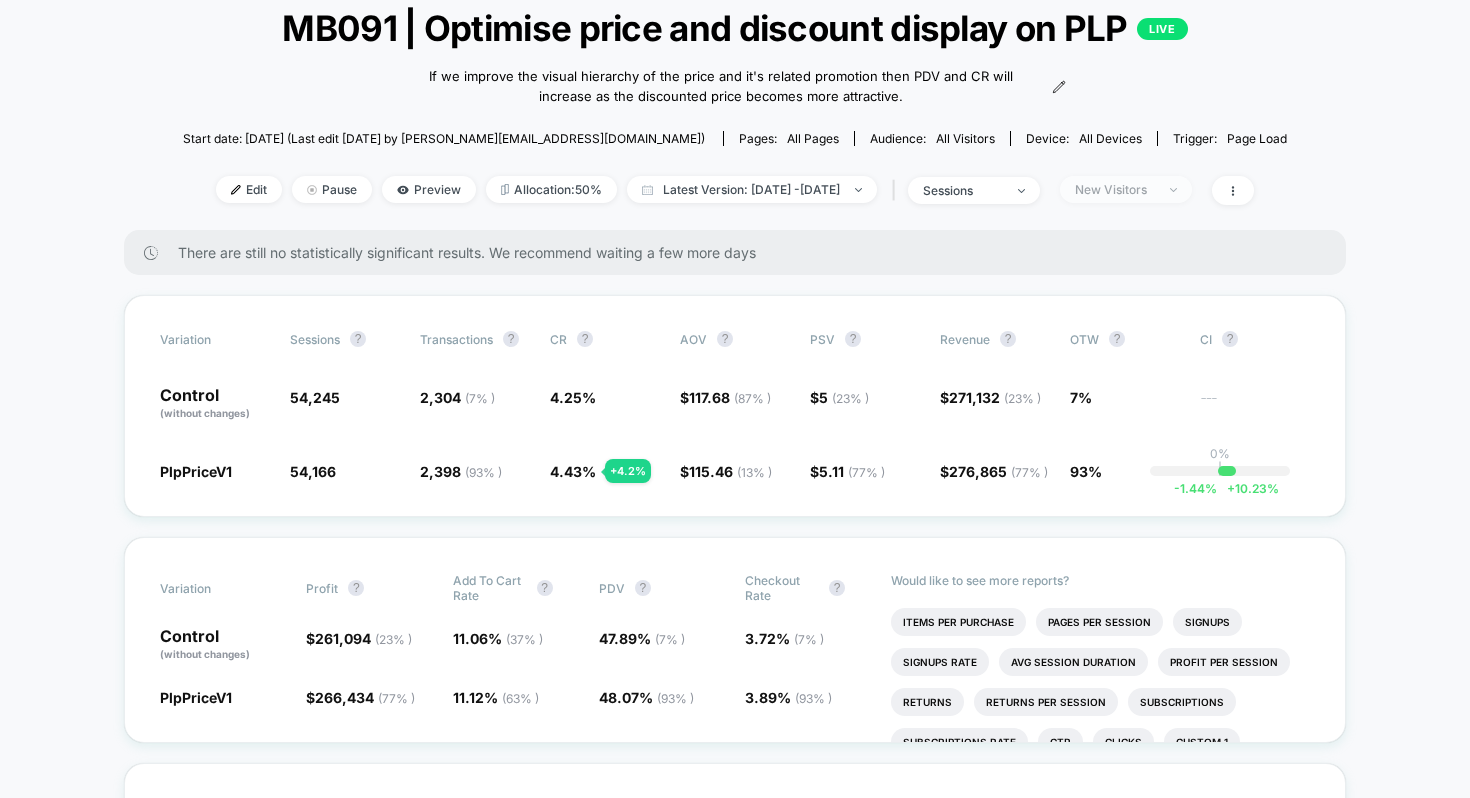 click on "New Visitors" at bounding box center (1126, 189) 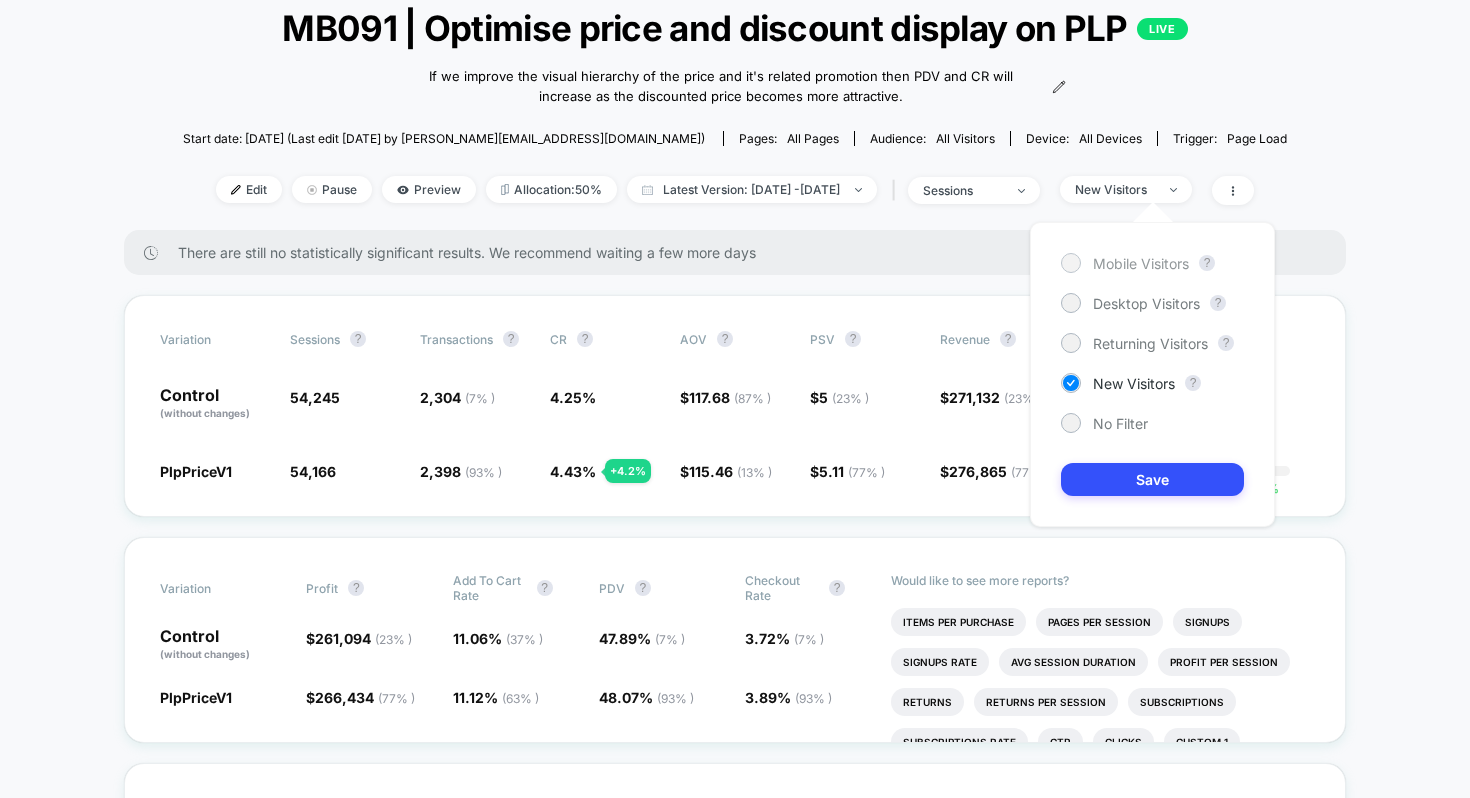 click on "Mobile Visitors" at bounding box center (1125, 263) 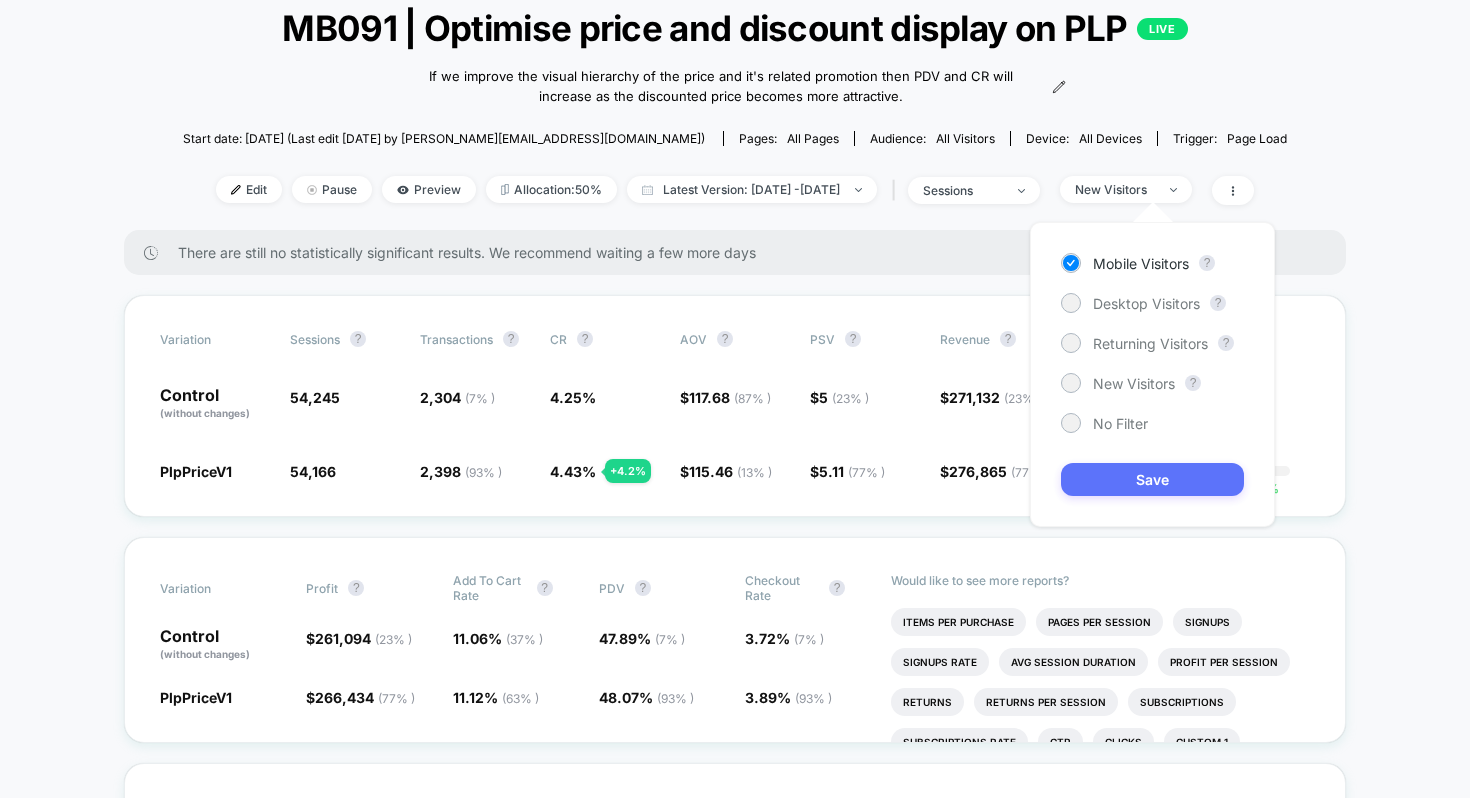 click on "Save" at bounding box center [1152, 479] 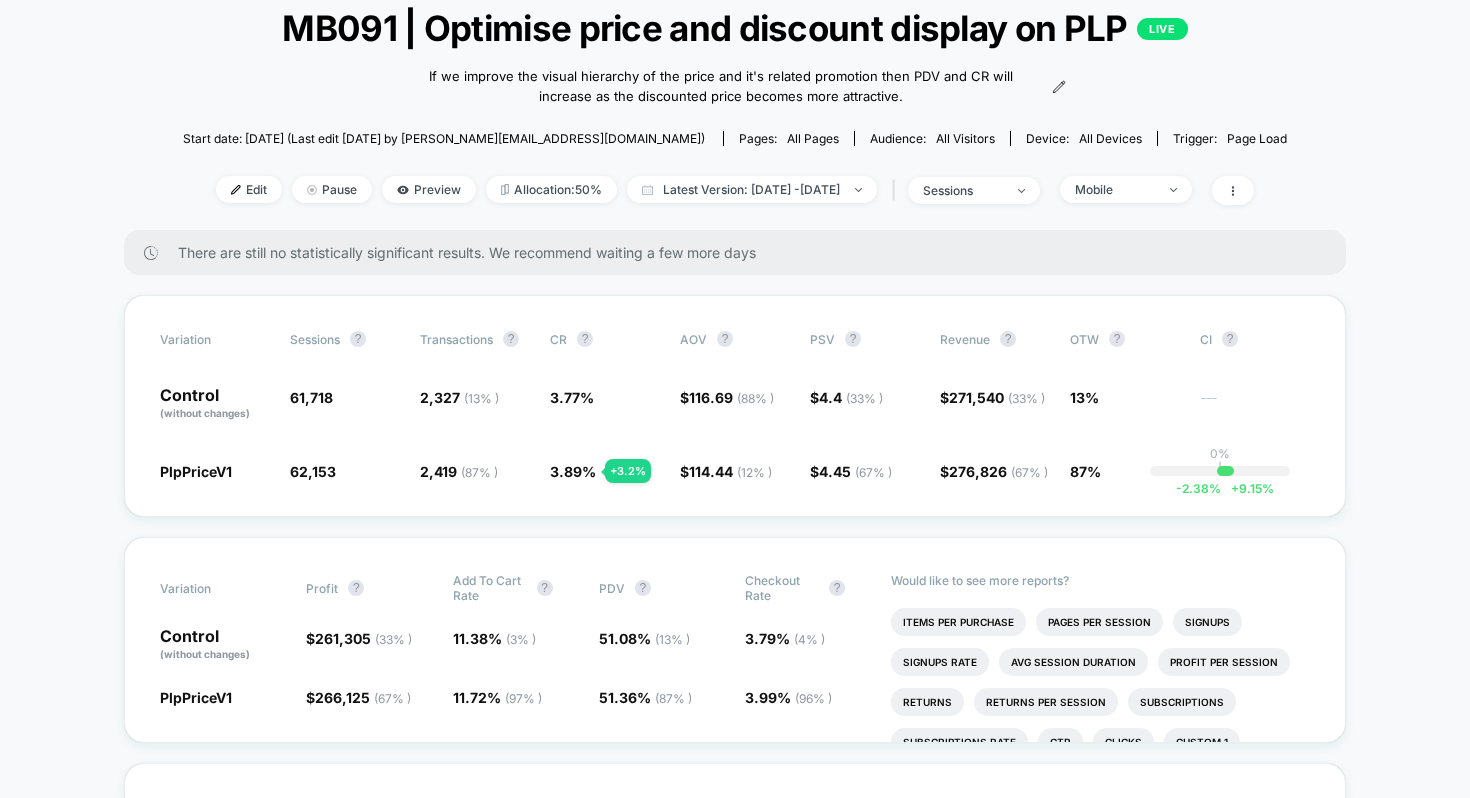 click on "< Back to all live experiences  MB091 | Optimise price and discount display on PLP LIVE If we improve the visual hierarchy of the price and it's related promotion then PDV and CR will increase as the discounted price becomes more attractive.  Click to view images Click to edit experience details If we improve the visual hierarchy of the price and it's related promotion then PDV and CR will increase as the discounted price becomes more attractive.  Start date: 11/07/2025 (Last edit 11/07/2025 by justin.s@wearetag.co) Pages: all pages Audience: All Visitors Device: all devices Trigger: Page Load Edit Pause  Preview Allocation:  50% Latest Version:     Jul 11, 2025    -    Jul 26, 2025 |   sessions   Mobile" at bounding box center [735, 103] 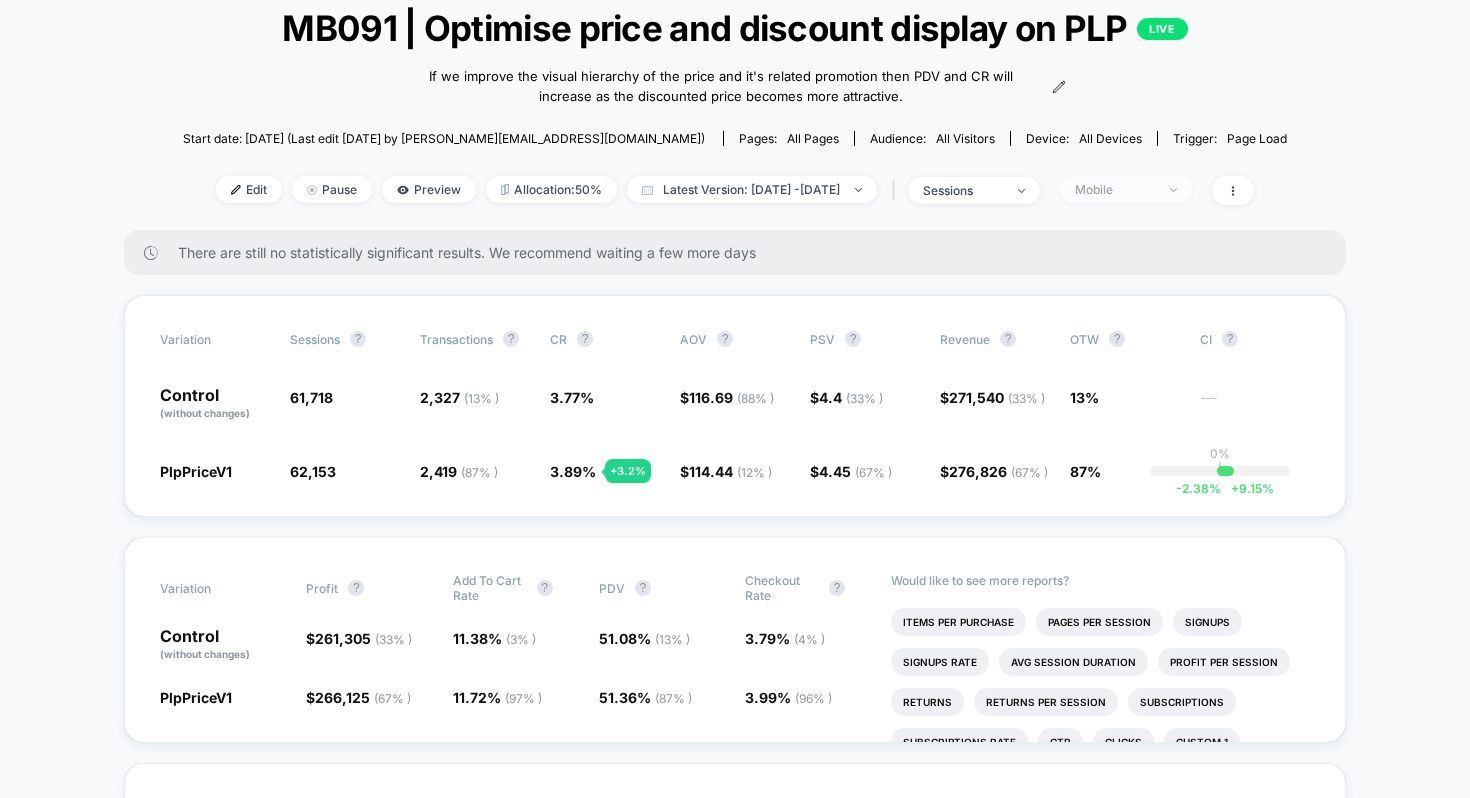 click on "Mobile" at bounding box center (1126, 189) 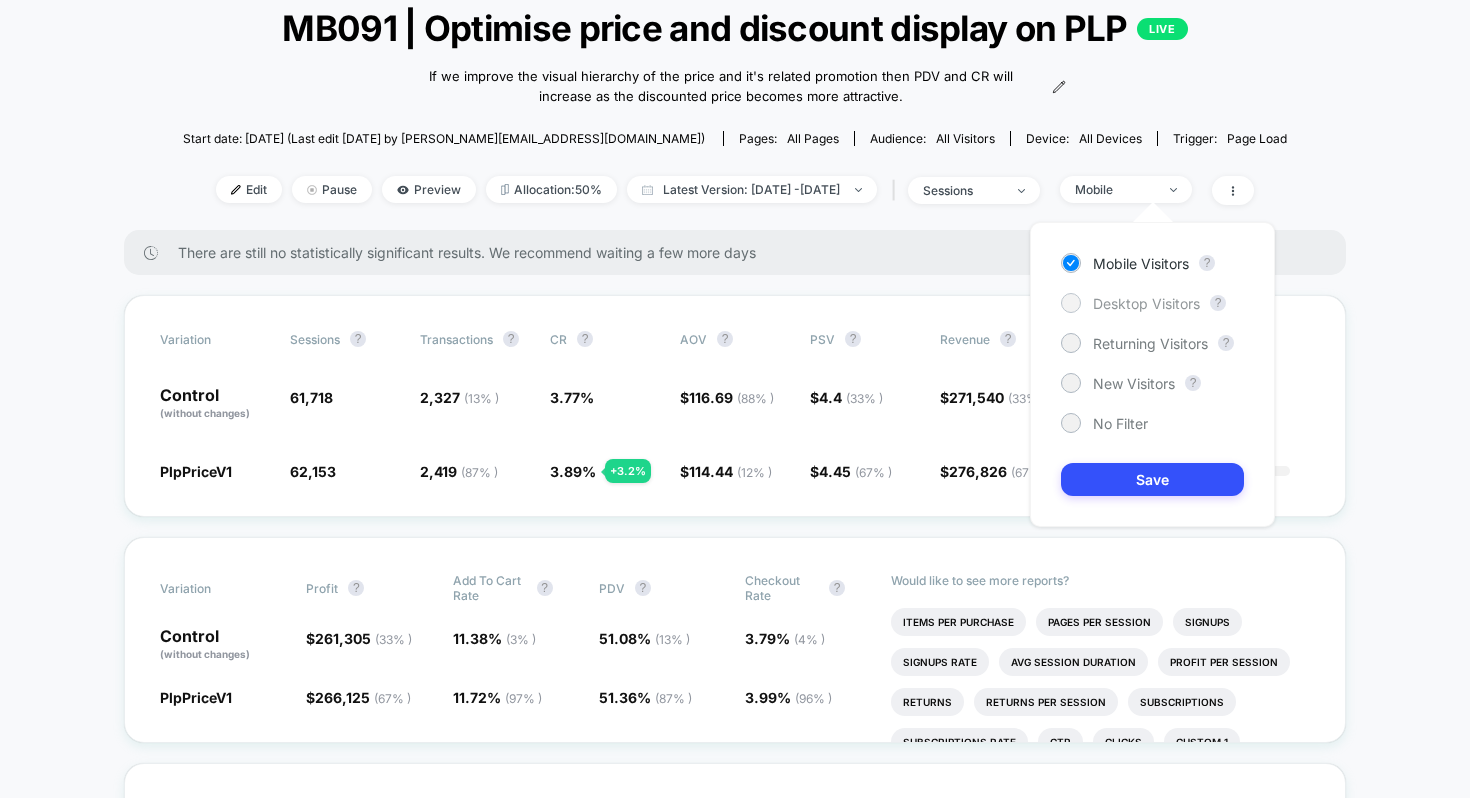 click on "Desktop Visitors" at bounding box center [1146, 303] 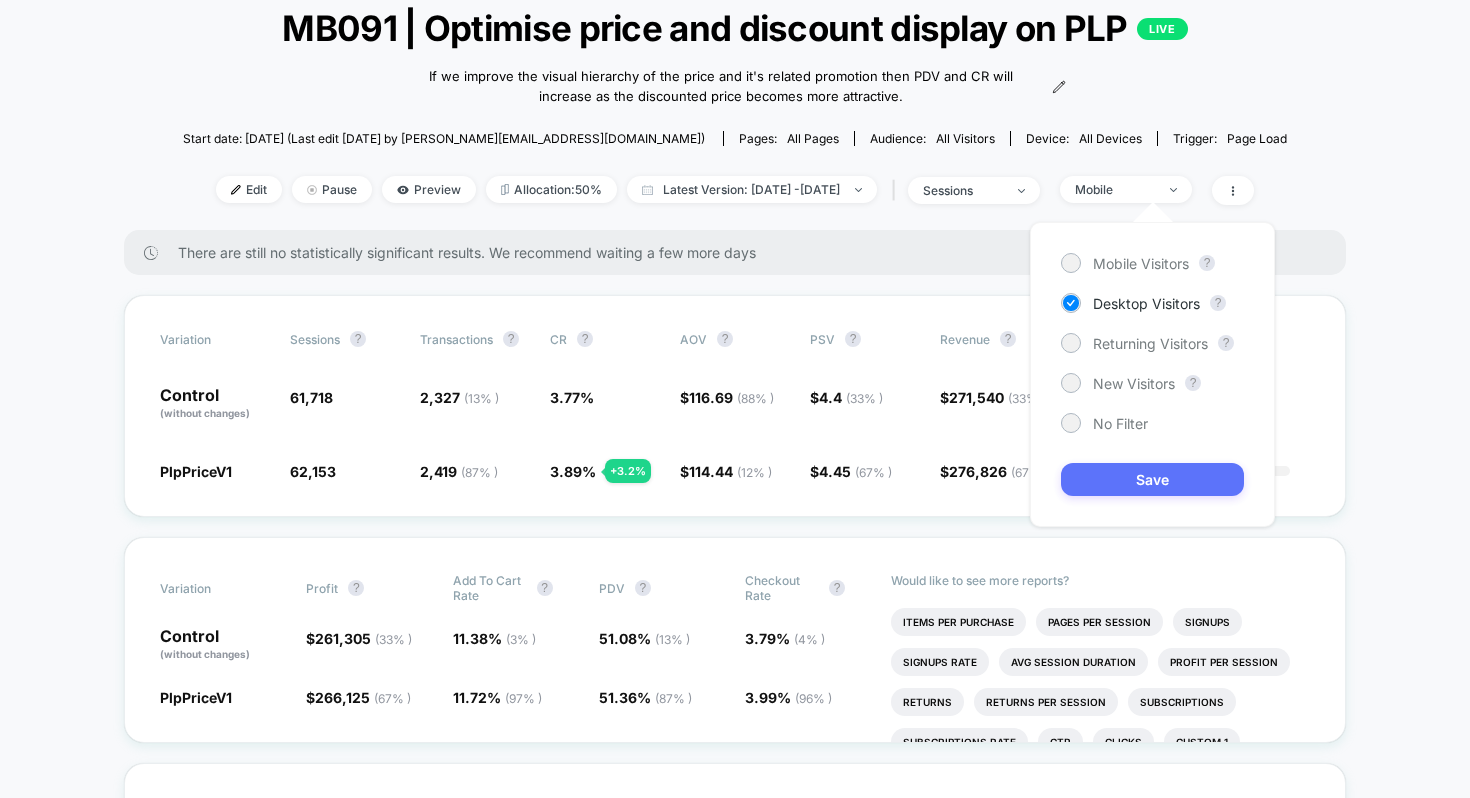click on "Save" at bounding box center [1152, 479] 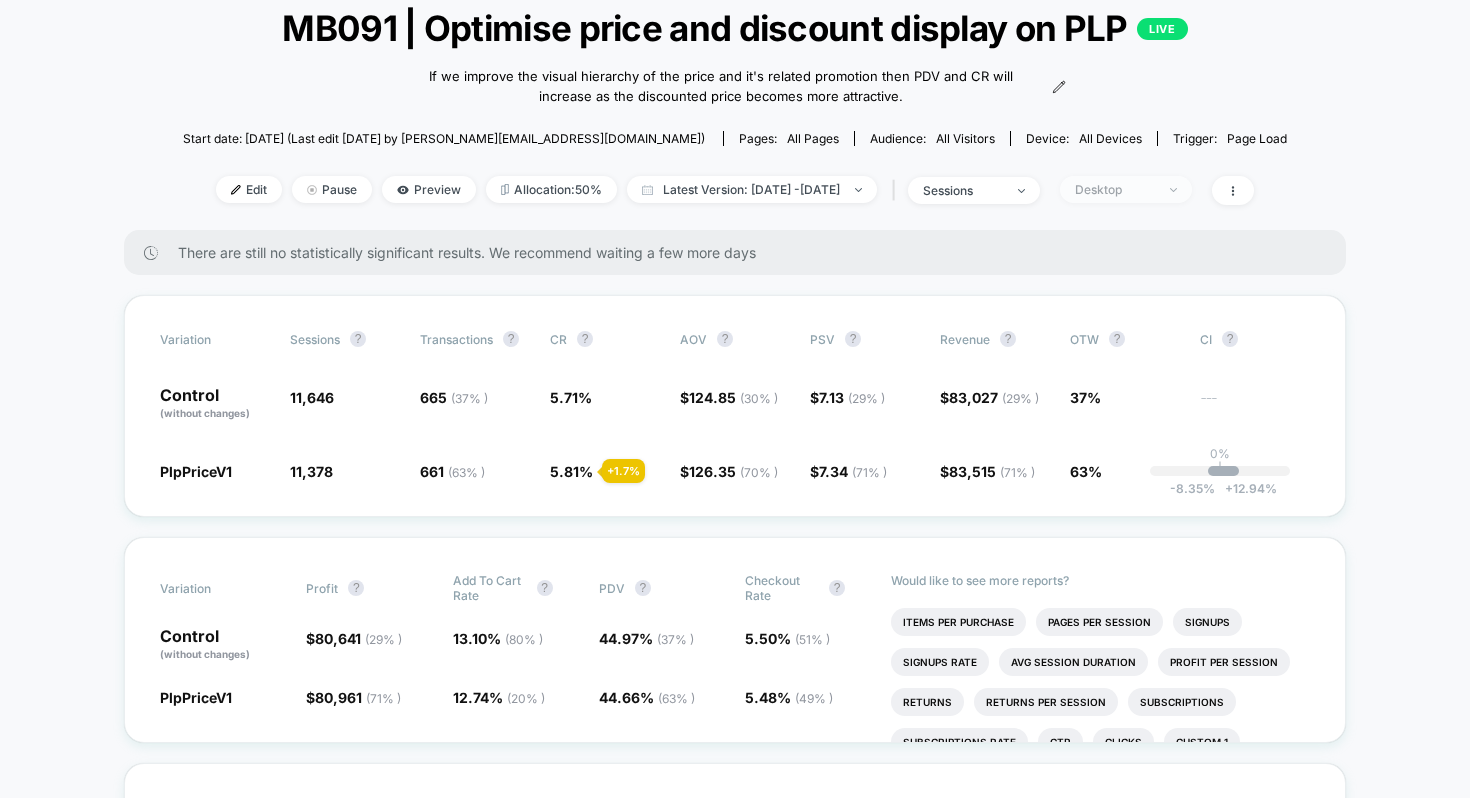 click on "Desktop" at bounding box center [1126, 189] 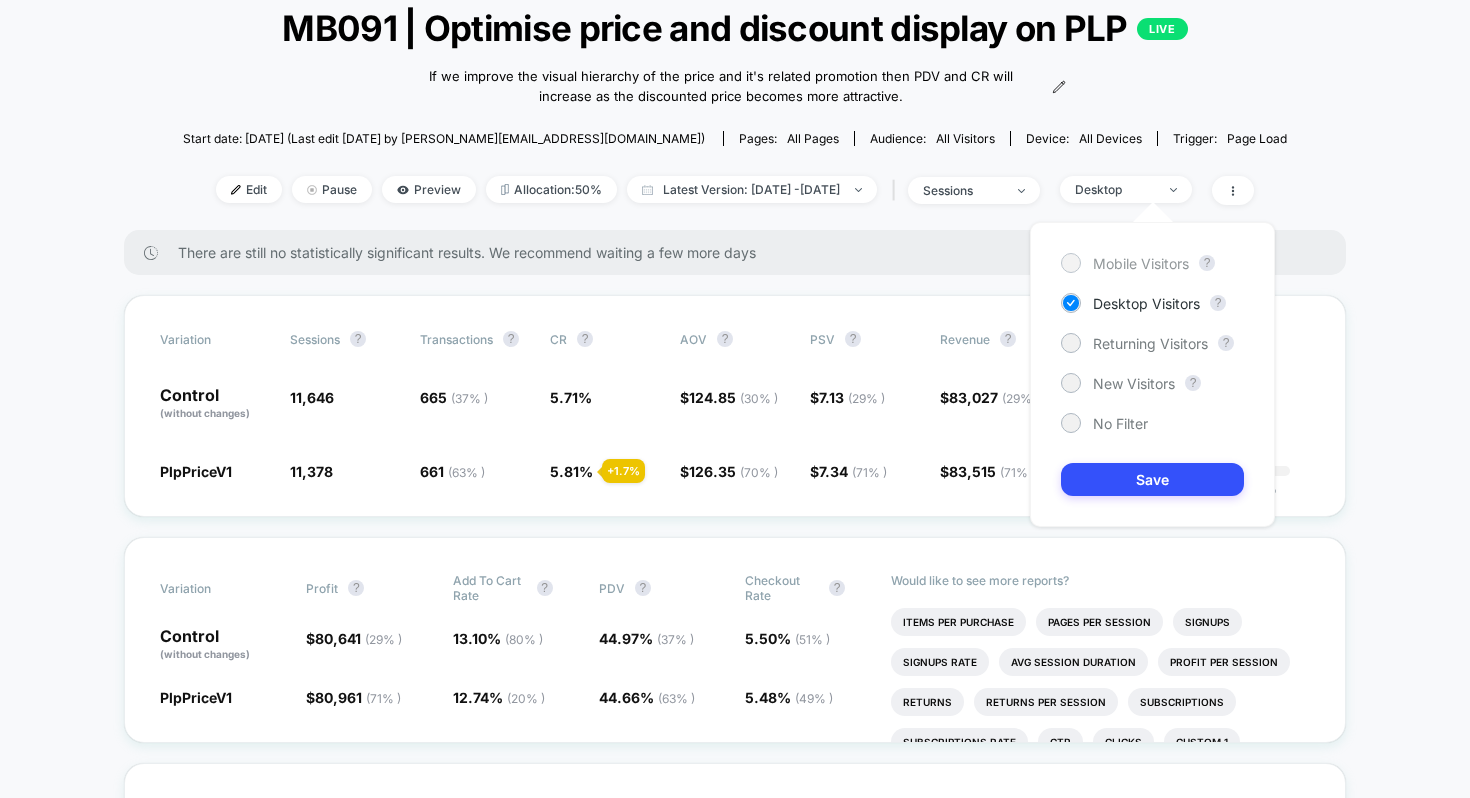 click on "Mobile Visitors" at bounding box center (1125, 263) 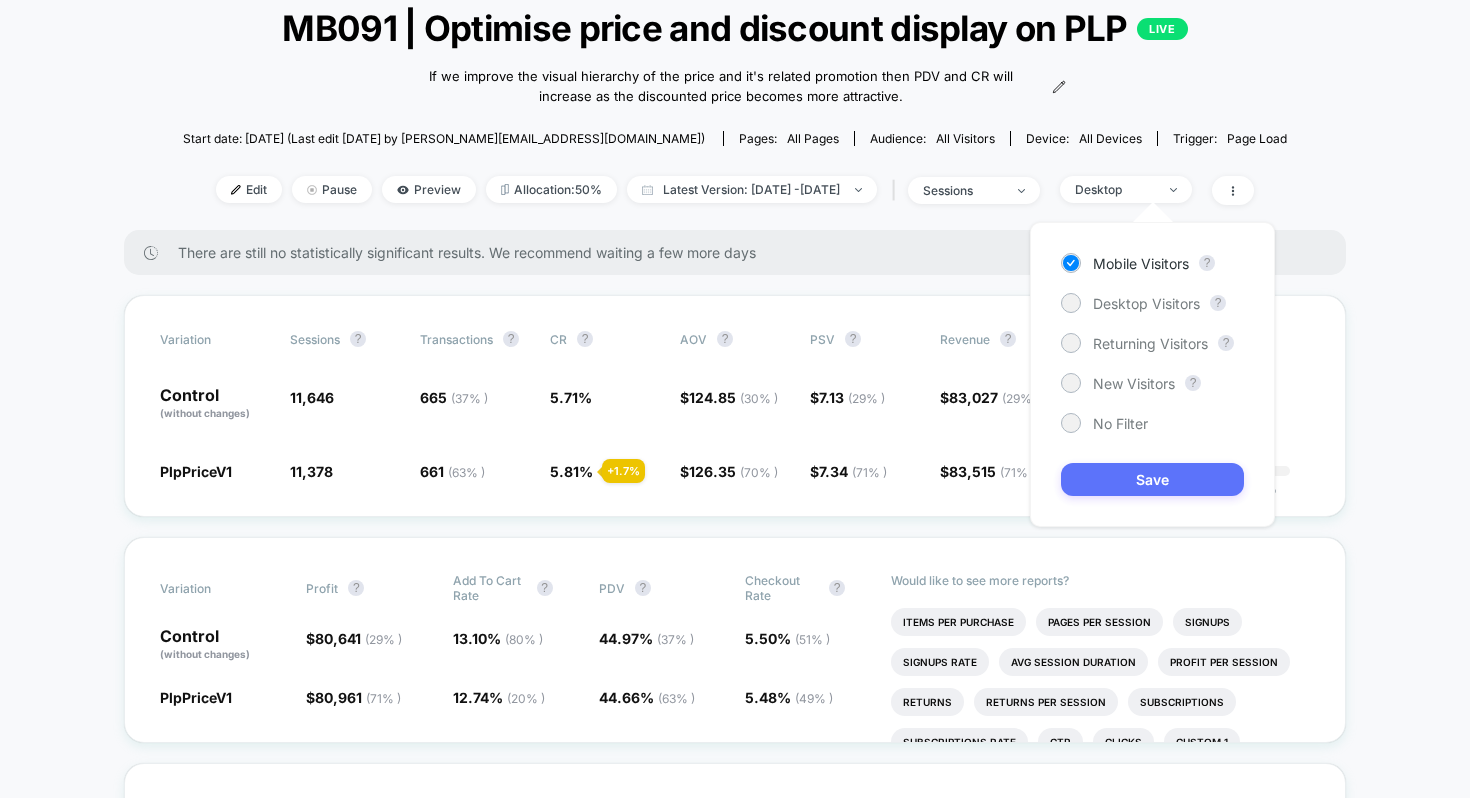 click on "Save" at bounding box center [1152, 479] 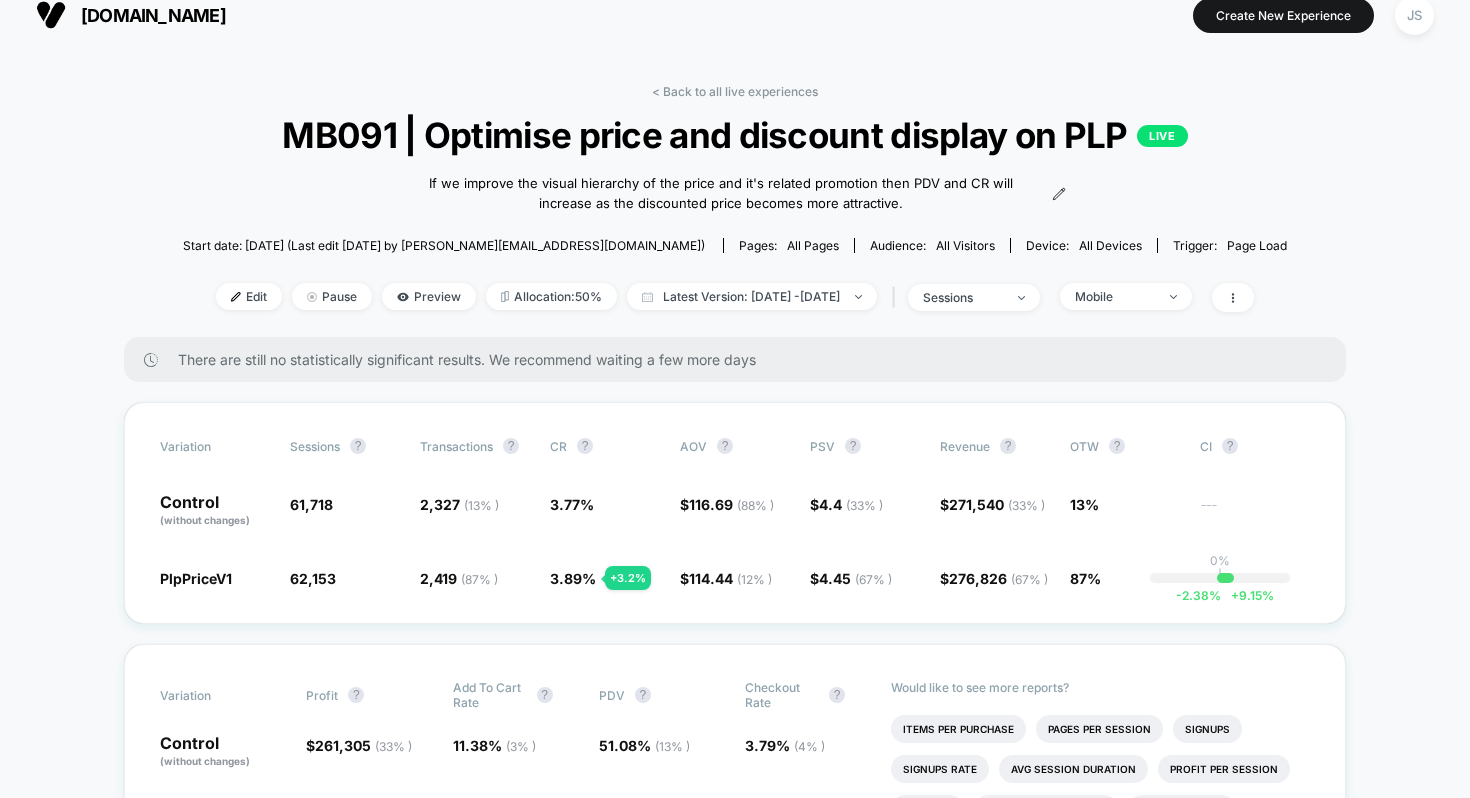 scroll, scrollTop: 0, scrollLeft: 0, axis: both 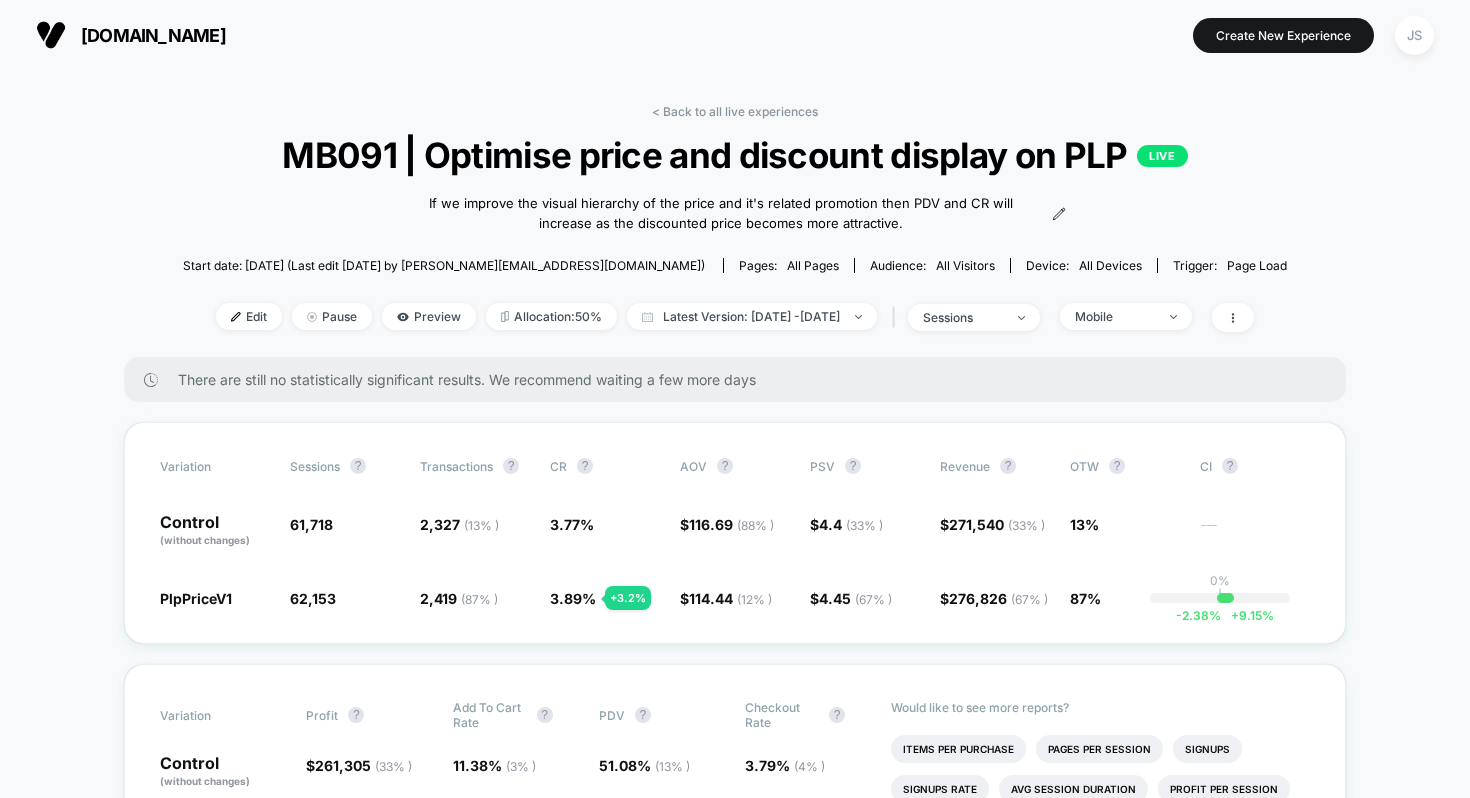 click on "[DOMAIN_NAME] Create New Experience JS" at bounding box center [735, 35] 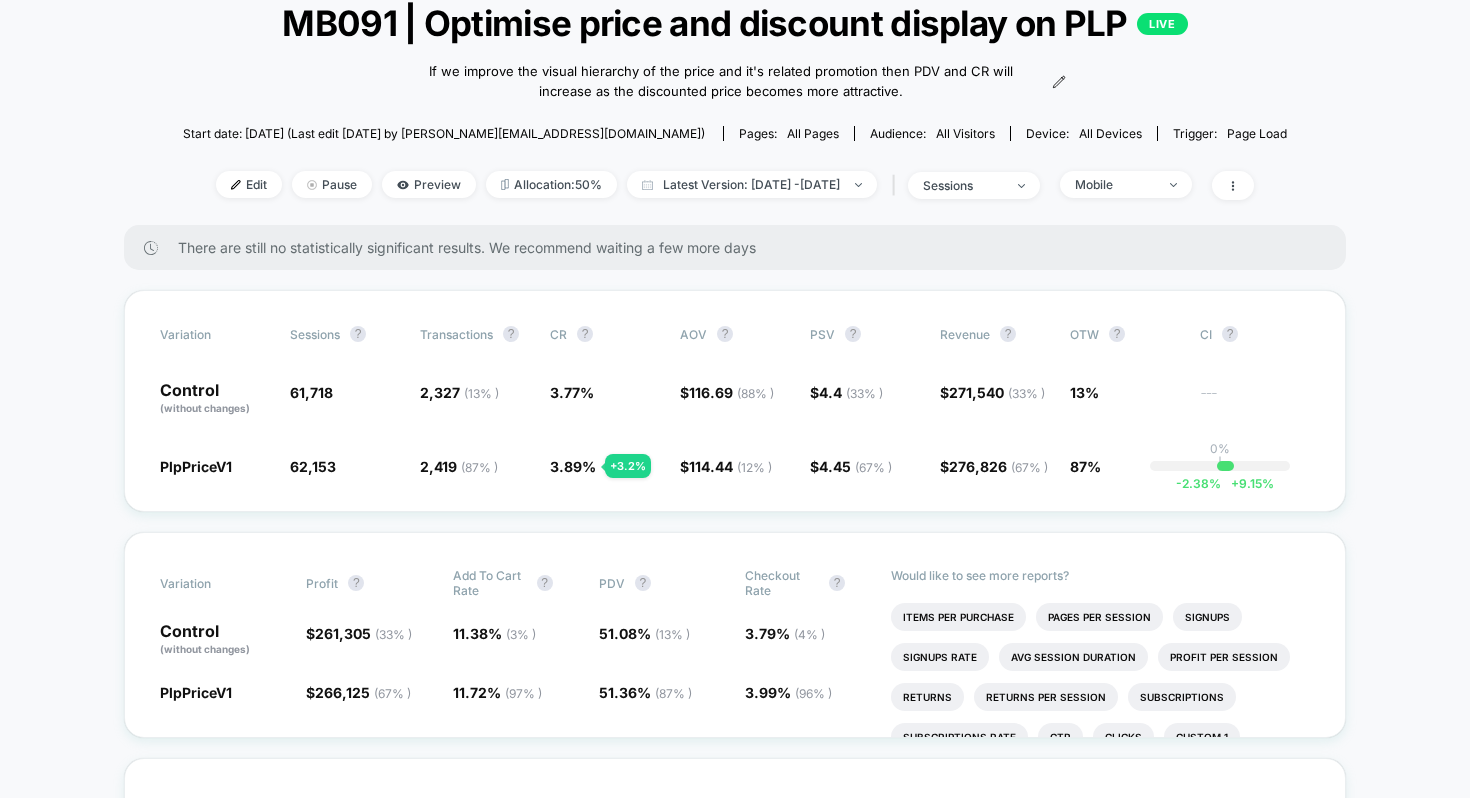 scroll, scrollTop: 147, scrollLeft: 0, axis: vertical 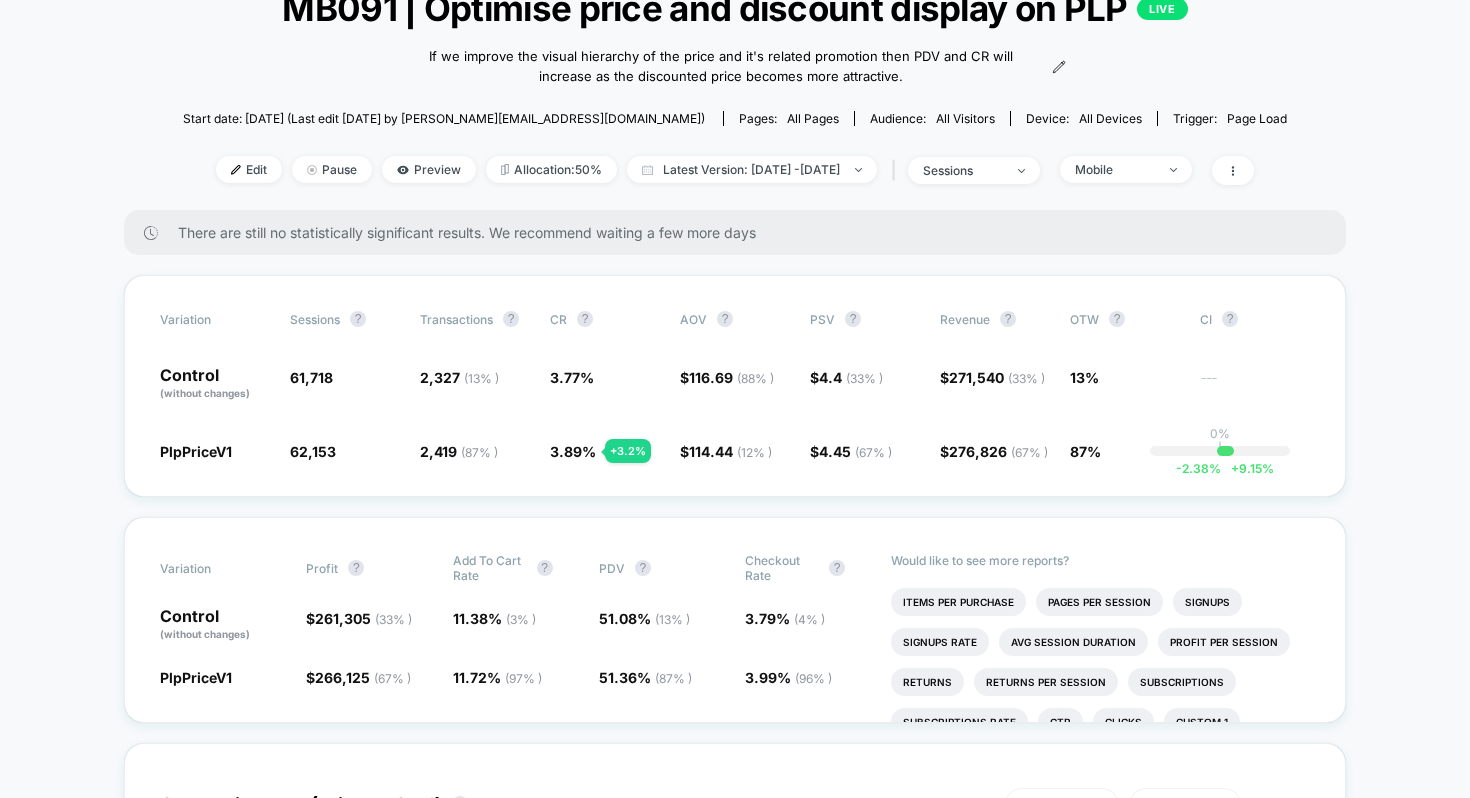 click on "< Back to all live experiences  MB091 | Optimise price and discount display on PLP LIVE If we improve the visual hierarchy of the price and it's related promotion then PDV and CR will increase as the discounted price becomes more attractive.  Click to view images Click to edit experience details If we improve the visual hierarchy of the price and it's related promotion then PDV and CR will increase as the discounted price becomes more attractive.  Start date: 11/07/2025 (Last edit 11/07/2025 by justin.s@wearetag.co) Pages: all pages Audience: All Visitors Device: all devices Trigger: Page Load Edit Pause  Preview Allocation:  50% Latest Version:     Jul 11, 2025    -    Jul 26, 2025 |   sessions   Mobile" at bounding box center (735, 83) 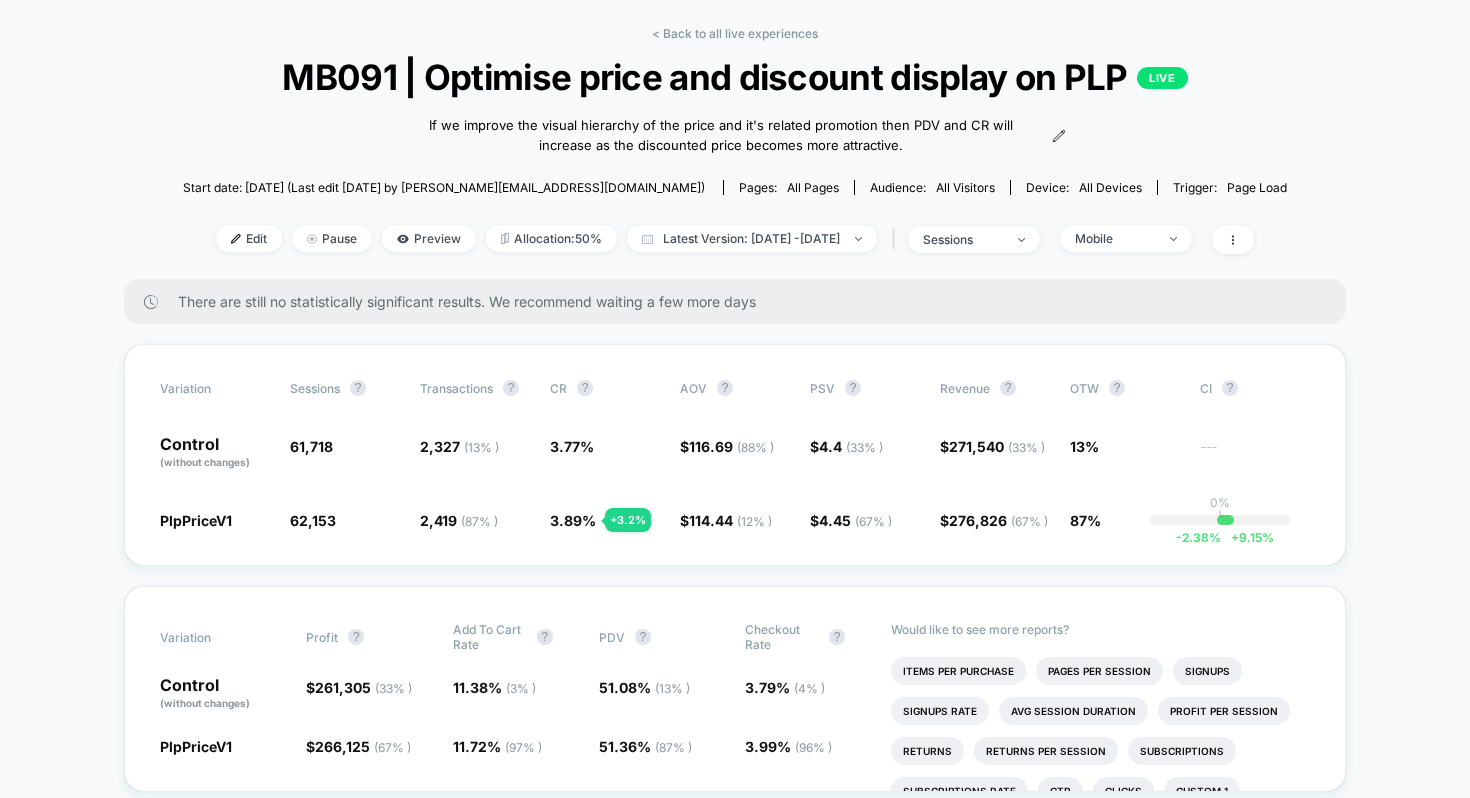 scroll, scrollTop: 0, scrollLeft: 0, axis: both 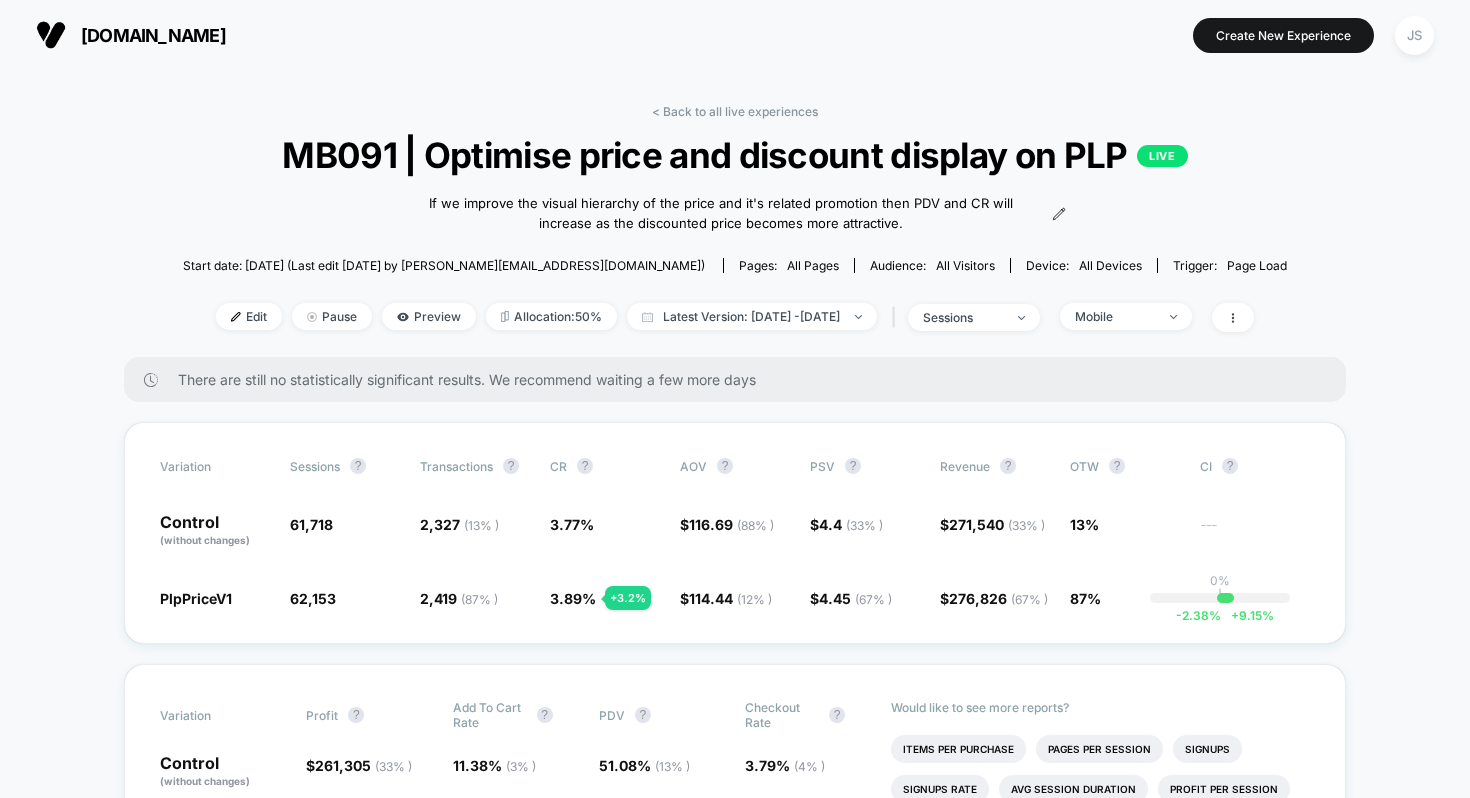 click on "< Back to all live experiences  MB091 | Optimise price and discount display on PLP LIVE If we improve the visual hierarchy of the price and it's related promotion then PDV and CR will increase as the discounted price becomes more attractive.  Click to view images Click to edit experience details If we improve the visual hierarchy of the price and it's related promotion then PDV and CR will increase as the discounted price becomes more attractive.  Start date: 11/07/2025 (Last edit 11/07/2025 by justin.s@wearetag.co) Pages: all pages Audience: All Visitors Device: all devices Trigger: Page Load Edit Pause  Preview Allocation:  50% Latest Version:     Jul 11, 2025    -    Jul 26, 2025 |   sessions   Mobile There are still no statistically significant results. We recommend waiting a few more days Variation Sessions ? Transactions ? CR ? AOV ? PSV ? Revenue ? OTW ? CI ? Control (without changes) 61,718 2,327 (  13 % ) 3.77 % $ 116.69 (  88 % ) $ 4.4 (  33 % ) $ 271,540 (  33 % ) 13% --- PlpPriceV1 62,153 + 0.70" at bounding box center [735, 3478] 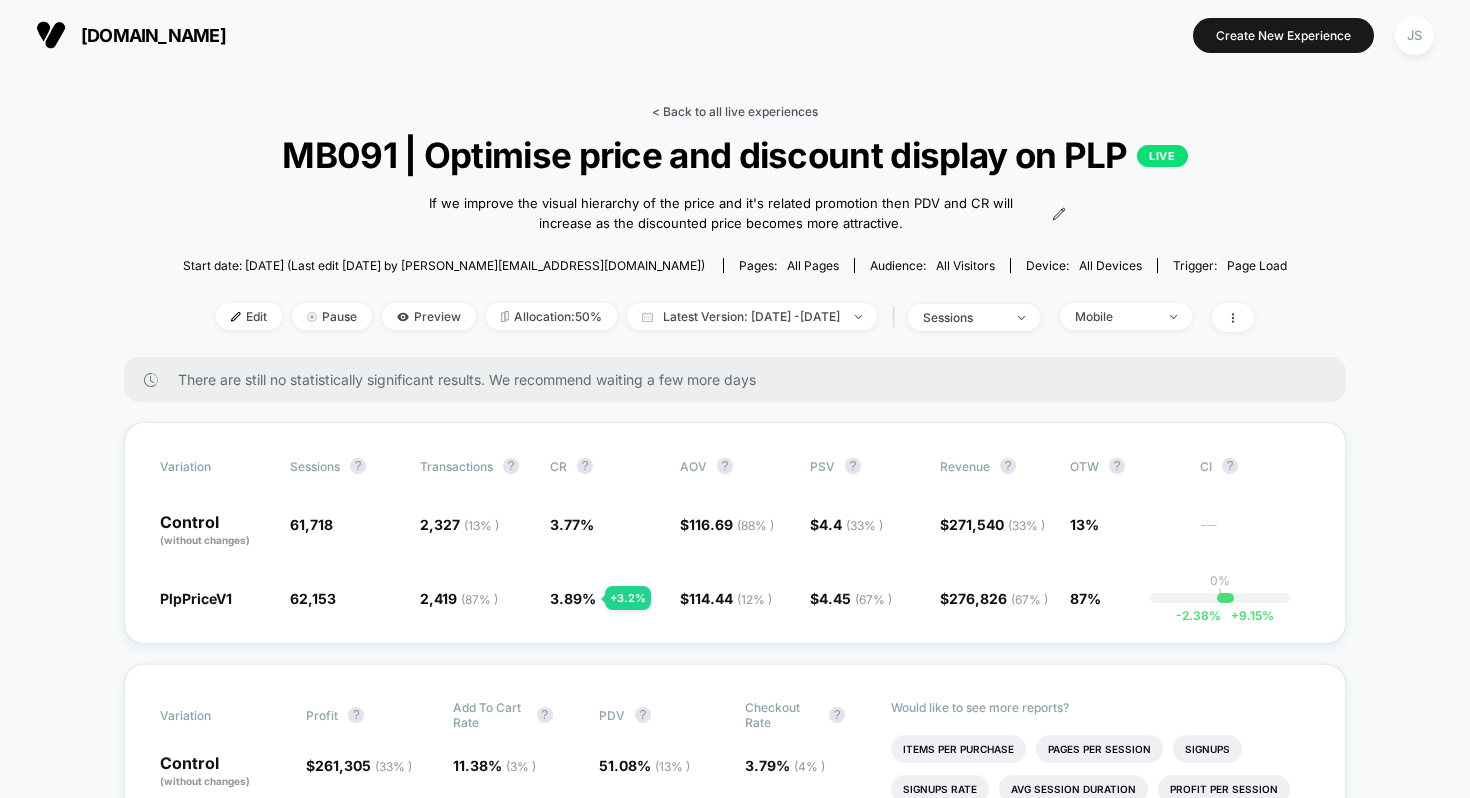click on "< Back to all live experiences" at bounding box center [735, 111] 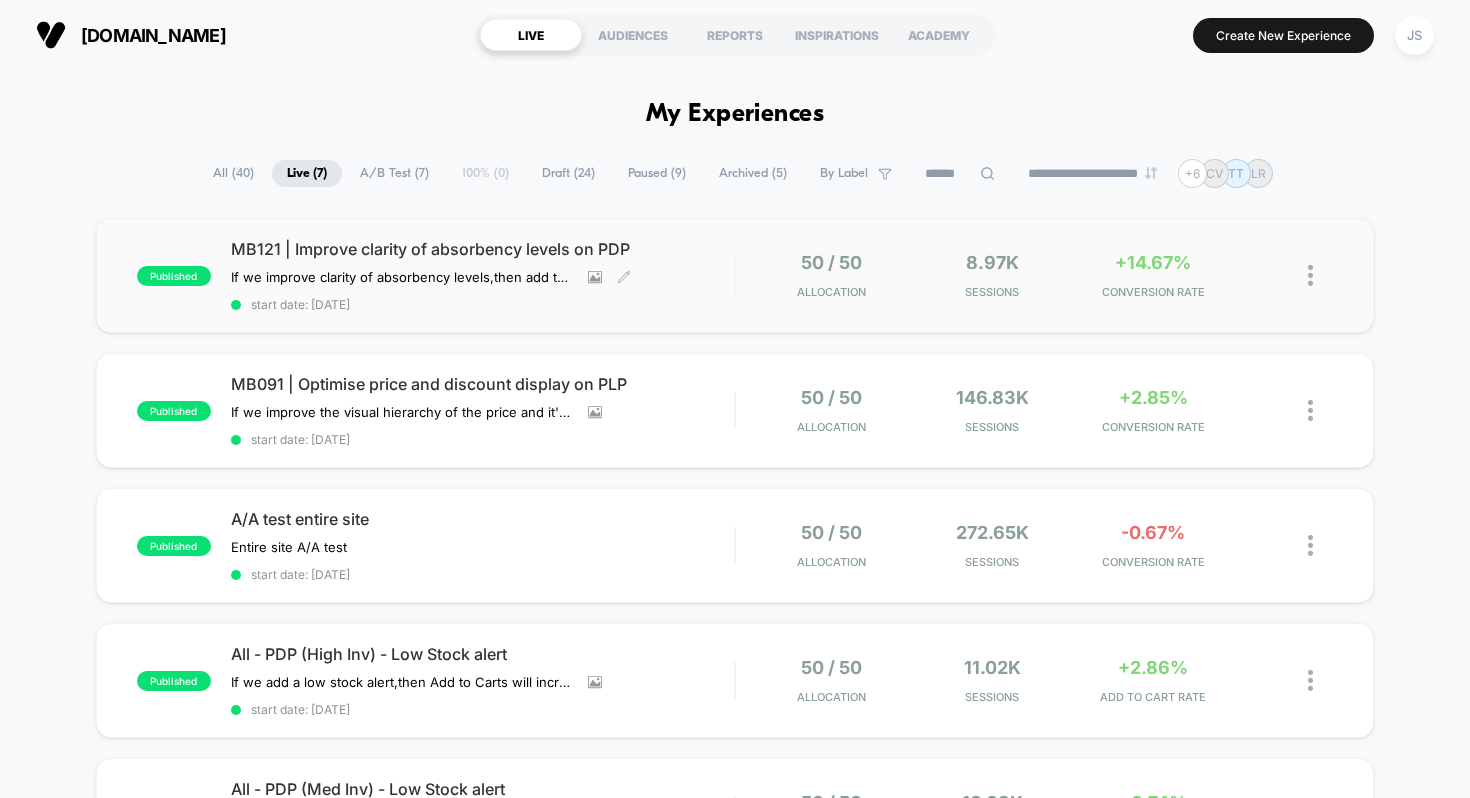 click on "MB121 | Improve clarity of absorbency levels on PDP" at bounding box center (483, 249) 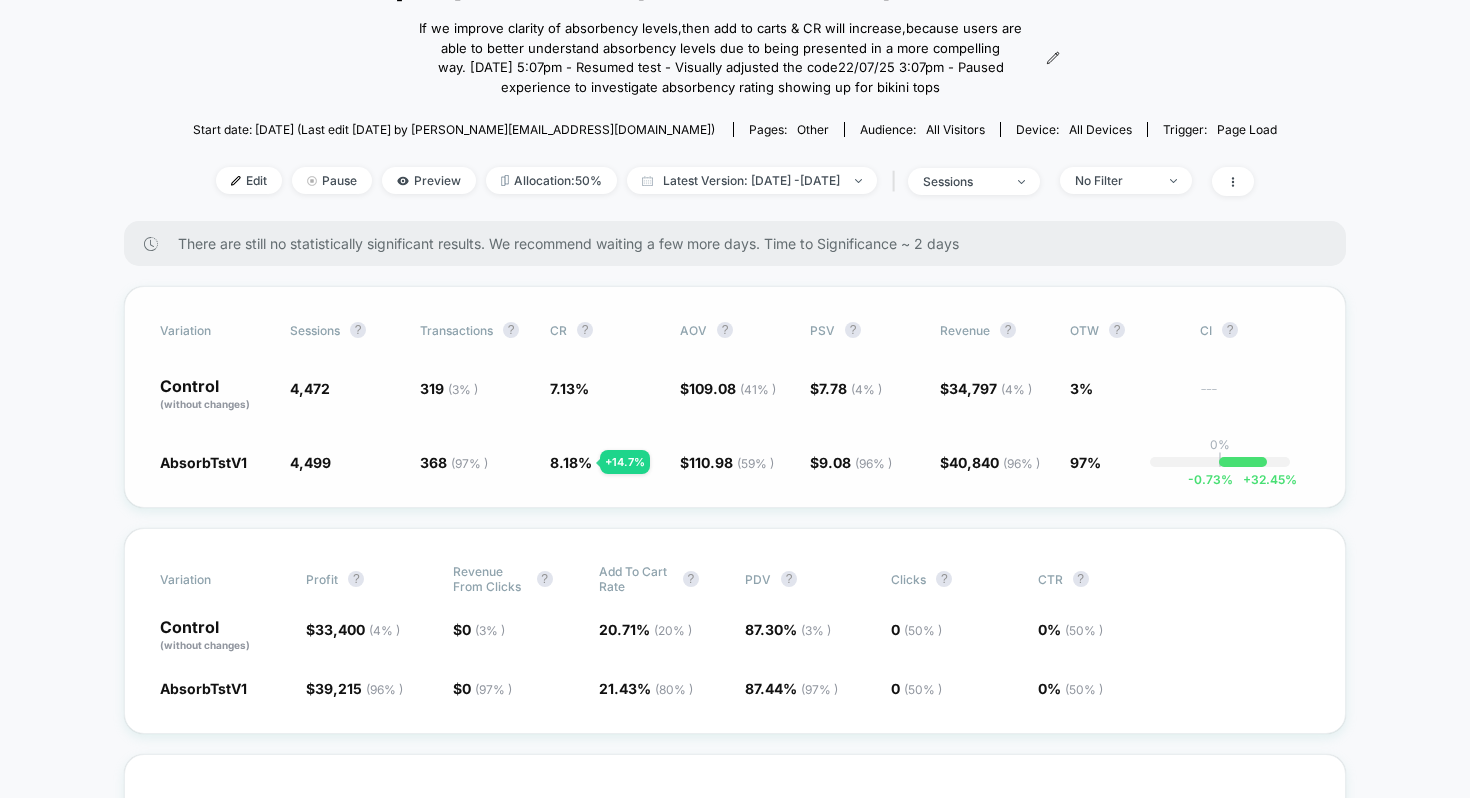 scroll, scrollTop: 184, scrollLeft: 0, axis: vertical 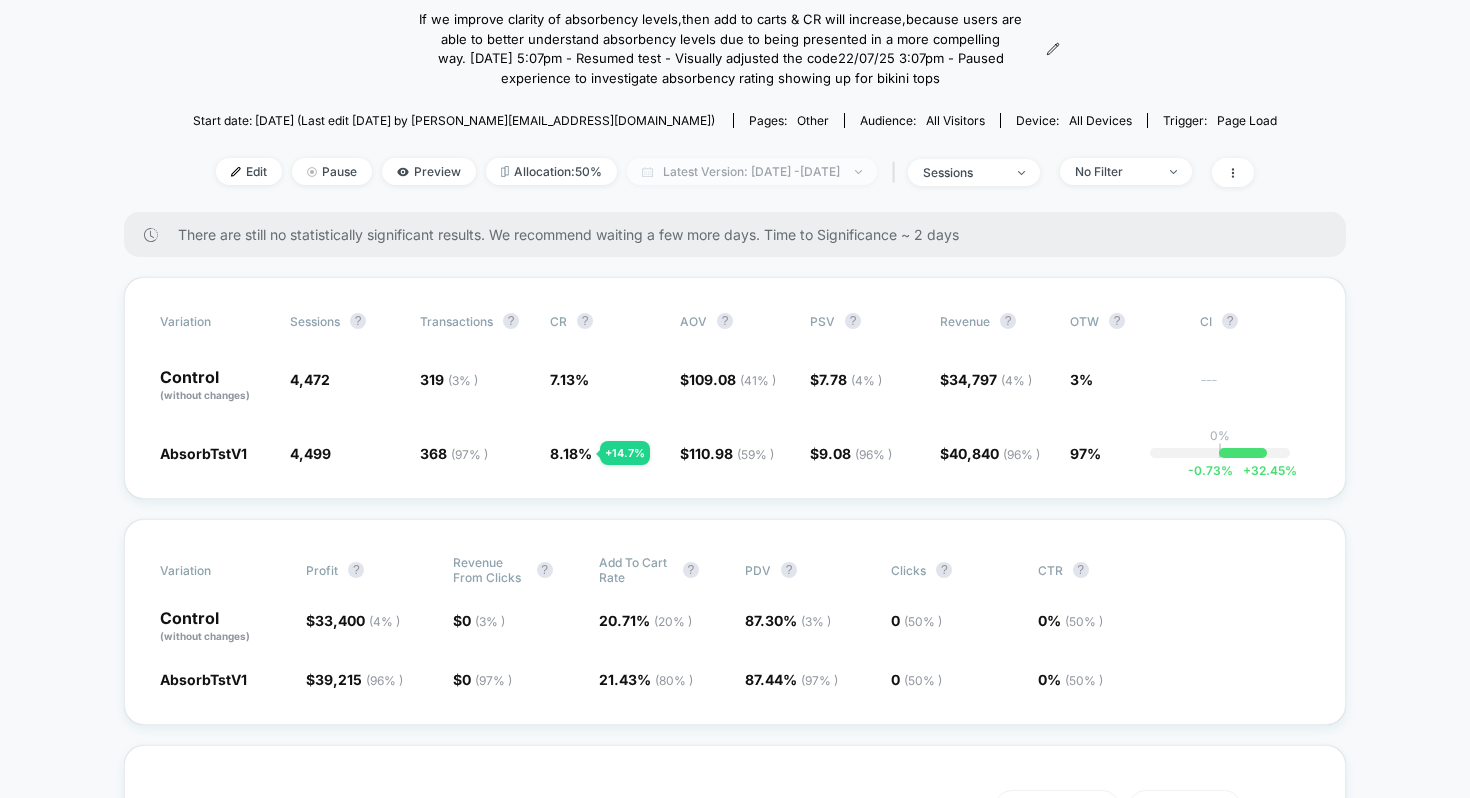 click on "Latest Version:     [DATE]    -    [DATE]" at bounding box center (752, 171) 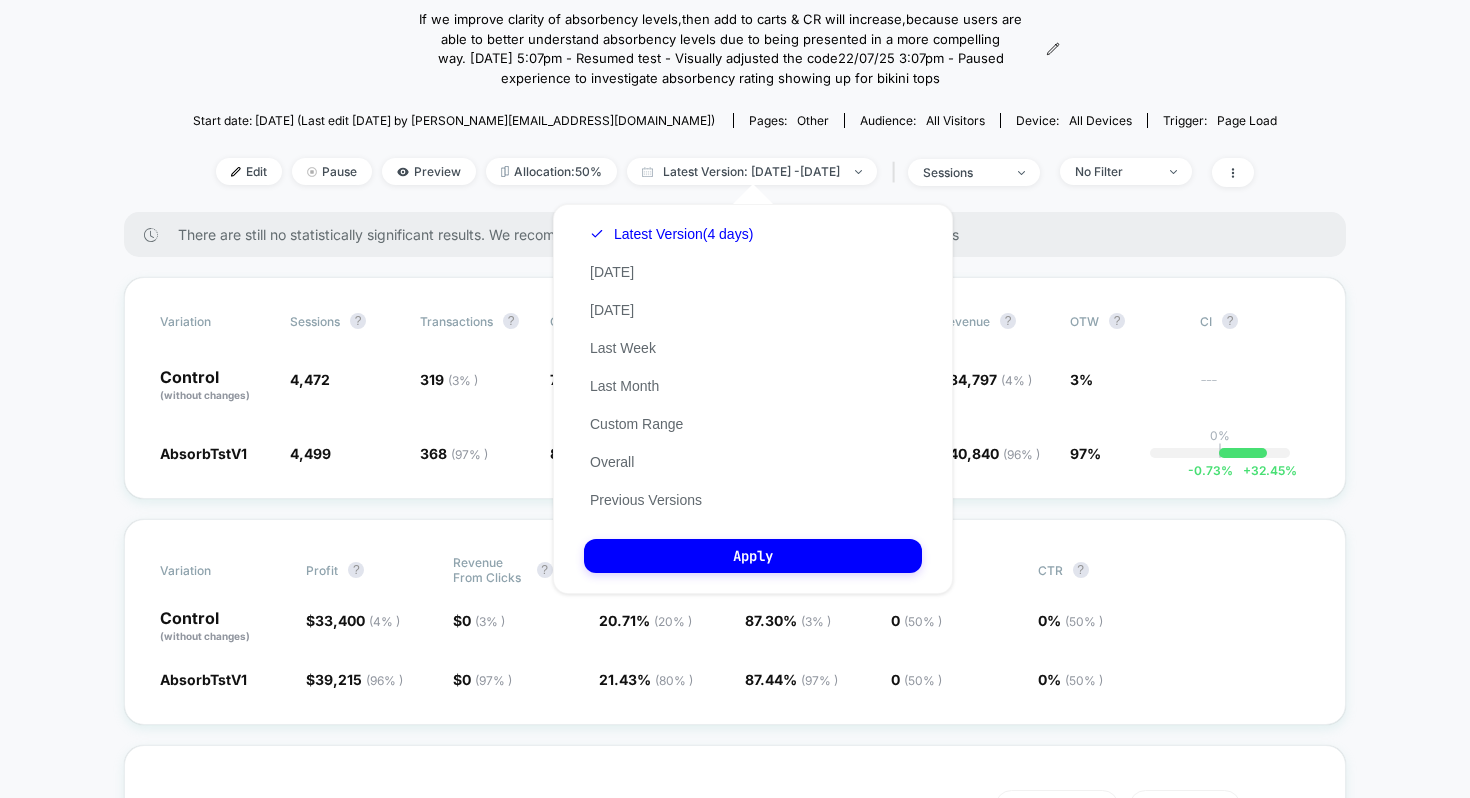 click on "< Back to all live experiences  MB121 | Improve clarity of absorbency levels on PDP LIVE If we  improve clarity of absorbency levels , then  add to carts & CR  will  increase , because  users are able to better understand absorbency levels due to being presented in a more compelling way.  [DATE] 5:07pm - Resumed test - Visually adjusted the code [DATE] 3:07pm  -  Paused experience to investigate absorbency rating showing up for bikini tops Click to view images Click to edit experience details If we improve clarity of absorbency levels,then add to carts & CR will increase,because users are able to better understand absorbency levels due to being presented in a more compelling way. [DATE] 5:07pm - Resumed test - Visually adjusted the code22/07/25 3:07pm - Paused experience to investigate absorbency rating showing up for bikini tops Start date: [DATE] (Last edit [DATE] by [PERSON_NAME][EMAIL_ADDRESS][DOMAIN_NAME]) Pages: other Audience: All Visitors Device: all devices Trigger: Page Load Edit Pause  Preview  50%" at bounding box center [735, 66] 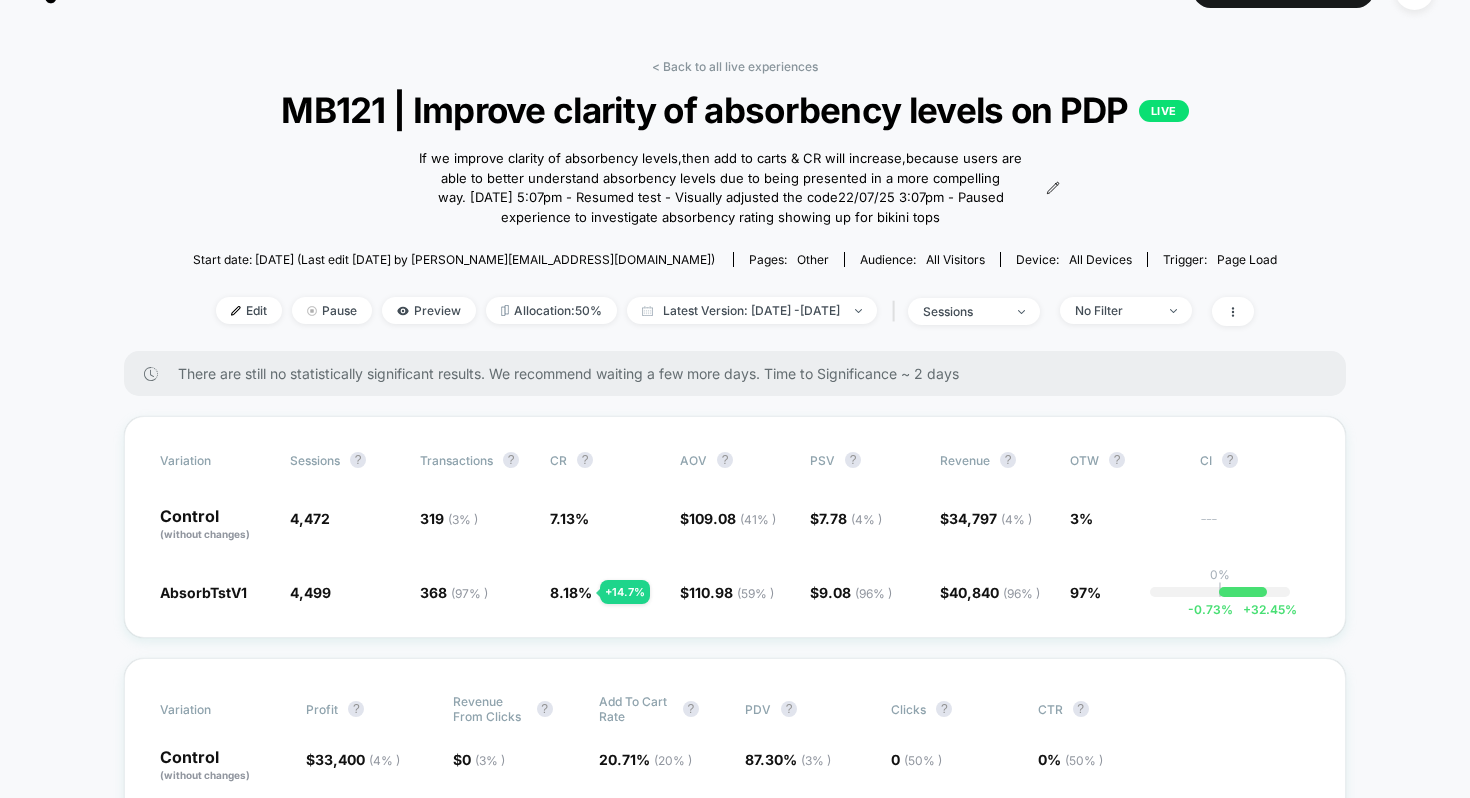 scroll, scrollTop: 22, scrollLeft: 0, axis: vertical 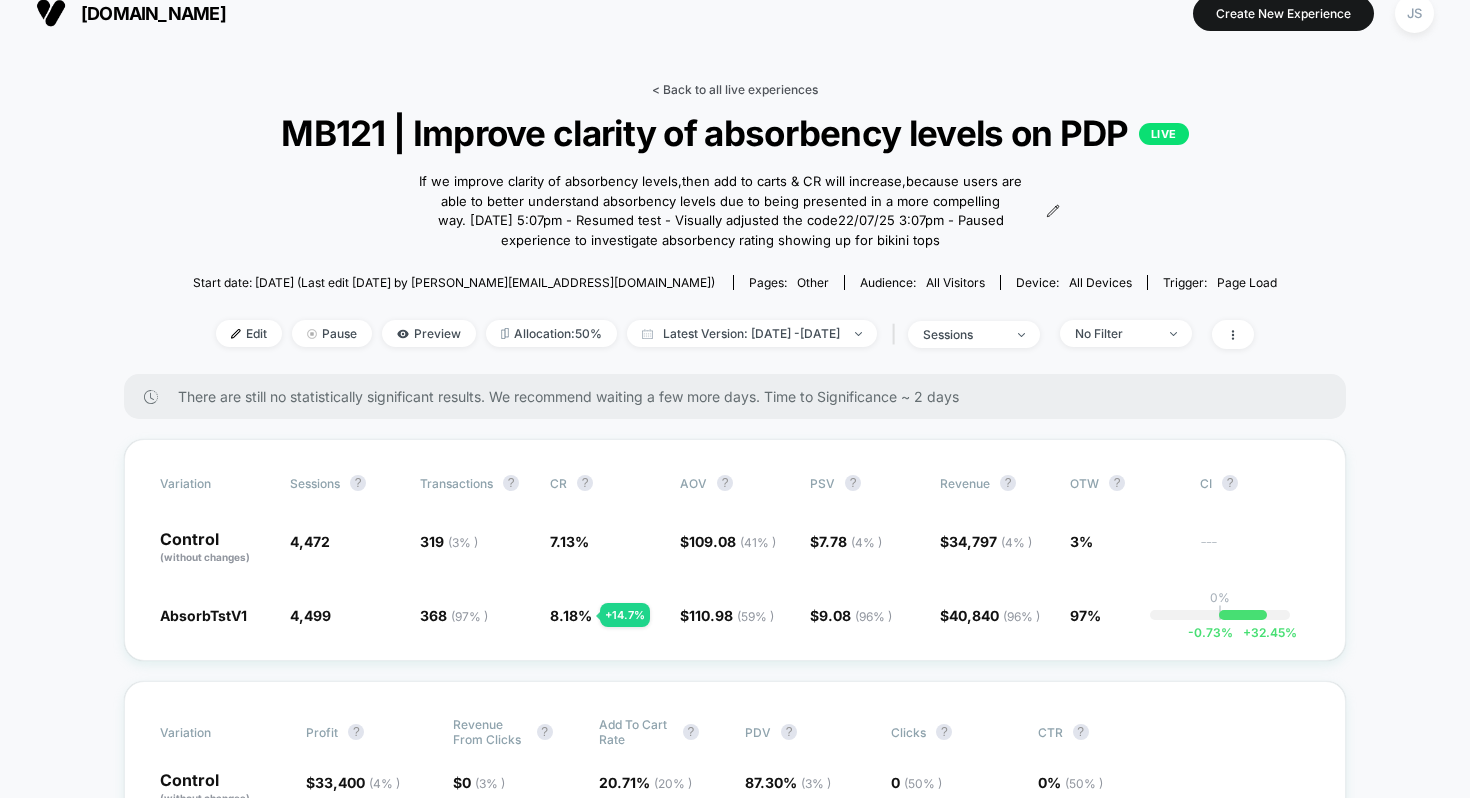 click on "< Back to all live experiences" at bounding box center [735, 89] 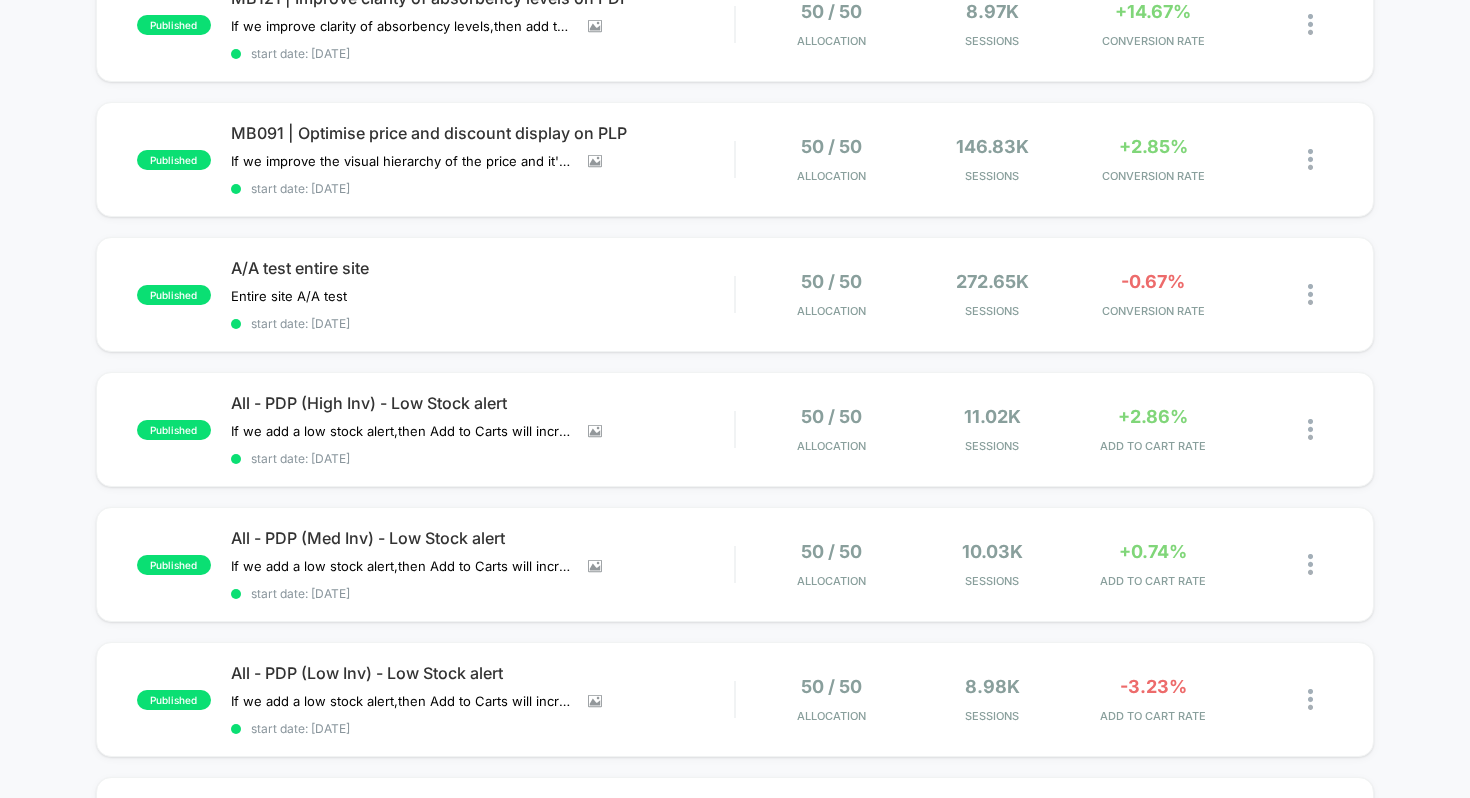 scroll, scrollTop: 252, scrollLeft: 0, axis: vertical 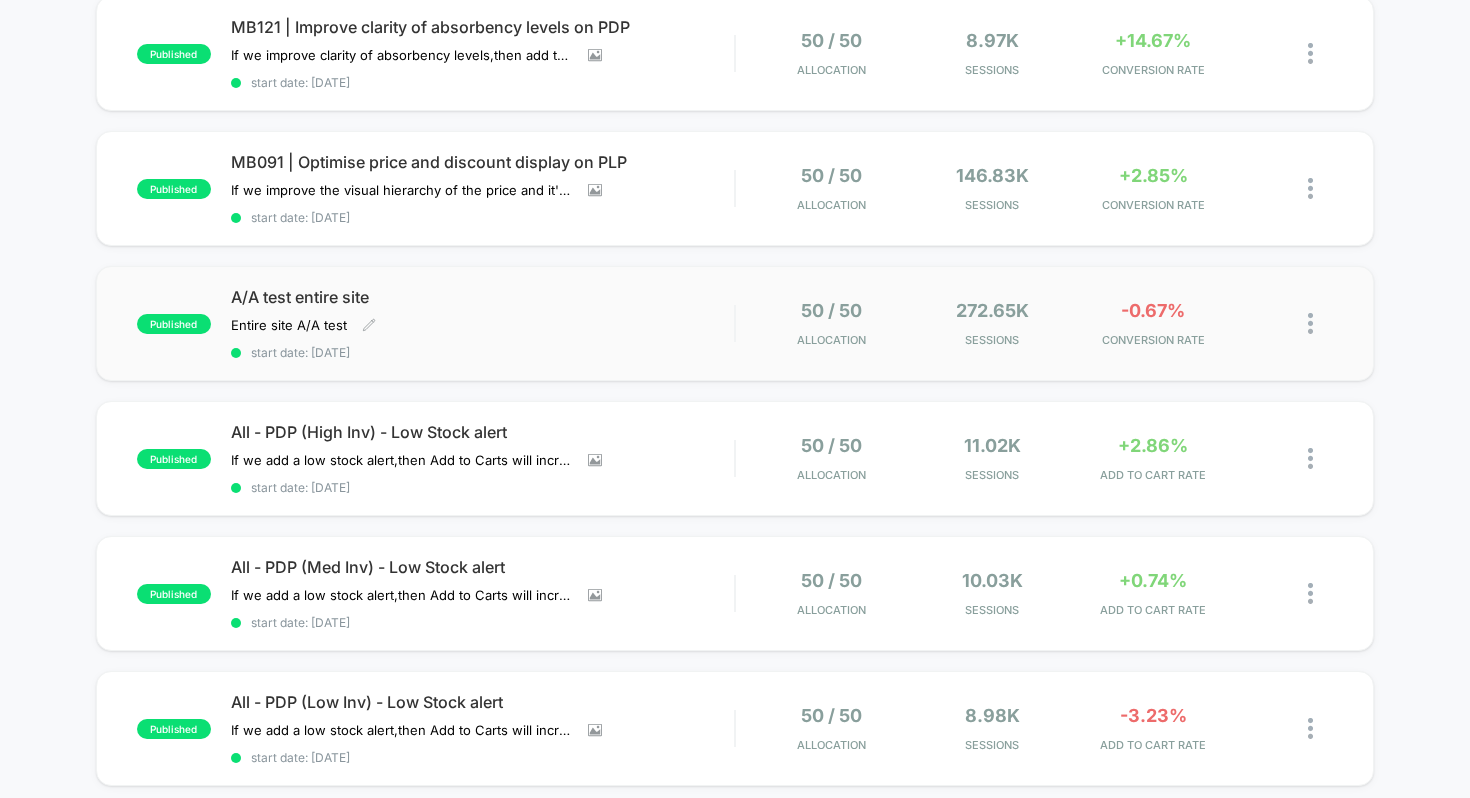 click on "A/A test entire site" at bounding box center (483, 297) 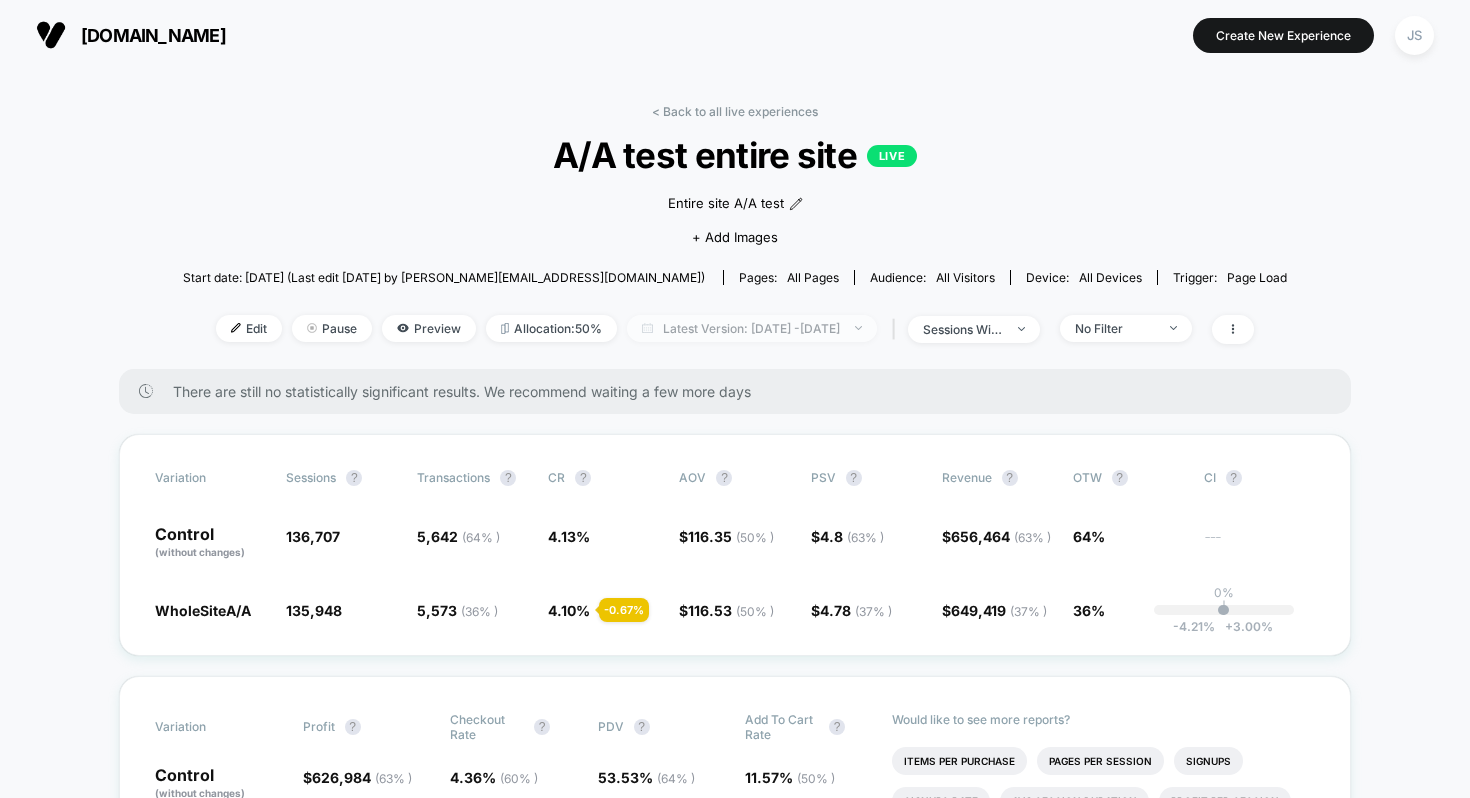 click on "Latest Version:     Jun 27, 2025    -    Jul 26, 2025" at bounding box center (752, 328) 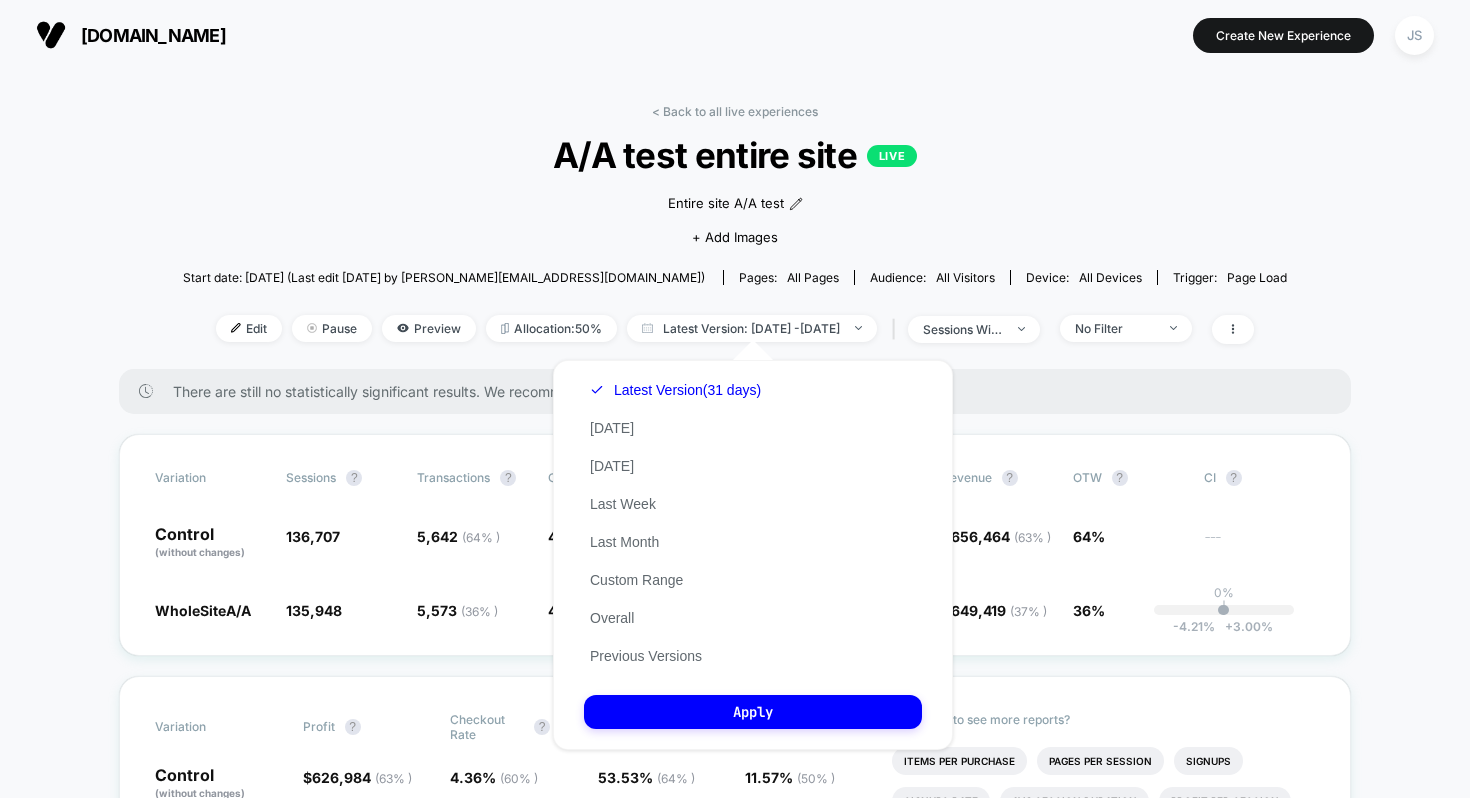 click on "Start date: 27/06/2025 (Last edit 27/06/2025 by justin.s@wearetag.co) Pages: all pages Audience: All Visitors Device: all devices Trigger: Page Load" at bounding box center [735, 277] 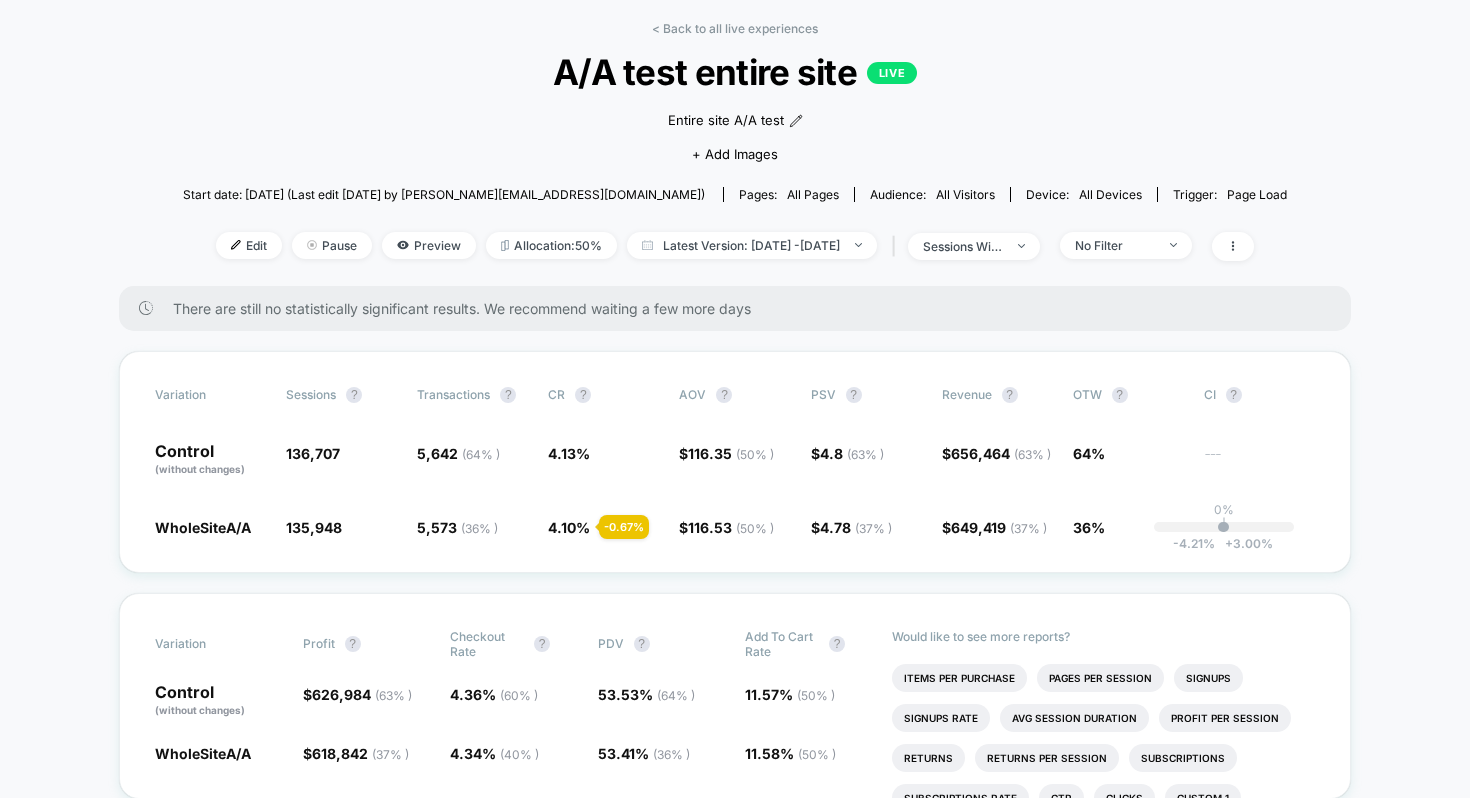 scroll, scrollTop: 67, scrollLeft: 0, axis: vertical 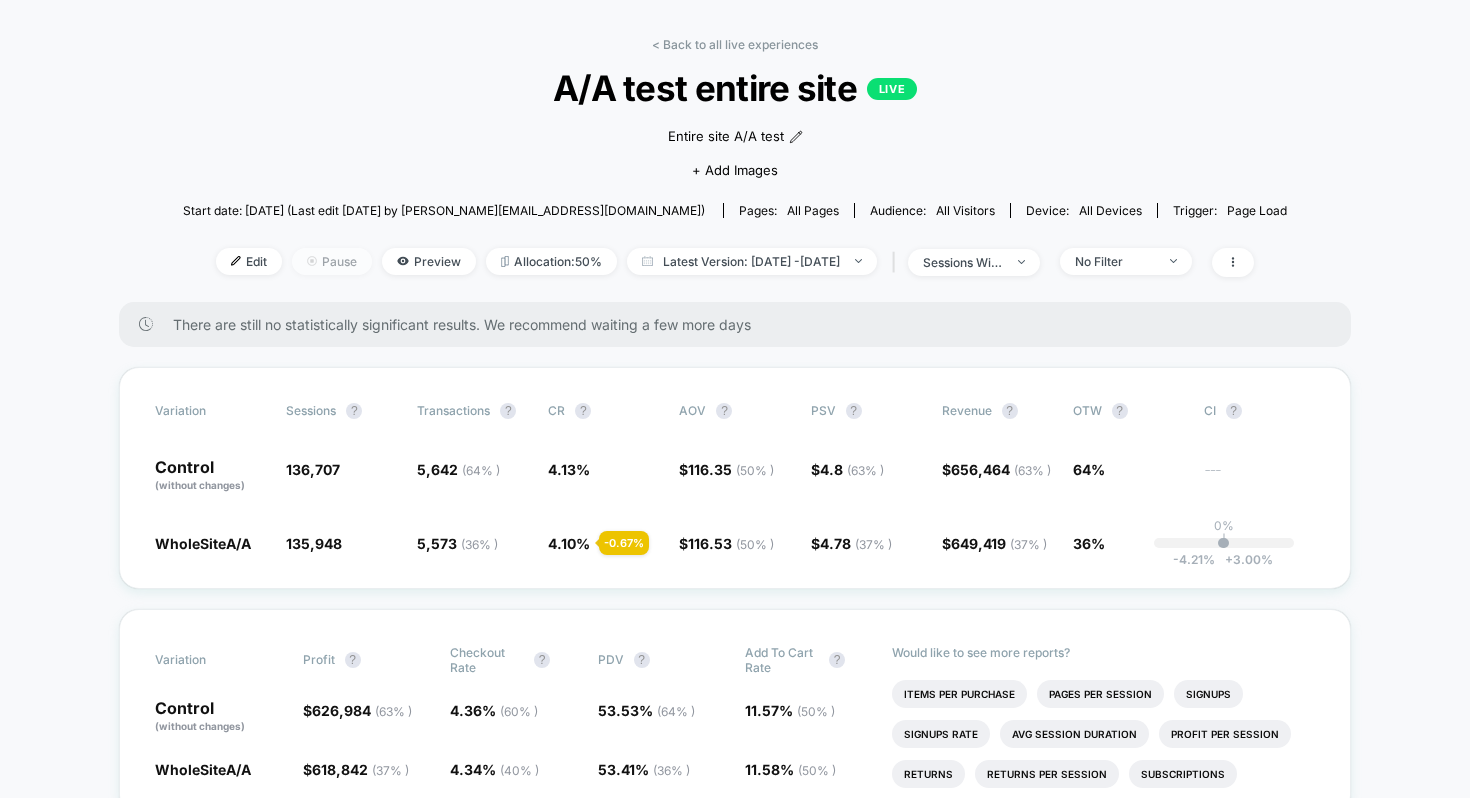 click on "Pause" at bounding box center (332, 261) 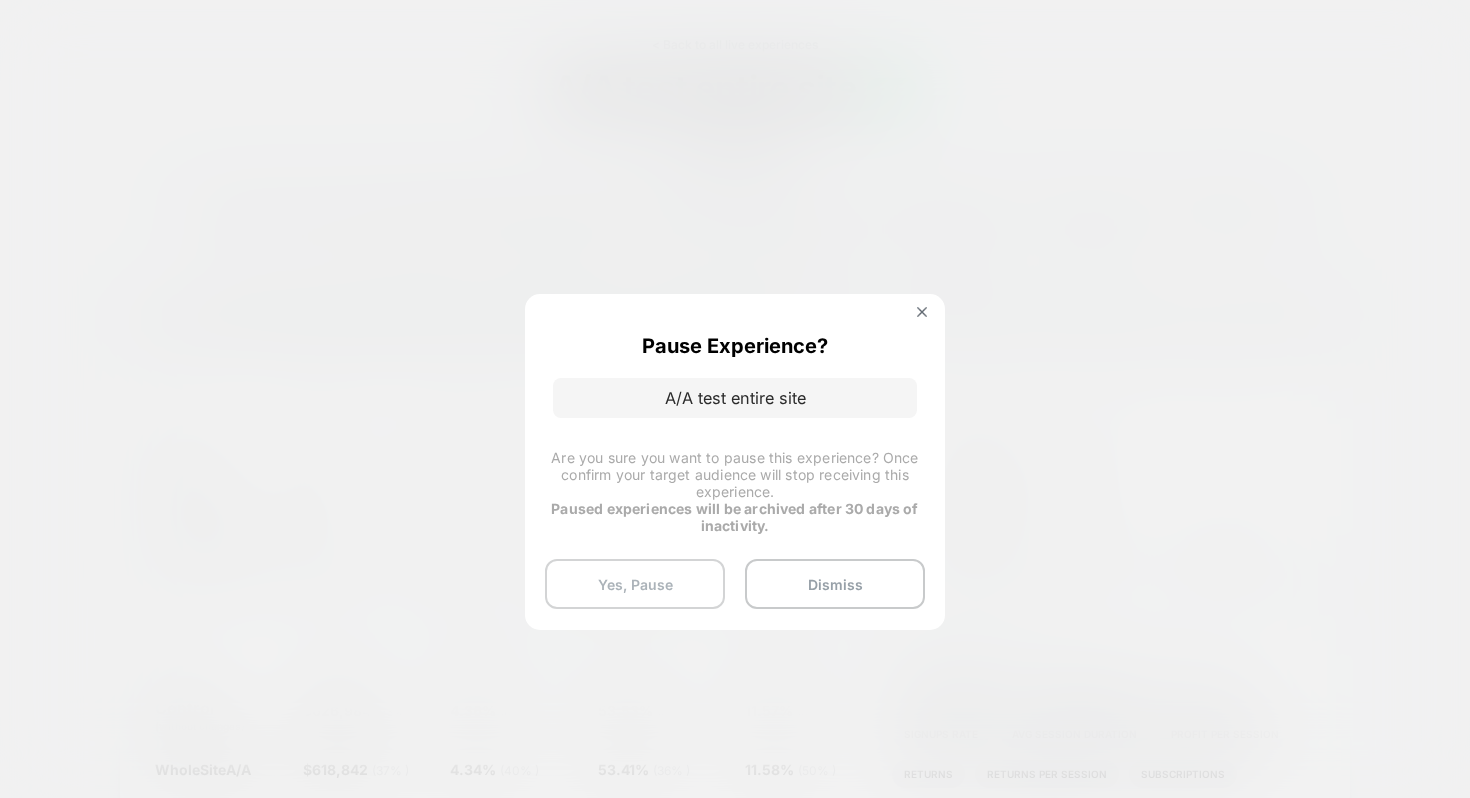 click on "Yes, Pause" at bounding box center [635, 584] 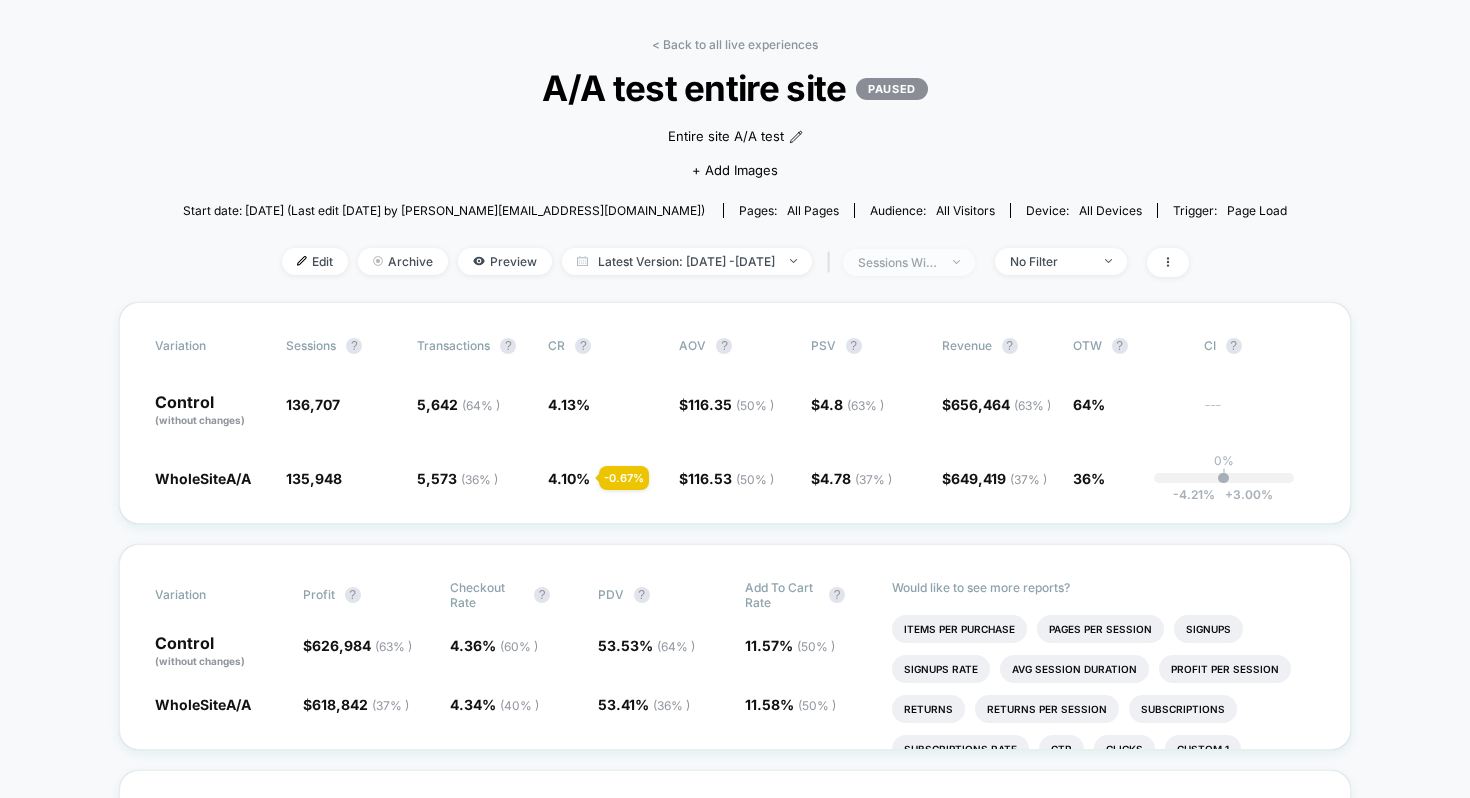 click on "sessions with impression" at bounding box center [909, 262] 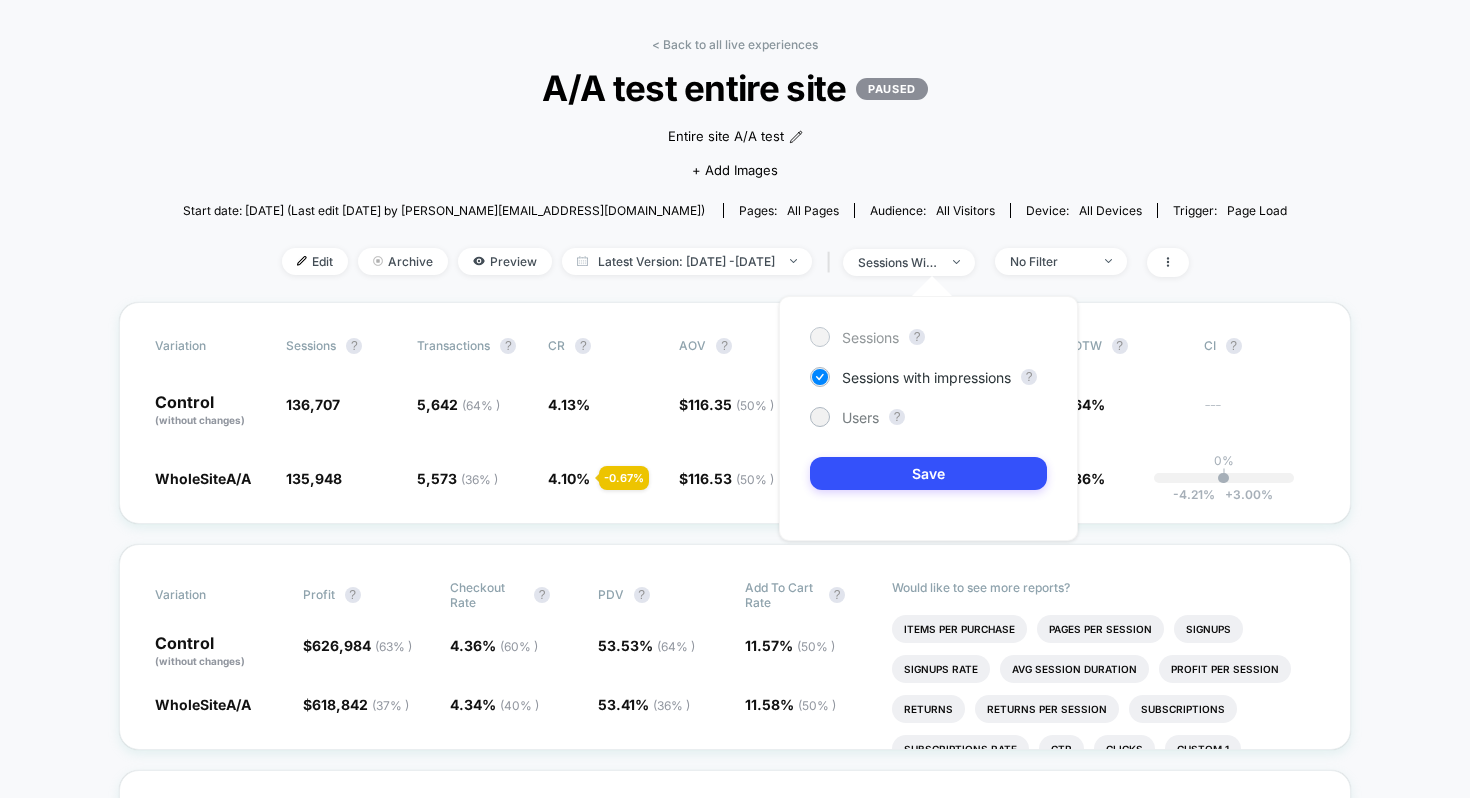 click on "Sessions" at bounding box center [870, 337] 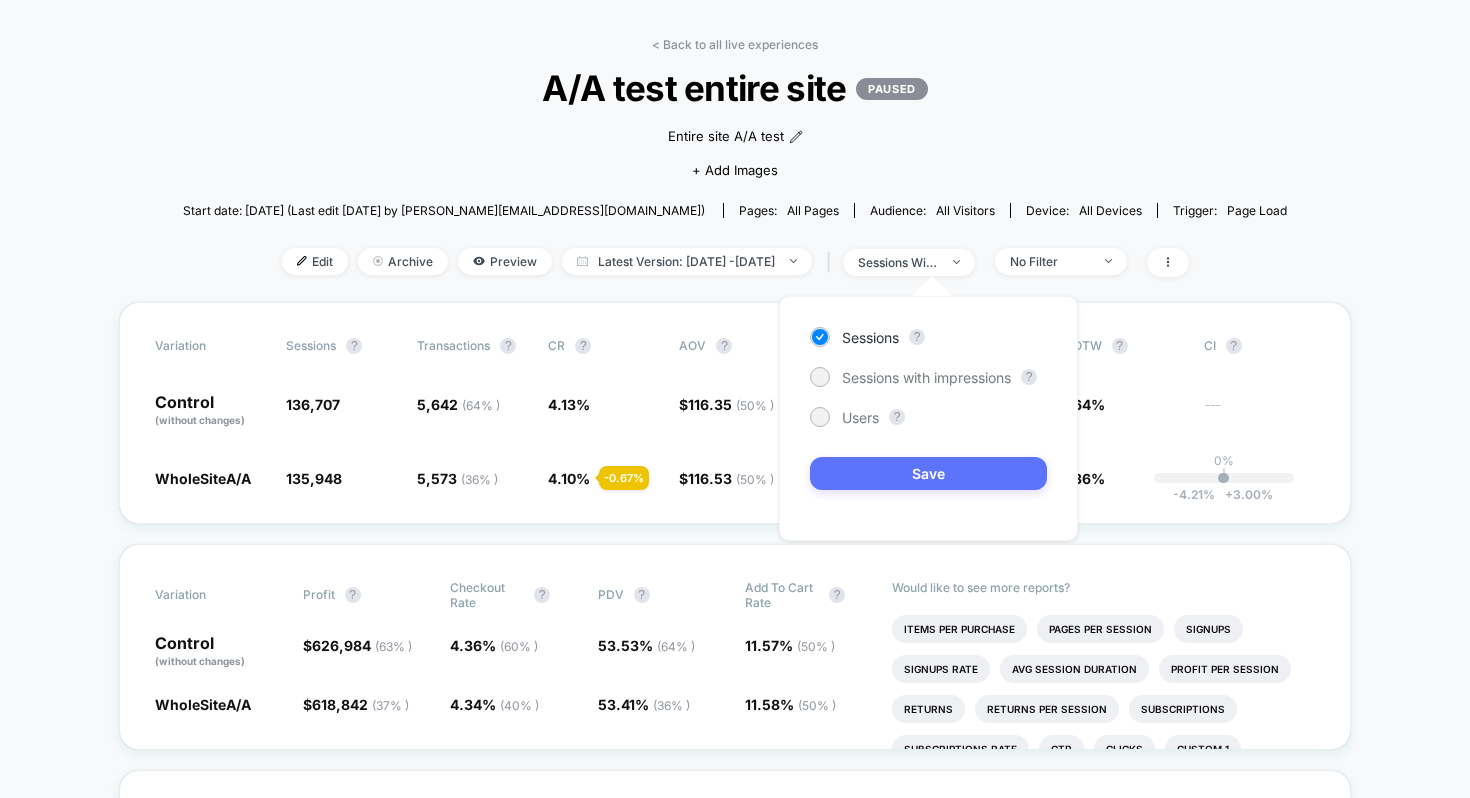 click on "Save" at bounding box center [928, 473] 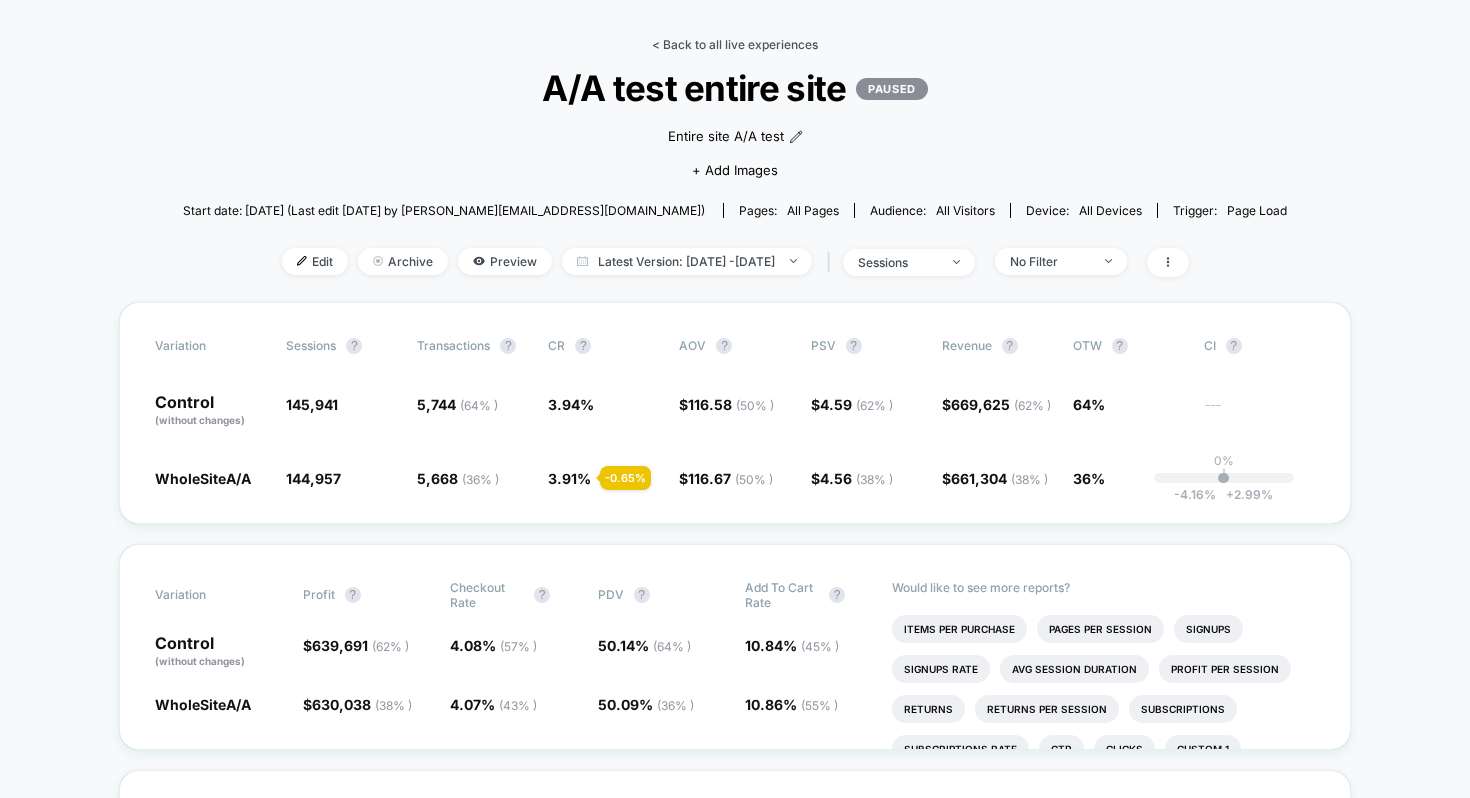 click on "< Back to all live experiences" at bounding box center (735, 44) 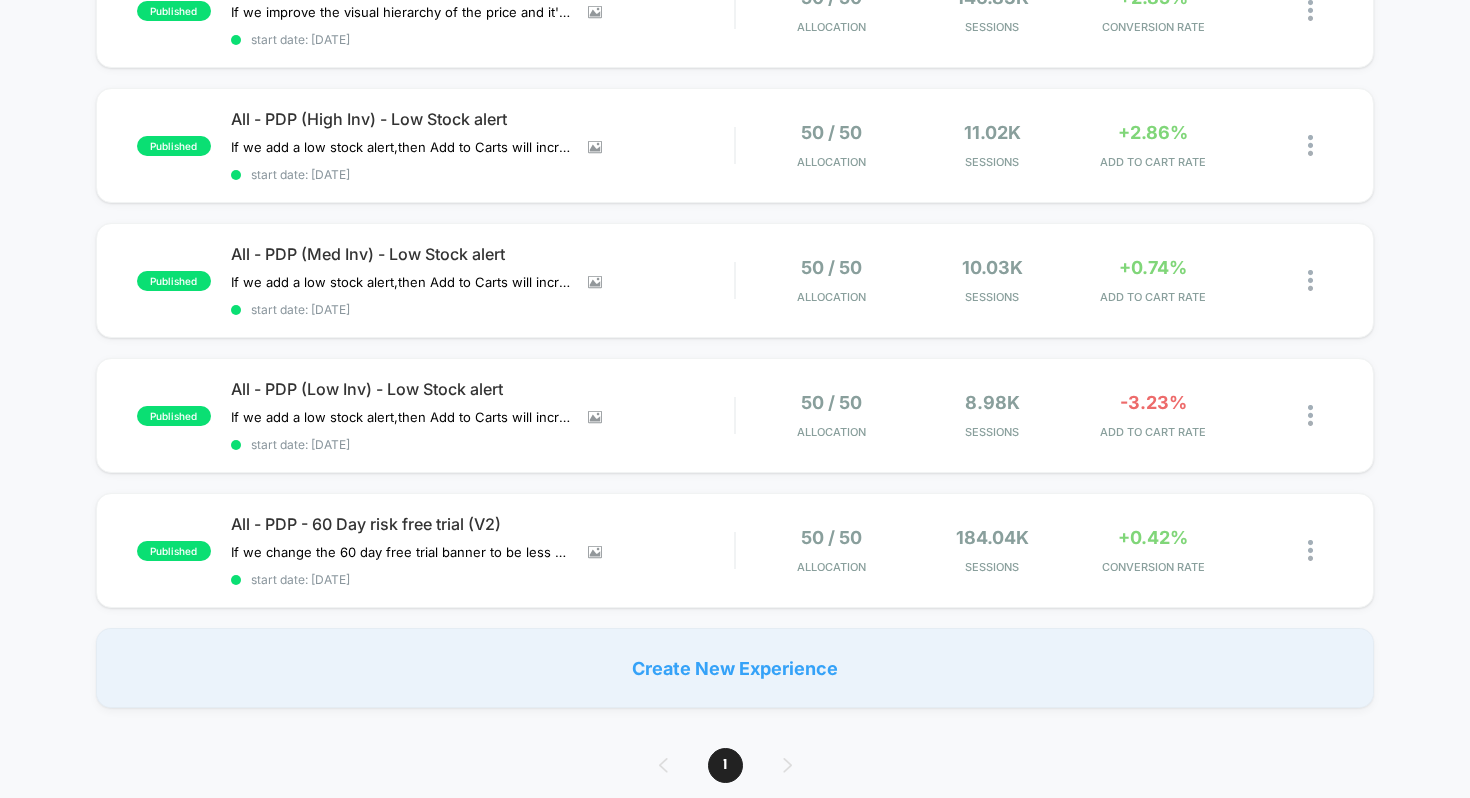 scroll, scrollTop: 0, scrollLeft: 0, axis: both 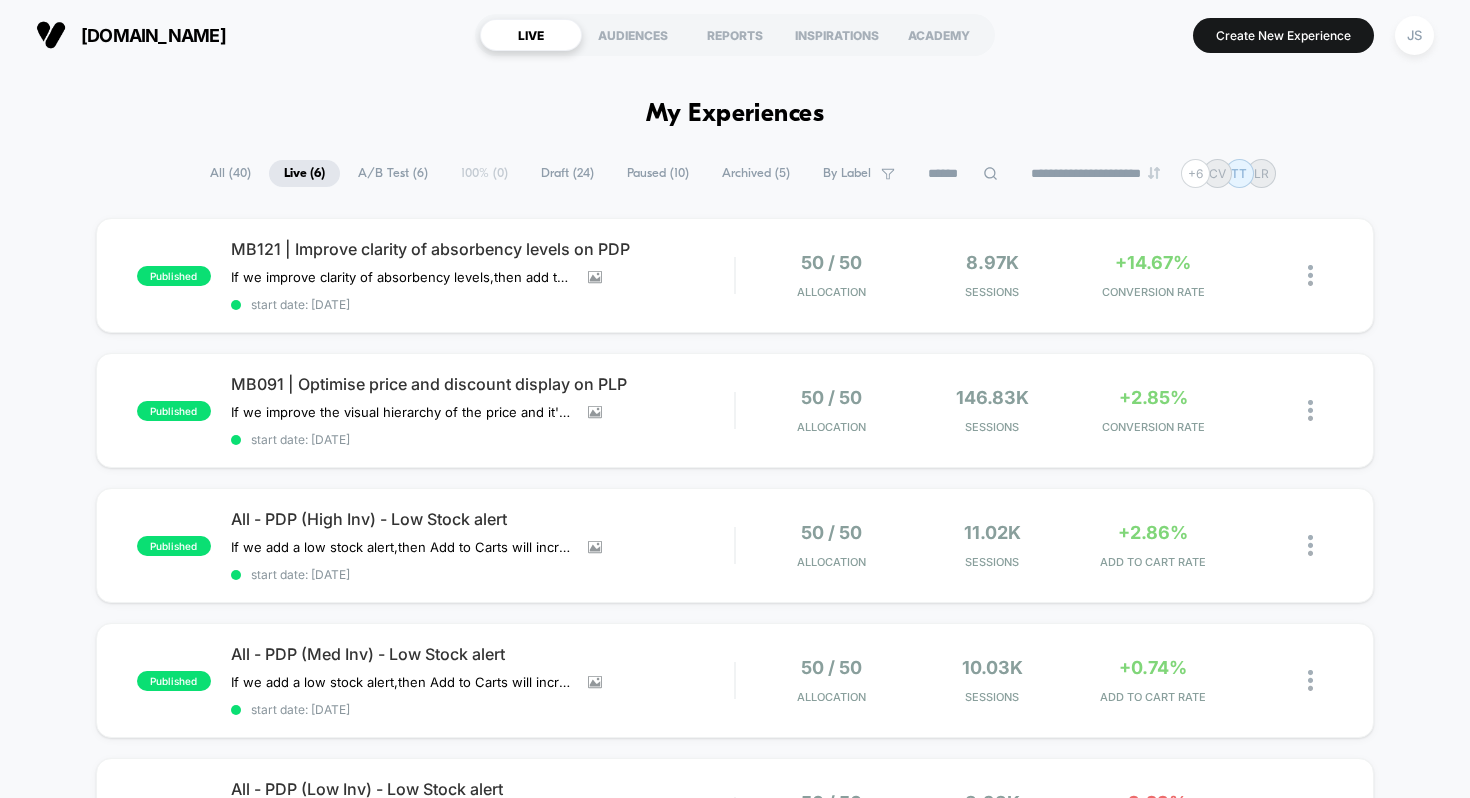 click on "Paused ( 10 )" at bounding box center (658, 173) 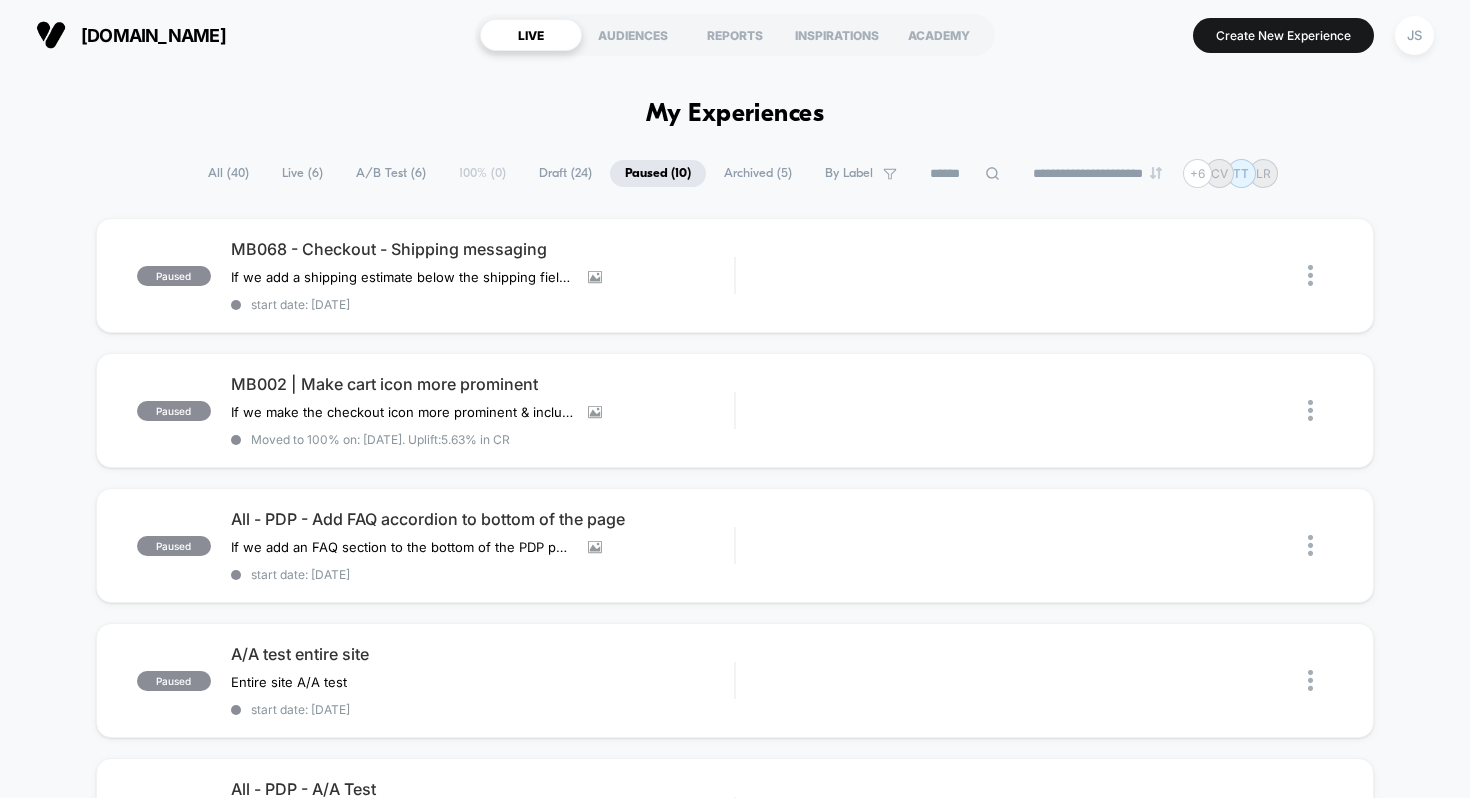 click 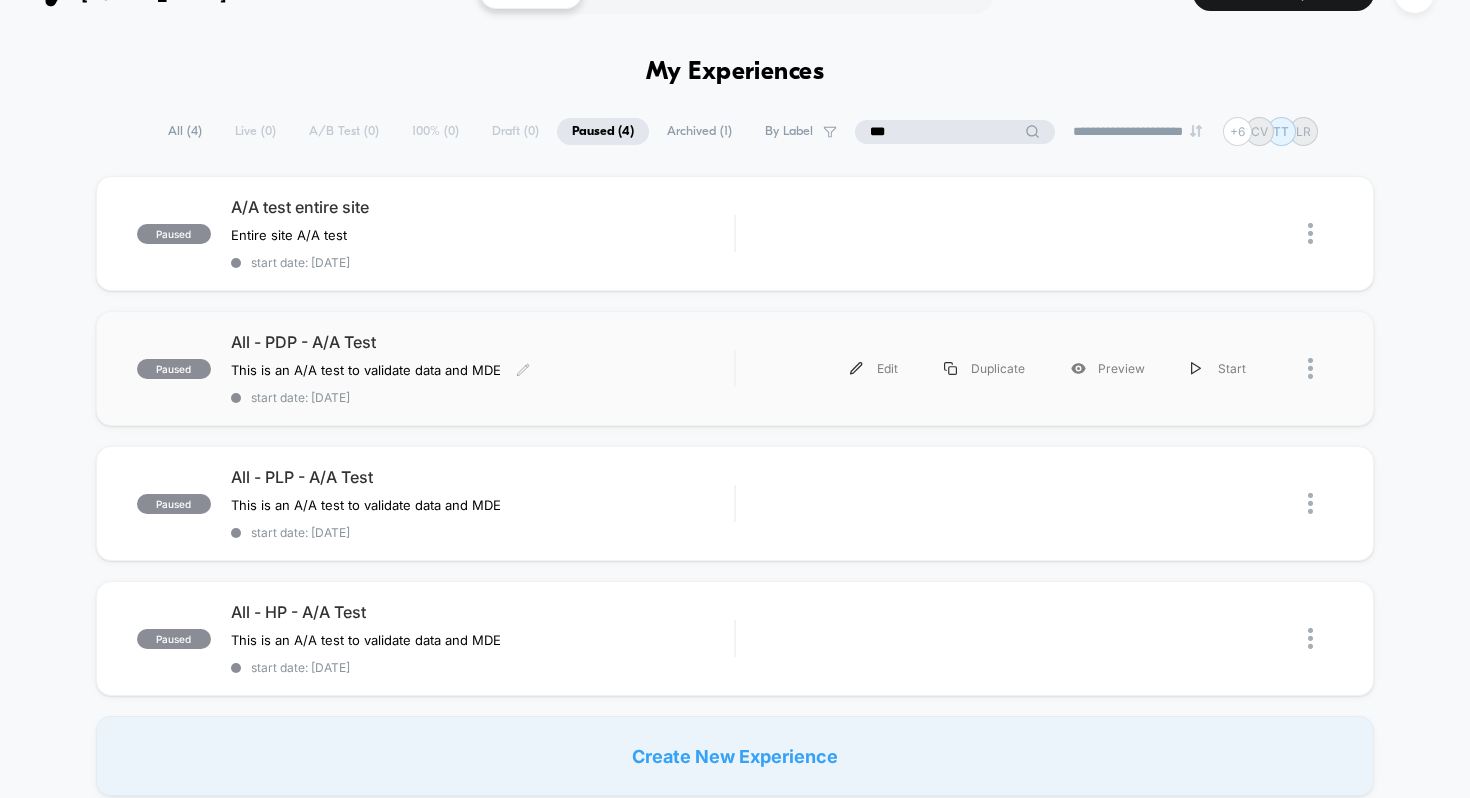 scroll, scrollTop: 43, scrollLeft: 0, axis: vertical 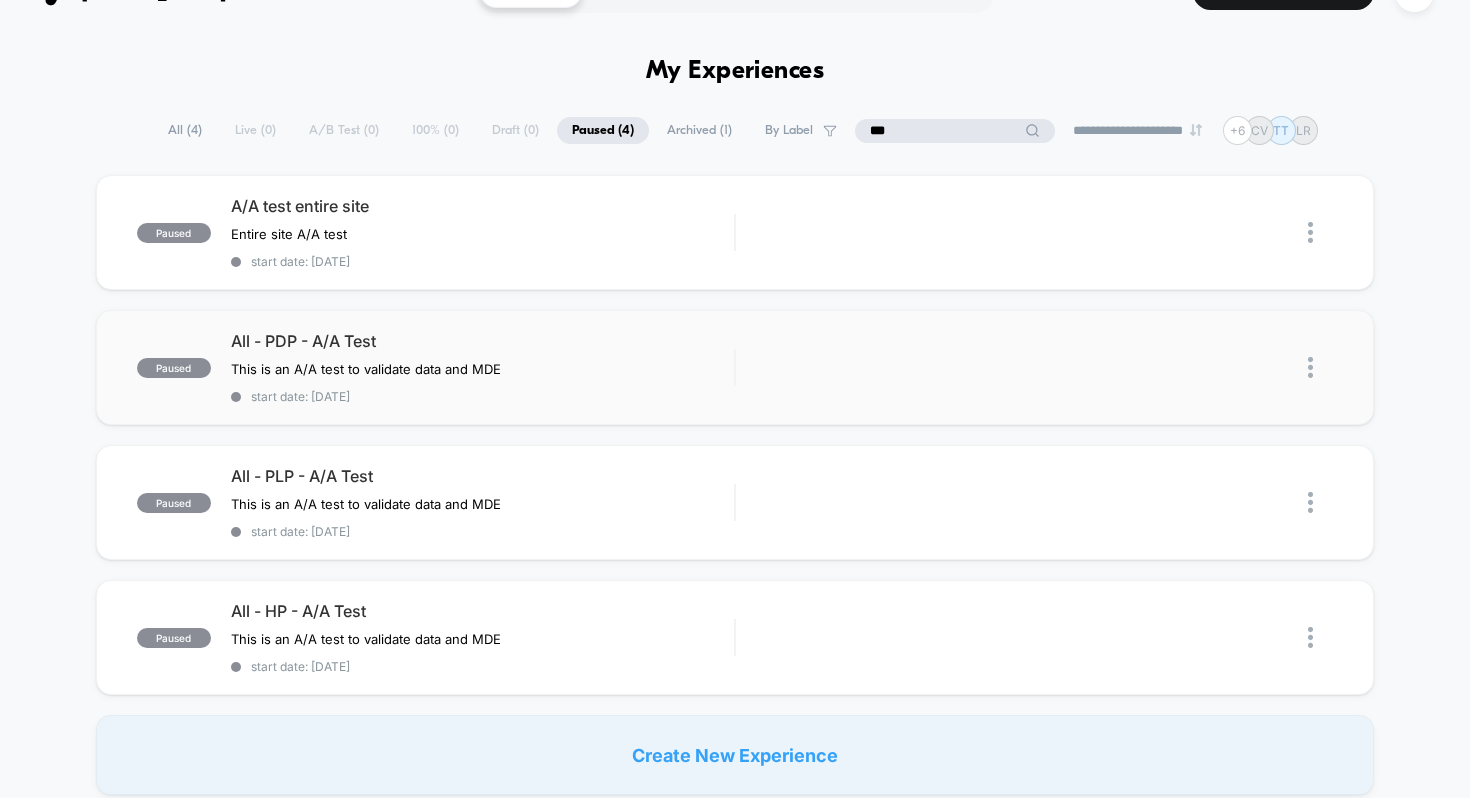 type on "***" 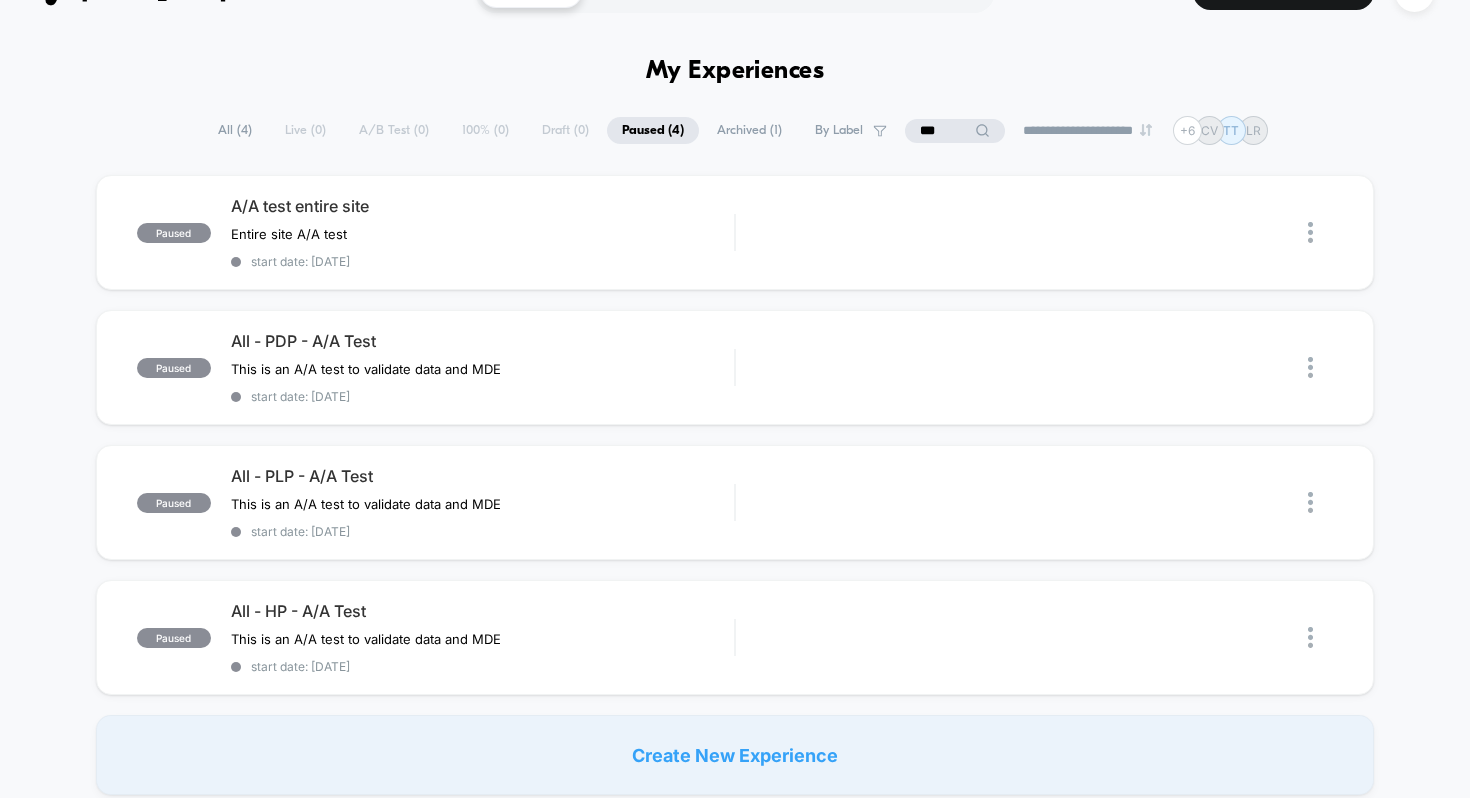 click on "**********" at bounding box center (735, 130) 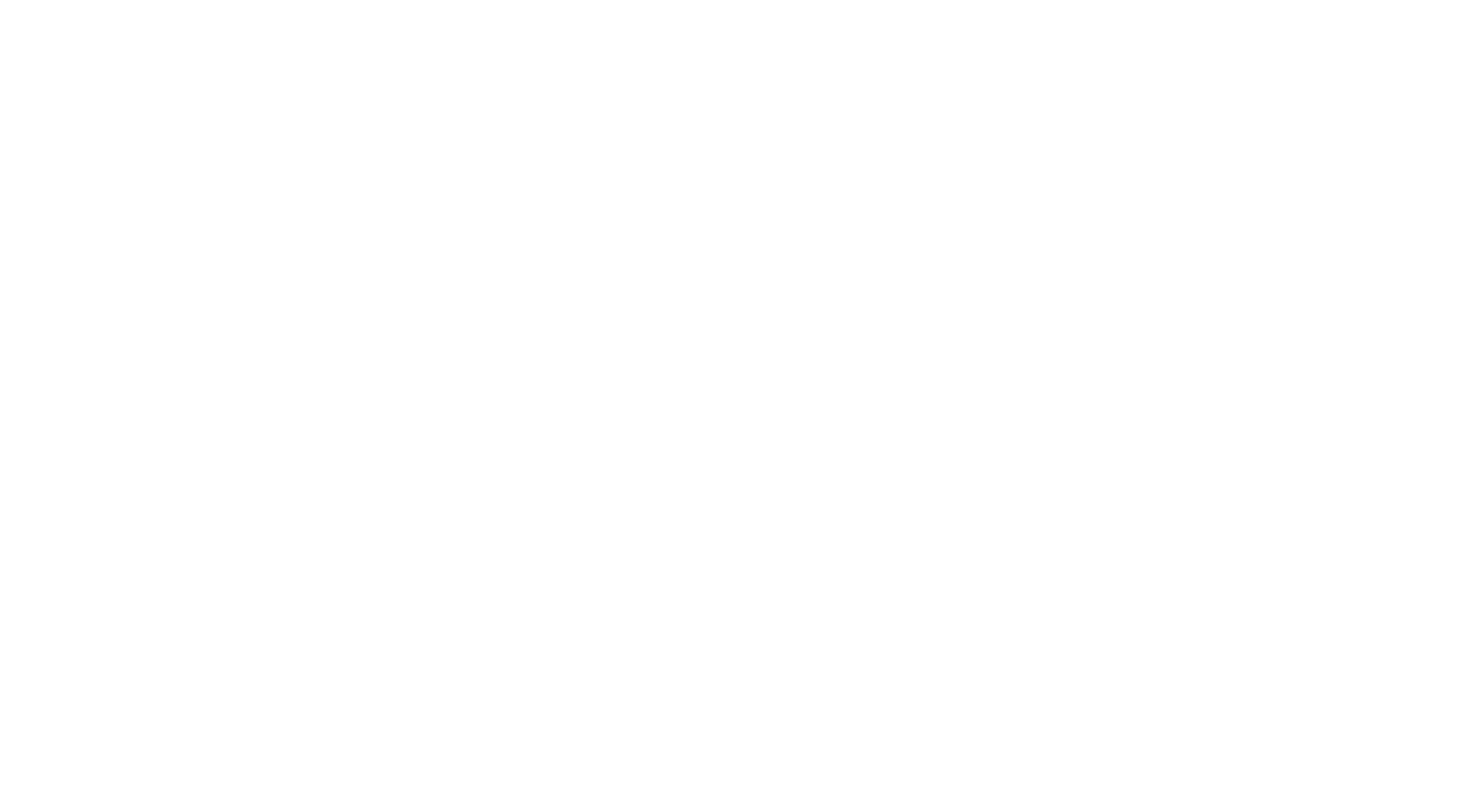 scroll, scrollTop: 0, scrollLeft: 0, axis: both 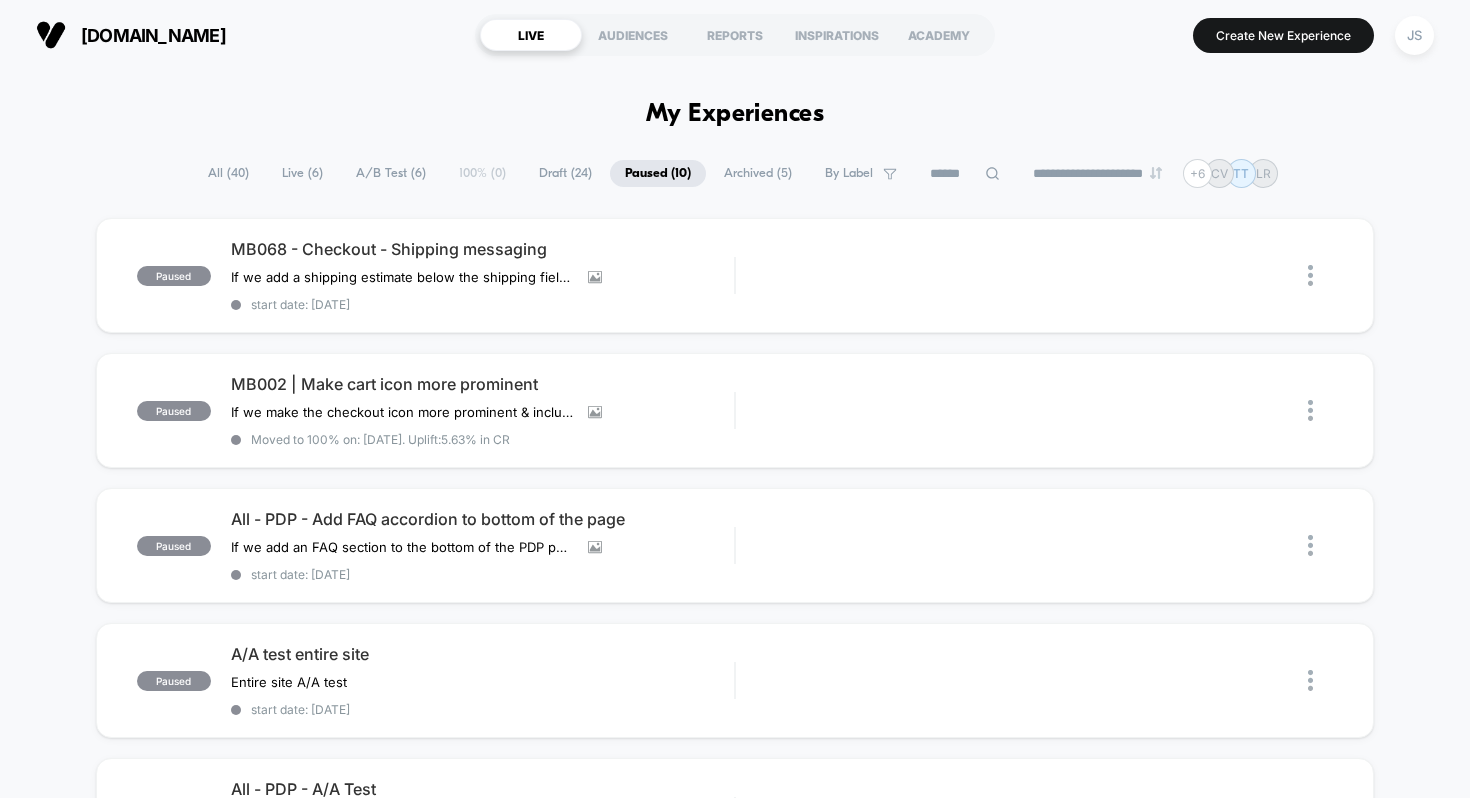 click on "Live ( 6 )" at bounding box center [302, 173] 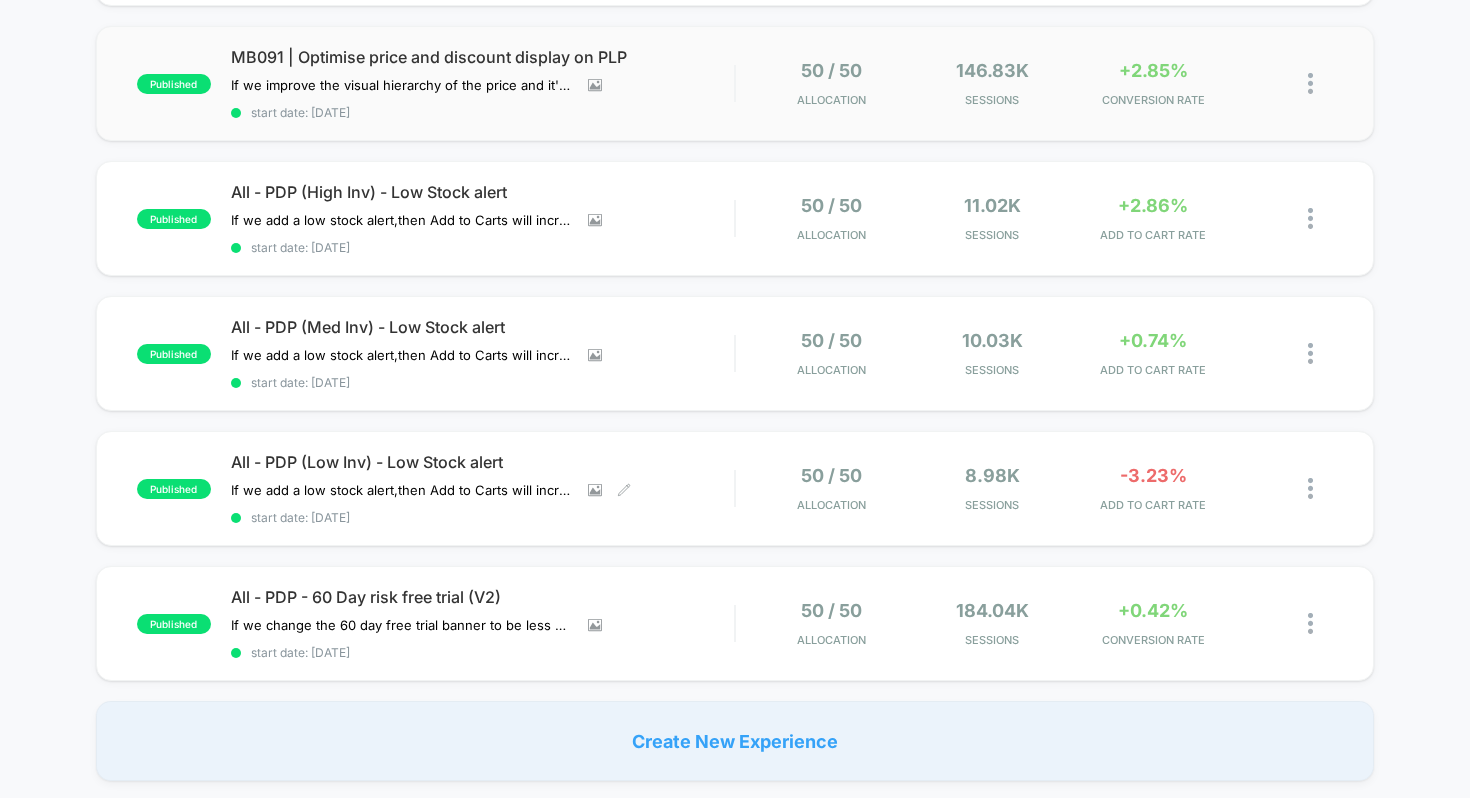 scroll, scrollTop: 328, scrollLeft: 0, axis: vertical 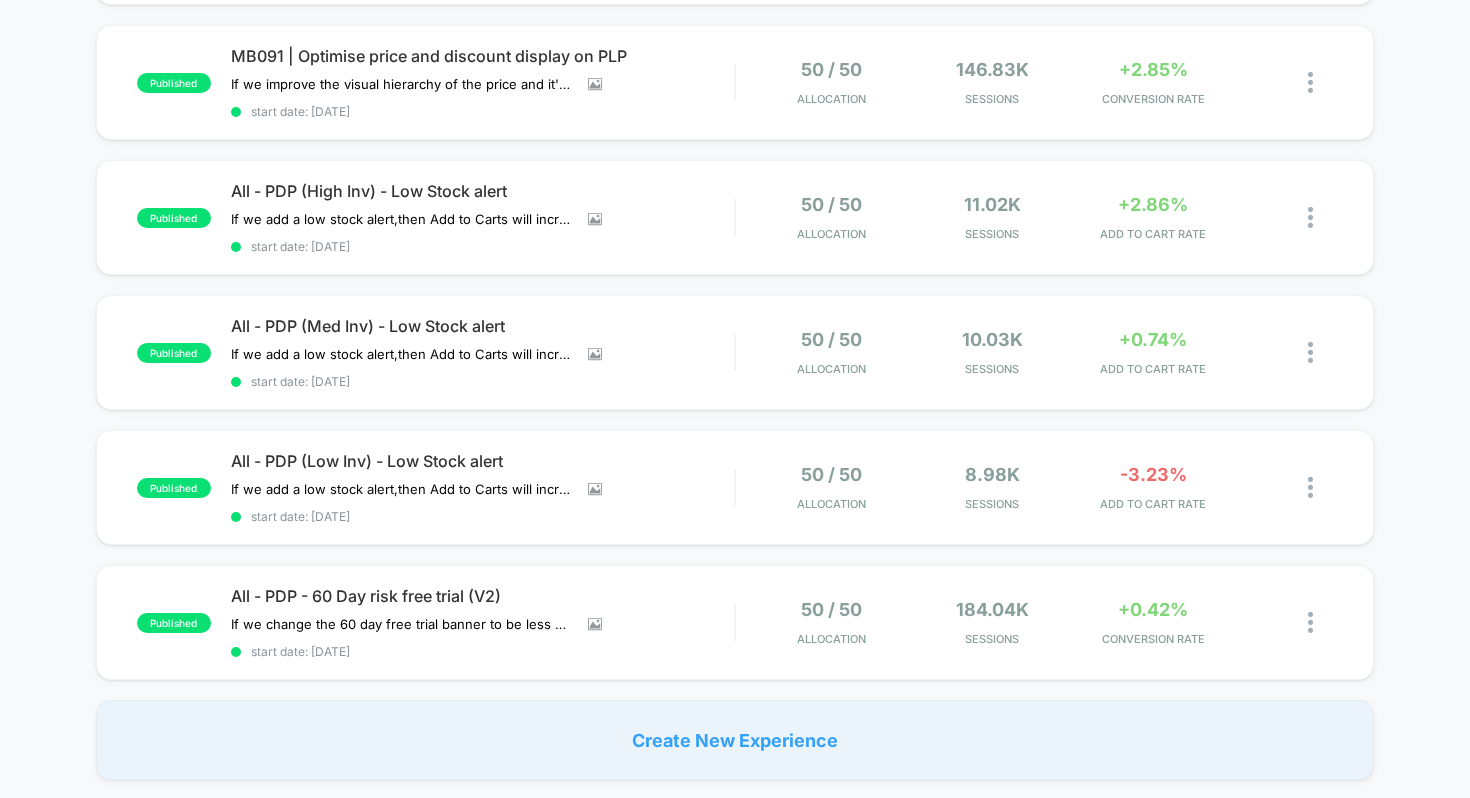 click on "published MB121 | Improve clarity of absorbency levels on PDP If we  improve clarity of absorbency levels , then  add to carts & CR  will  increase , because  users are able to better understand absorbency levels due to being presented in a more compelling way.  [DATE] 5:07pm - Resumed test - Visually adjusted the code [DATE] 3:07pm  -  Paused experience to investigate absorbency rating showing up for bikini tops Click to view images Click to edit experience details If we improve clarity of absorbency levels,then add to carts & CR will increase,because users are able to better understand absorbency levels due to being presented in a more compelling way. [DATE] 5:07pm - Resumed test - Visually adjusted the code22/07/25 3:07pm - Paused experience to investigate absorbency rating showing up for bikini tops start date: [DATE] 50 / 50 Allocation 8.97k Sessions +14.67% CONVERSION RATE published MB091 | Optimise price and discount display on PLP Click to view images Click to edit experience details , , ." at bounding box center (735, 335) 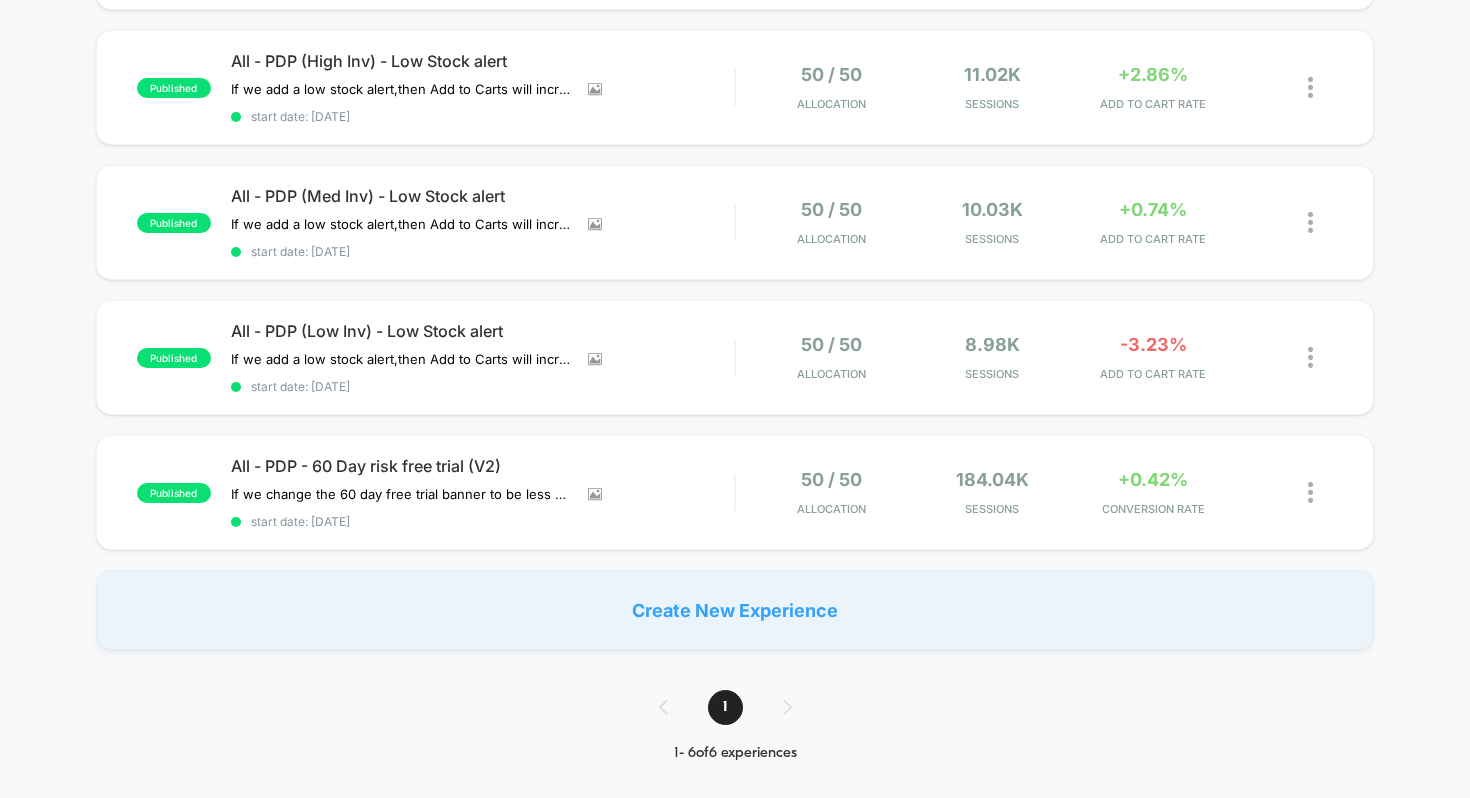 scroll, scrollTop: 467, scrollLeft: 0, axis: vertical 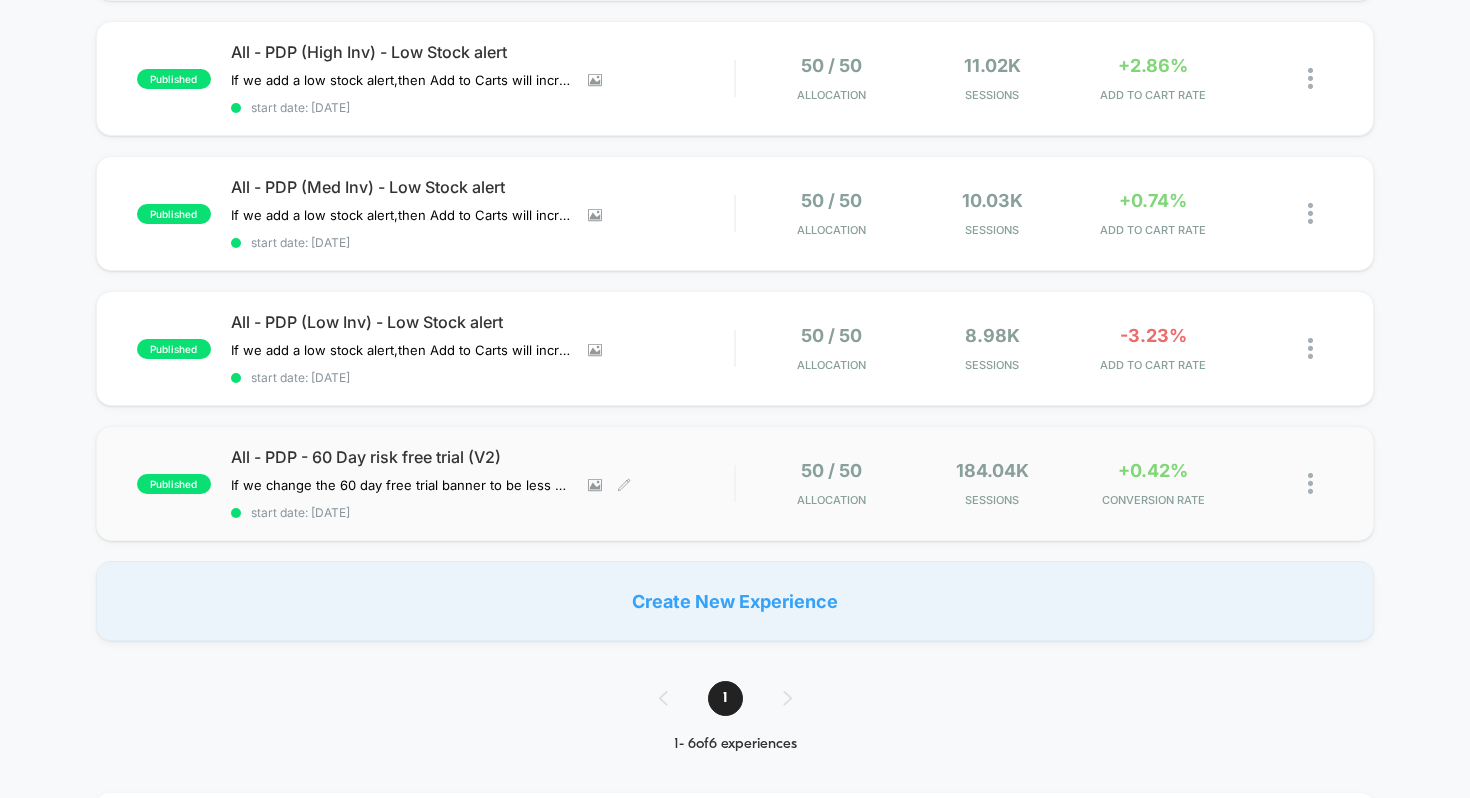 click on "All - PDP - 60 Day risk free trial (V2)" at bounding box center [483, 457] 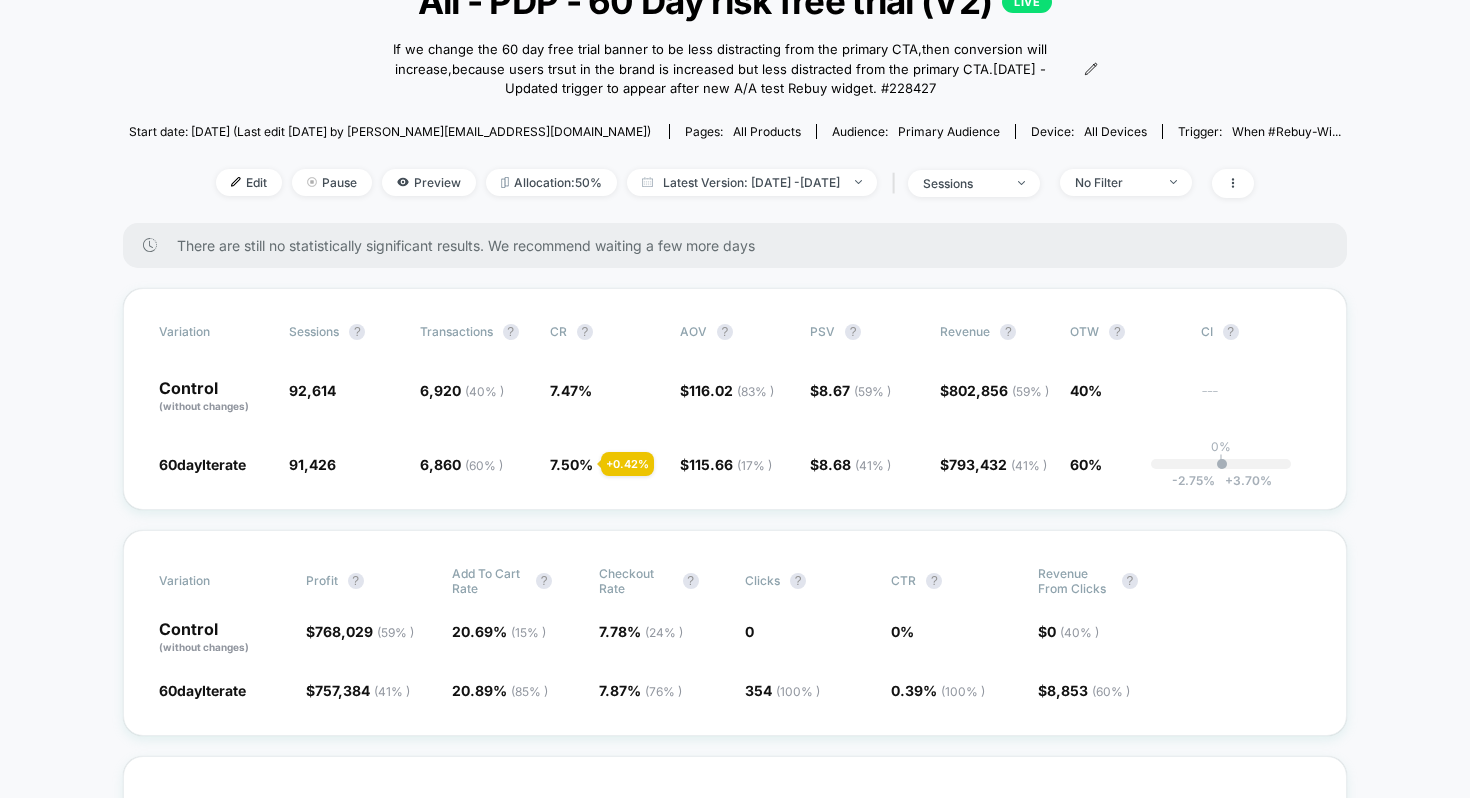 scroll, scrollTop: 155, scrollLeft: 0, axis: vertical 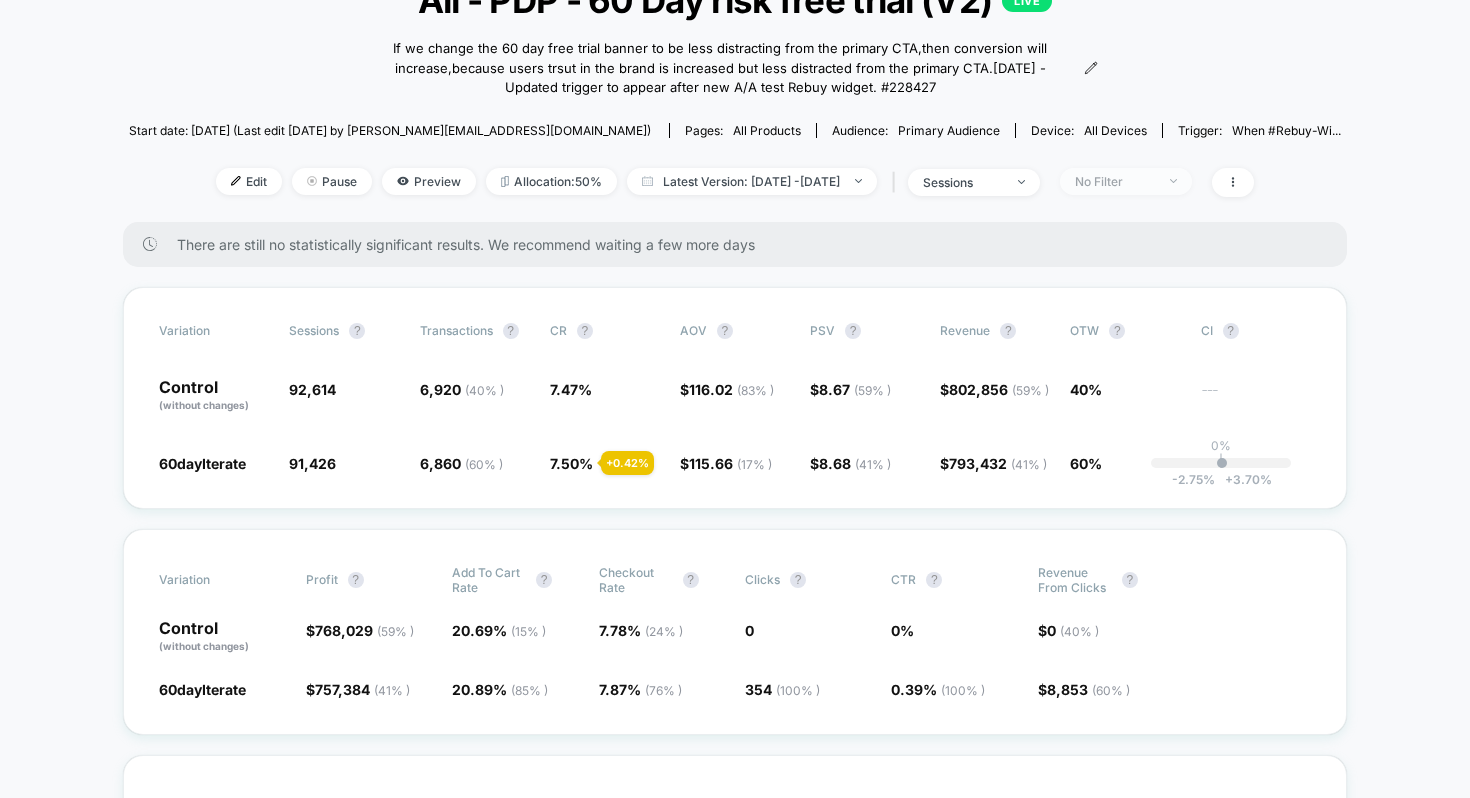 click on "No Filter" at bounding box center (1115, 181) 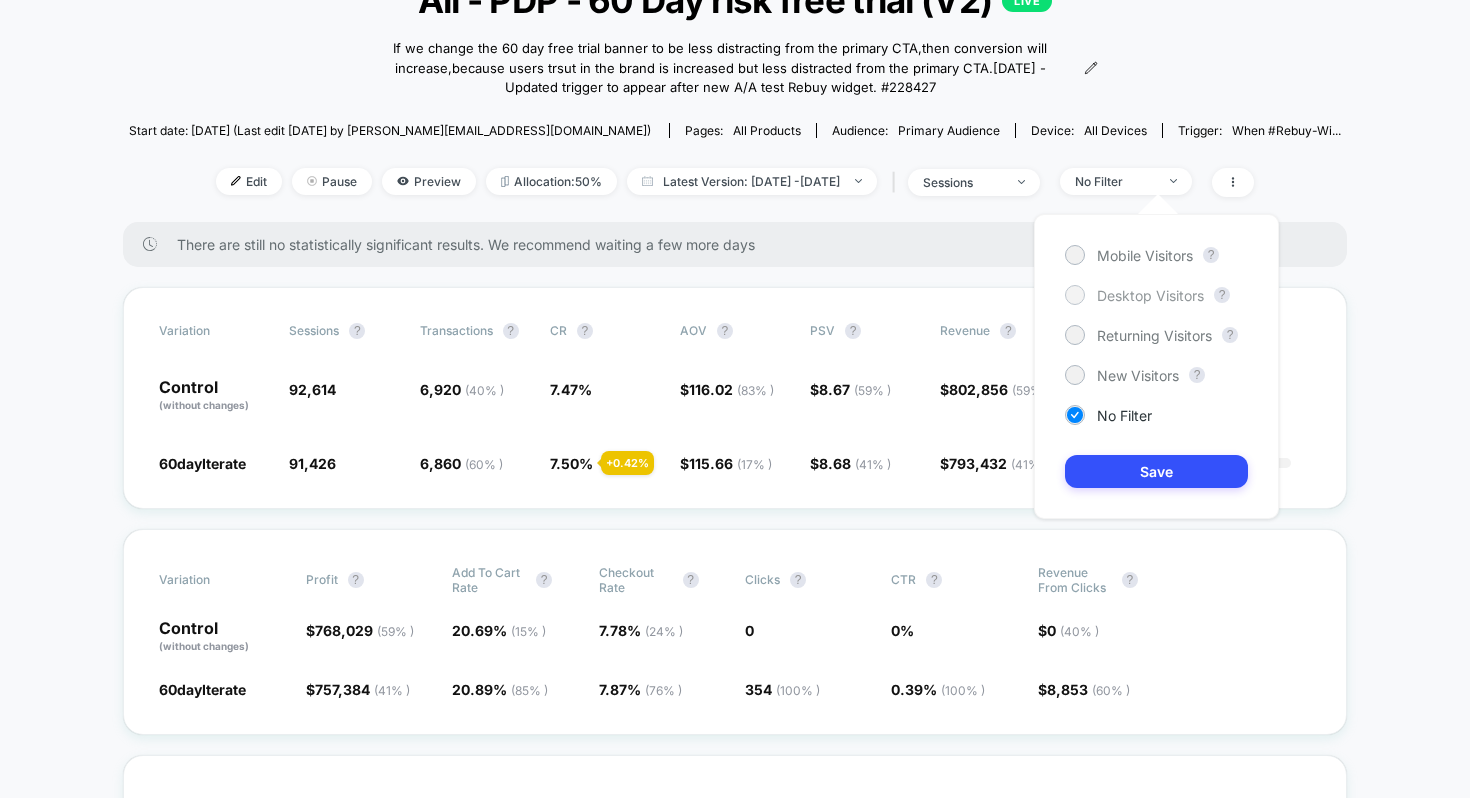 click on "Desktop Visitors" at bounding box center [1150, 295] 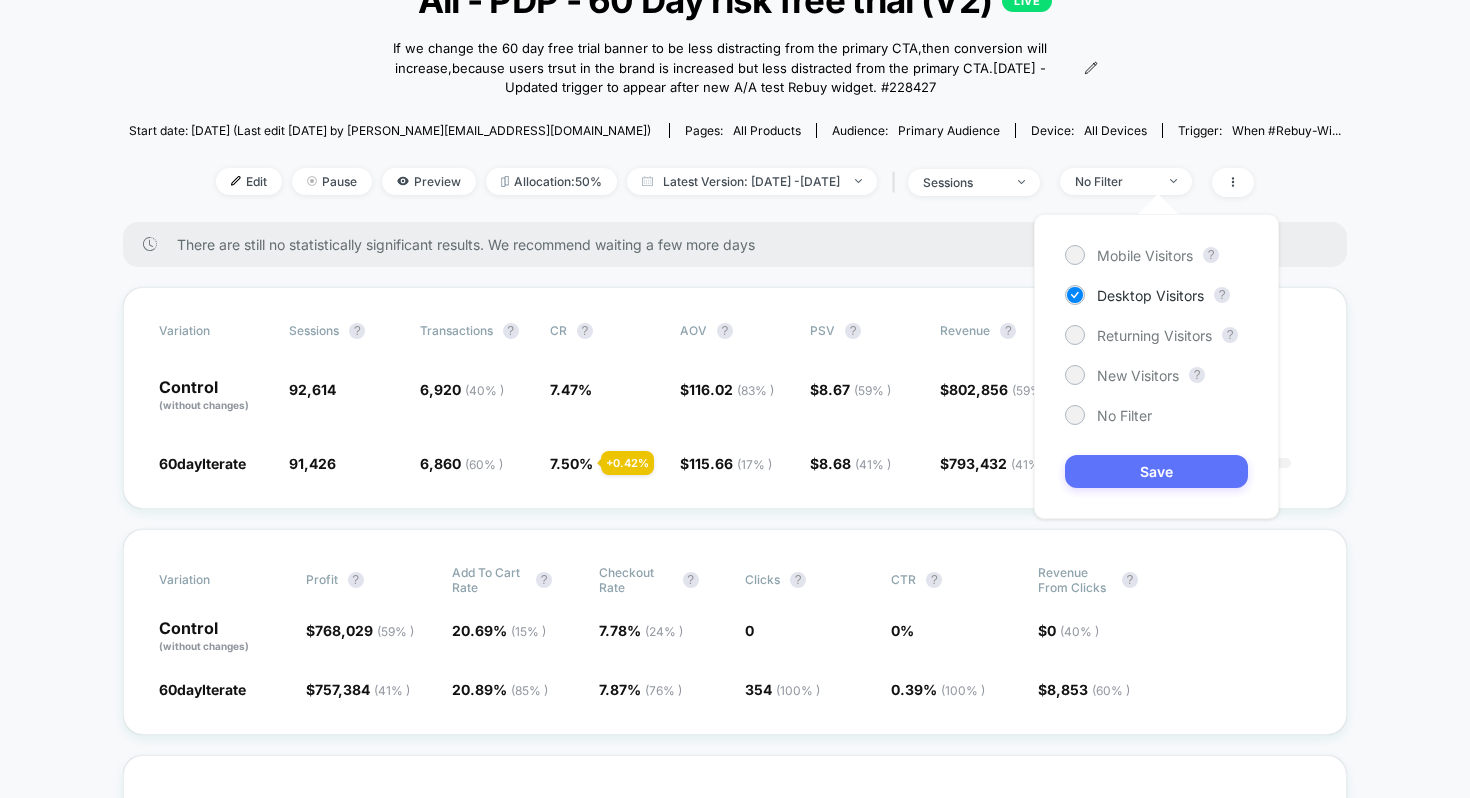 click on "Save" at bounding box center (1156, 471) 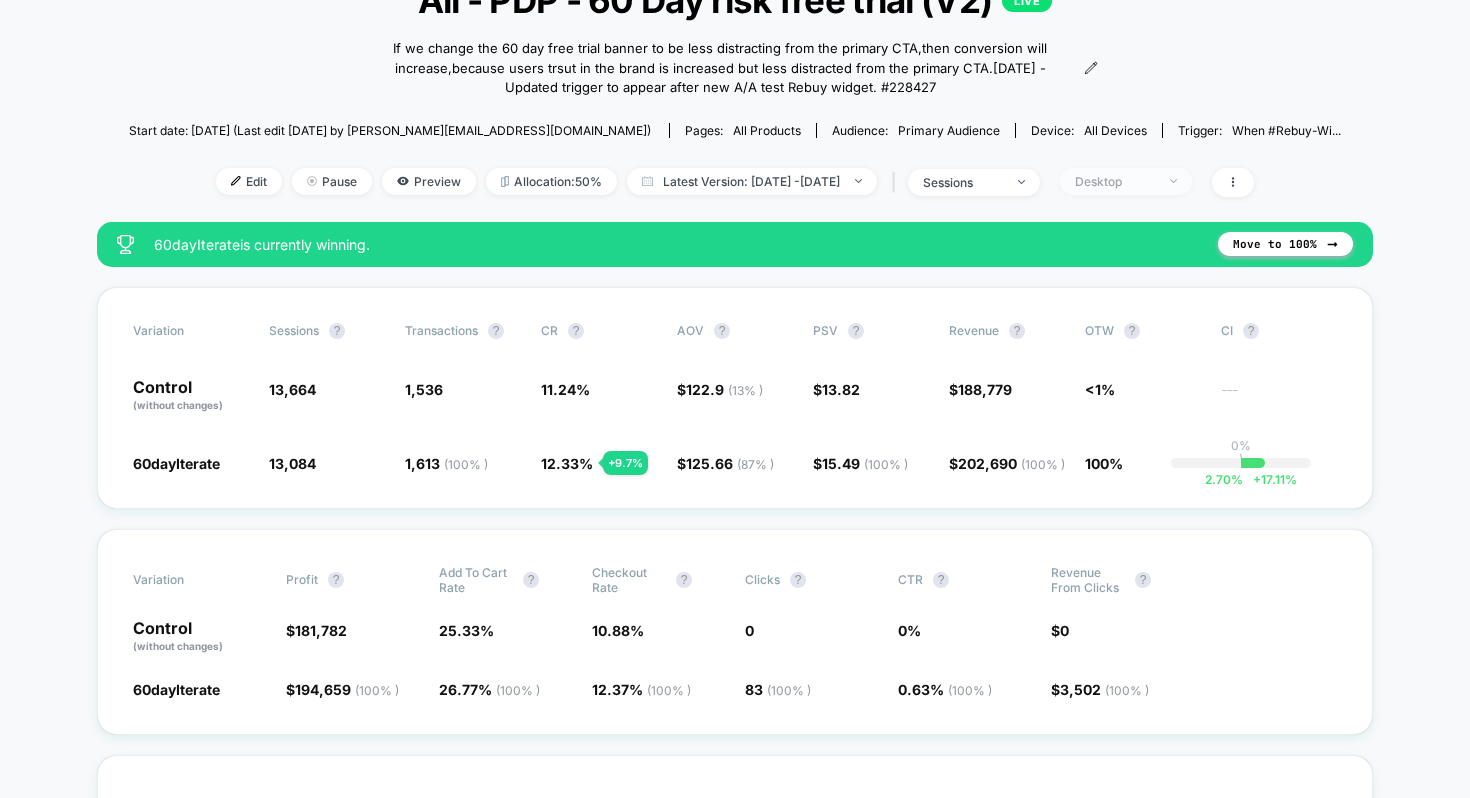 click on "Desktop" at bounding box center [1115, 181] 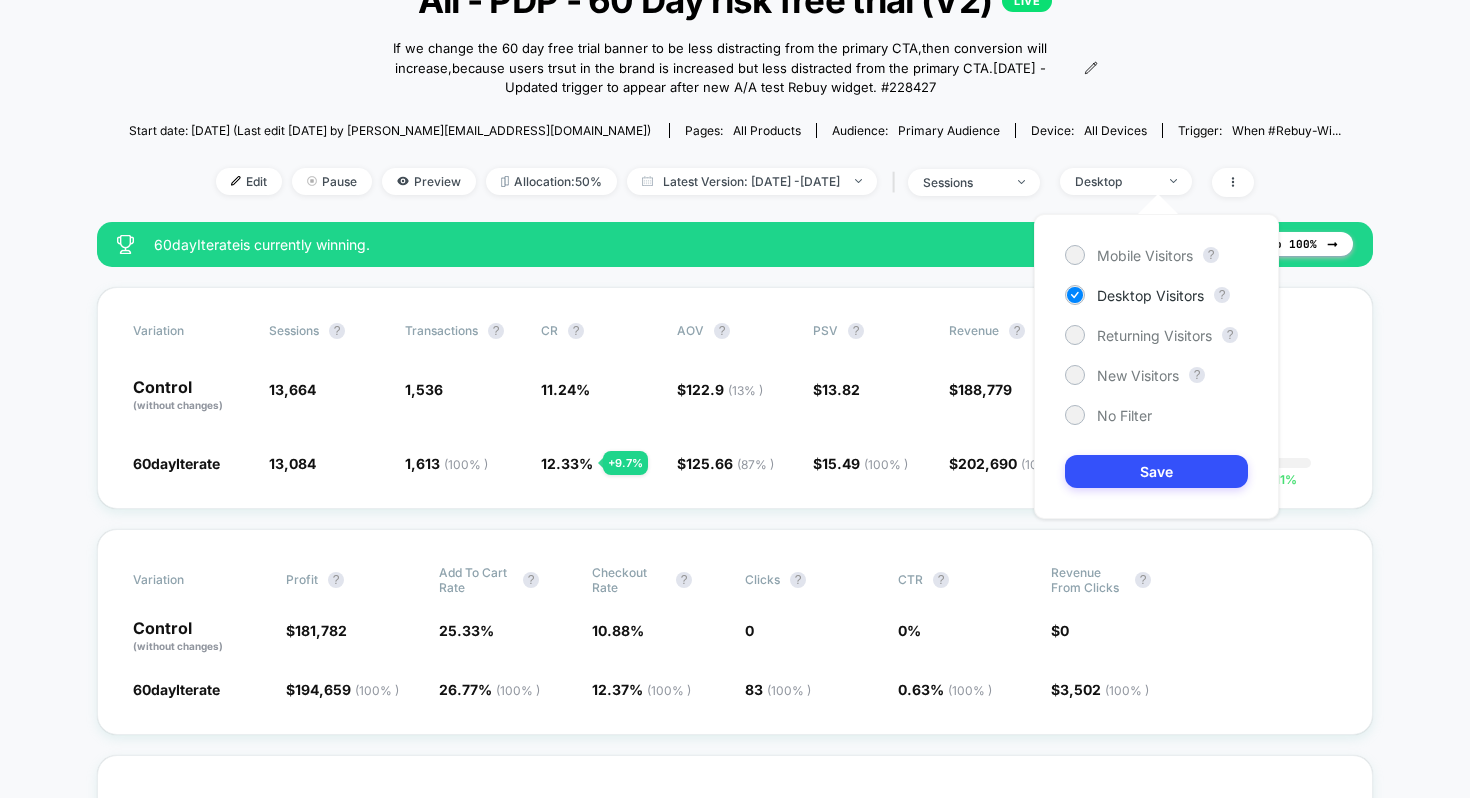 click on "< Back to all live experiences  All - PDP - 60 Day risk free trial (V2) LIVE If we  change the 60 day free trial banner to be less distracting from the primary CTA , then  conversion  will  increase , because  users trsut in the brand is increased but less distracted from the primary CTA . [DATE] - Updated trigger to appear after new A/A test Rebuy widget. # 228427 Click to view images Click to edit experience details If we change the 60 day free trial banner to be less distracting from the primary CTA,then conversion will increase,because users trsut in the brand is increased but less distracted from the primary CTA.[DATE] - Updated trigger to appear after new A/A test Rebuy widget. #228427 Start date: [DATE] (Last edit [DATE] by [PERSON_NAME][EMAIL_ADDRESS][DOMAIN_NAME]) Pages: all products Audience: Primary Audience Device: all devices Trigger: When #rebuy-wi... Edit Pause  Preview Allocation:  50% Latest Version:     [DATE]    -    [DATE] |   sessions   Desktop 60dayIterate  is currently winning.   ? ?" at bounding box center [735, 3133] 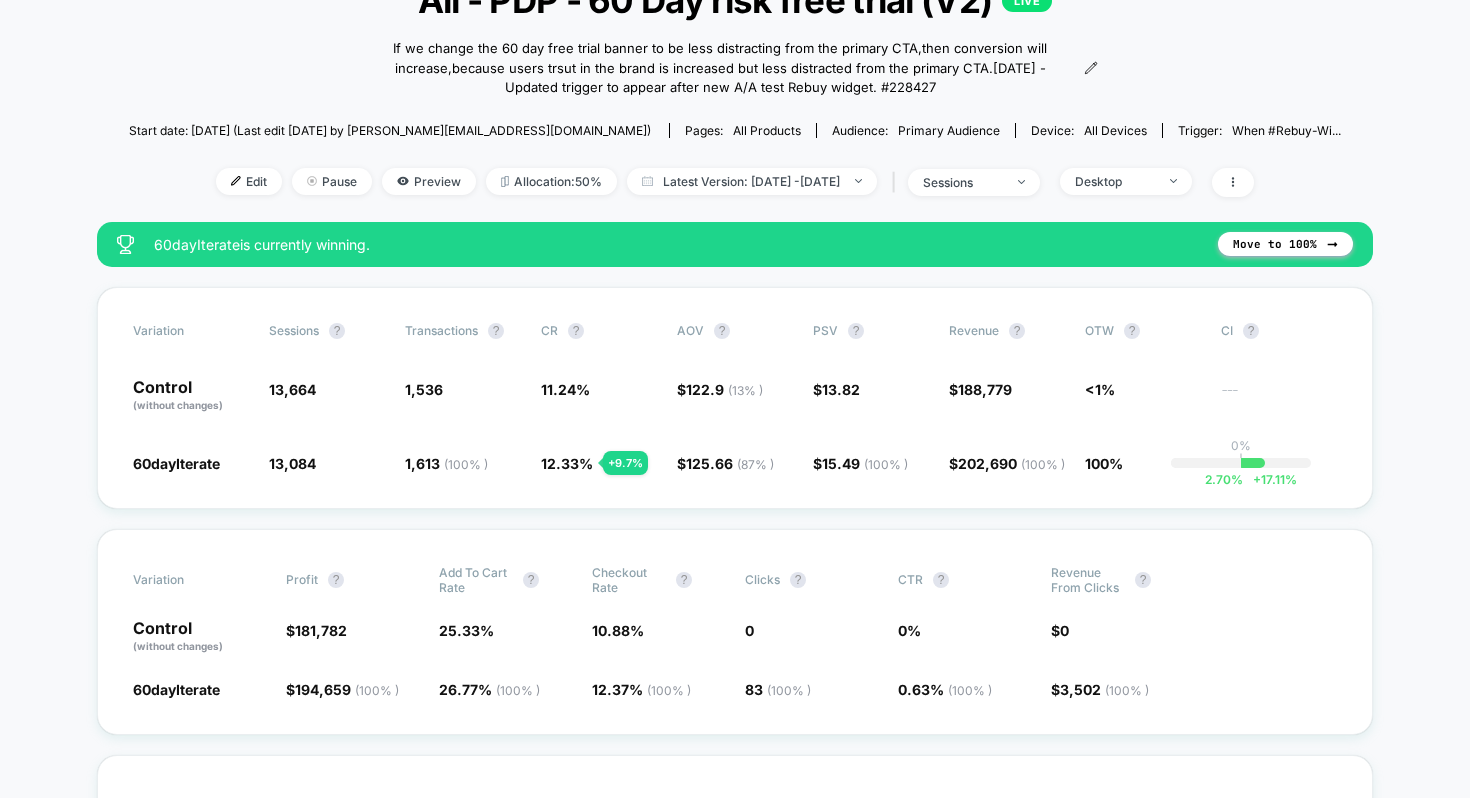click on "Variation Sessions ? Transactions ? CR ? AOV ? PSV ? Revenue ? OTW ? CI ? Control (without changes) 13,664 1,536 11.24 % $ 122.9 (  13 % ) $ 13.82 $ 188,779 <1% --- 60dayIterate 13,084 - 4.2 % 1,613 (  100 % ) + 9.7 % 12.33 % + 9.7 % $ 125.66 (  87 % ) + 2.2 % $ 15.49 (  100 % ) + 12.1 % $ 202,690 (  100 % ) + 12.1 % 100% 0% | 2.70 % + 17.11 %" at bounding box center (735, 398) 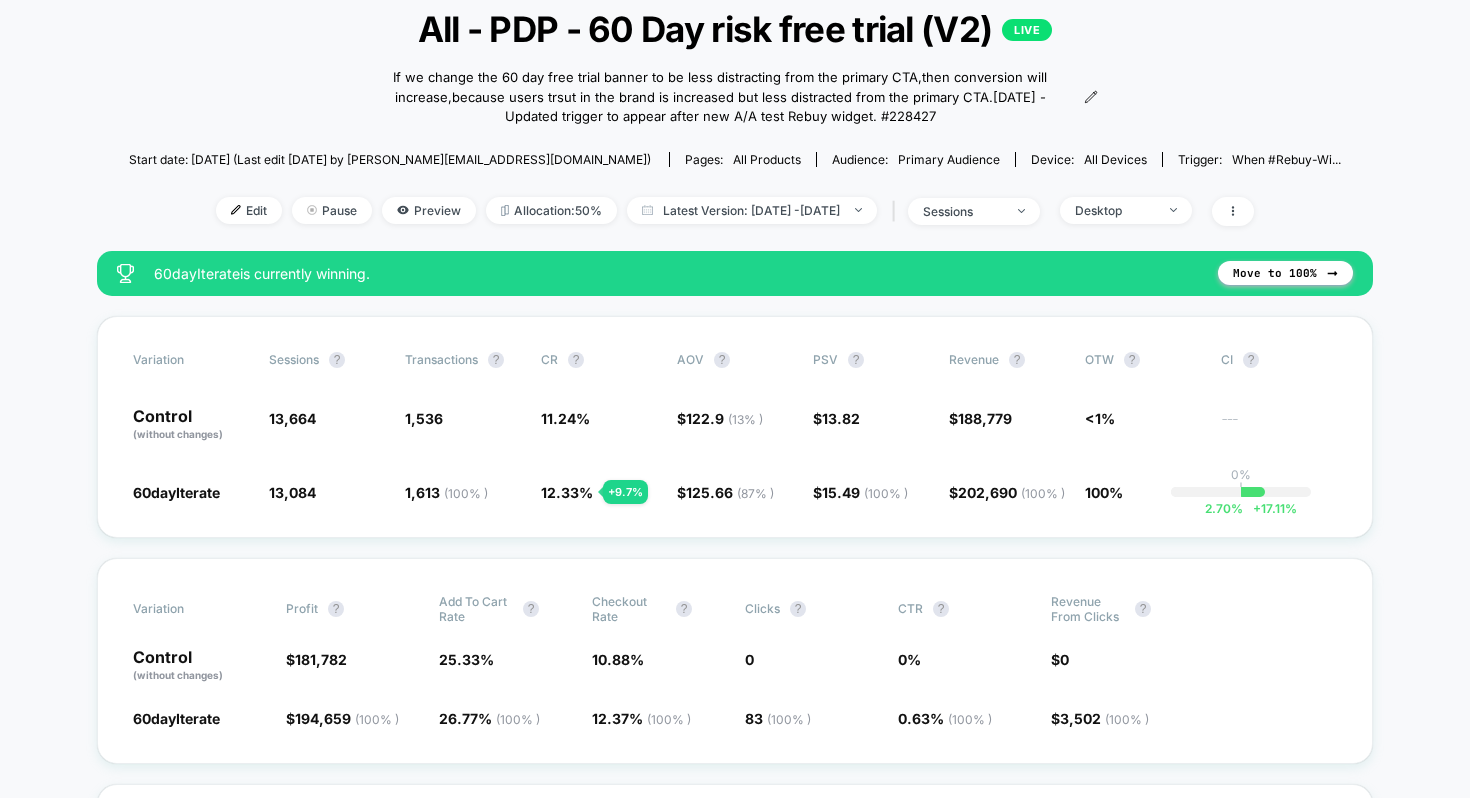 scroll, scrollTop: 104, scrollLeft: 0, axis: vertical 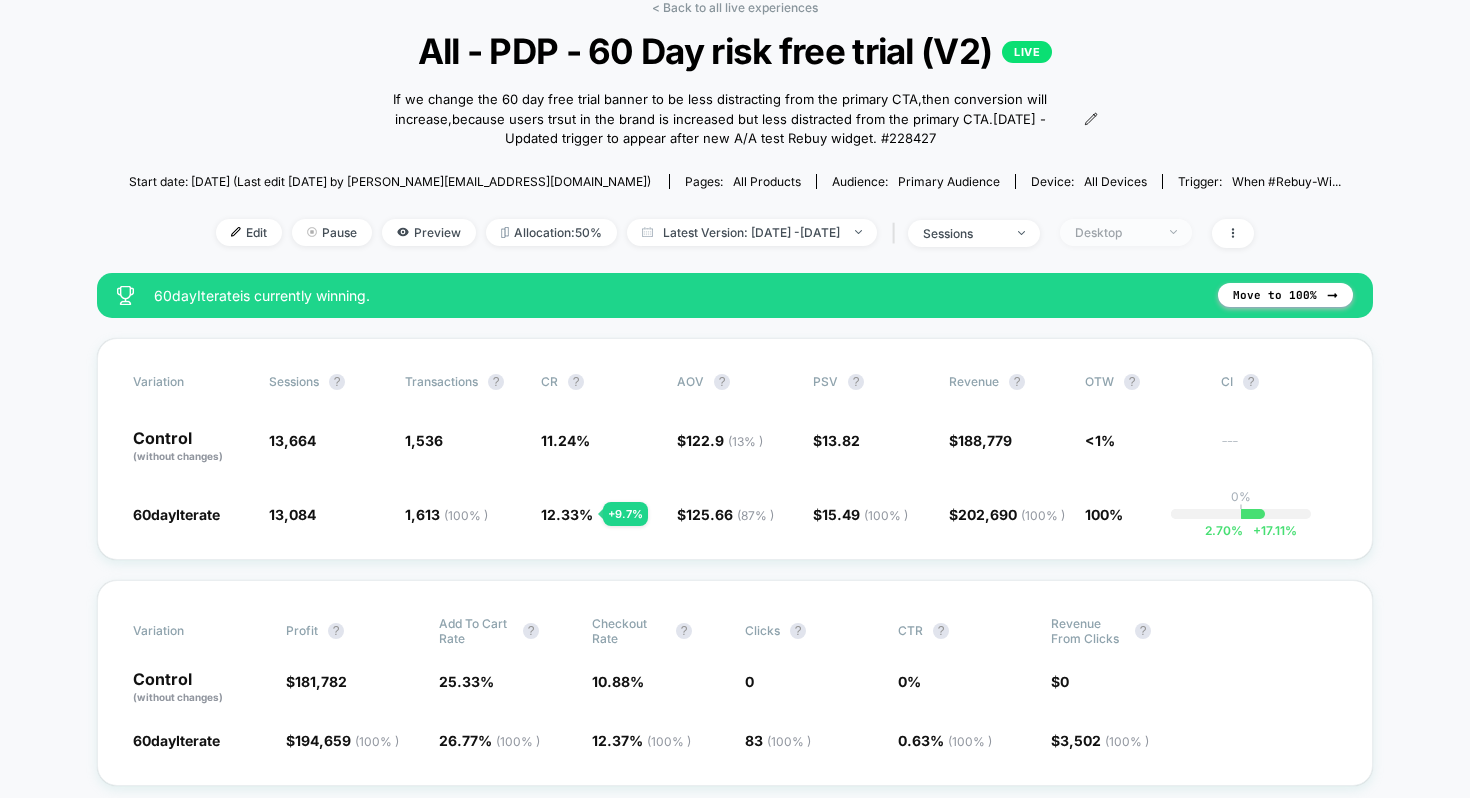 click on "Desktop" at bounding box center [1126, 232] 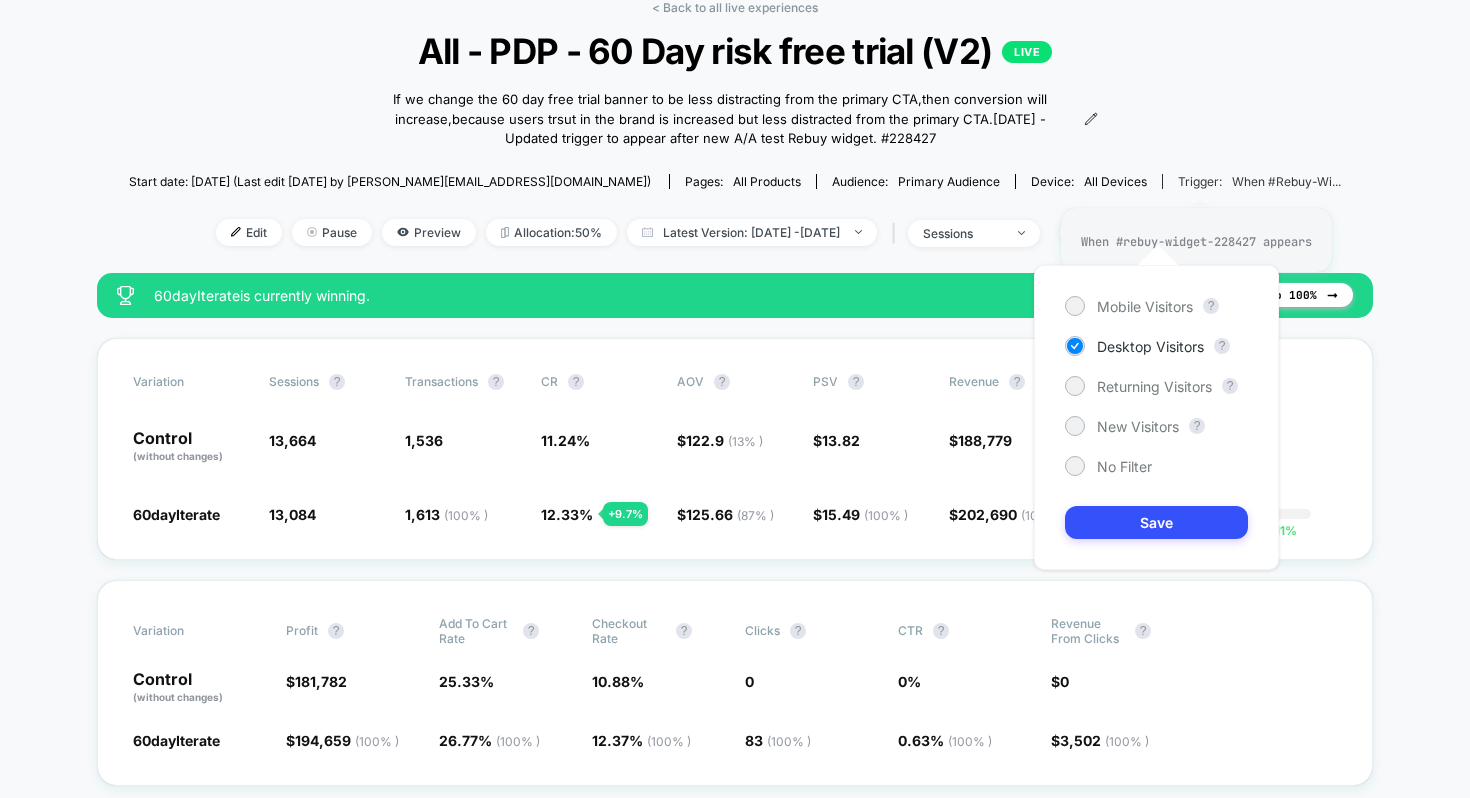 click on "When #rebuy-wi..." at bounding box center (1286, 181) 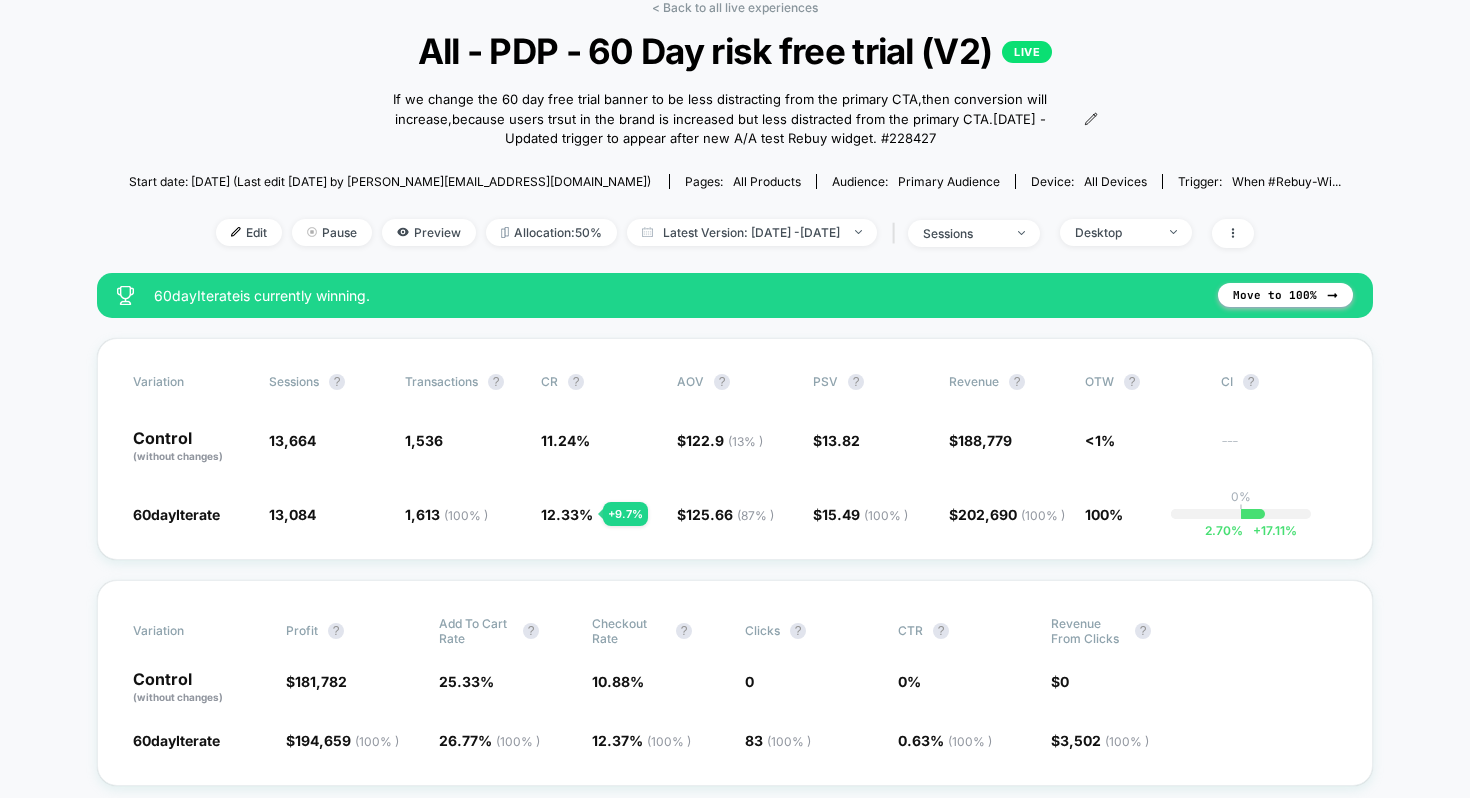 click on "< Back to all live experiences  All - PDP - 60 Day risk free trial (V2) LIVE If we  change the 60 day free trial banner to be less distracting from the primary CTA , then  conversion  will  increase , because  users trsut in the brand is increased but less distracted from the primary CTA . [DATE] - Updated trigger to appear after new A/A test Rebuy widget. # 228427 Click to view images Click to edit experience details If we change the 60 day free trial banner to be less distracting from the primary CTA,then conversion will increase,because users trsut in the brand is increased but less distracted from the primary CTA.[DATE] - Updated trigger to appear after new A/A test Rebuy widget. #228427 Start date: [DATE] (Last edit [DATE] by [PERSON_NAME][EMAIL_ADDRESS][DOMAIN_NAME]) Pages: all products Audience: Primary Audience Device: all devices Trigger: When #rebuy-wi... Edit Pause  Preview Allocation:  50% Latest Version:     [DATE]    -    [DATE] |   sessions   Desktop 60dayIterate  is currently winning.   ? ?" at bounding box center (735, 3184) 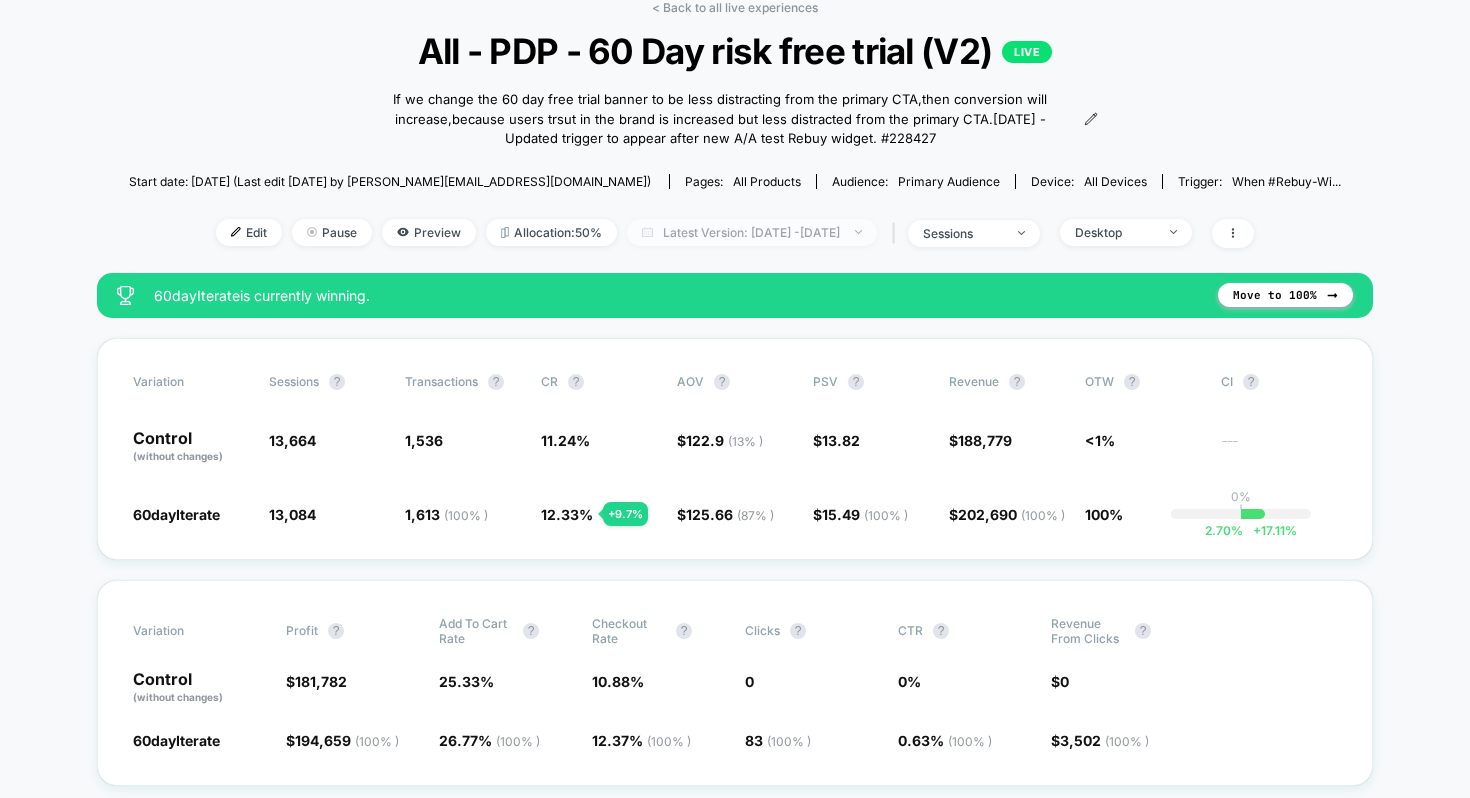 click on "Latest Version:     [DATE]    -    [DATE]" at bounding box center [752, 232] 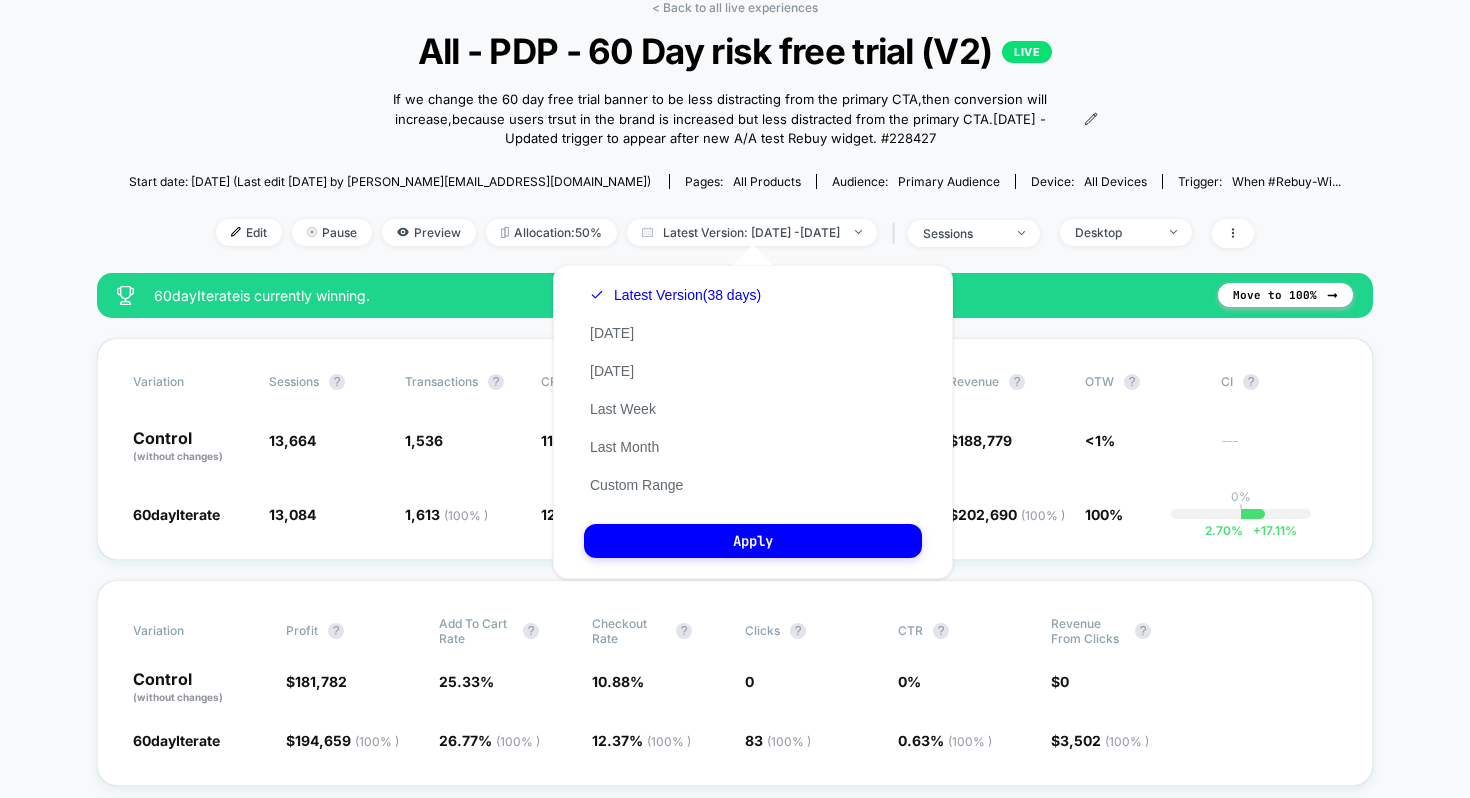 click on "< Back to all live experiences  All - PDP - 60 Day risk free trial (V2) LIVE If we  change the 60 day free trial banner to be less distracting from the primary CTA , then  conversion  will  increase , because  users trsut in the brand is increased but less distracted from the primary CTA . [DATE] - Updated trigger to appear after new A/A test Rebuy widget. # 228427 Click to view images Click to edit experience details If we change the 60 day free trial banner to be less distracting from the primary CTA,then conversion will increase,because users trsut in the brand is increased but less distracted from the primary CTA.[DATE] - Updated trigger to appear after new A/A test Rebuy widget. #228427 Start date: [DATE] (Last edit [DATE] by [PERSON_NAME][EMAIL_ADDRESS][DOMAIN_NAME]) Pages: all products Audience: Primary Audience Device: all devices Trigger: When #rebuy-wi... Edit Pause  Preview Allocation:  50% Latest Version:     [DATE]    -    [DATE] |   sessions   Desktop 60dayIterate  is currently winning.   ? ?" at bounding box center [735, 3164] 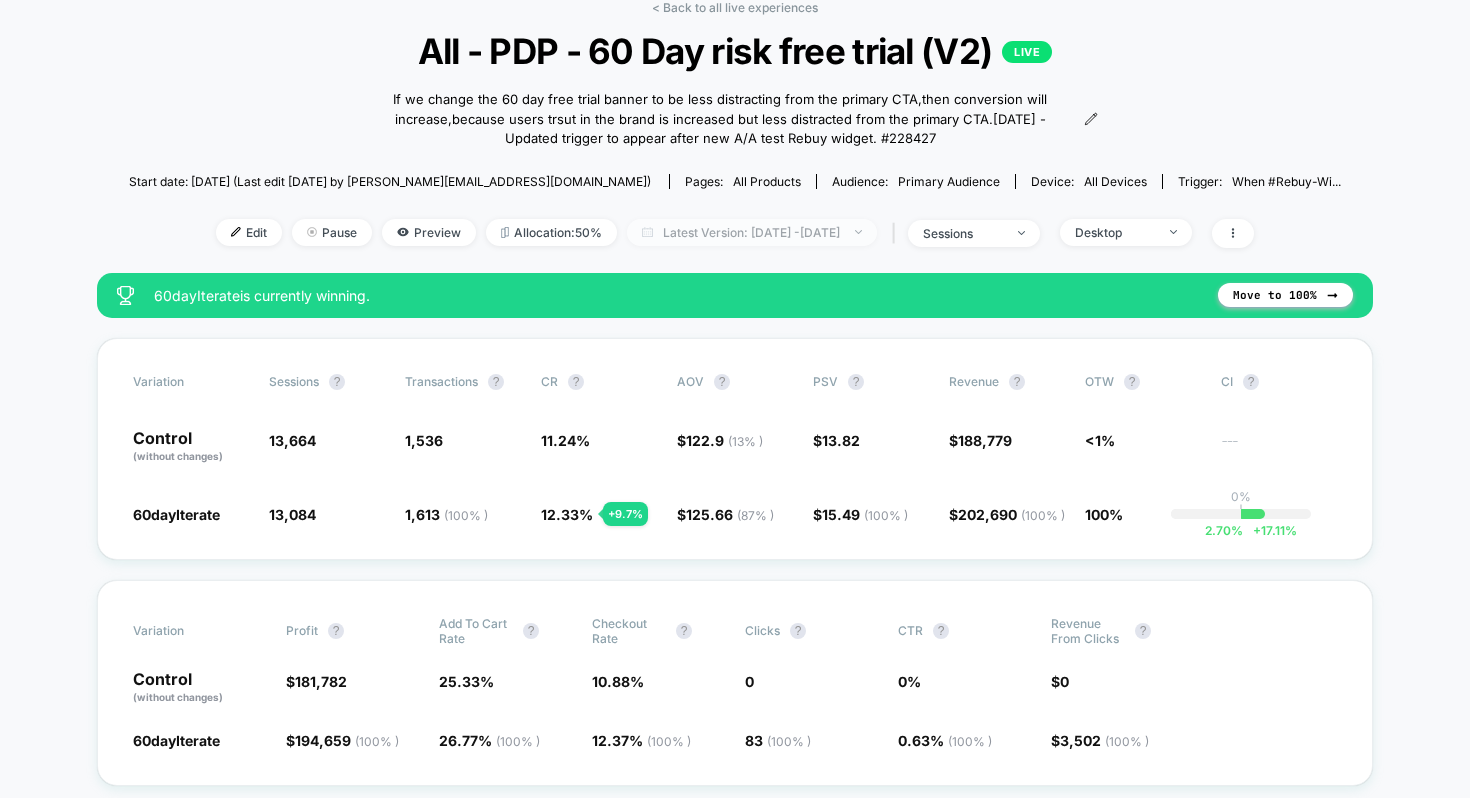 click on "Latest Version:     [DATE]    -    [DATE]" at bounding box center (752, 232) 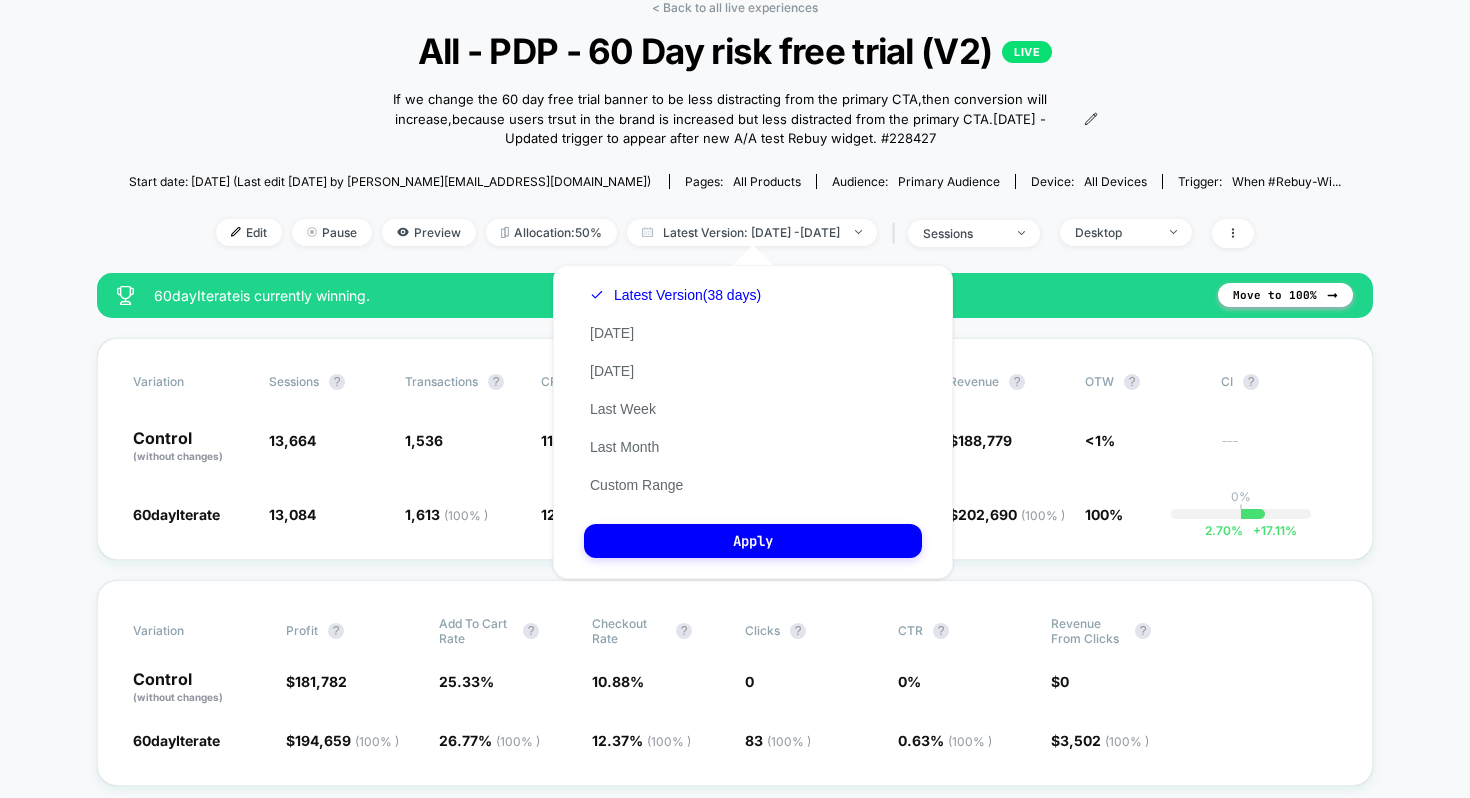 click on "Start date: [DATE] (Last edit [DATE] by [PERSON_NAME][EMAIL_ADDRESS][DOMAIN_NAME]) Pages: all products Audience: Primary Audience Device: all devices Trigger: When #rebuy-wi..." at bounding box center [735, 181] 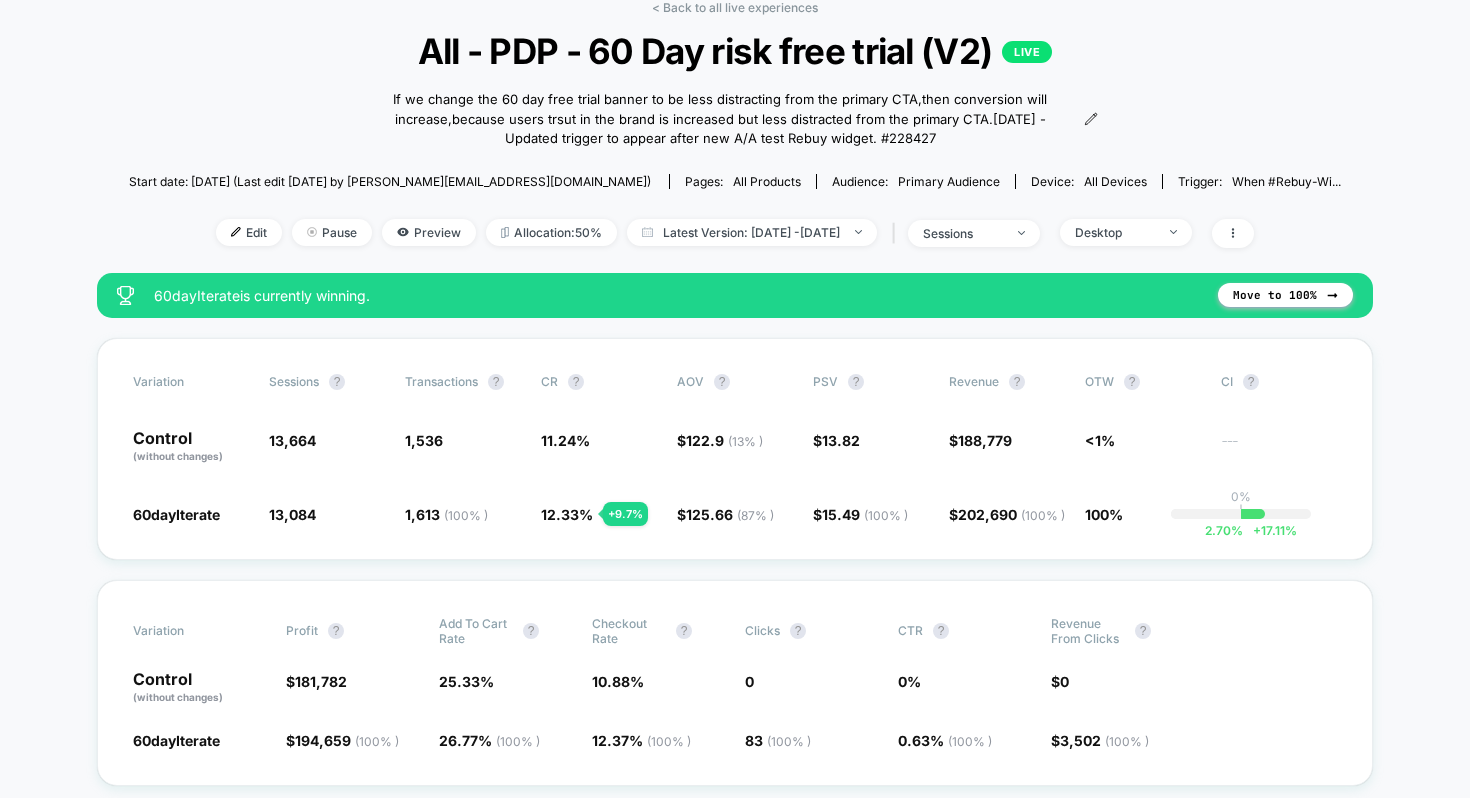 click on "< Back to all live experiences  All - PDP - 60 Day risk free trial (V2) LIVE If we  change the 60 day free trial banner to be less distracting from the primary CTA , then  conversion  will  increase , because  users trsut in the brand is increased but less distracted from the primary CTA . [DATE] - Updated trigger to appear after new A/A test Rebuy widget. # 228427 Click to view images Click to edit experience details If we change the 60 day free trial banner to be less distracting from the primary CTA,then conversion will increase,because users trsut in the brand is increased but less distracted from the primary CTA.[DATE] - Updated trigger to appear after new A/A test Rebuy widget. #228427 Start date: [DATE] (Last edit [DATE] by [PERSON_NAME][EMAIL_ADDRESS][DOMAIN_NAME]) Pages: all products Audience: Primary Audience Device: all devices Trigger: When #rebuy-wi... Edit Pause  Preview Allocation:  50% Latest Version:     [DATE]    -    [DATE] |   sessions   Desktop" at bounding box center (735, 136) 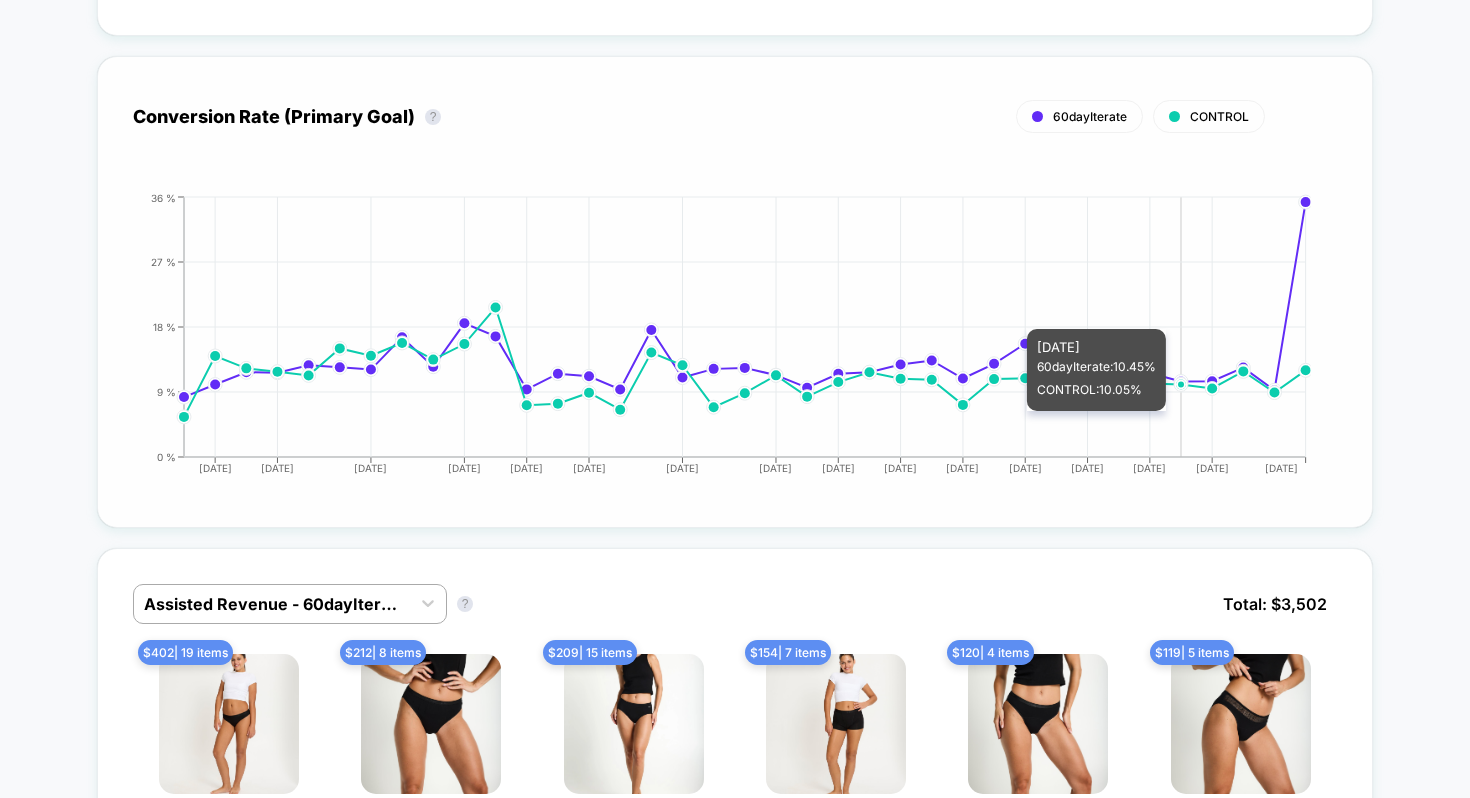 scroll, scrollTop: 0, scrollLeft: 0, axis: both 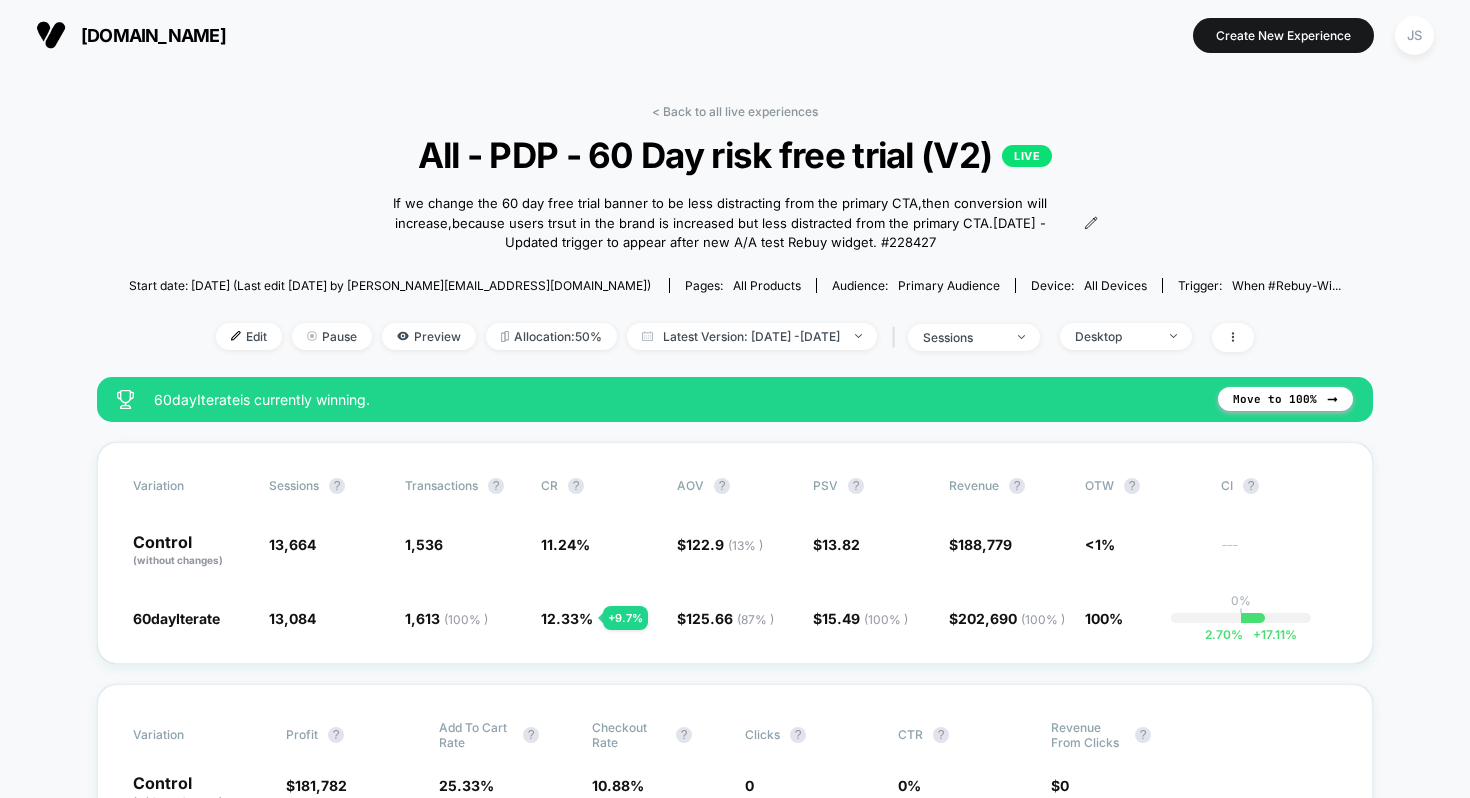 click on "< Back to all live experiences  All - PDP - 60 Day risk free trial (V2) LIVE If we  change the 60 day free trial banner to be less distracting from the primary CTA , then  conversion  will  increase , because  users trsut in the brand is increased but less distracted from the primary CTA . [DATE] - Updated trigger to appear after new A/A test Rebuy widget. # 228427 Click to view images Click to edit experience details If we change the 60 day free trial banner to be less distracting from the primary CTA,then conversion will increase,because users trsut in the brand is increased but less distracted from the primary CTA.[DATE] - Updated trigger to appear after new A/A test Rebuy widget. #228427 Start date: [DATE] (Last edit [DATE] by [PERSON_NAME][EMAIL_ADDRESS][DOMAIN_NAME]) Pages: all products Audience: Primary Audience Device: all devices Trigger: When #rebuy-wi... Edit Pause  Preview Allocation:  50% Latest Version:     [DATE]    -    [DATE] |   sessions   Desktop" at bounding box center (735, 240) 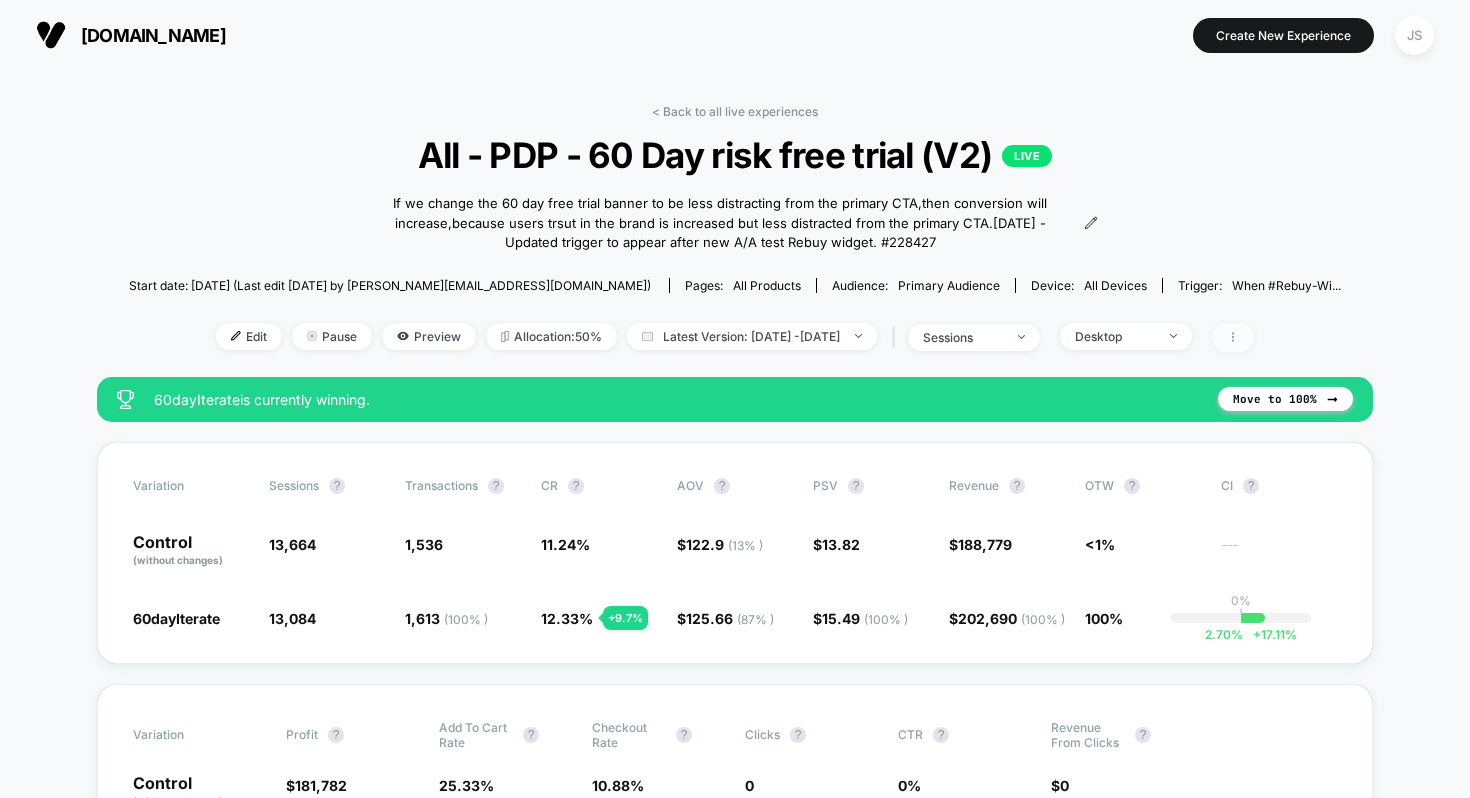 click at bounding box center (1233, 337) 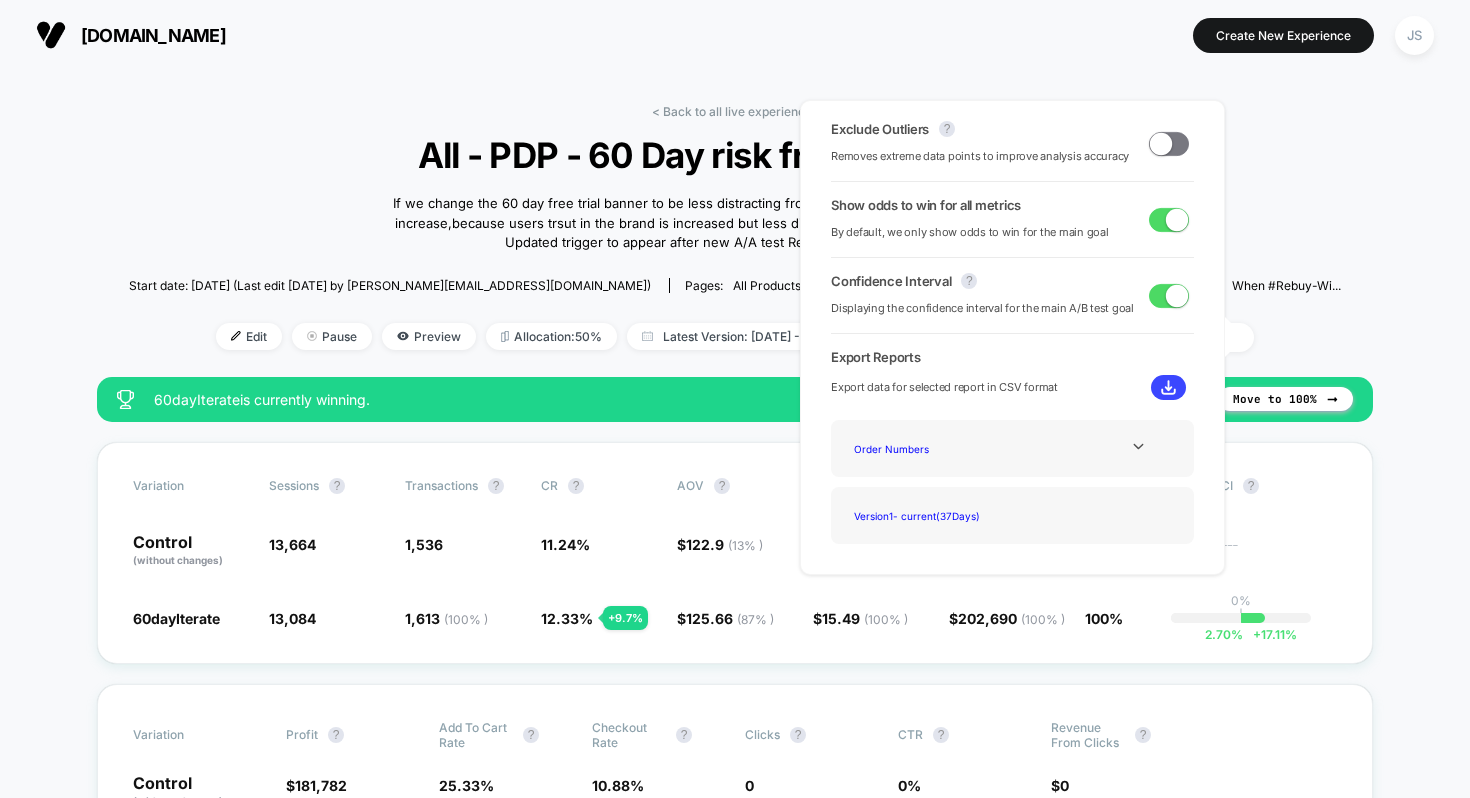 click at bounding box center [1169, 144] 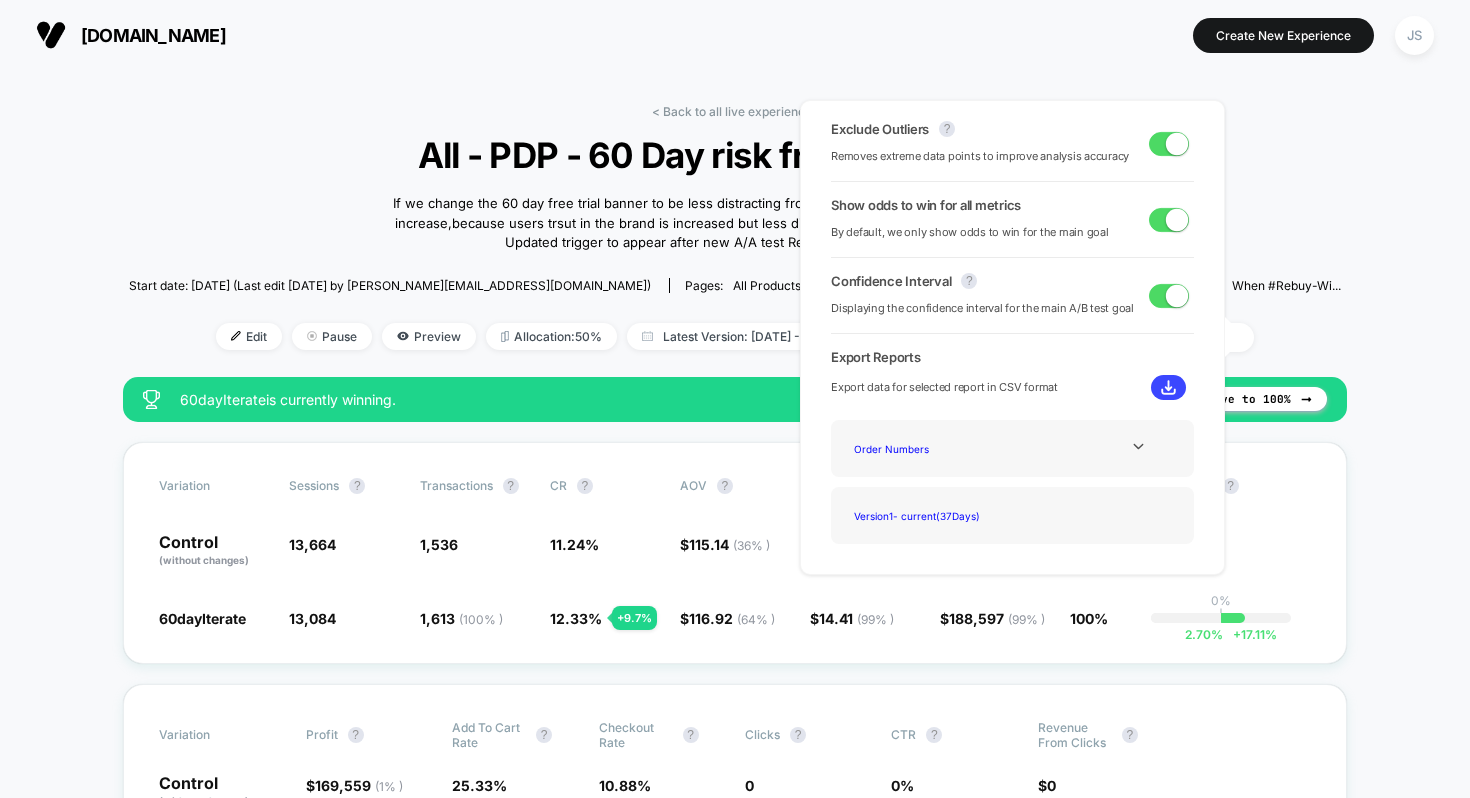 click on "< Back to all live experiences  All - PDP - 60 Day risk free trial (V2) LIVE If we  change the 60 day free trial banner to be less distracting from the primary CTA , then  conversion  will  increase , because  users trsut in the brand is increased but less distracted from the primary CTA . [DATE] - Updated trigger to appear after new A/A test Rebuy widget. # 228427 Click to view images Click to edit experience details If we change the 60 day free trial banner to be less distracting from the primary CTA,then conversion will increase,because users trsut in the brand is increased but less distracted from the primary CTA.[DATE] - Updated trigger to appear after new A/A test Rebuy widget. #228427 Start date: [DATE] (Last edit [DATE] by [PERSON_NAME][EMAIL_ADDRESS][DOMAIN_NAME]) Pages: all products Audience: Primary Audience Device: all devices Trigger: When #rebuy-wi... Edit Pause  Preview Allocation:  50% Latest Version:     [DATE]    -    [DATE] |   sessions   Desktop 60dayIterate  is currently winning.   ? ?" at bounding box center (735, 2654) 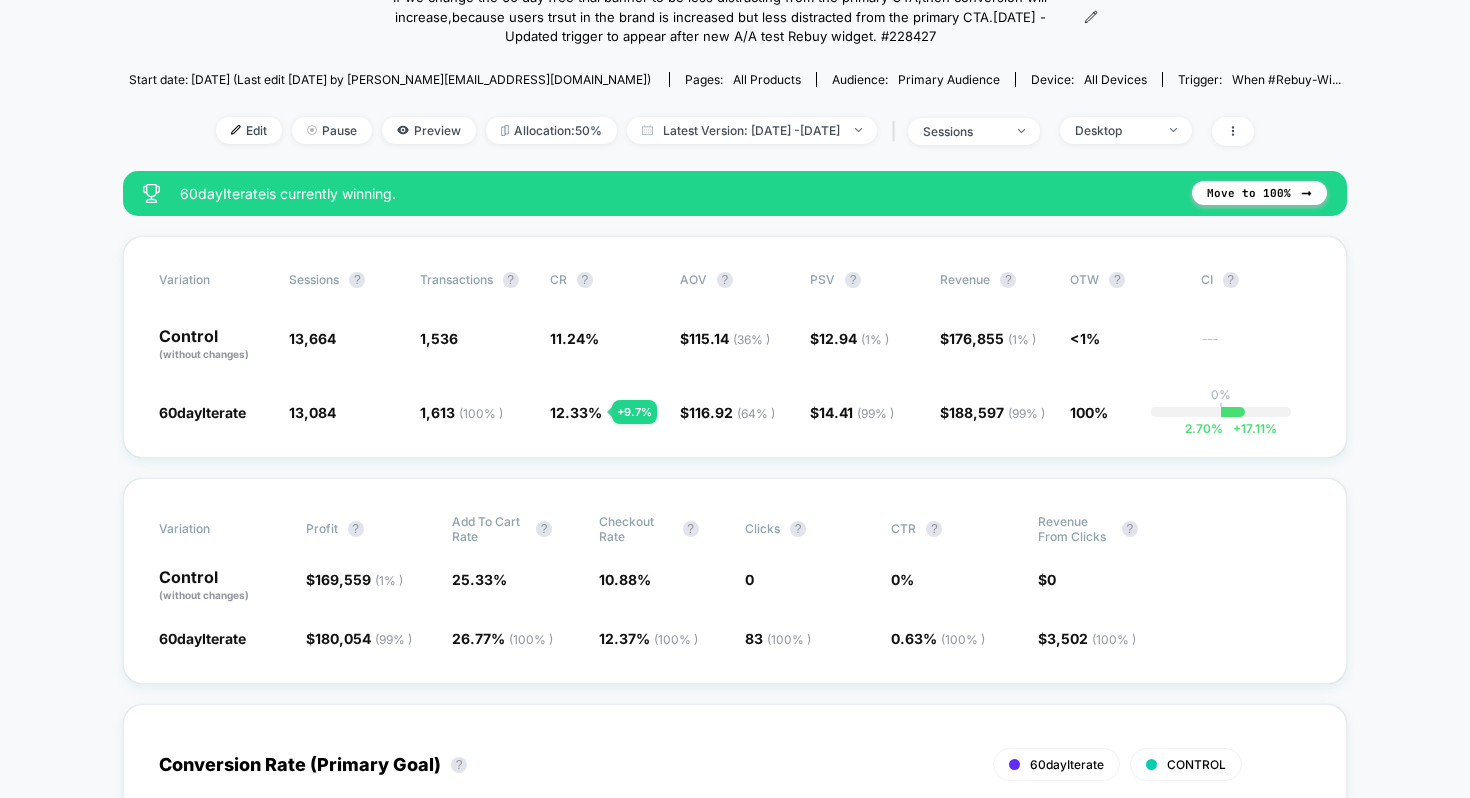 scroll, scrollTop: 55, scrollLeft: 0, axis: vertical 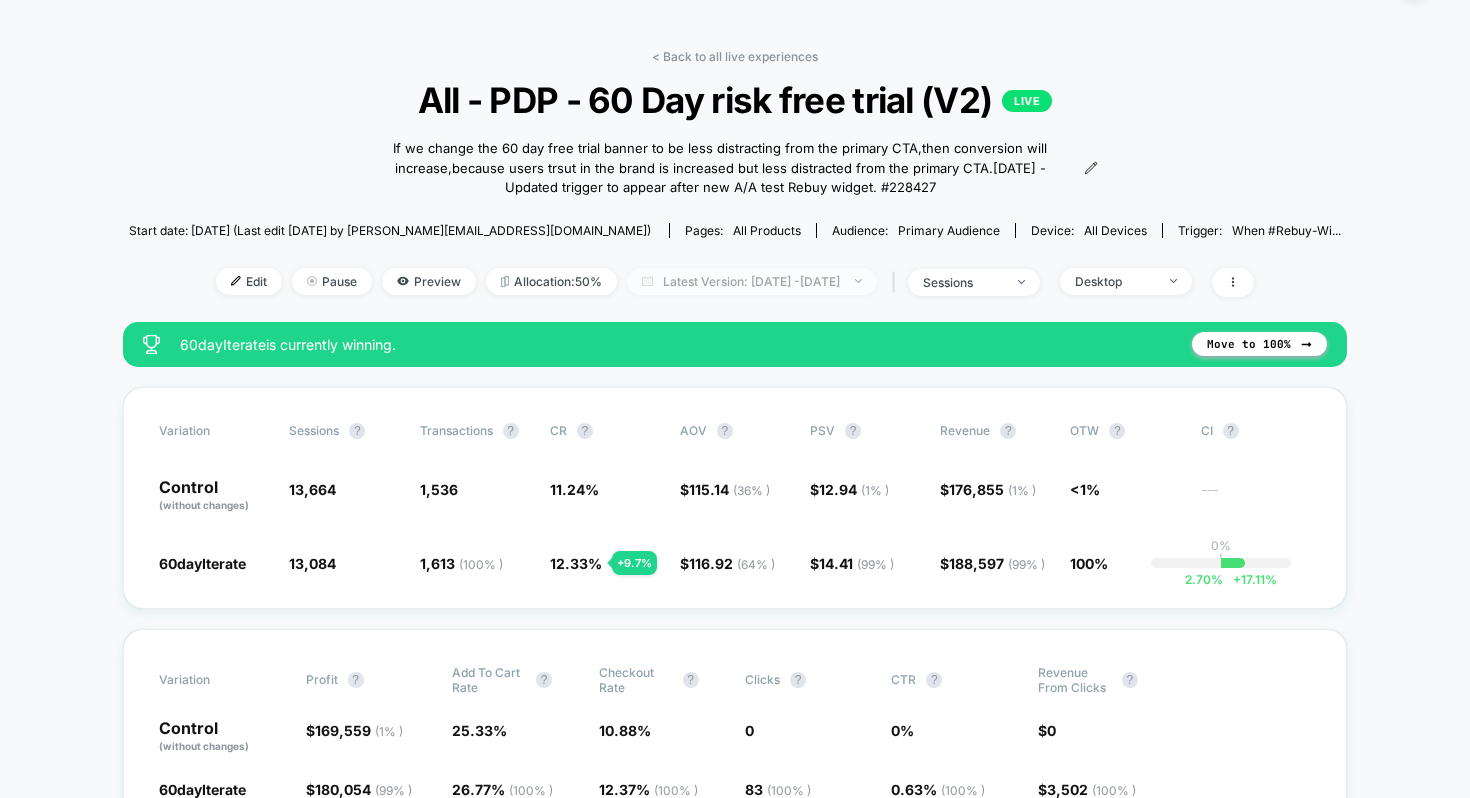 click on "Latest Version:     [DATE]    -    [DATE]" at bounding box center (752, 281) 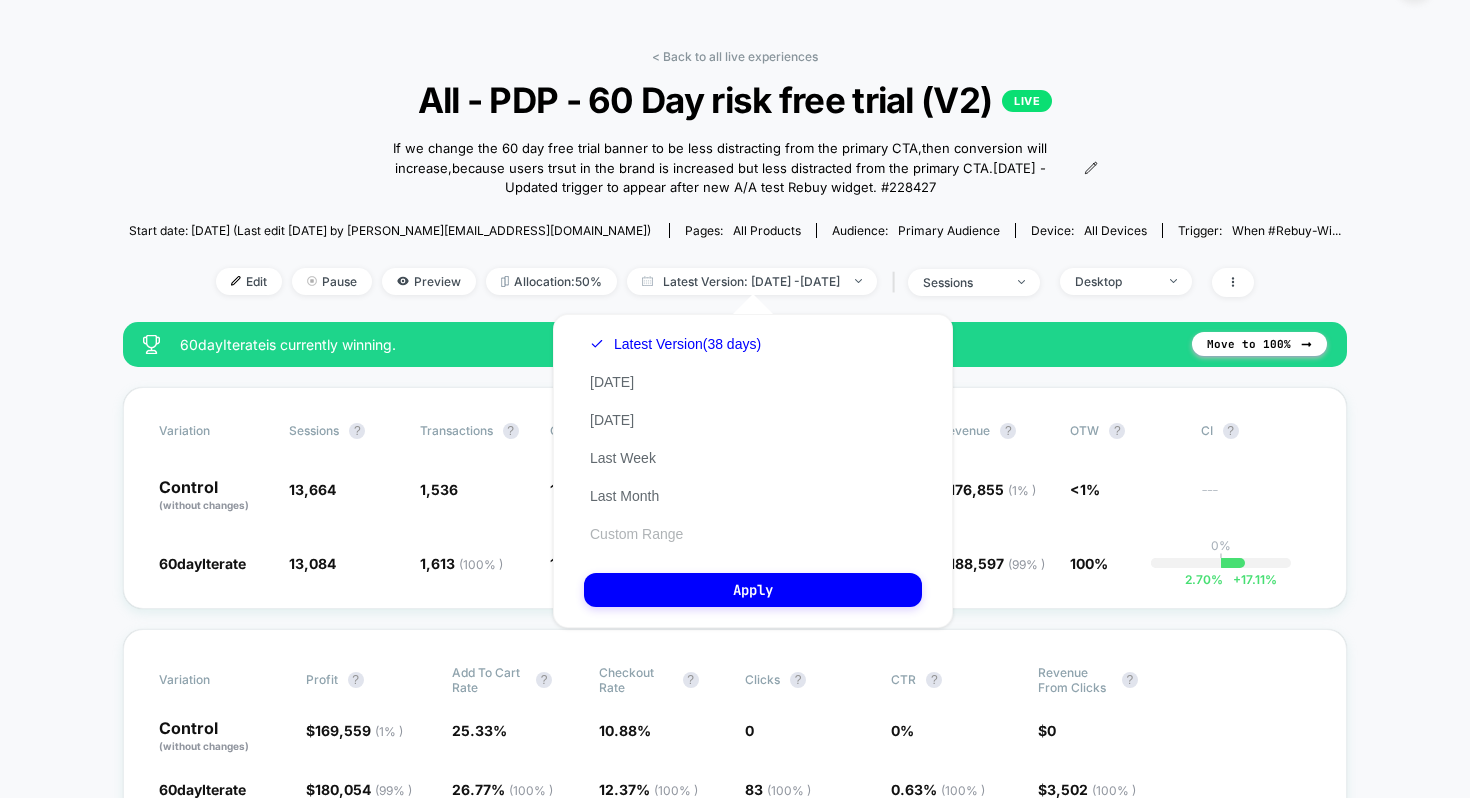 click on "Custom Range" at bounding box center [636, 534] 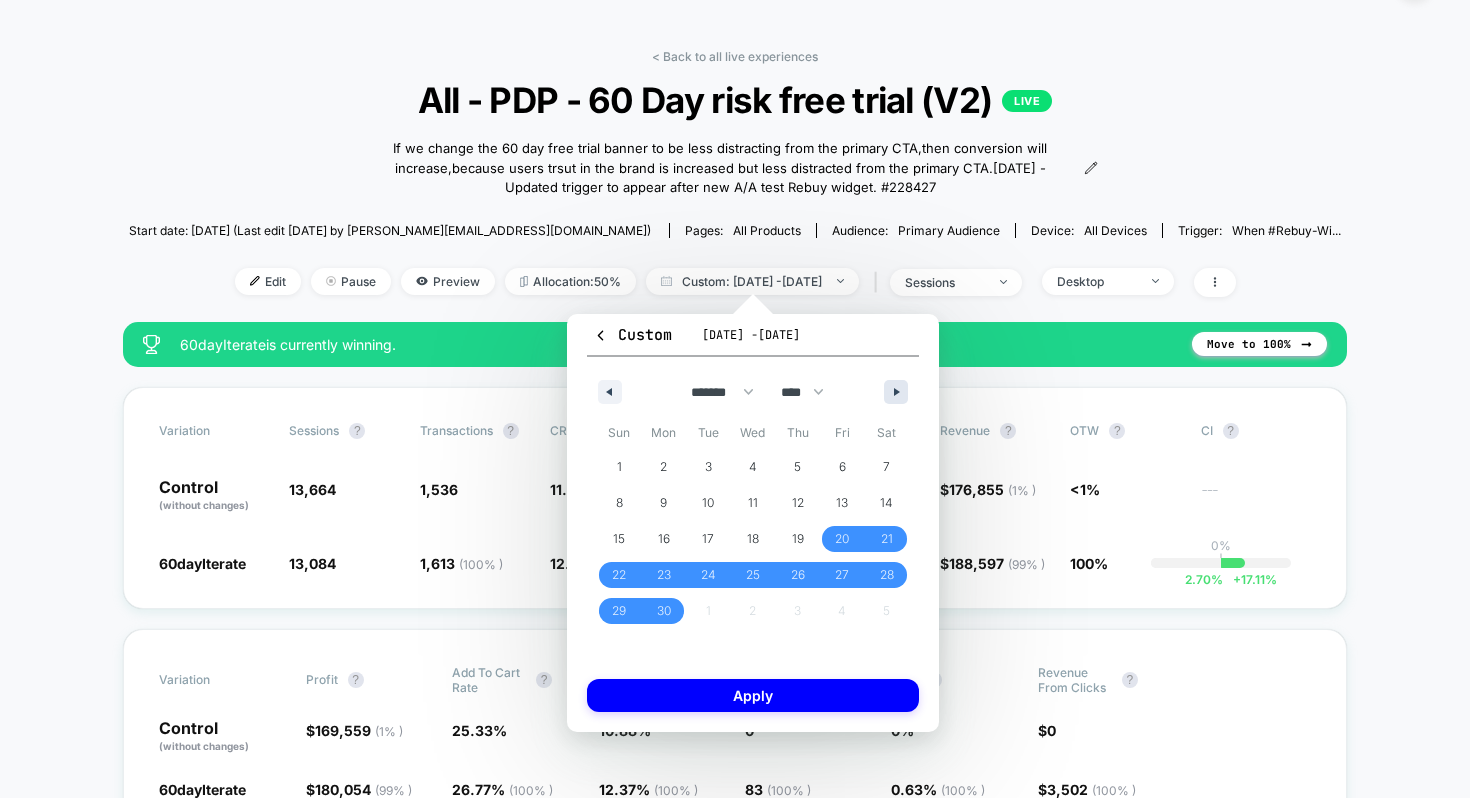 click at bounding box center [896, 392] 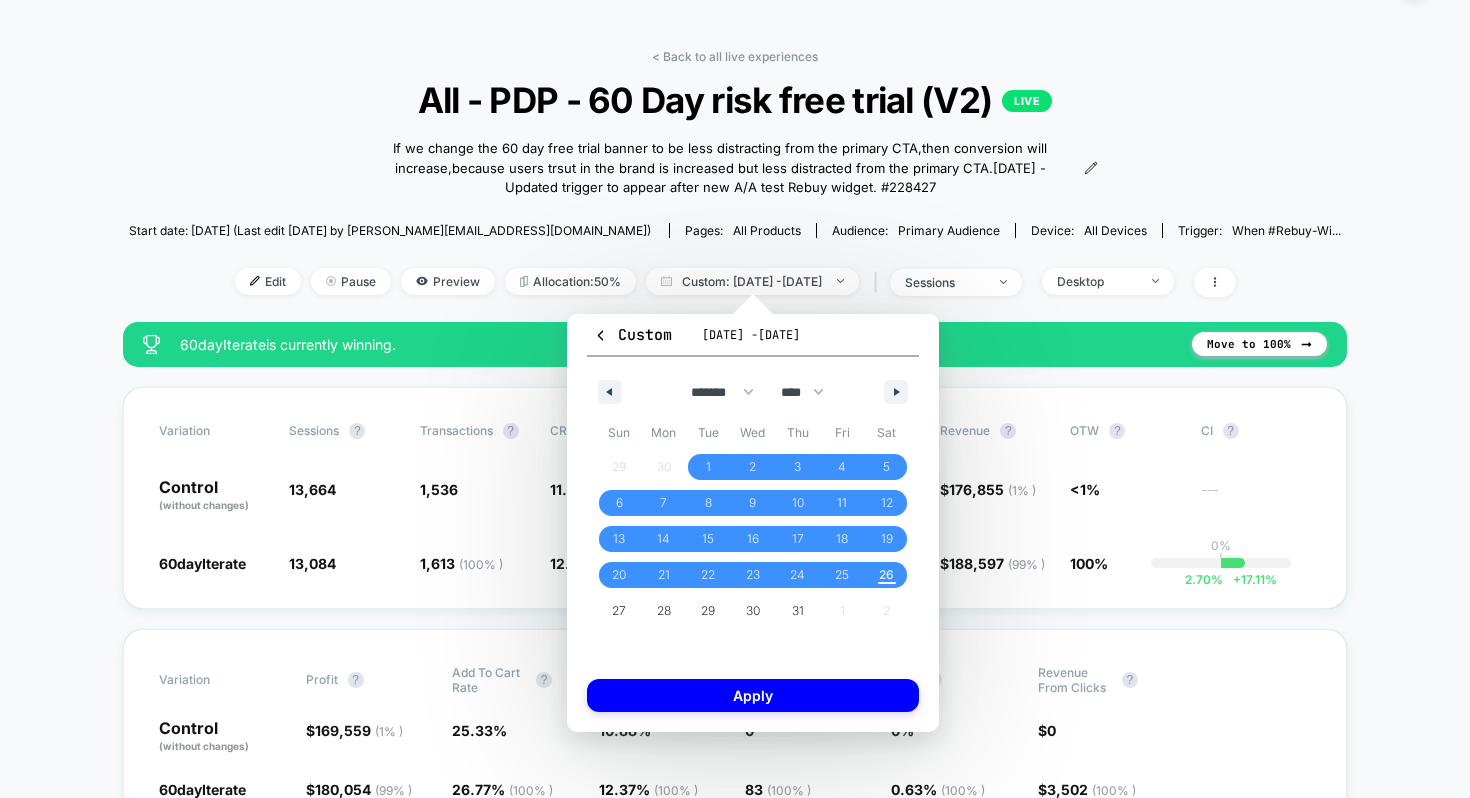 click on "[DATE]    -    [DATE]" at bounding box center (751, 335) 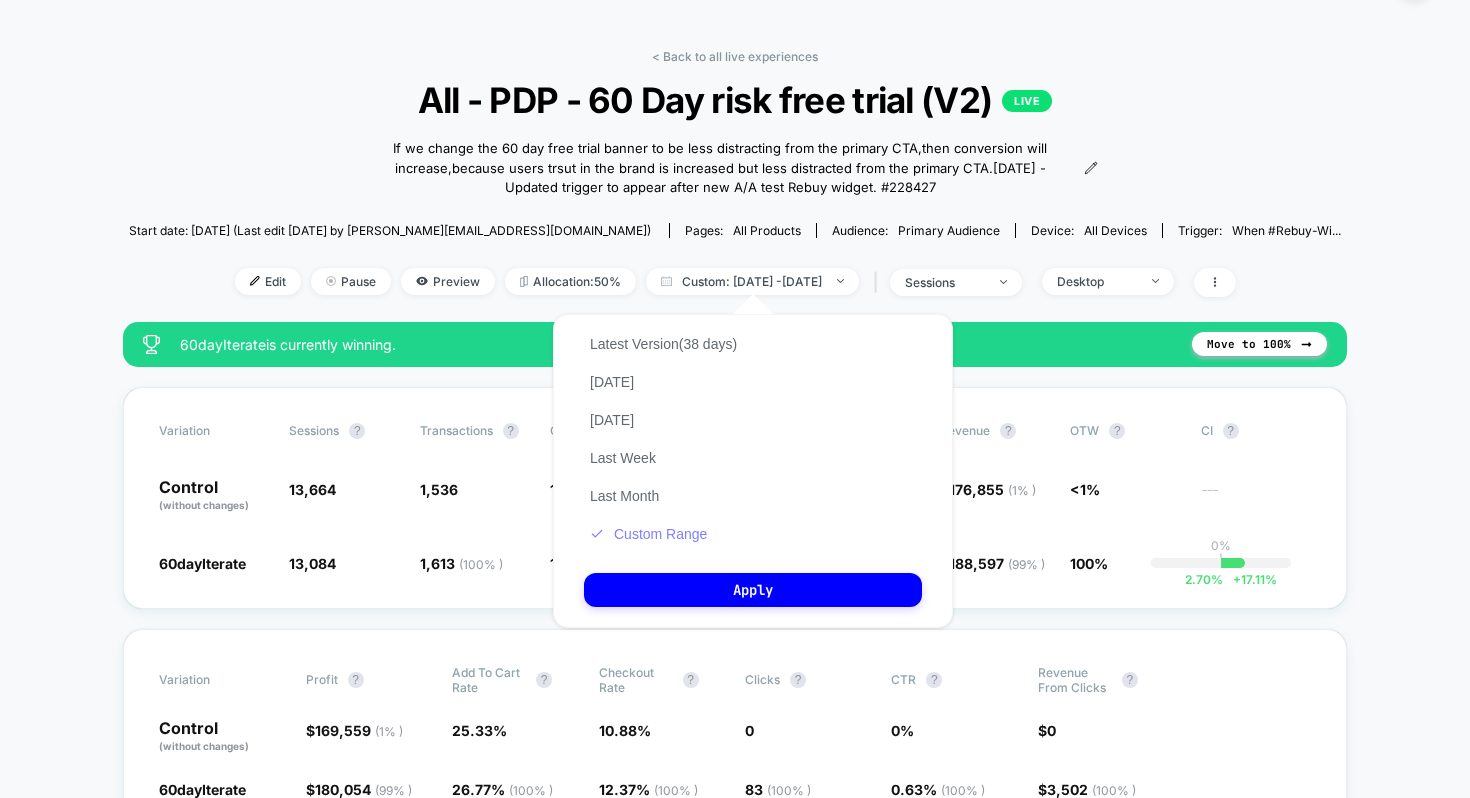 click on "Custom Range" at bounding box center (648, 534) 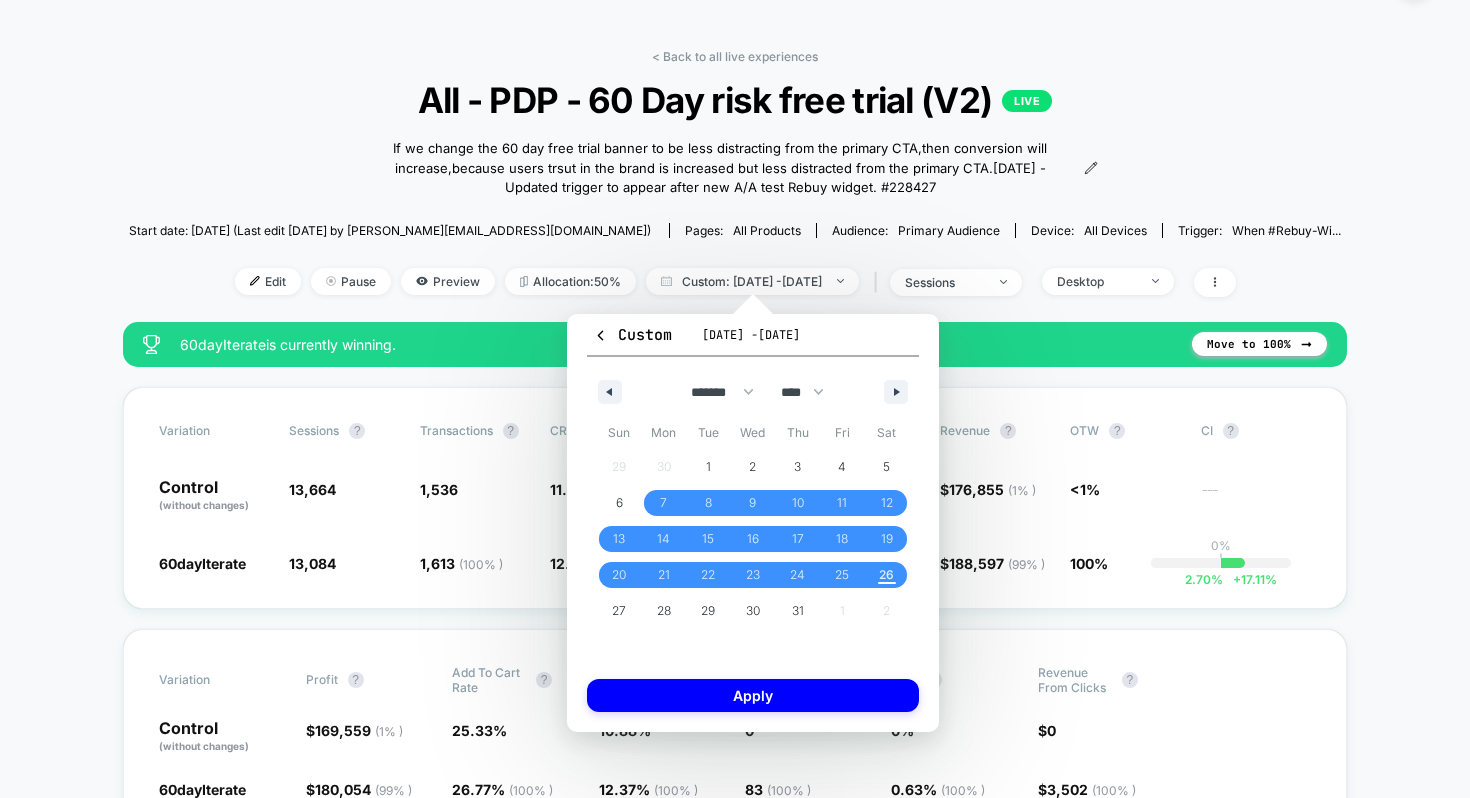 drag, startPoint x: 874, startPoint y: 583, endPoint x: 669, endPoint y: 430, distance: 255.8007 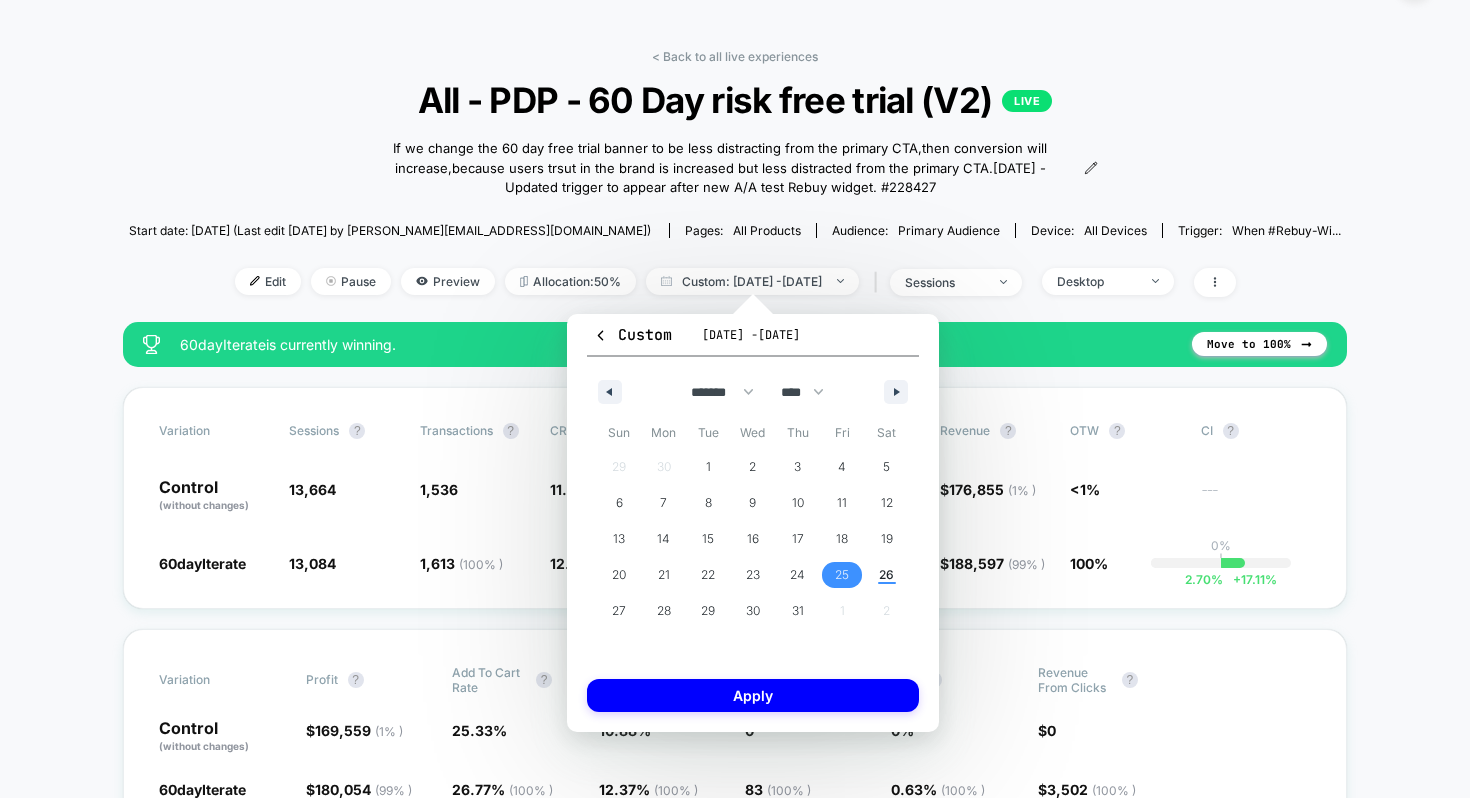 click on "25" at bounding box center [842, 575] 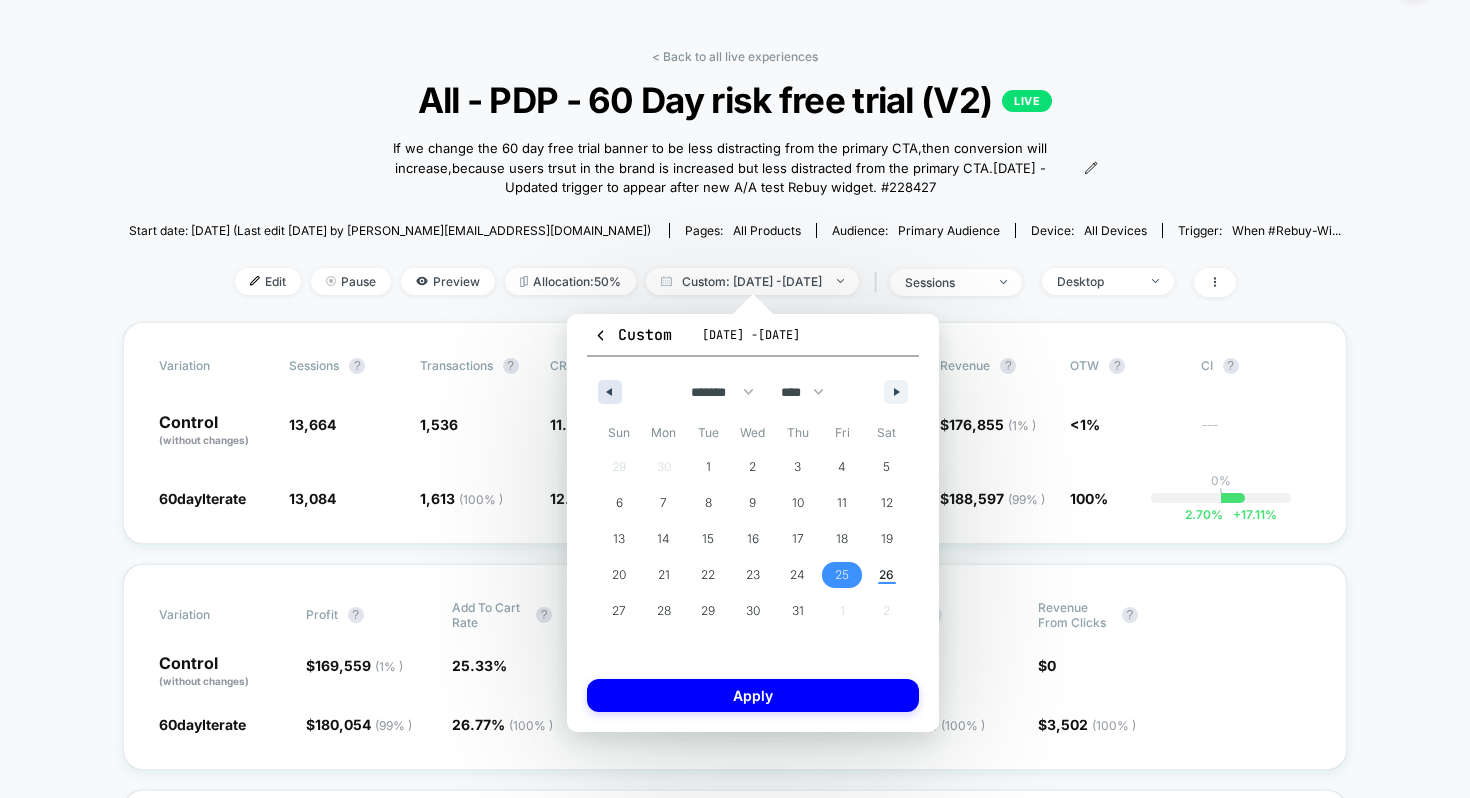 click at bounding box center [610, 392] 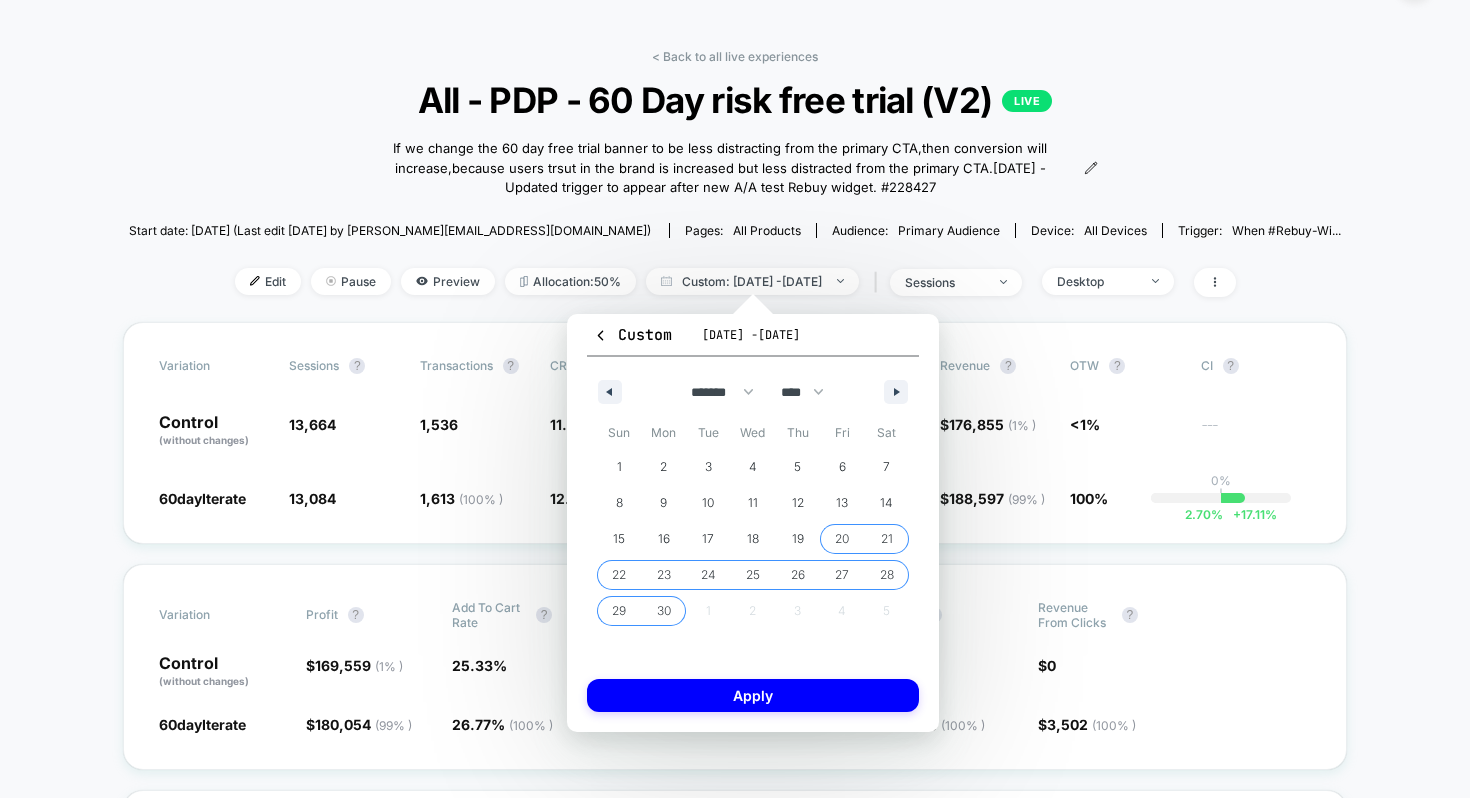 click on "20" at bounding box center [842, 539] 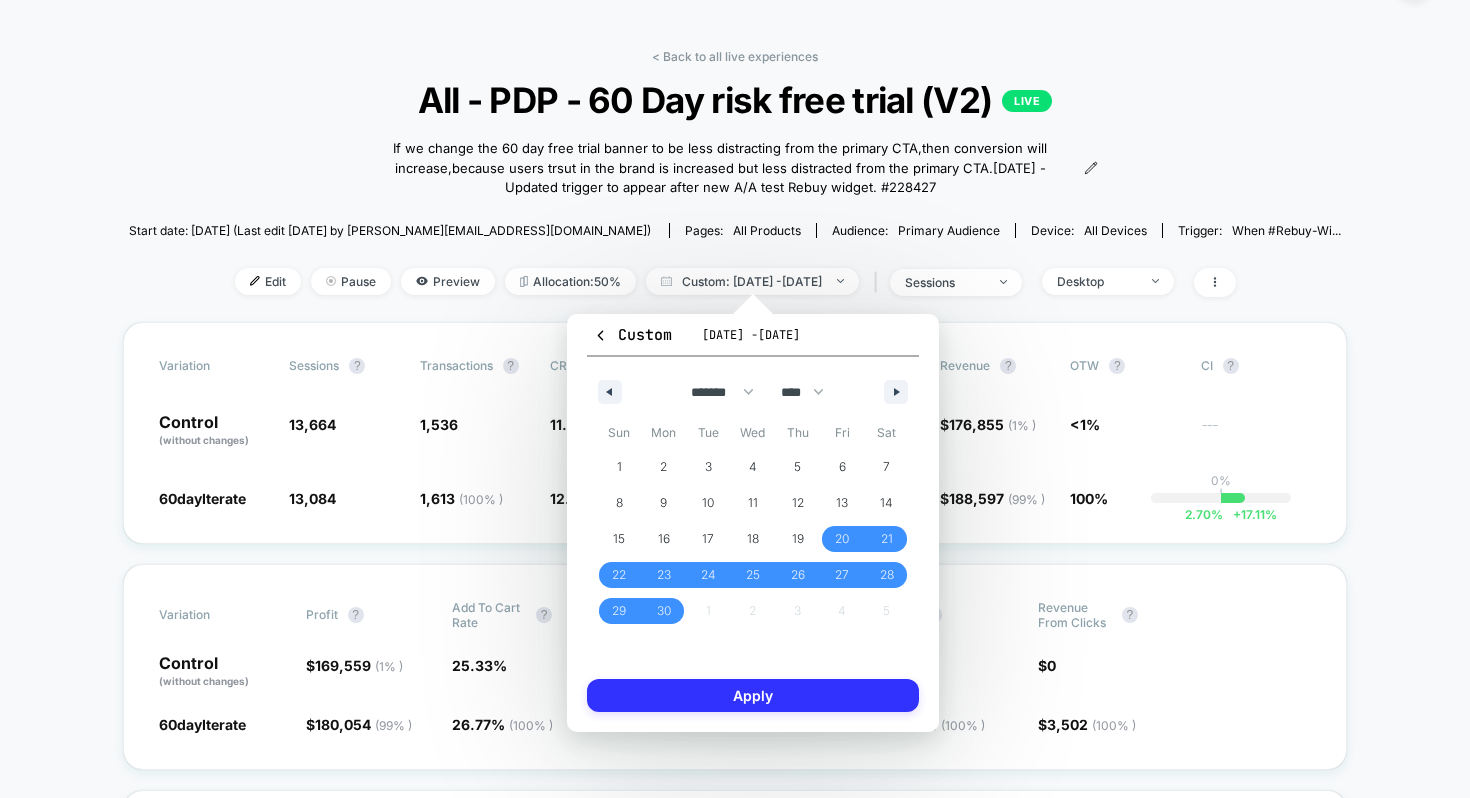 click on "Apply" at bounding box center (753, 695) 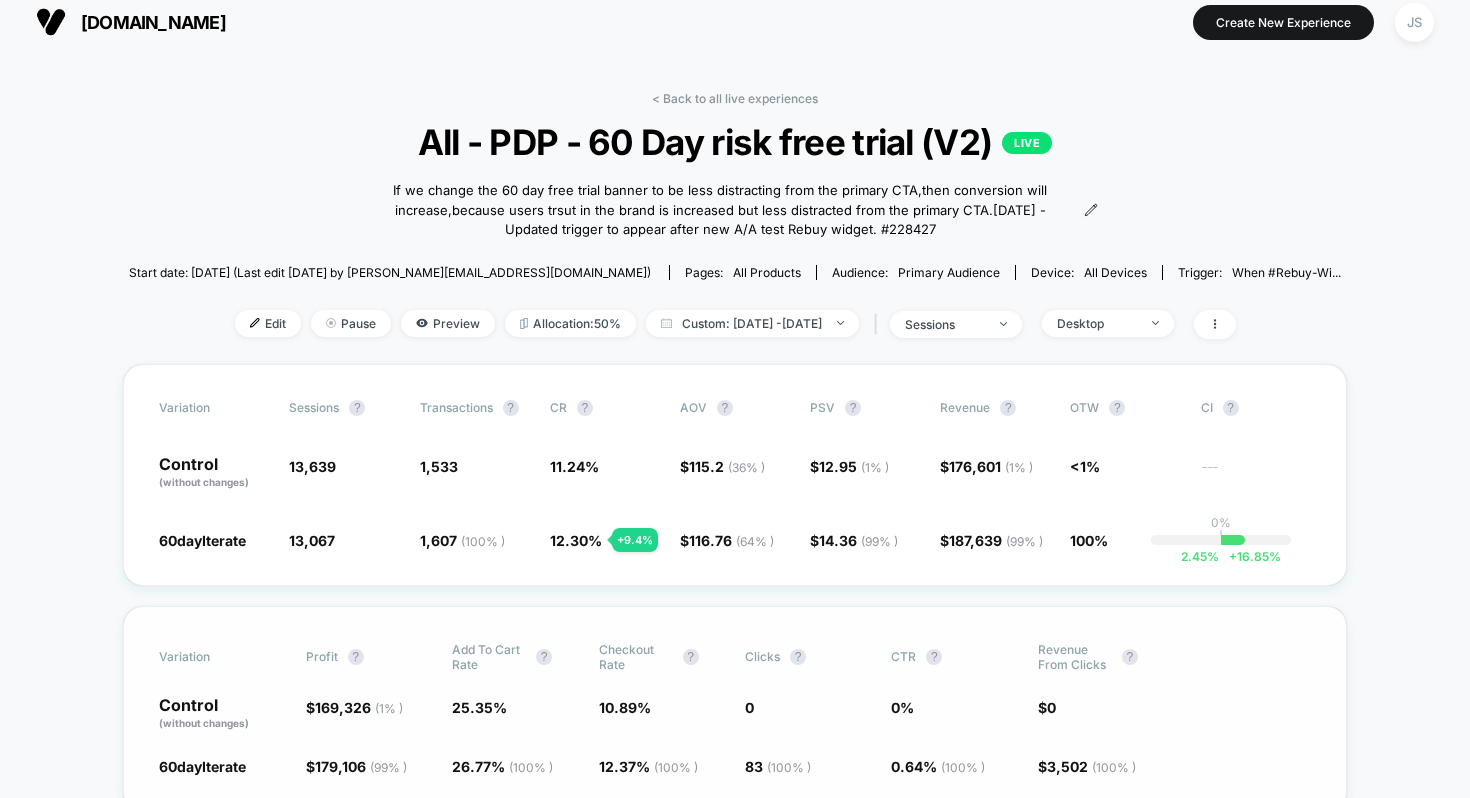 scroll, scrollTop: 0, scrollLeft: 0, axis: both 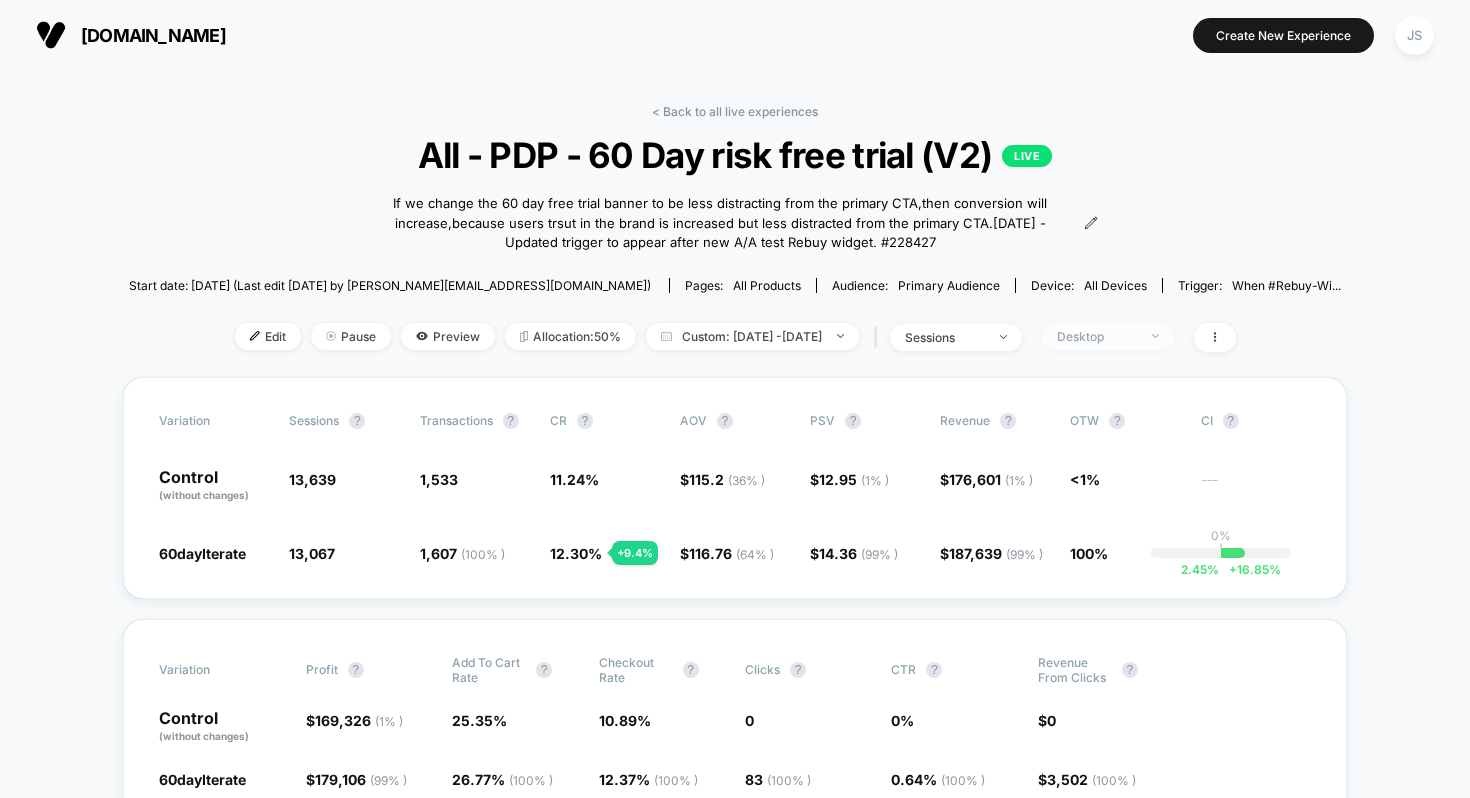 click on "Desktop" at bounding box center [1097, 336] 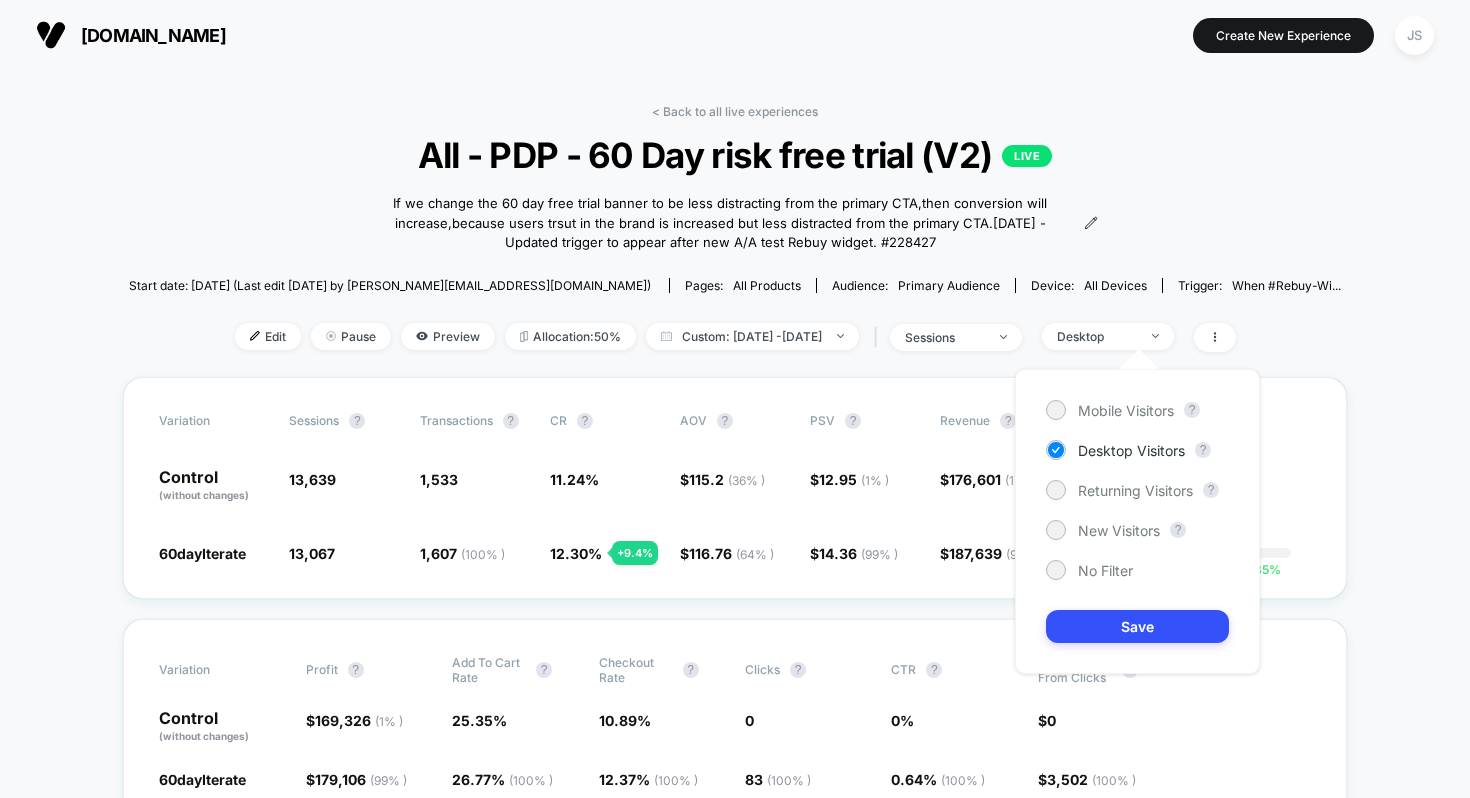 click on "Mobile Visitors ? Desktop Visitors ? Returning Visitors ? New Visitors ? No Filter Save" at bounding box center [1137, 521] 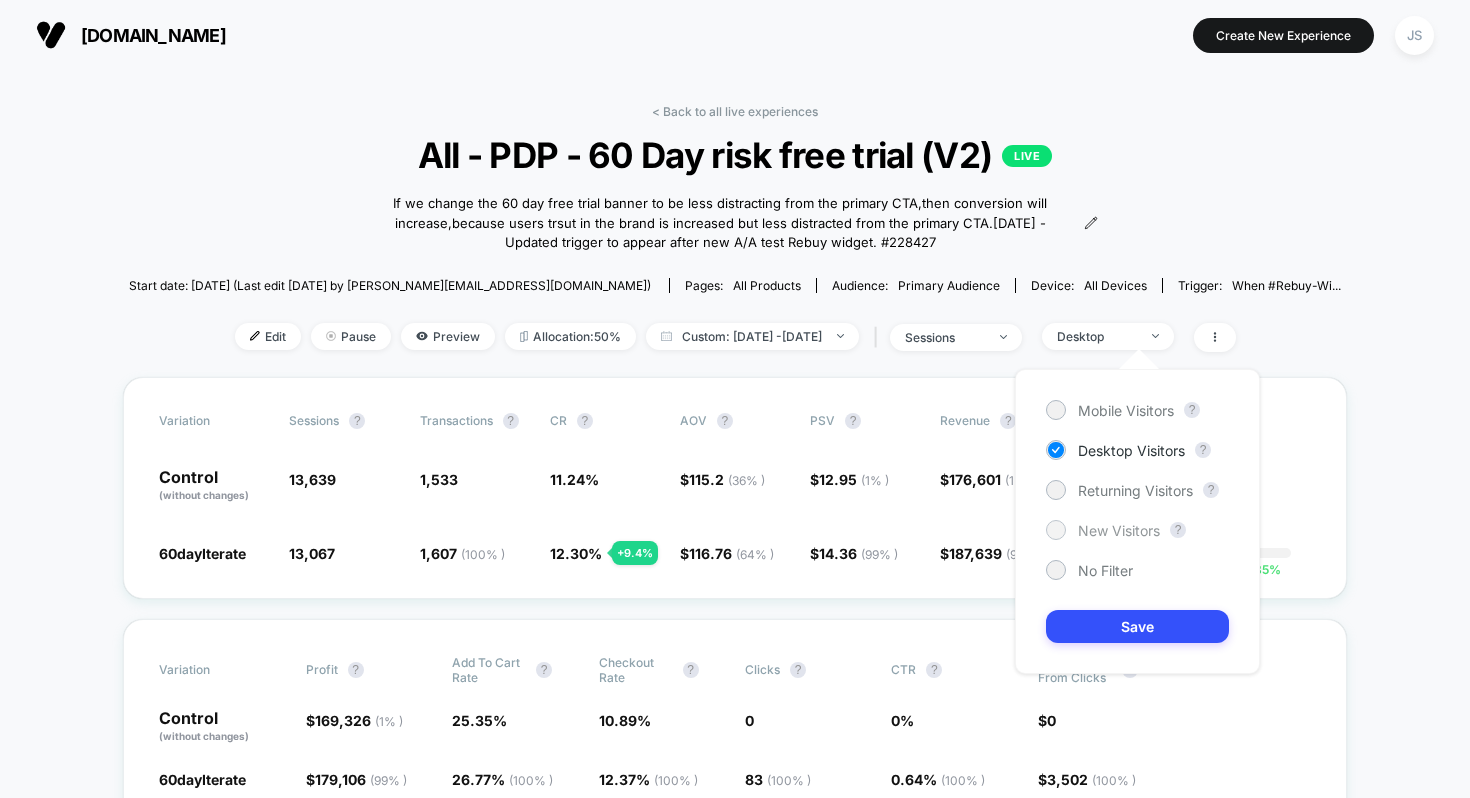 click on "New Visitors" at bounding box center (1119, 530) 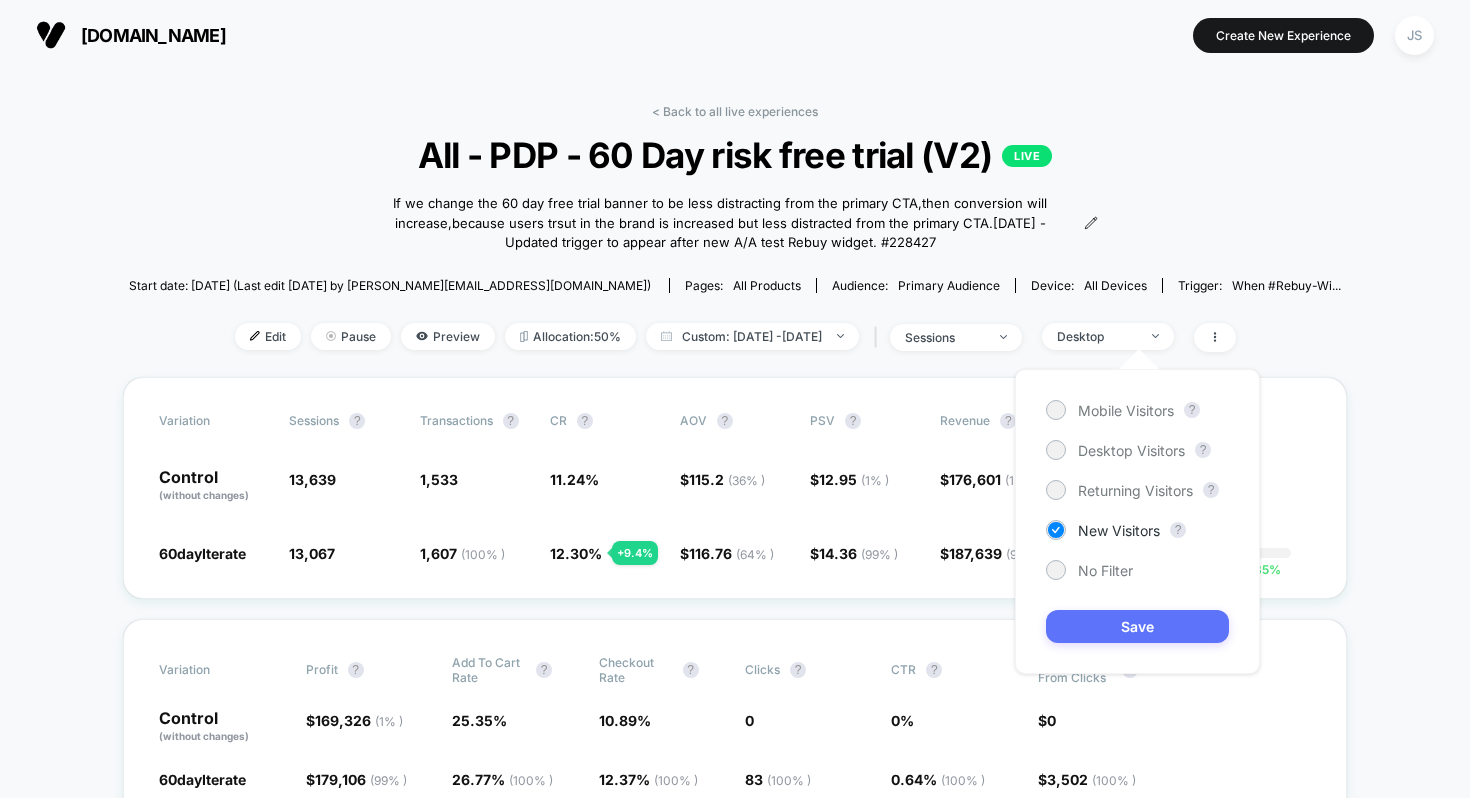 click on "Save" at bounding box center (1137, 626) 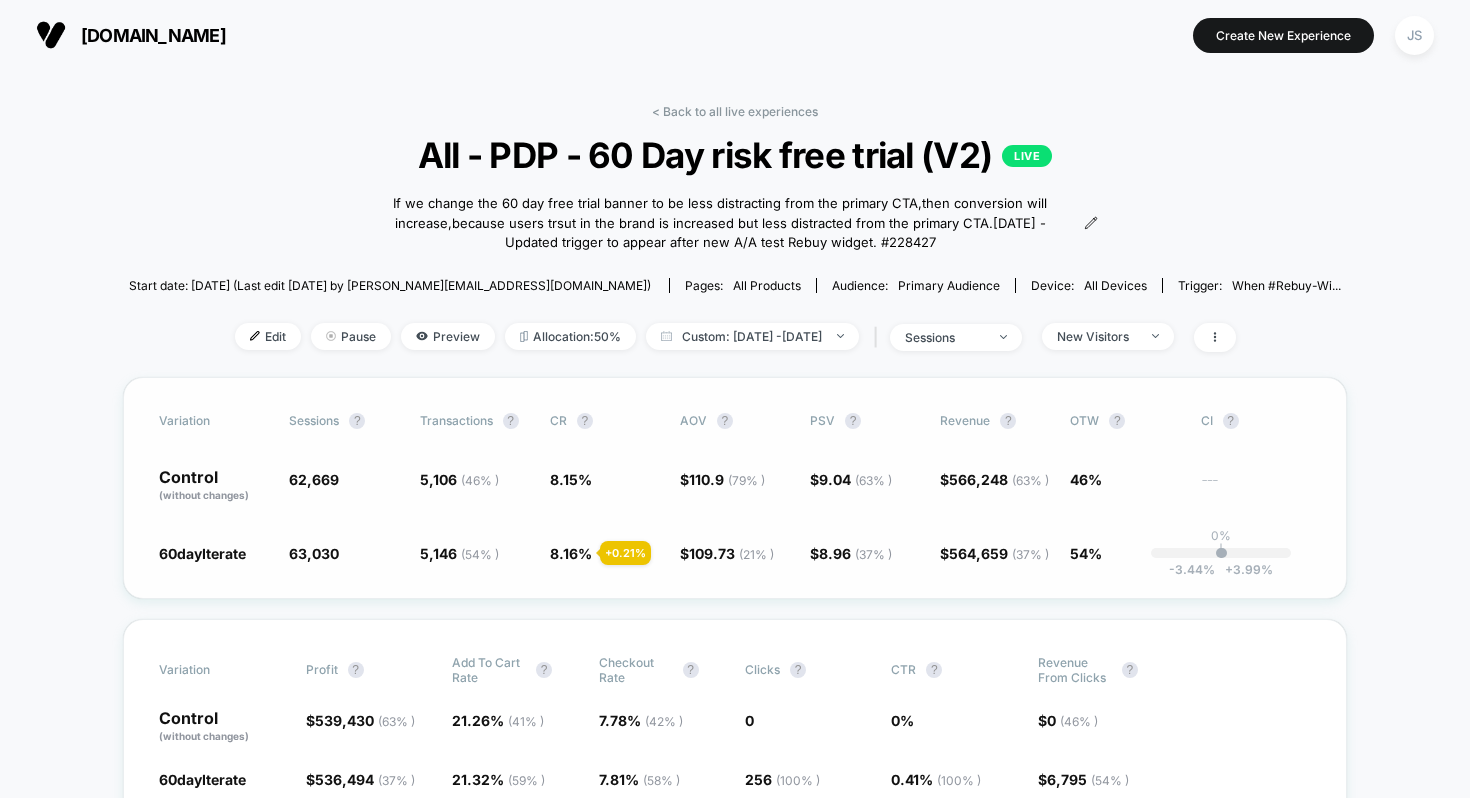 scroll, scrollTop: 123, scrollLeft: 0, axis: vertical 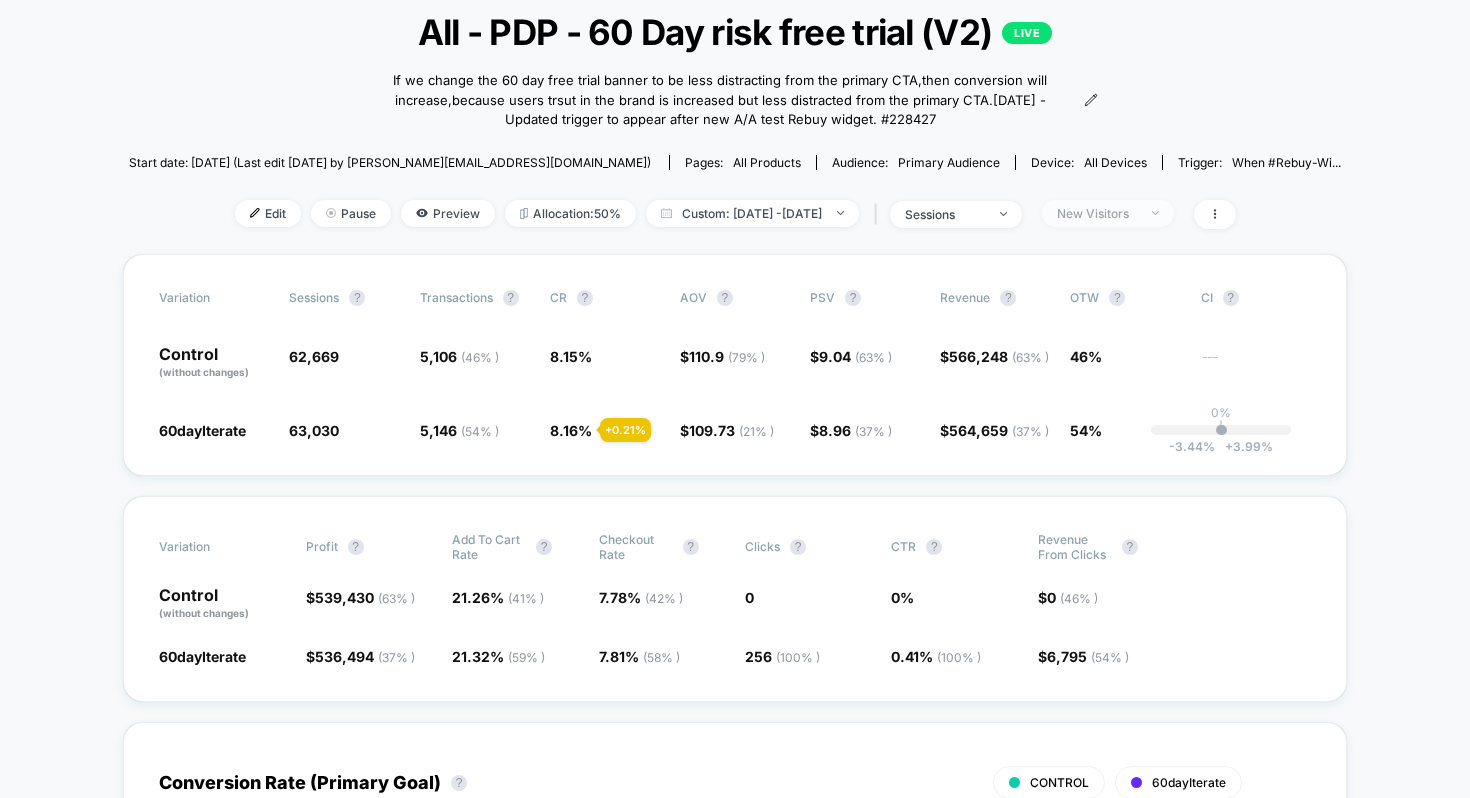 click on "New Visitors" at bounding box center (1097, 213) 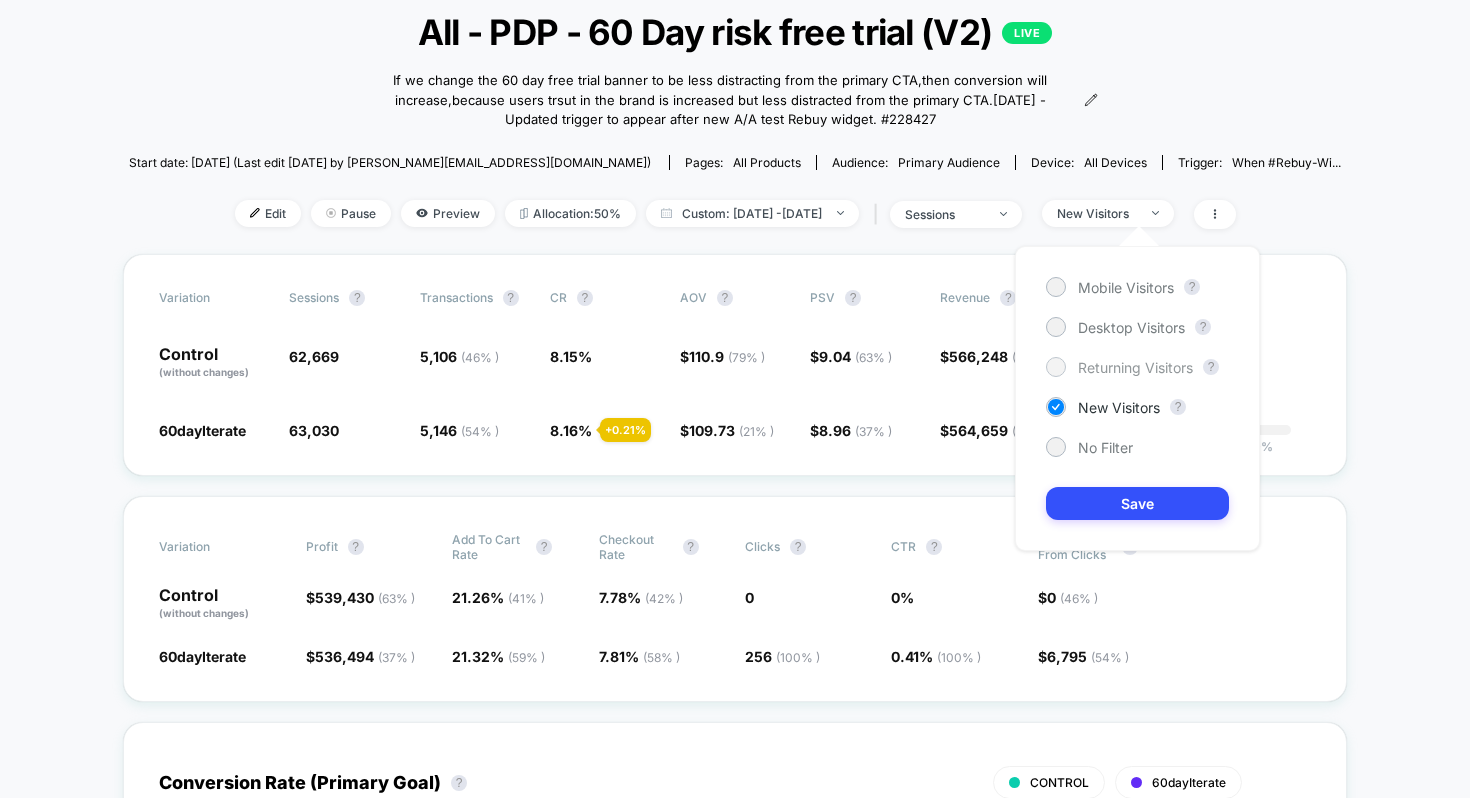 click on "Returning Visitors" at bounding box center (1135, 367) 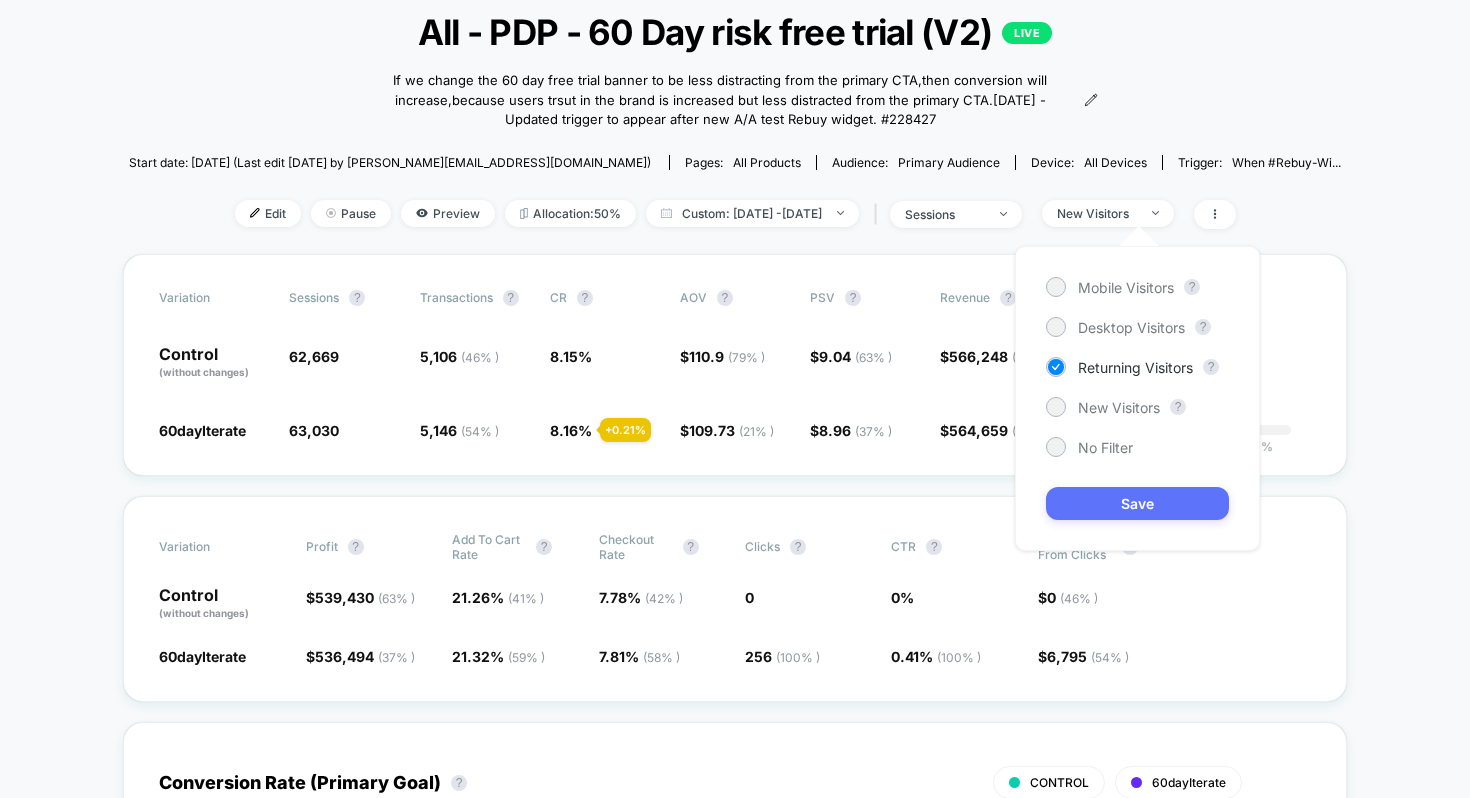 click on "Save" at bounding box center (1137, 503) 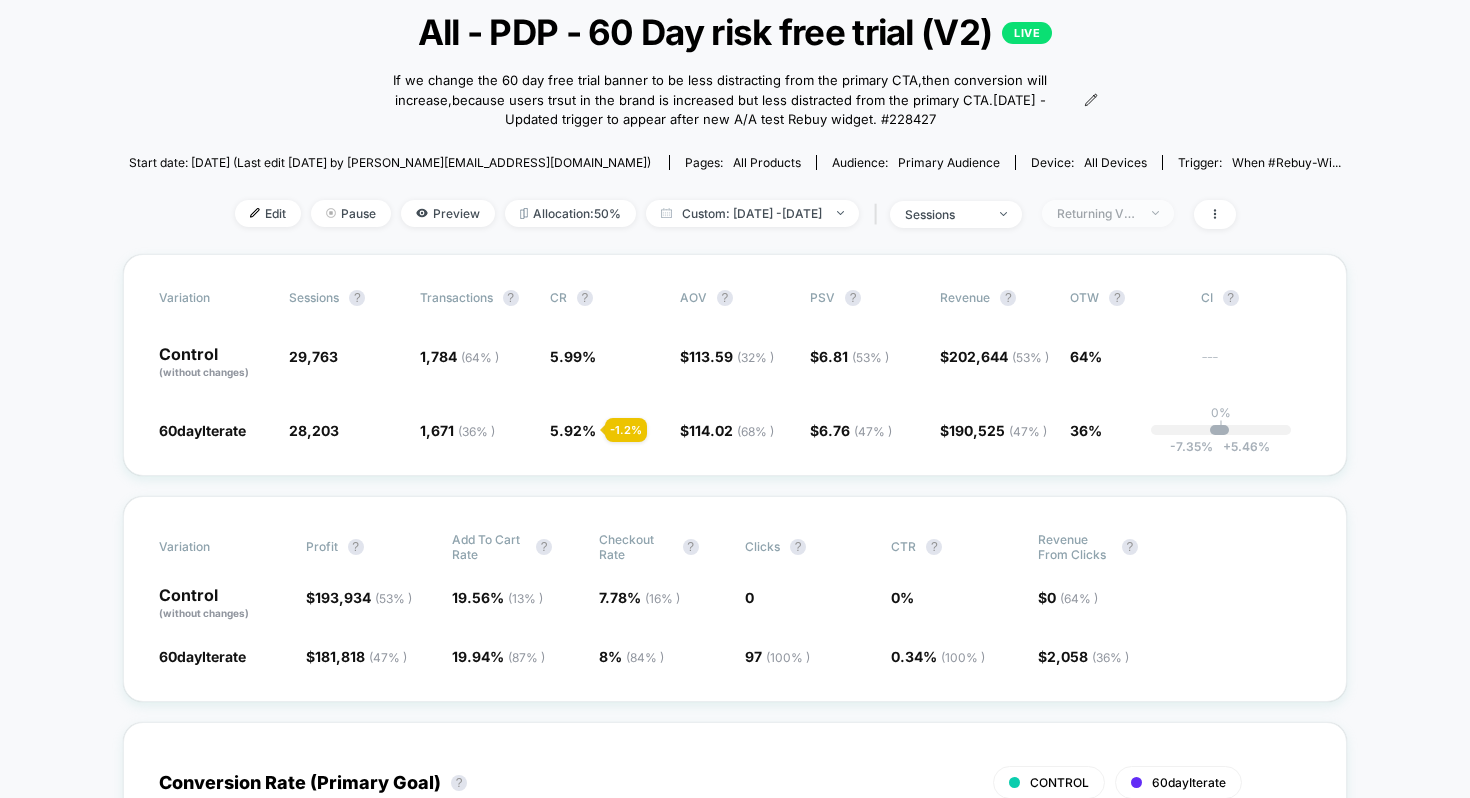 click on "Returning Visitors" at bounding box center (1097, 213) 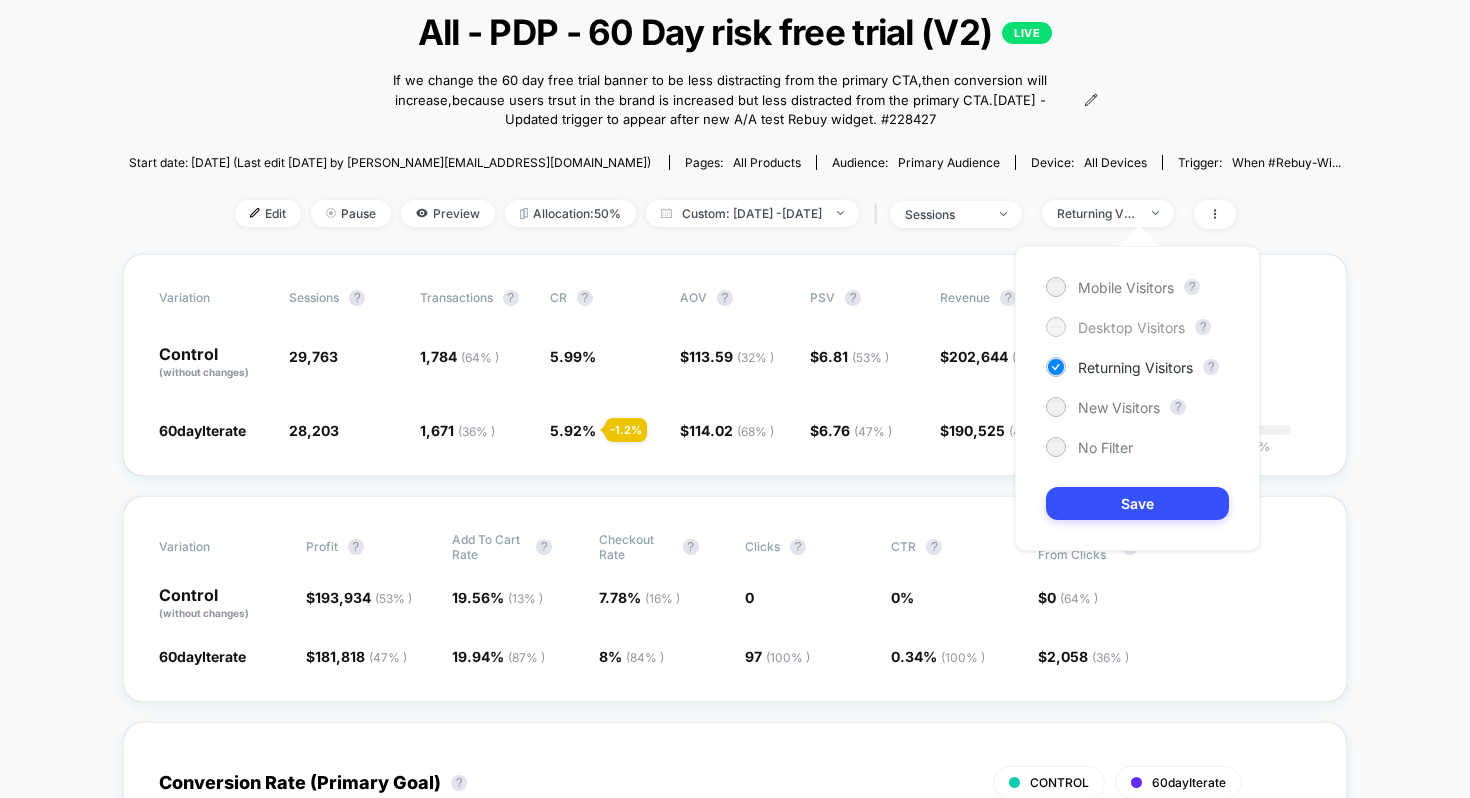 click on "Desktop Visitors" at bounding box center (1131, 327) 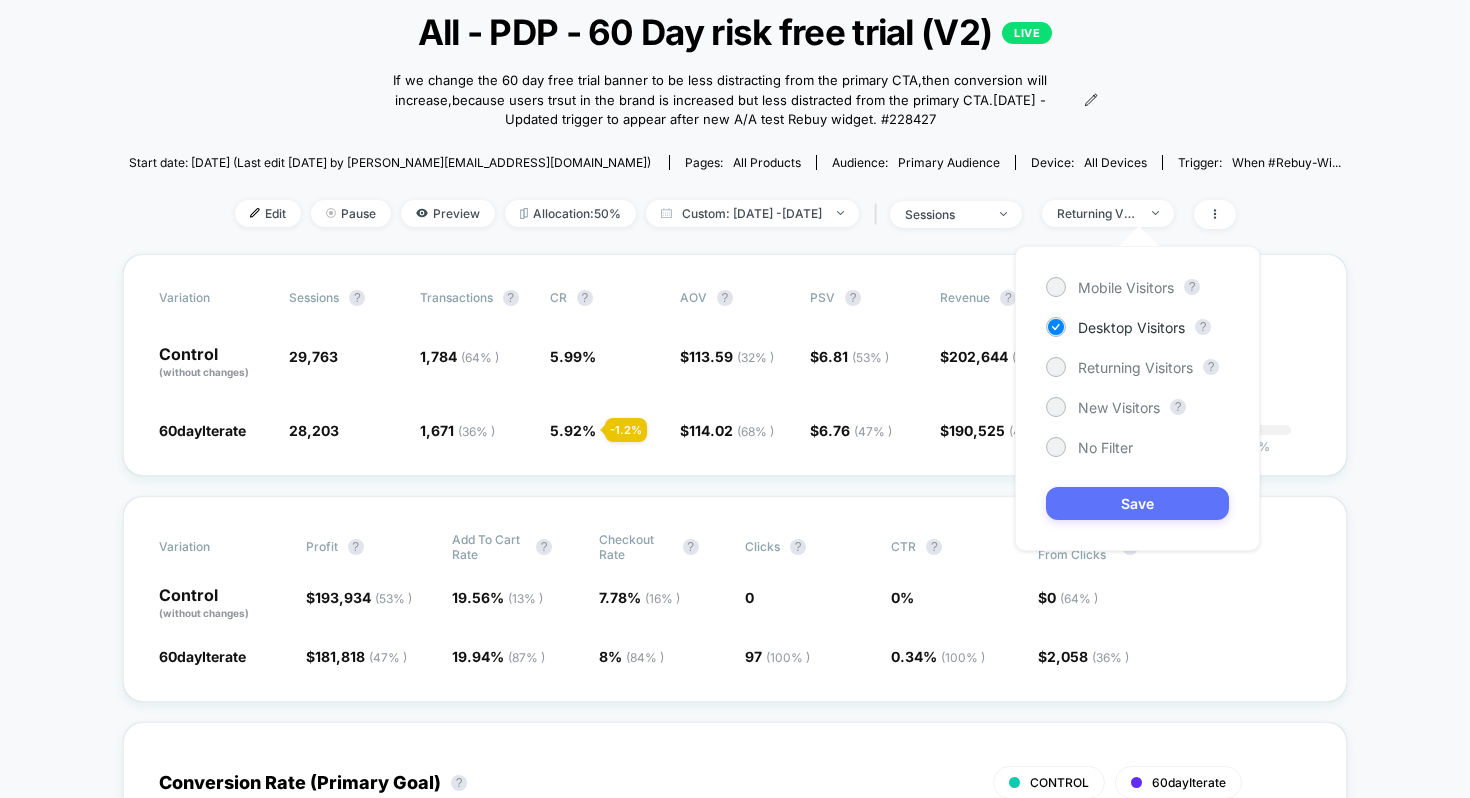 click on "Save" at bounding box center (1137, 503) 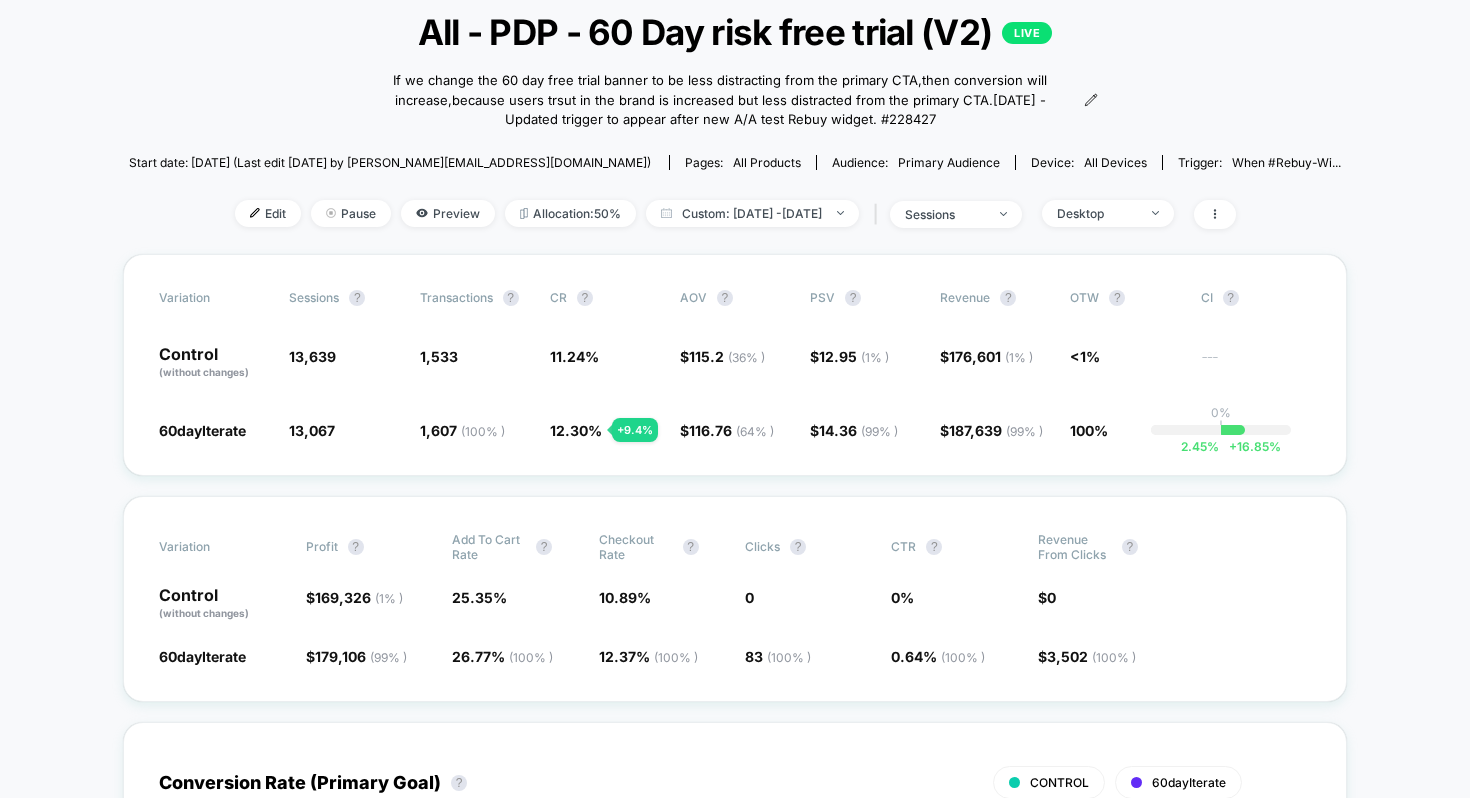 click on "< Back to all live experiences  All - PDP - 60 Day risk free trial (V2) LIVE If we  change the 60 day free trial banner to be less distracting from the primary CTA , then  conversion  will  increase , because  users trsut in the brand is increased but less distracted from the primary CTA . [DATE] - Updated trigger to appear after new A/A test Rebuy widget. # 228427 Click to view images Click to edit experience details If we change the 60 day free trial banner to be less distracting from the primary CTA,then conversion will increase,because users trsut in the brand is increased but less distracted from the primary CTA.[DATE] - Updated trigger to appear after new A/A test Rebuy widget. #228427 Start date: [DATE] (Last edit [DATE] by [PERSON_NAME][EMAIL_ADDRESS][DOMAIN_NAME]) Pages: all products Audience: Primary Audience Device: all devices Trigger: When #rebuy-wi... Edit Pause  Preview Allocation:  50% Custom:     [DATE]    -    [DATE] |   sessions   Desktop" at bounding box center [735, 117] 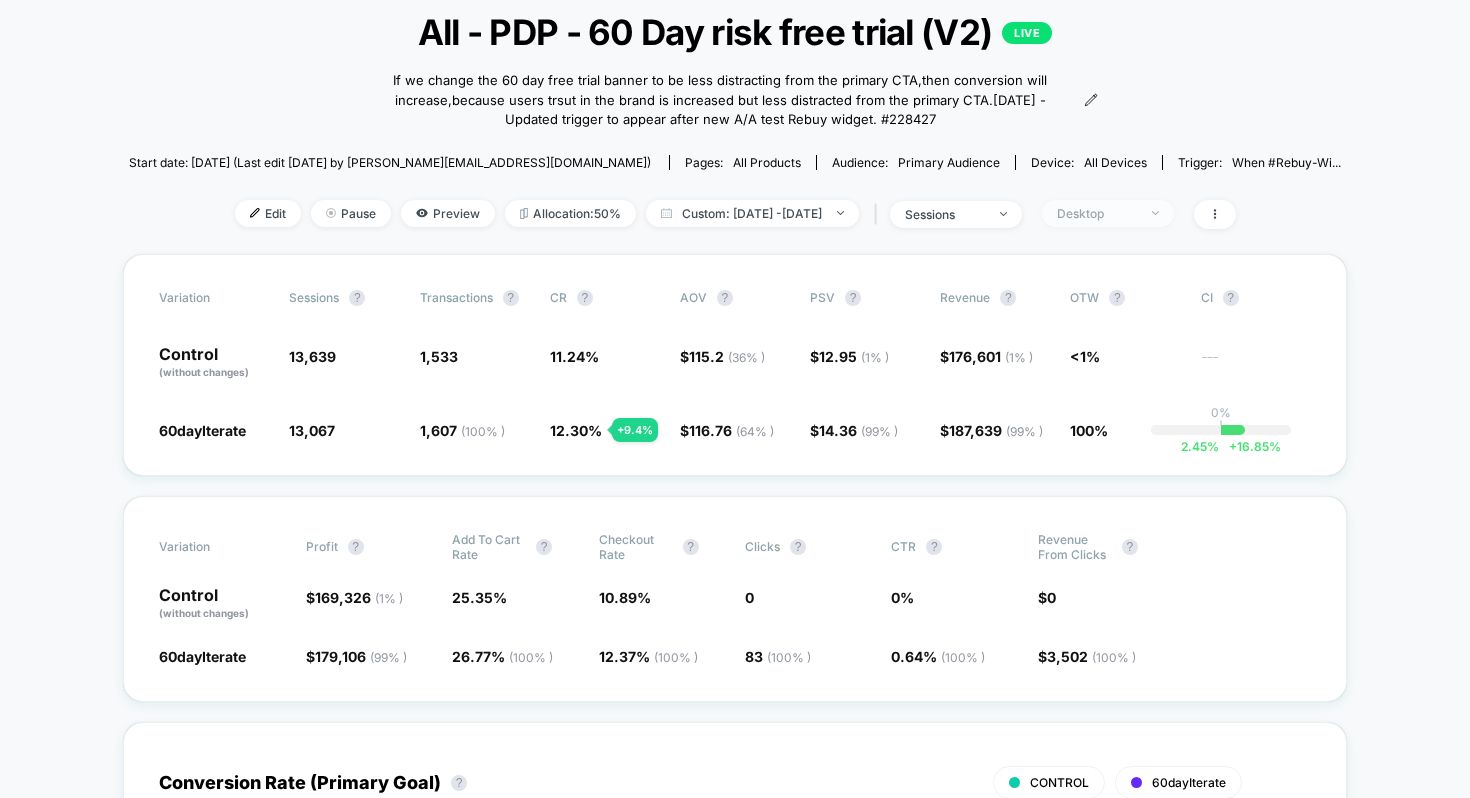 click on "Desktop" at bounding box center [1108, 213] 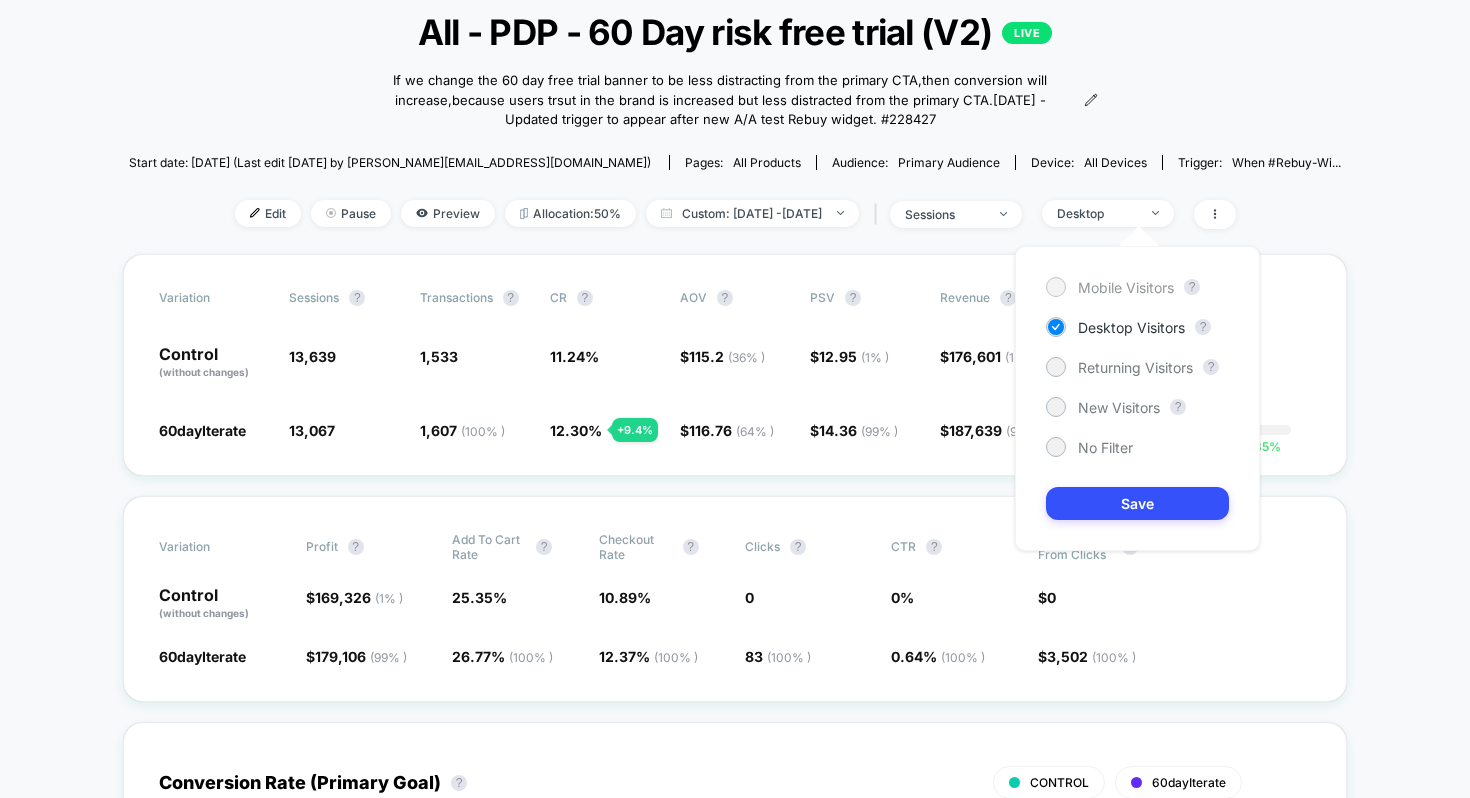 click on "Mobile Visitors" at bounding box center [1126, 287] 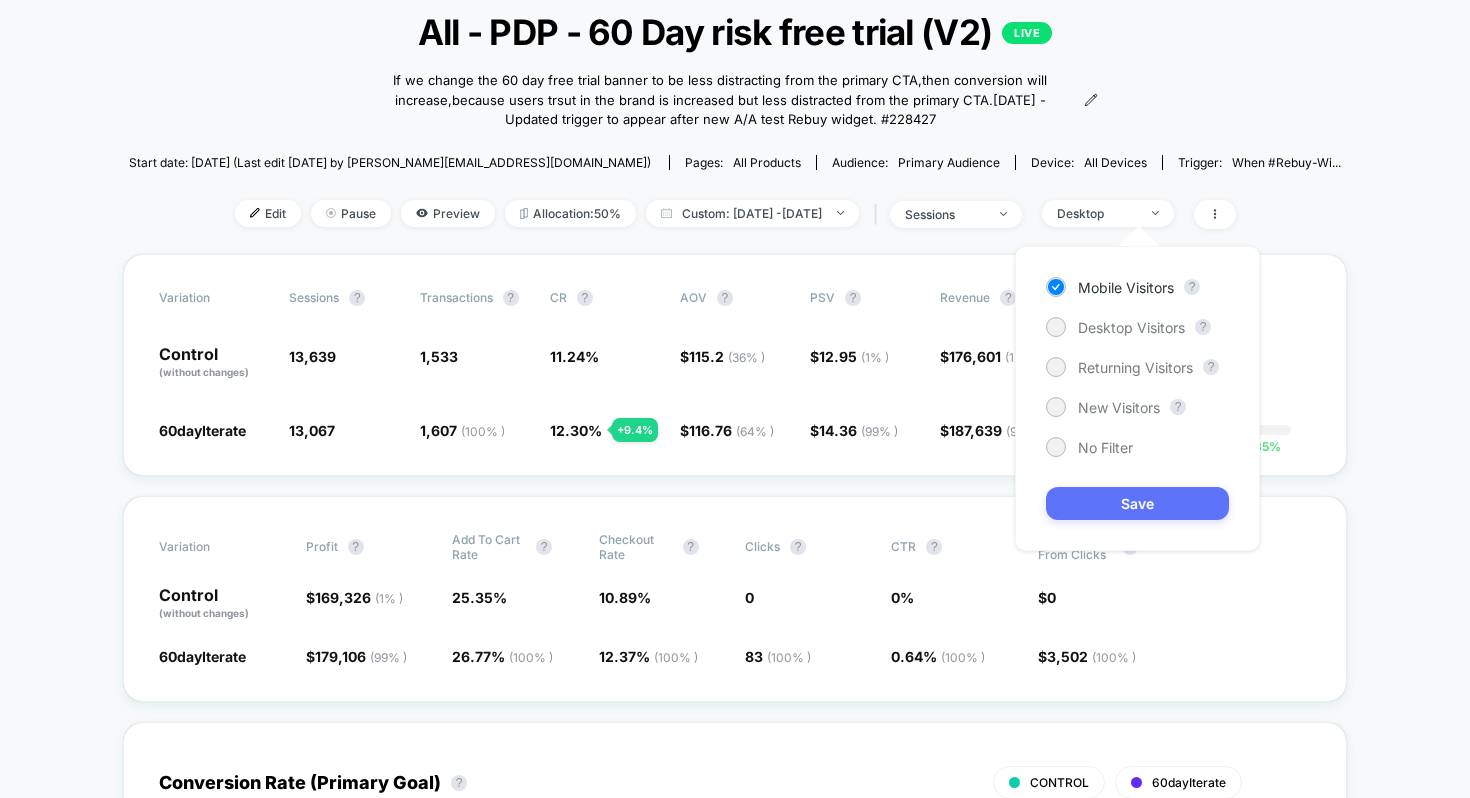click on "Save" at bounding box center [1137, 503] 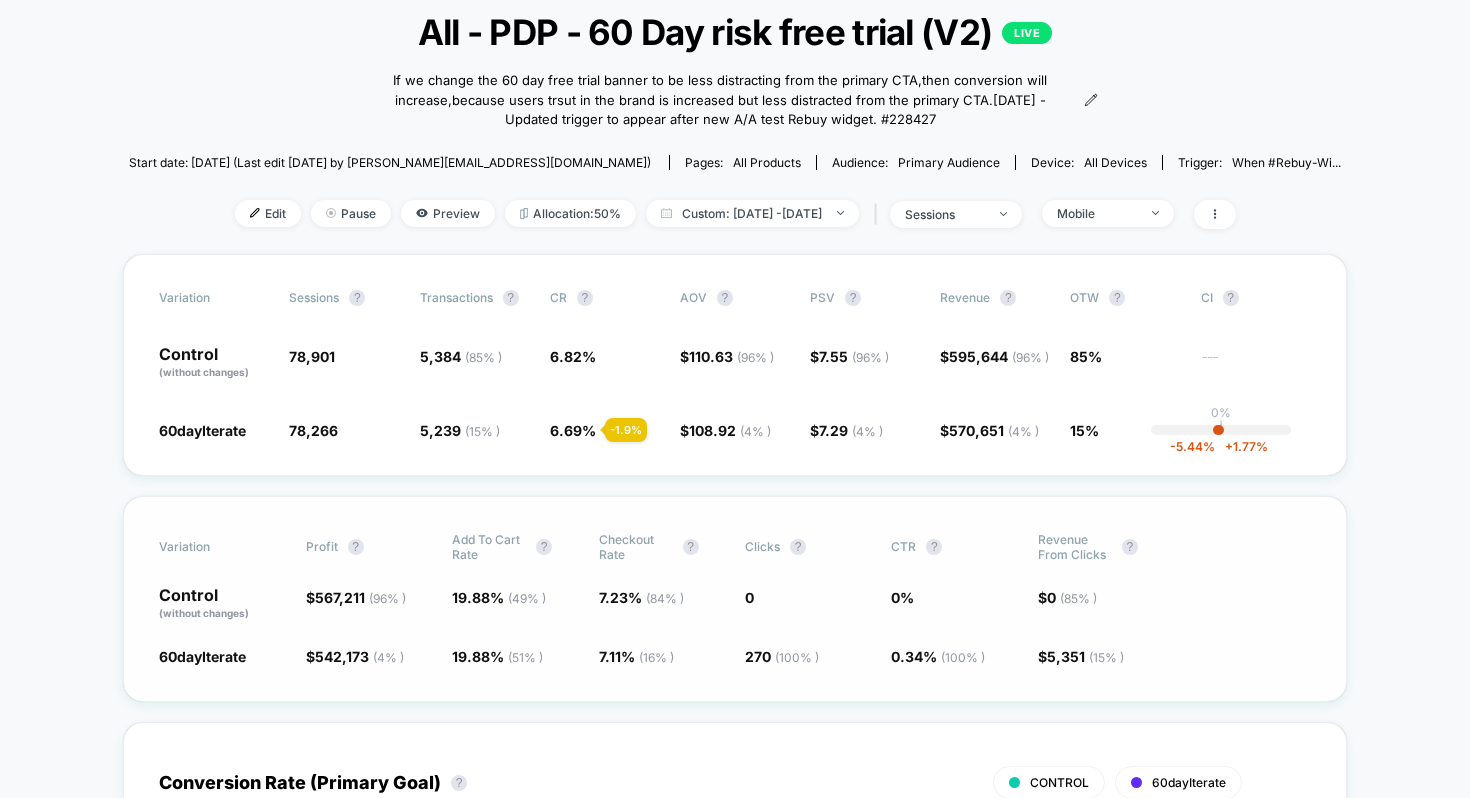 click on "270 (  100 % )" 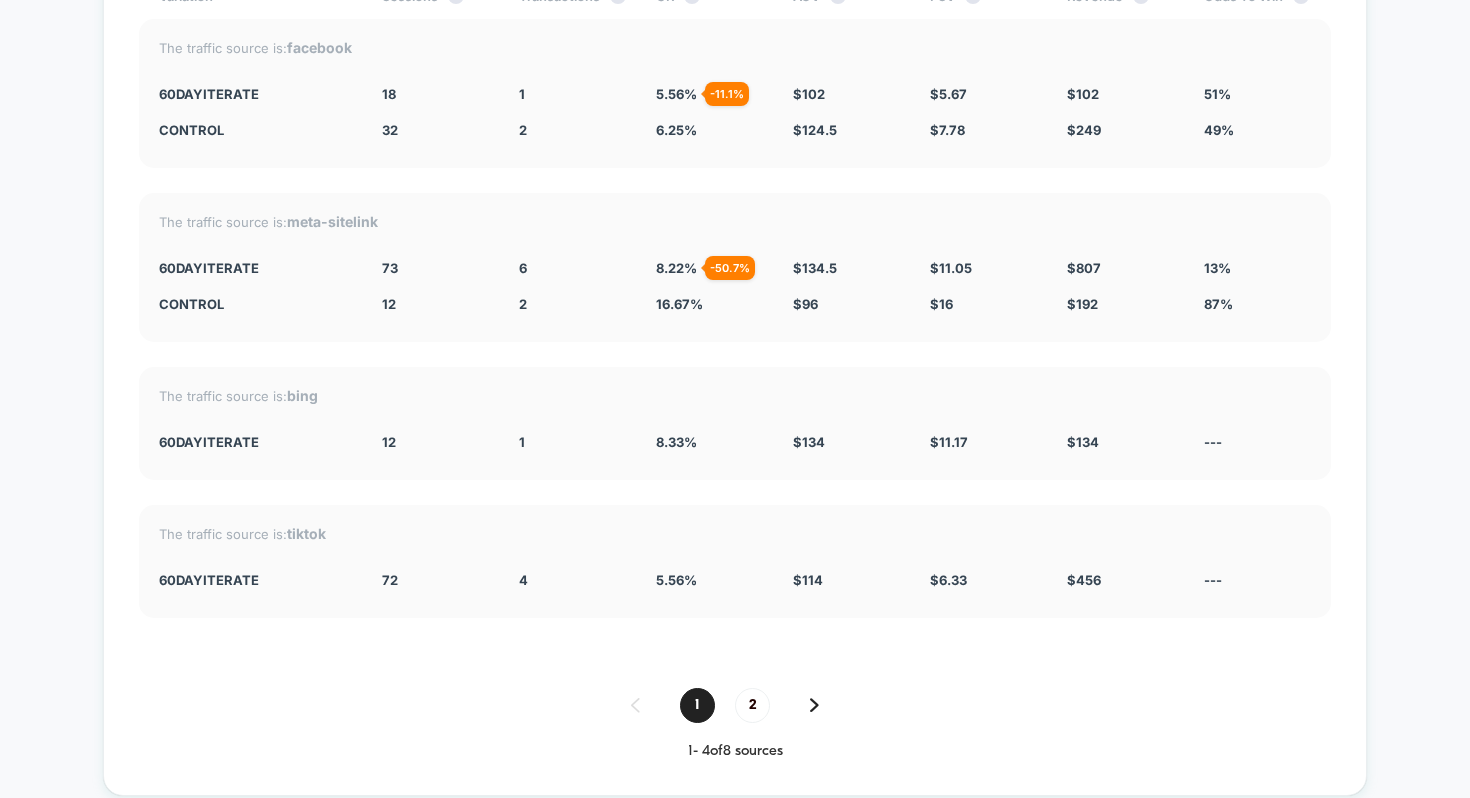 scroll, scrollTop: 6151, scrollLeft: 0, axis: vertical 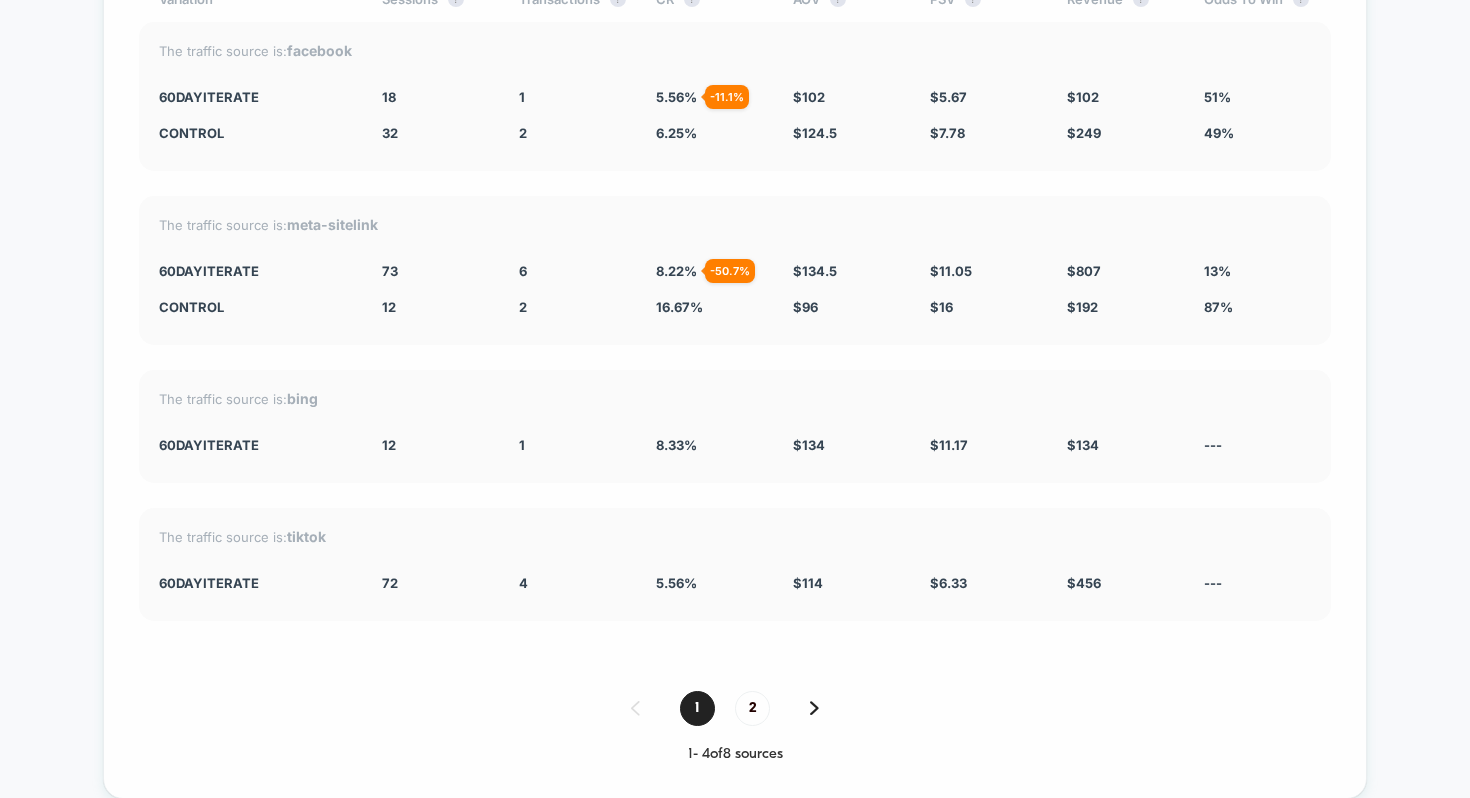 click on "1 2 1  -   4  of  8   sources" at bounding box center (735, 727) 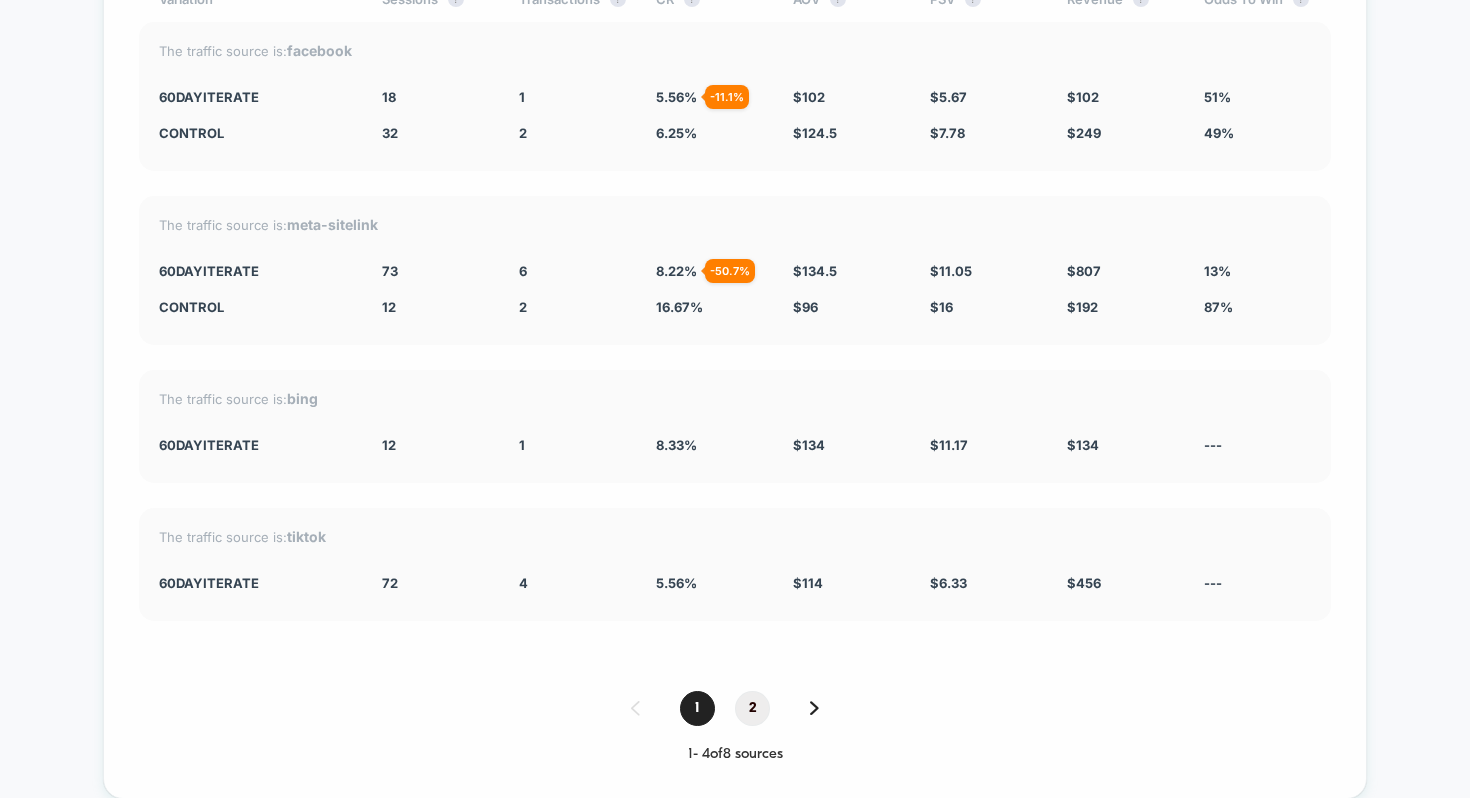 click on "2" at bounding box center [752, 708] 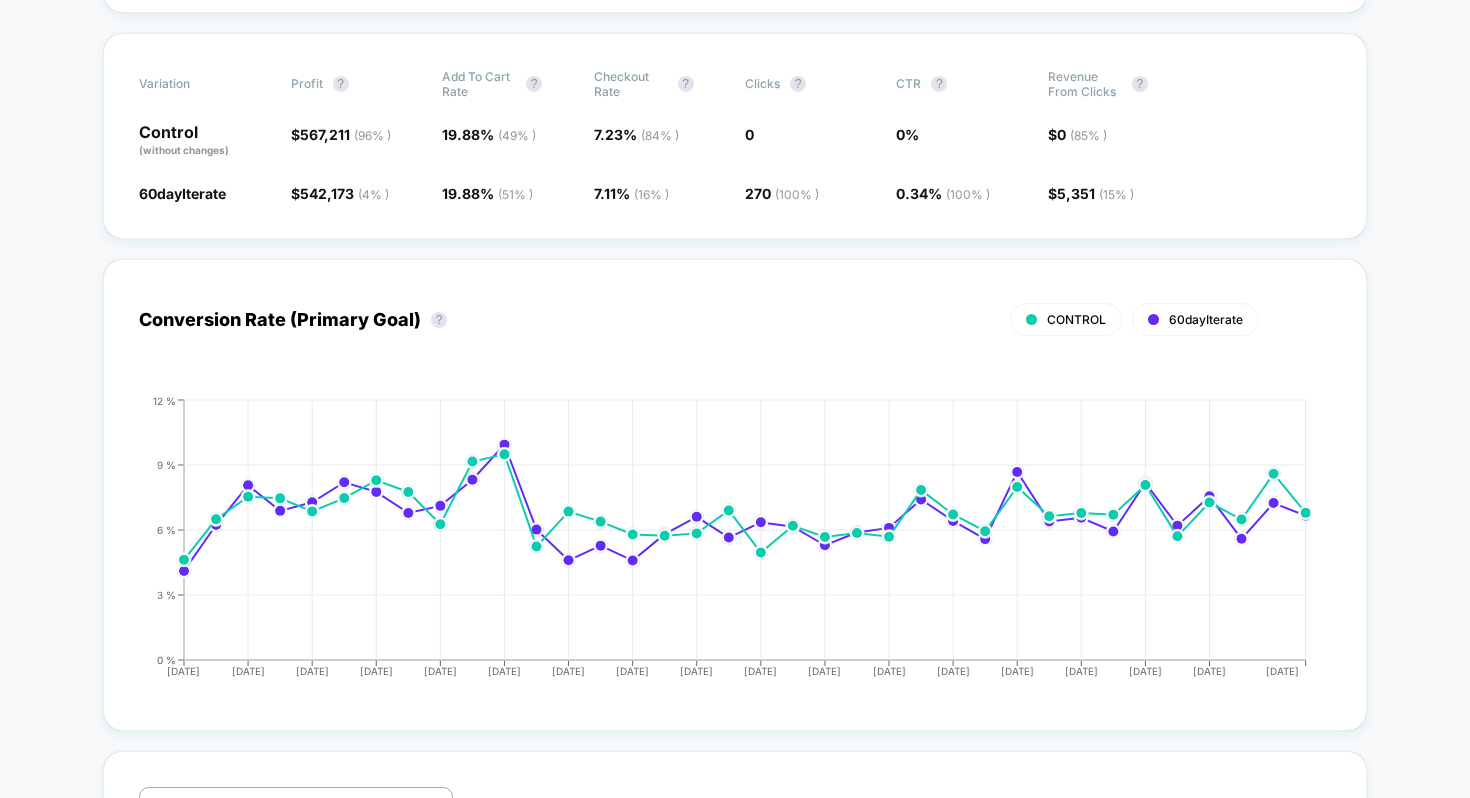 scroll, scrollTop: 0, scrollLeft: 0, axis: both 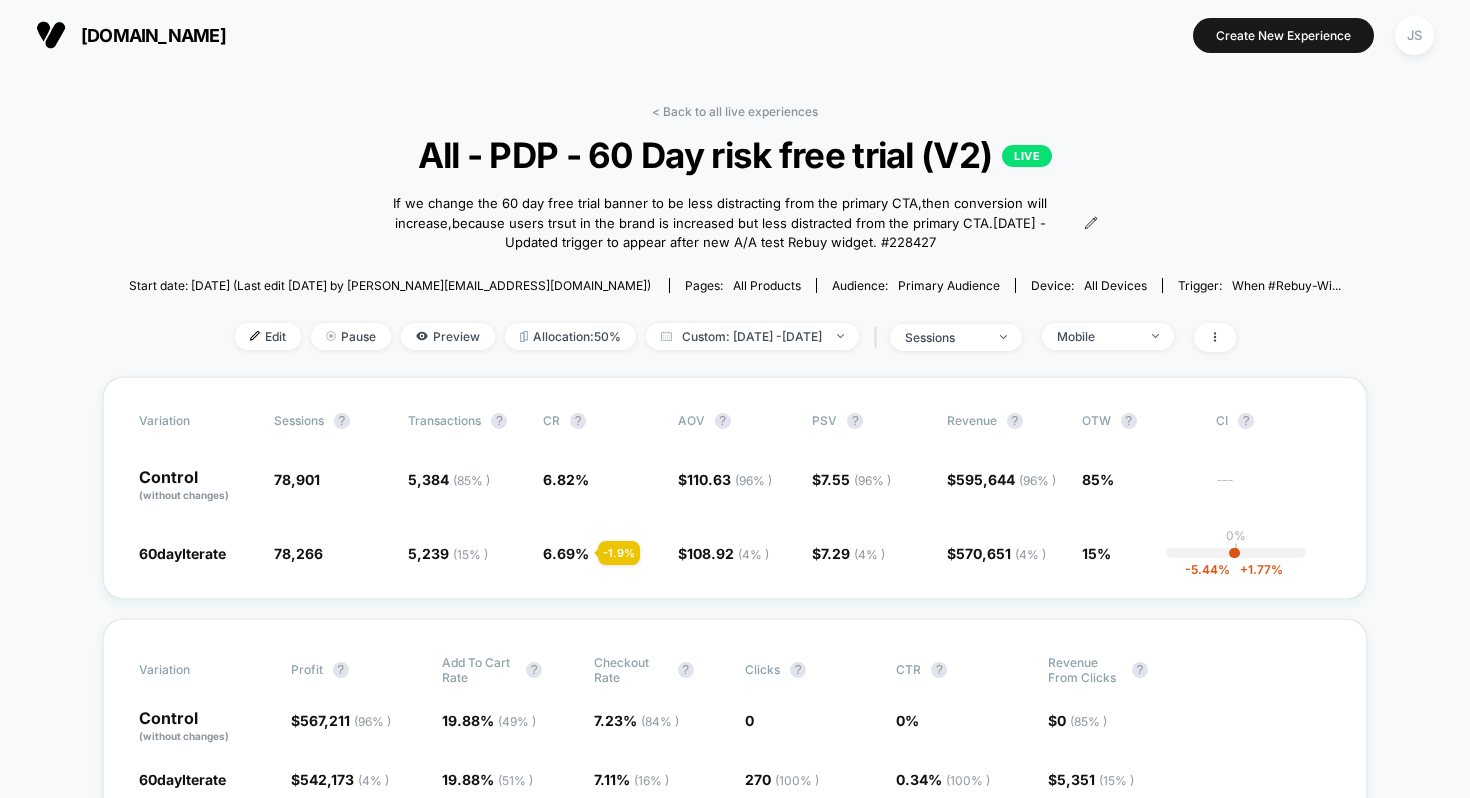 click on "[DOMAIN_NAME] Create New Experience JS" at bounding box center [735, 35] 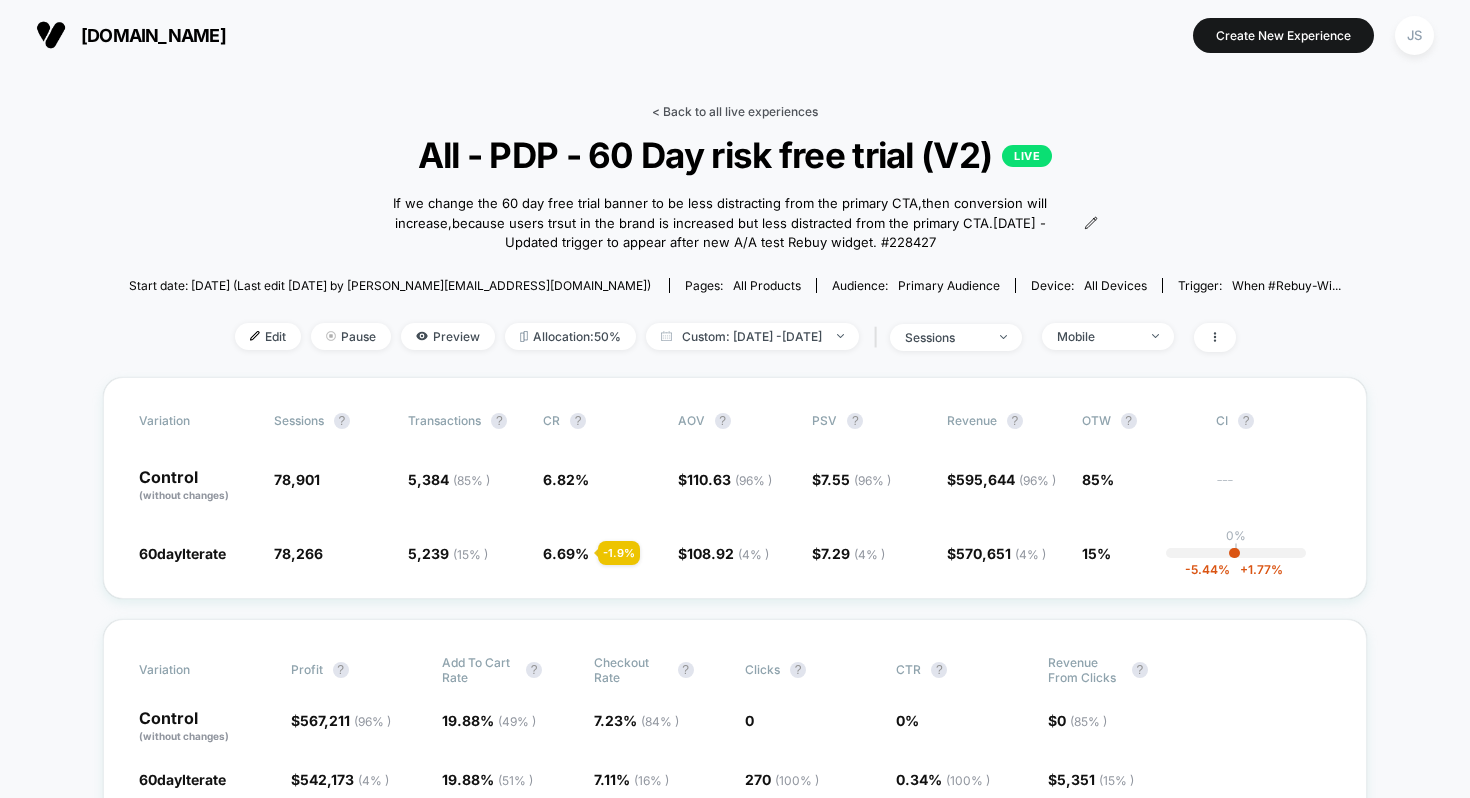 click on "< Back to all live experiences" at bounding box center [735, 111] 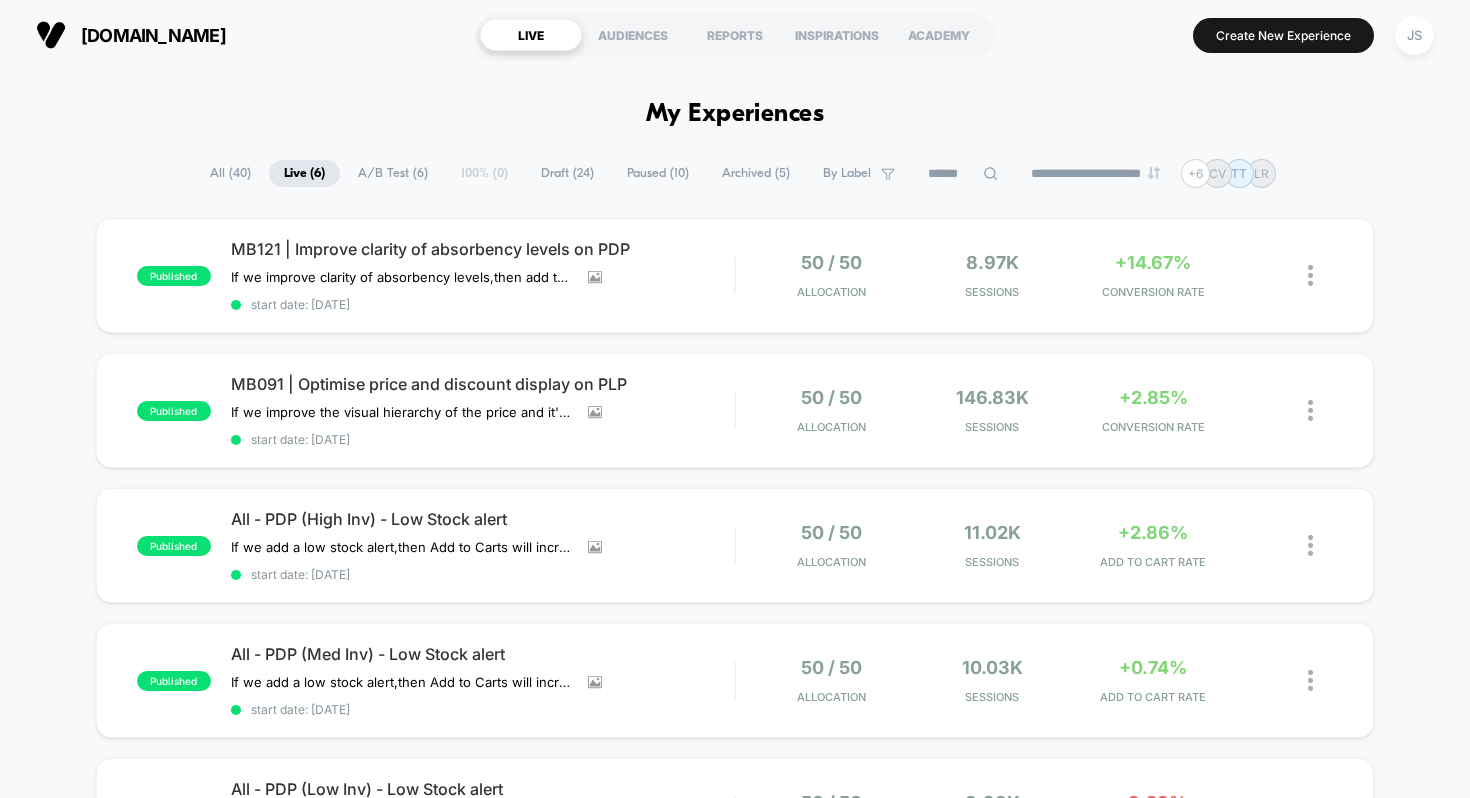 click on "My Experiences" at bounding box center [735, 114] 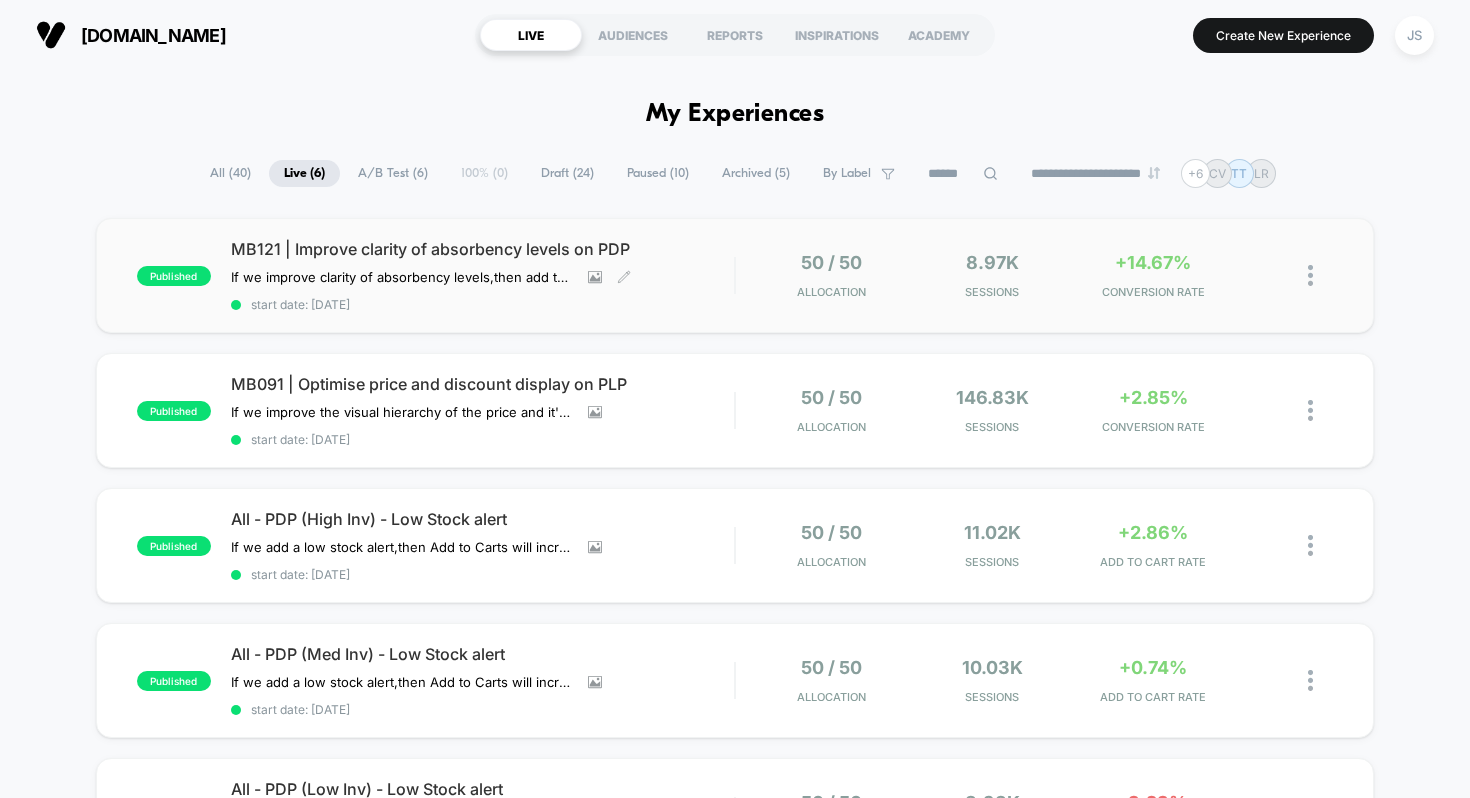 click on "MB121 | Improve clarity of absorbency levels on PDP" at bounding box center (483, 249) 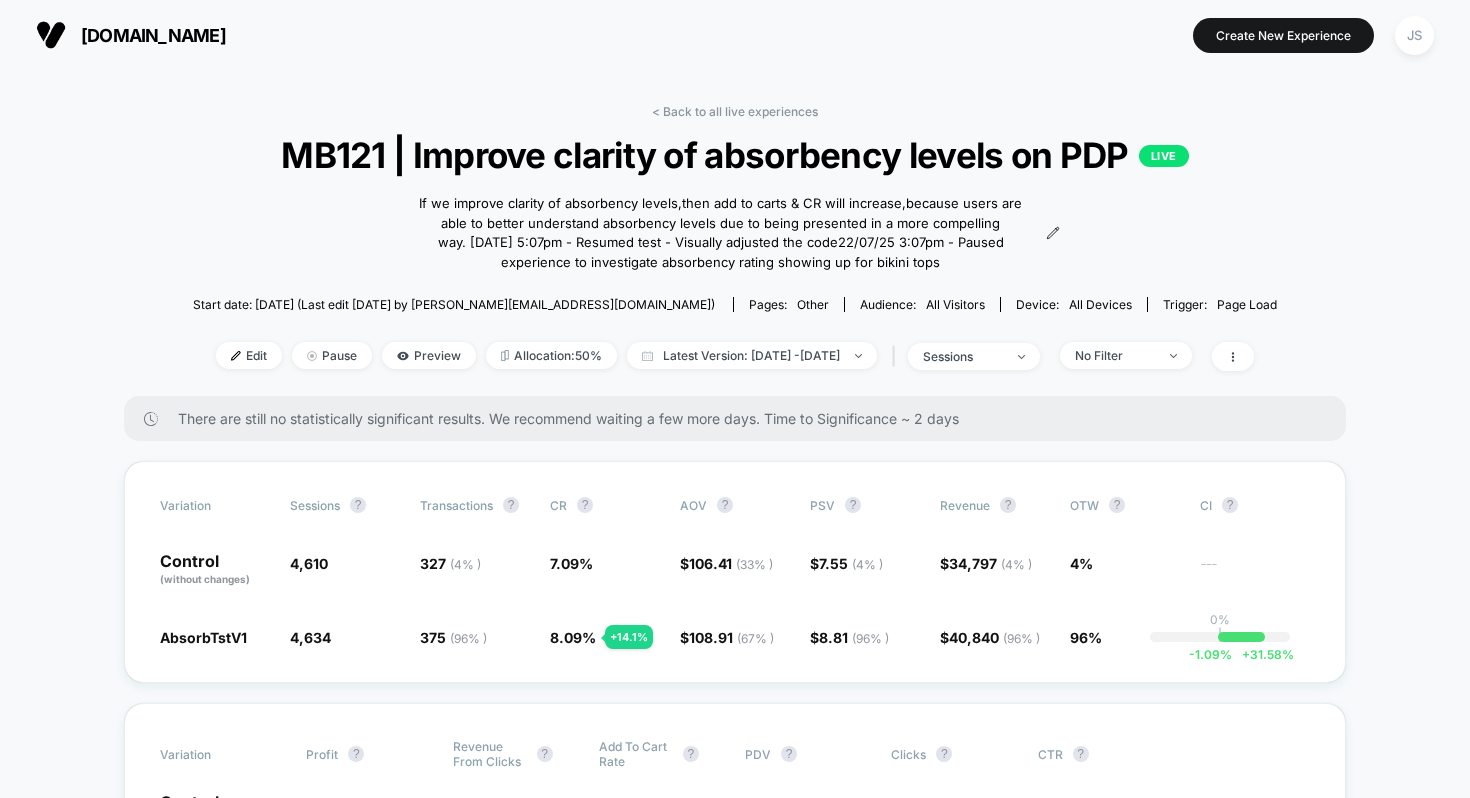 scroll, scrollTop: 14, scrollLeft: 0, axis: vertical 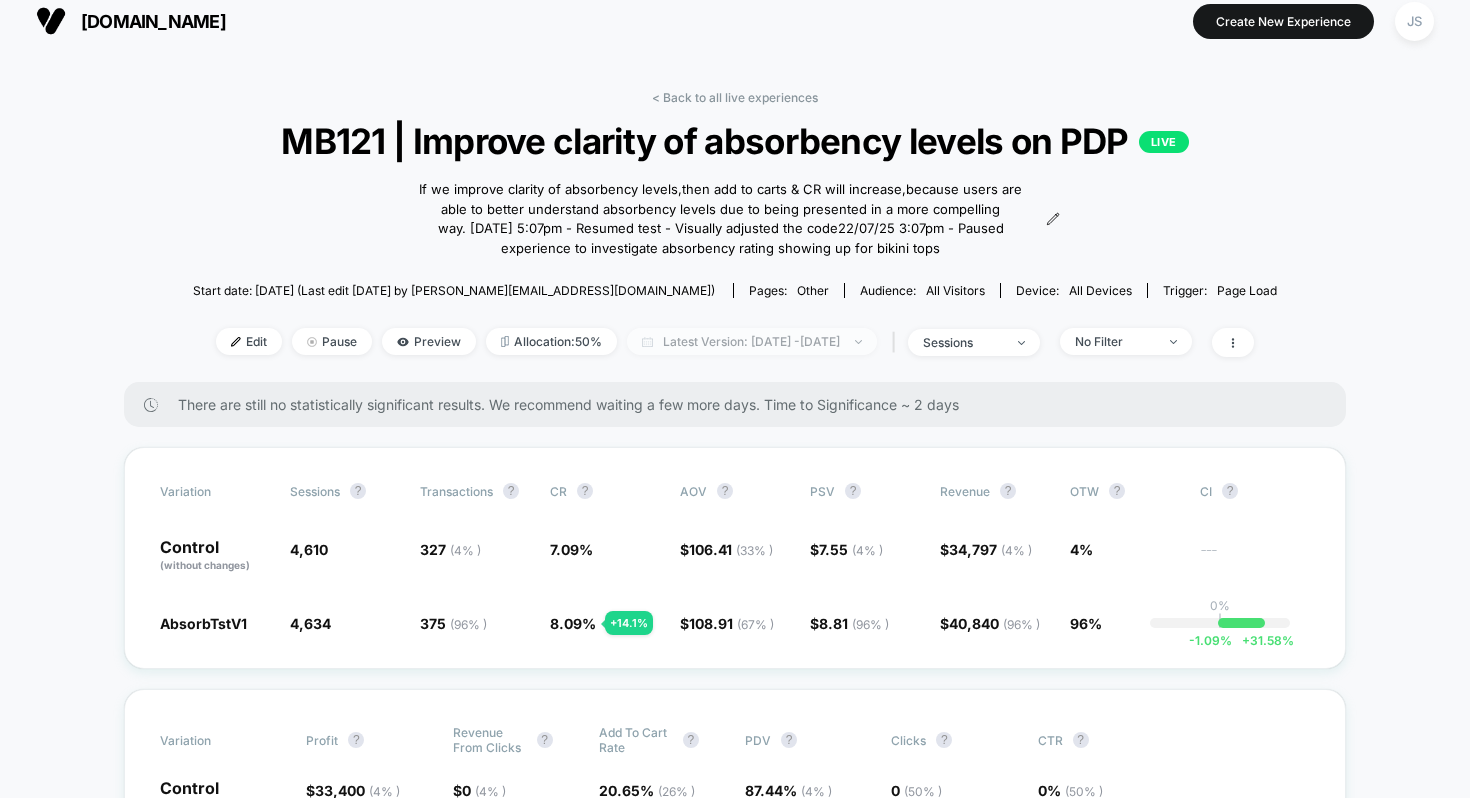 click on "Latest Version:     [DATE]    -    [DATE]" at bounding box center (752, 341) 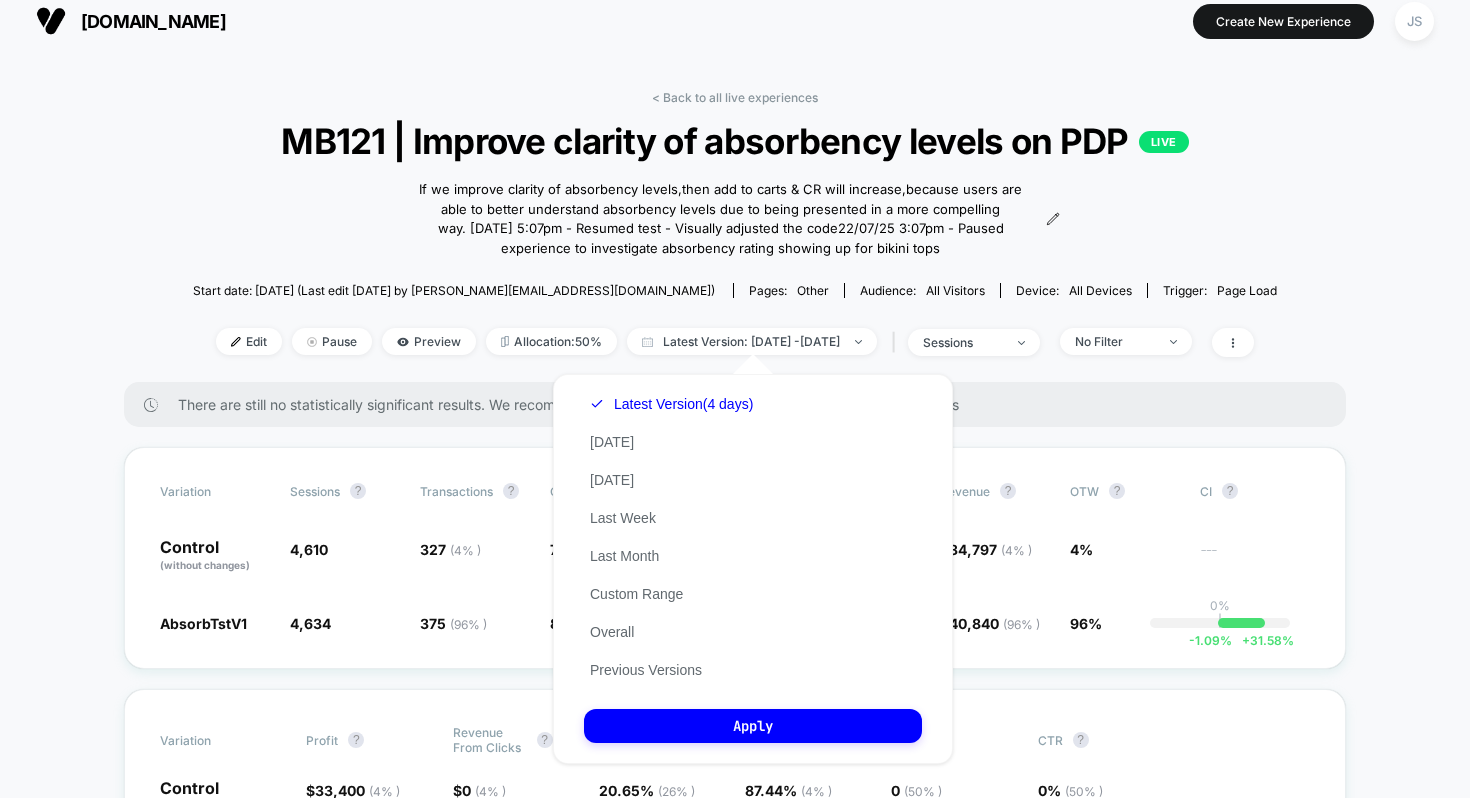 click on "Latest Version  (4 days) [DATE] [DATE] Last Week Last Month Custom Range Overall Previous Versions" at bounding box center (671, 537) 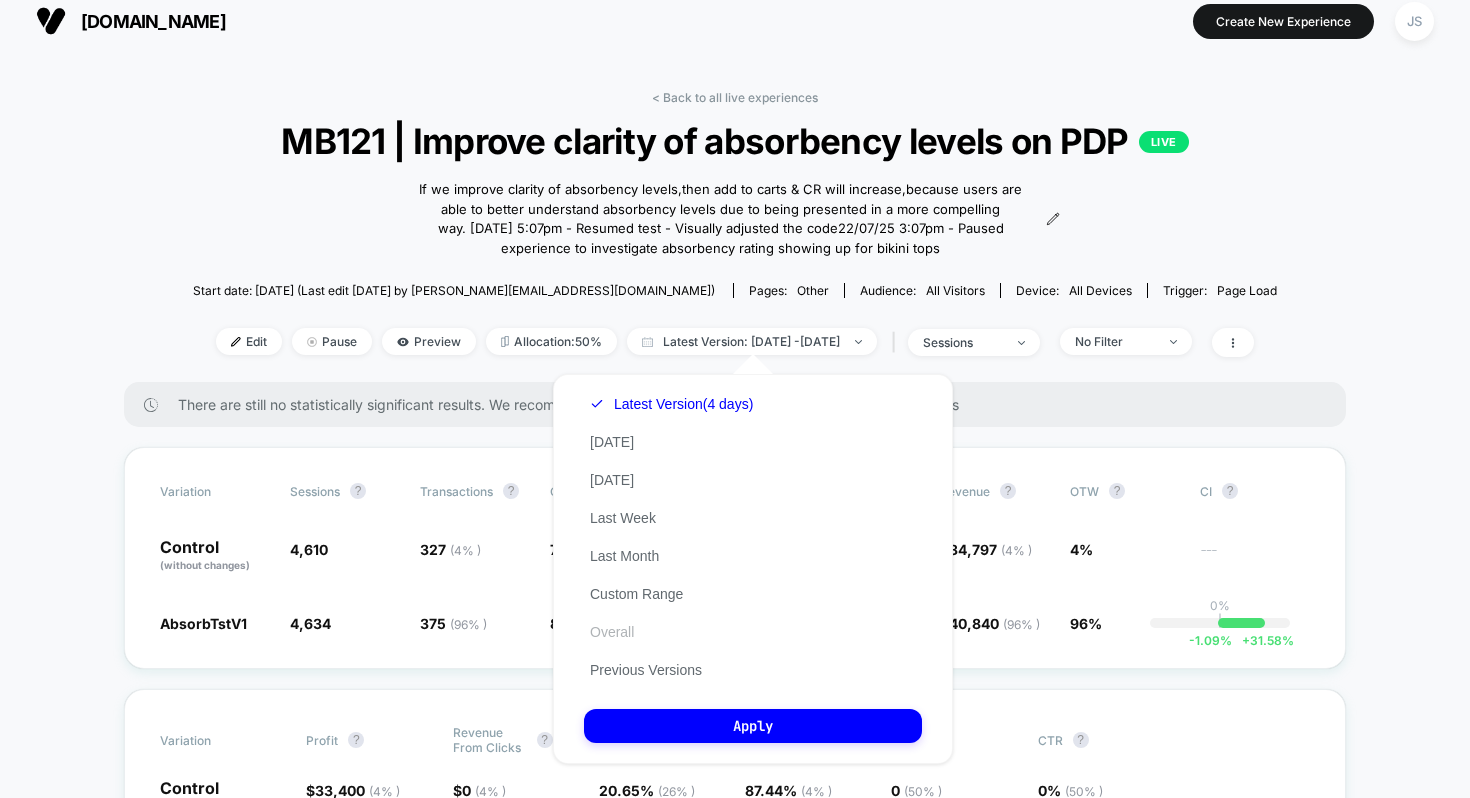 click on "Overall" at bounding box center [612, 632] 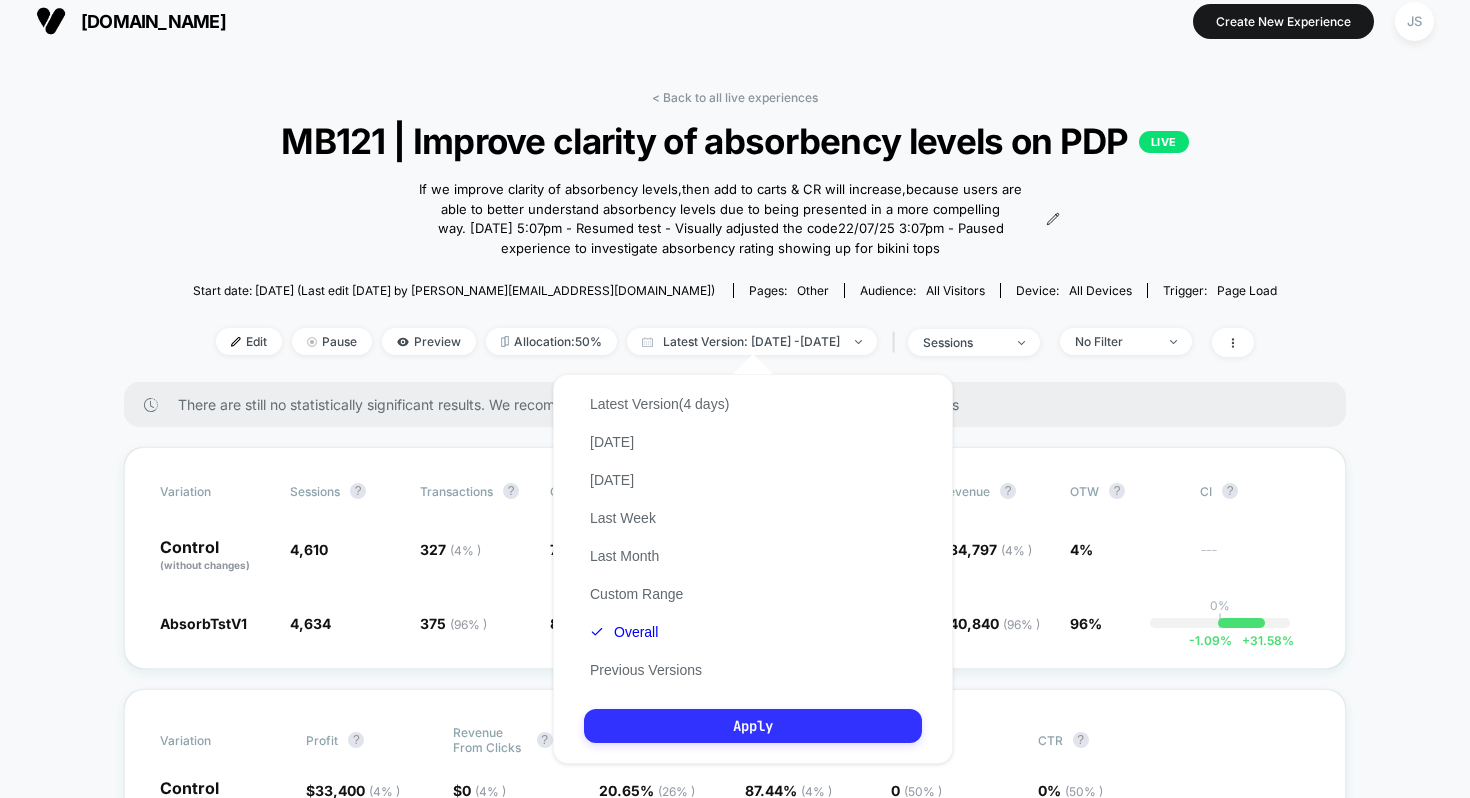 click on "Apply" at bounding box center (753, 726) 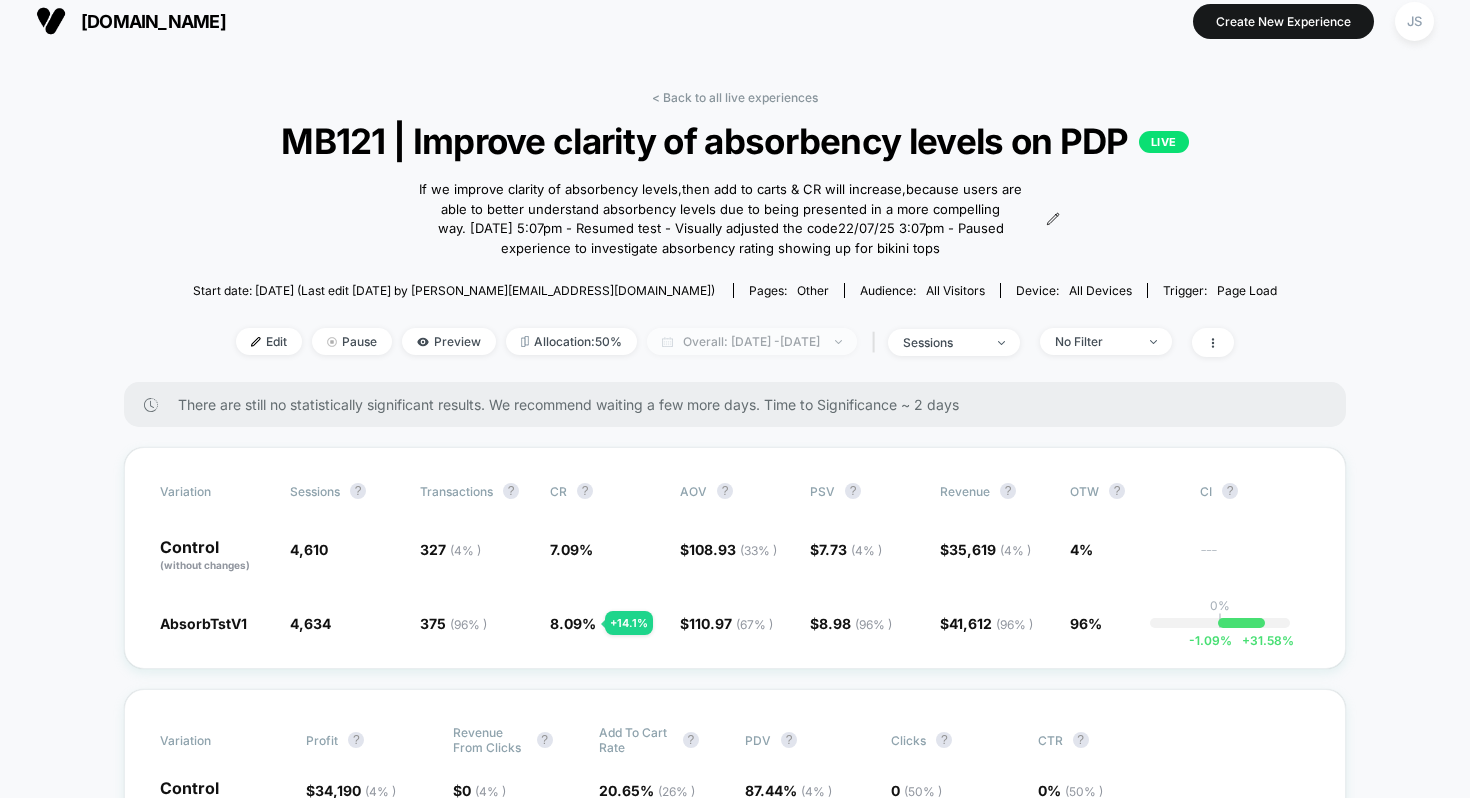 click on "Overall:     [DATE]    -    [DATE]" at bounding box center [752, 341] 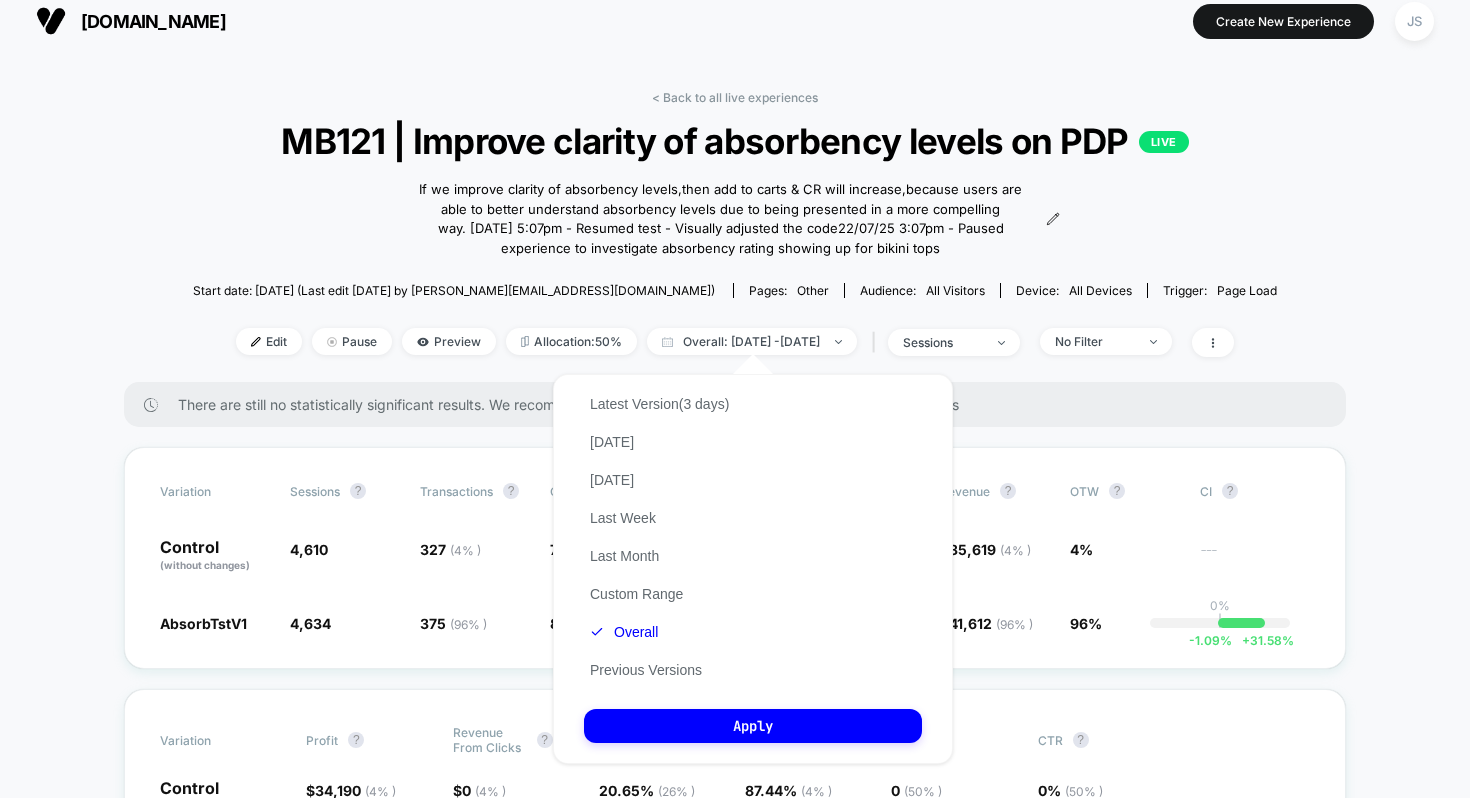 click on "There are still no statistically significant results. We recommend waiting a few more days . Time to Significance ~ 2 days" at bounding box center (742, 404) 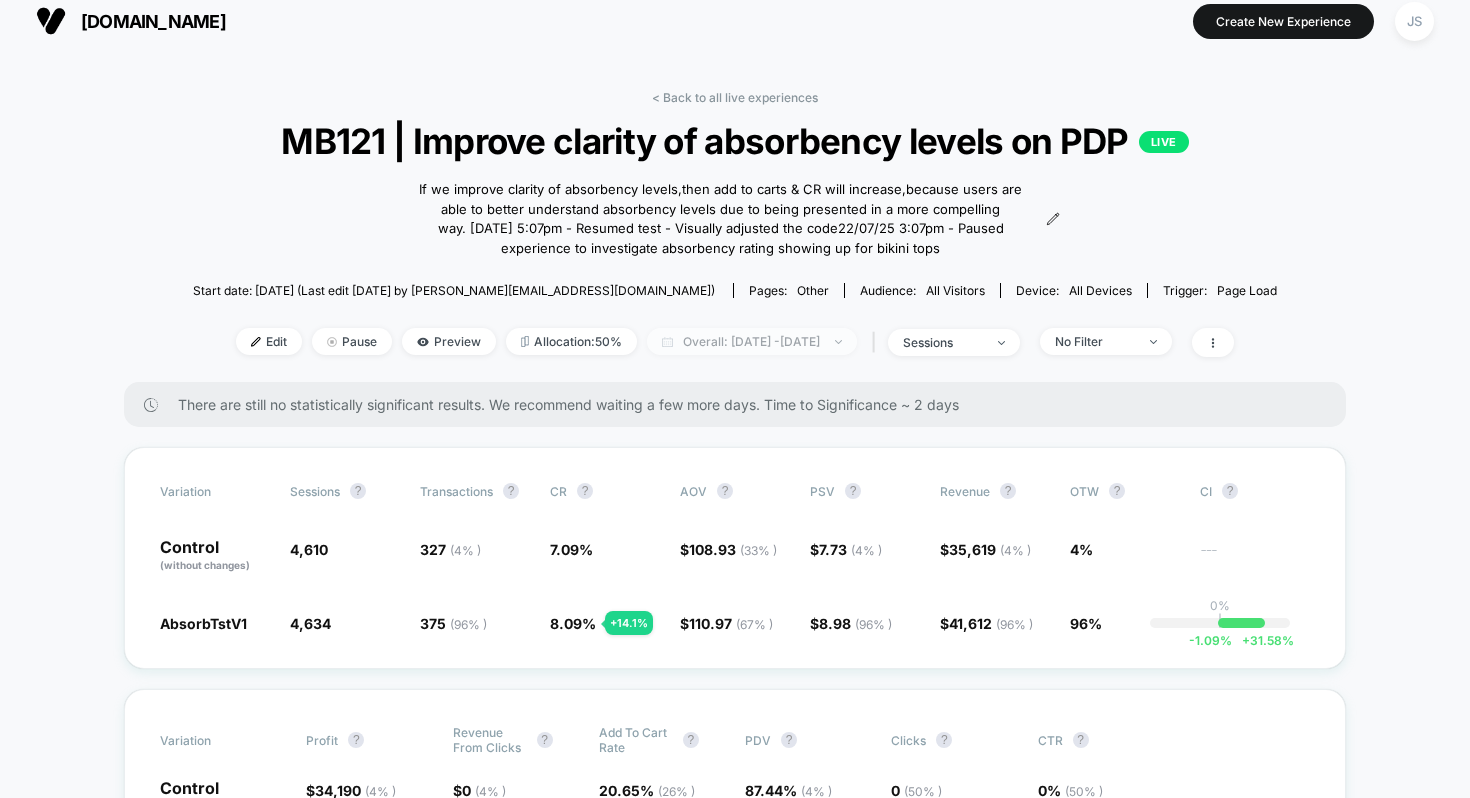 click on "Overall:     [DATE]    -    [DATE]" at bounding box center (752, 341) 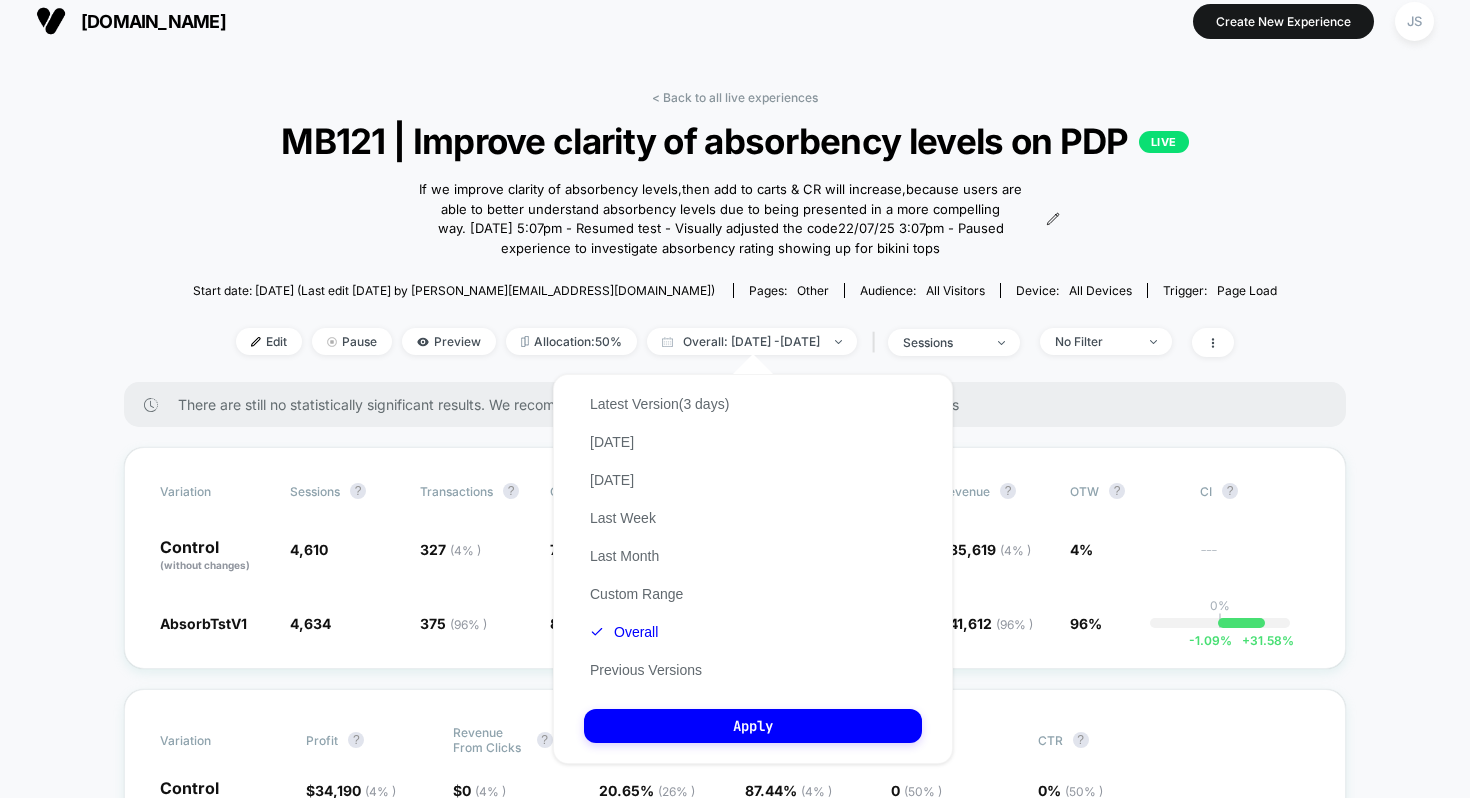click on "< Back to all live experiences  MB121 | Improve clarity of absorbency levels on PDP LIVE If we  improve clarity of absorbency levels , then  add to carts & CR  will  increase , because  users are able to better understand absorbency levels due to being presented in a more compelling way.  [DATE] 5:07pm - Resumed test - Visually adjusted the code [DATE] 3:07pm  -  Paused experience to investigate absorbency rating showing up for bikini tops Click to view images Click to edit experience details If we improve clarity of absorbency levels,then add to carts & CR will increase,because users are able to better understand absorbency levels due to being presented in a more compelling way. [DATE] 5:07pm - Resumed test - Visually adjusted the code22/07/25 3:07pm - Paused experience to investigate absorbency rating showing up for bikini tops Start date: [DATE] (Last edit [DATE] by [PERSON_NAME][EMAIL_ADDRESS][DOMAIN_NAME]) Pages: other Audience: All Visitors Device: all devices Trigger: Page Load Edit Pause  Preview  50%" at bounding box center [735, 236] 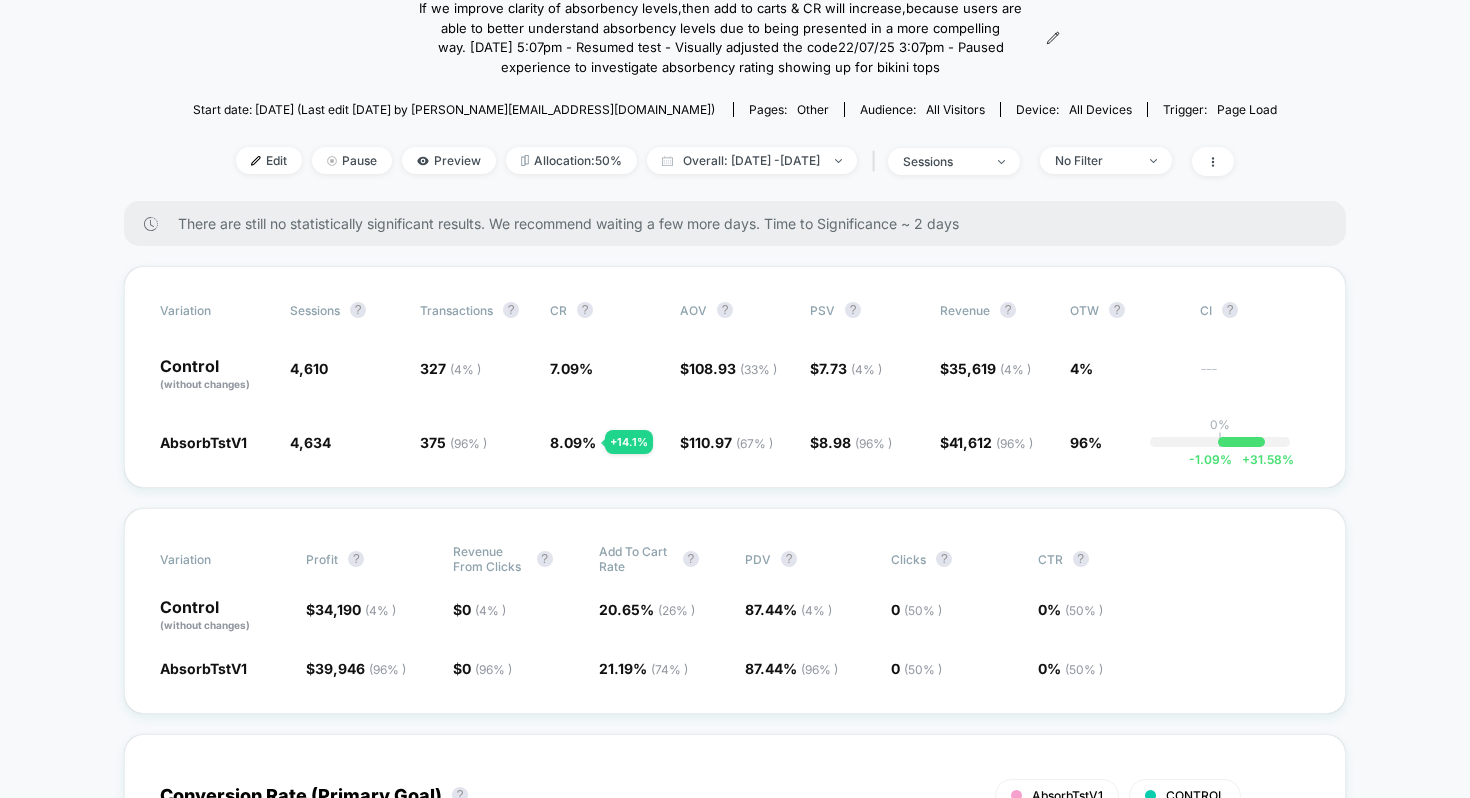 scroll, scrollTop: 193, scrollLeft: 0, axis: vertical 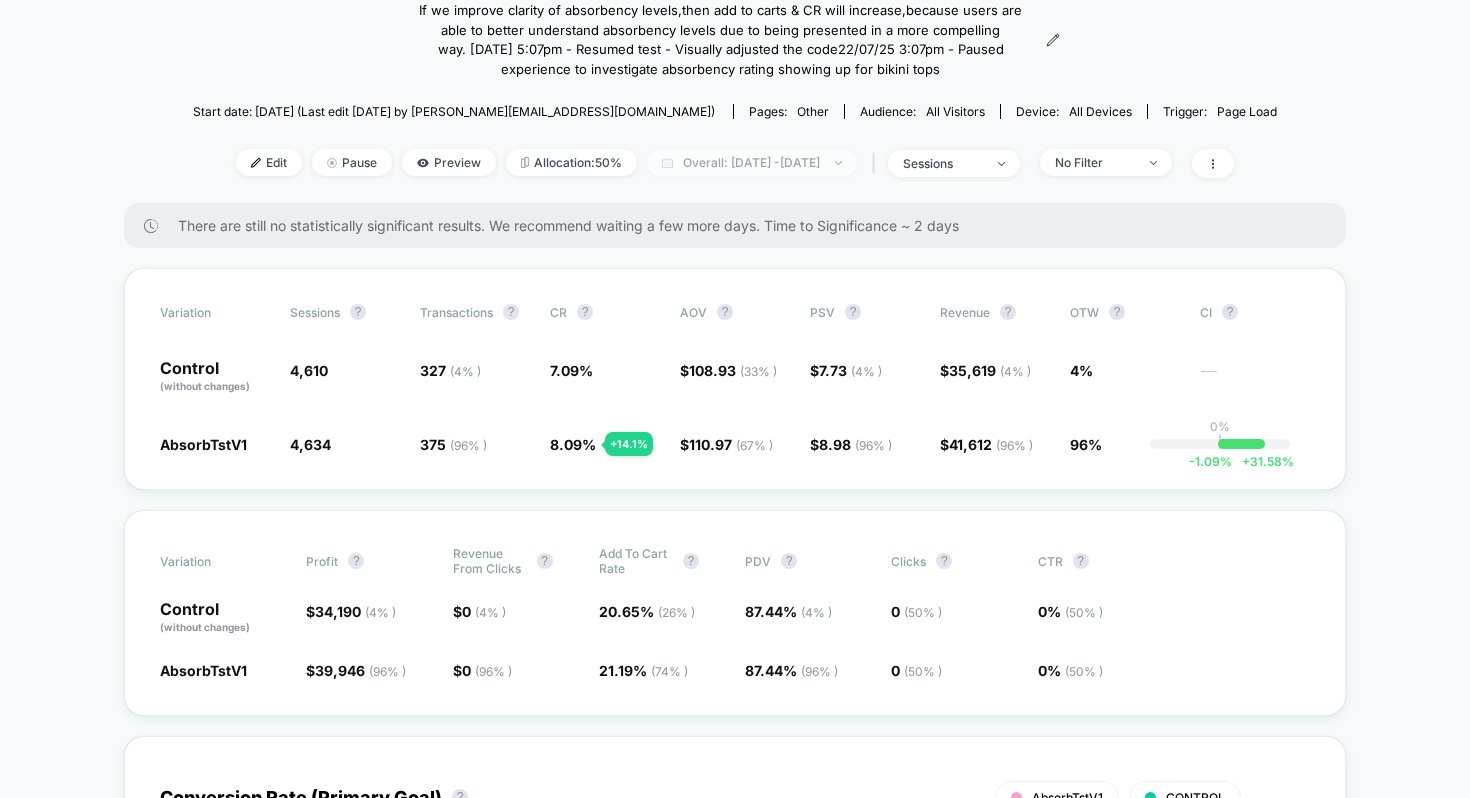 click on "Overall:     [DATE]    -    [DATE]" at bounding box center (752, 162) 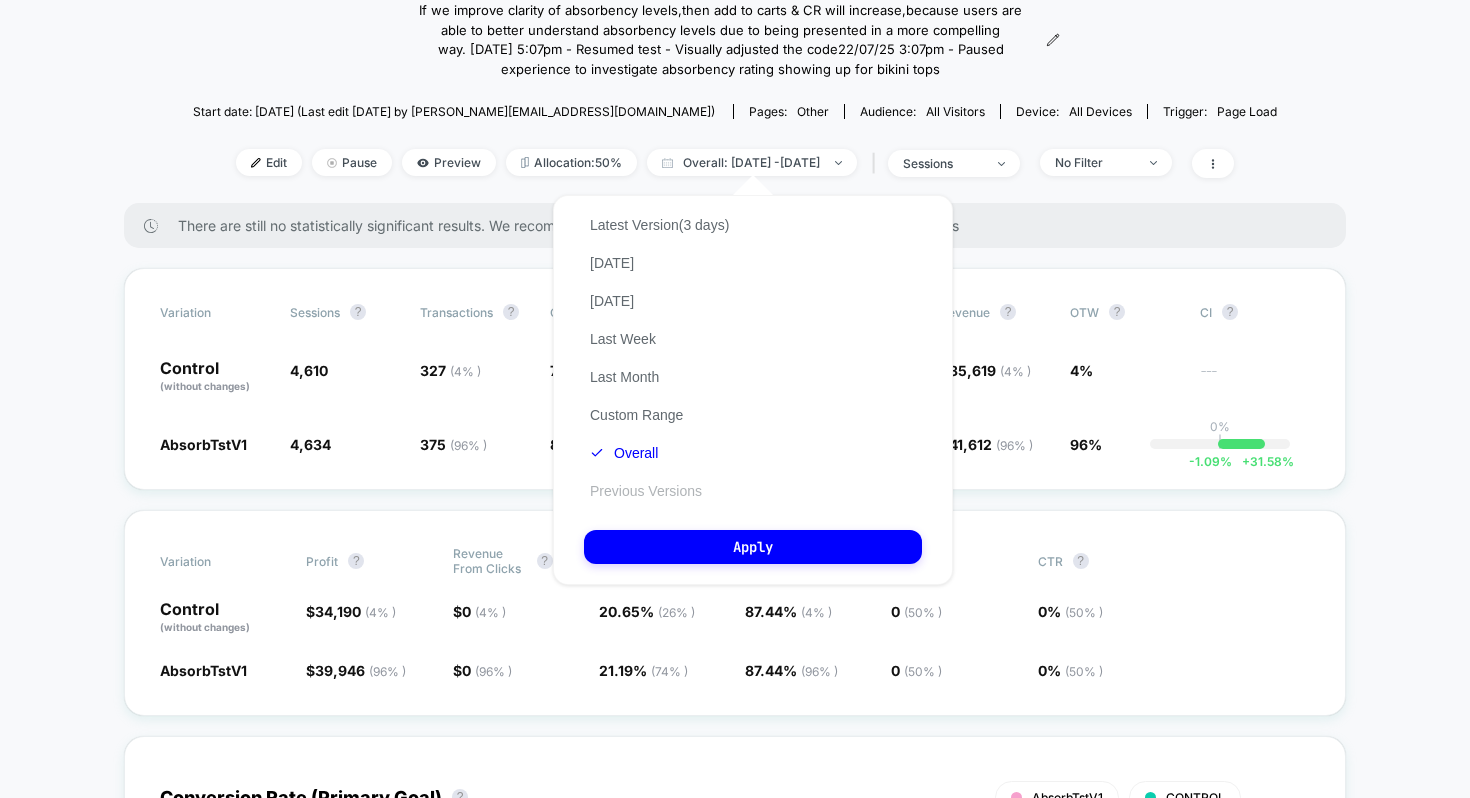 click on "Previous Versions" at bounding box center [646, 491] 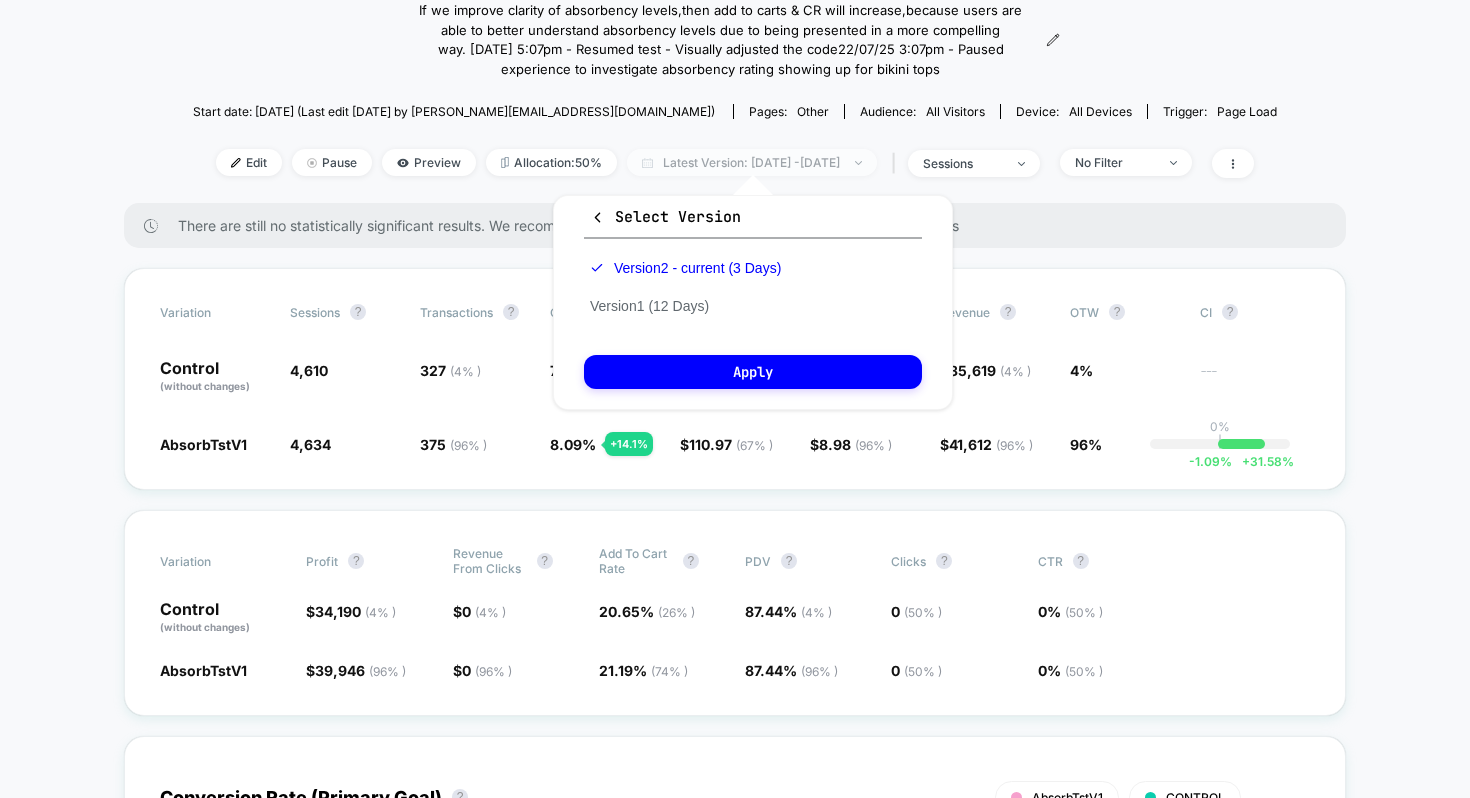 click on "Latest Version:     [DATE]    -    [DATE]" at bounding box center [752, 162] 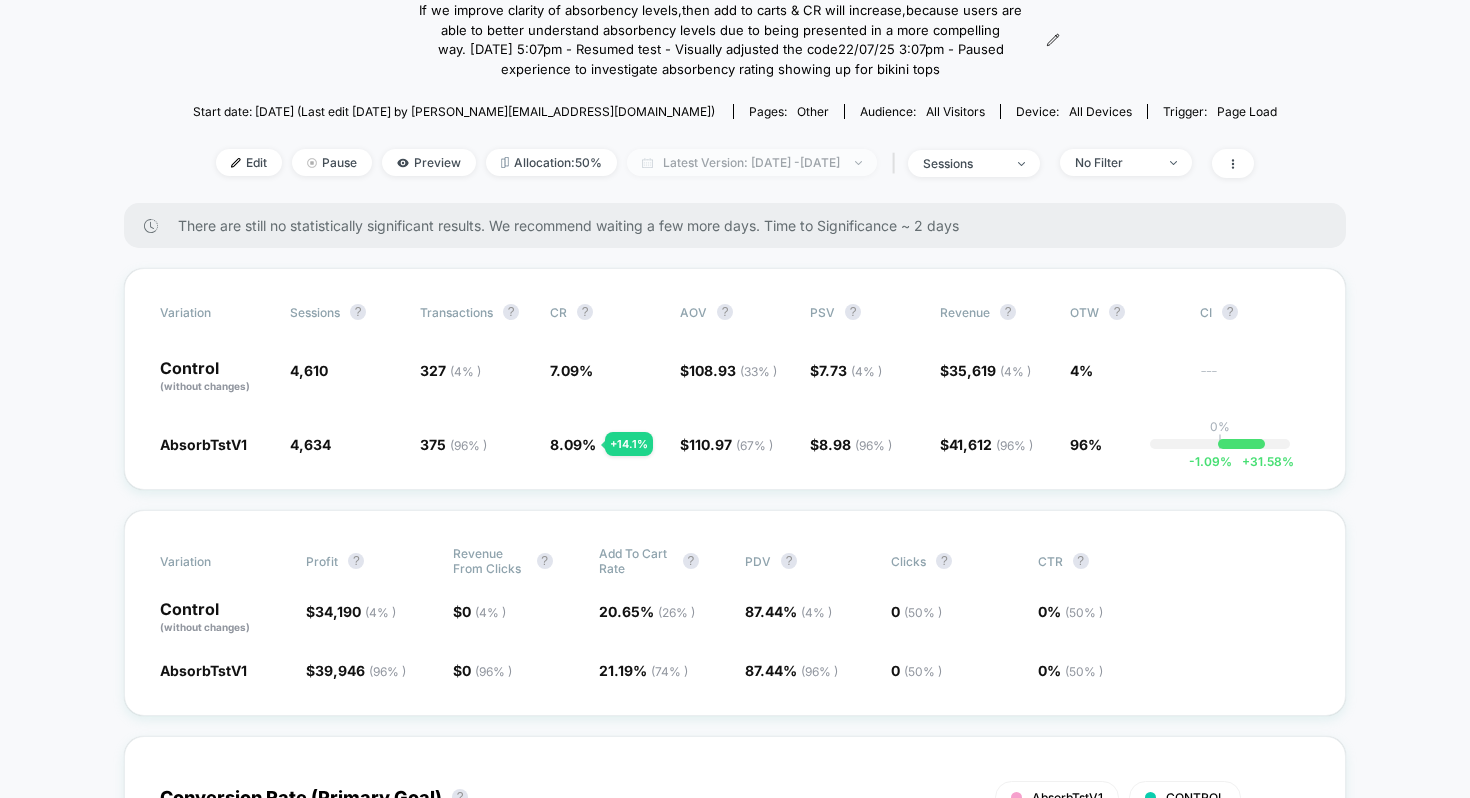 click on "Latest Version:     [DATE]    -    [DATE]" at bounding box center [752, 162] 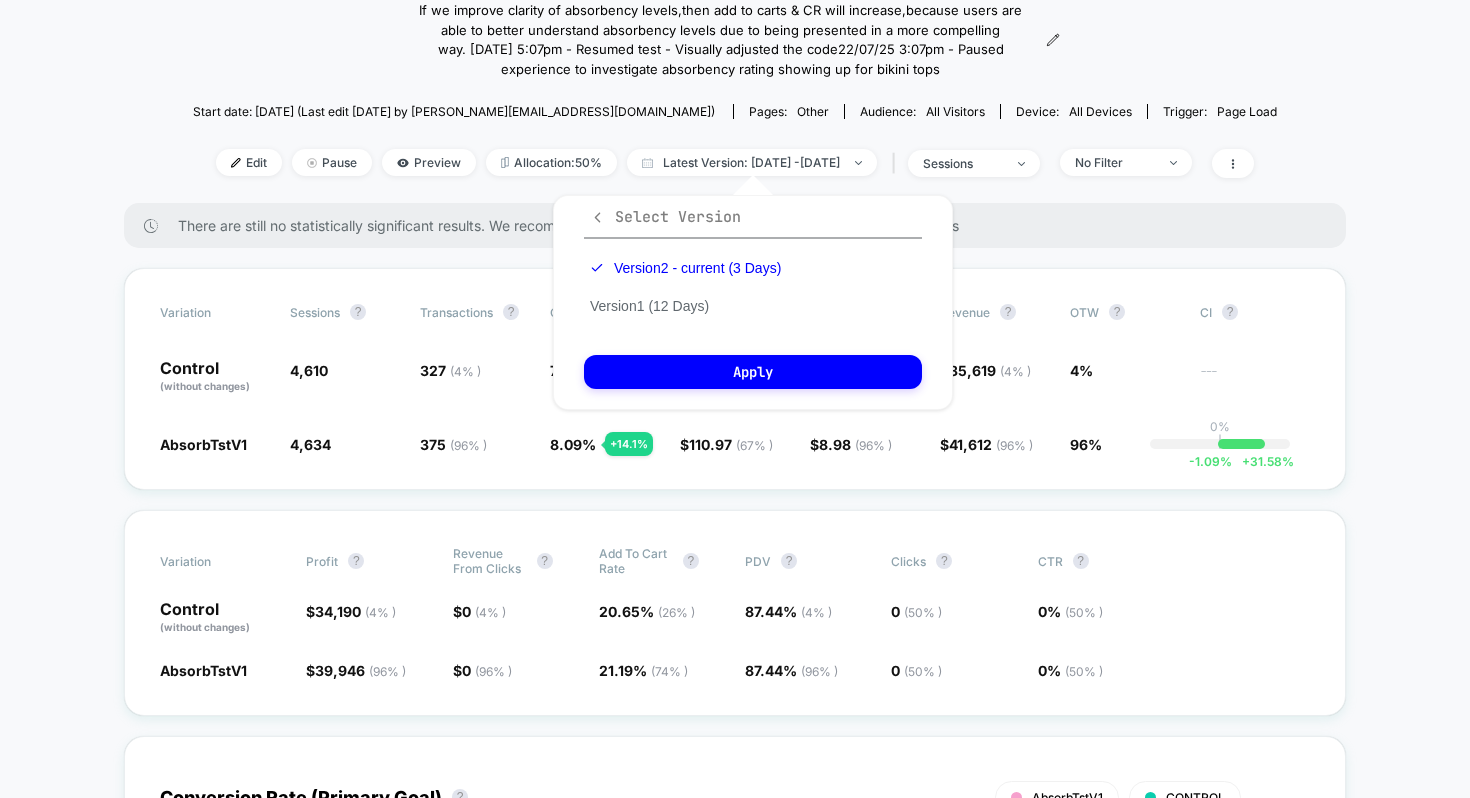 click 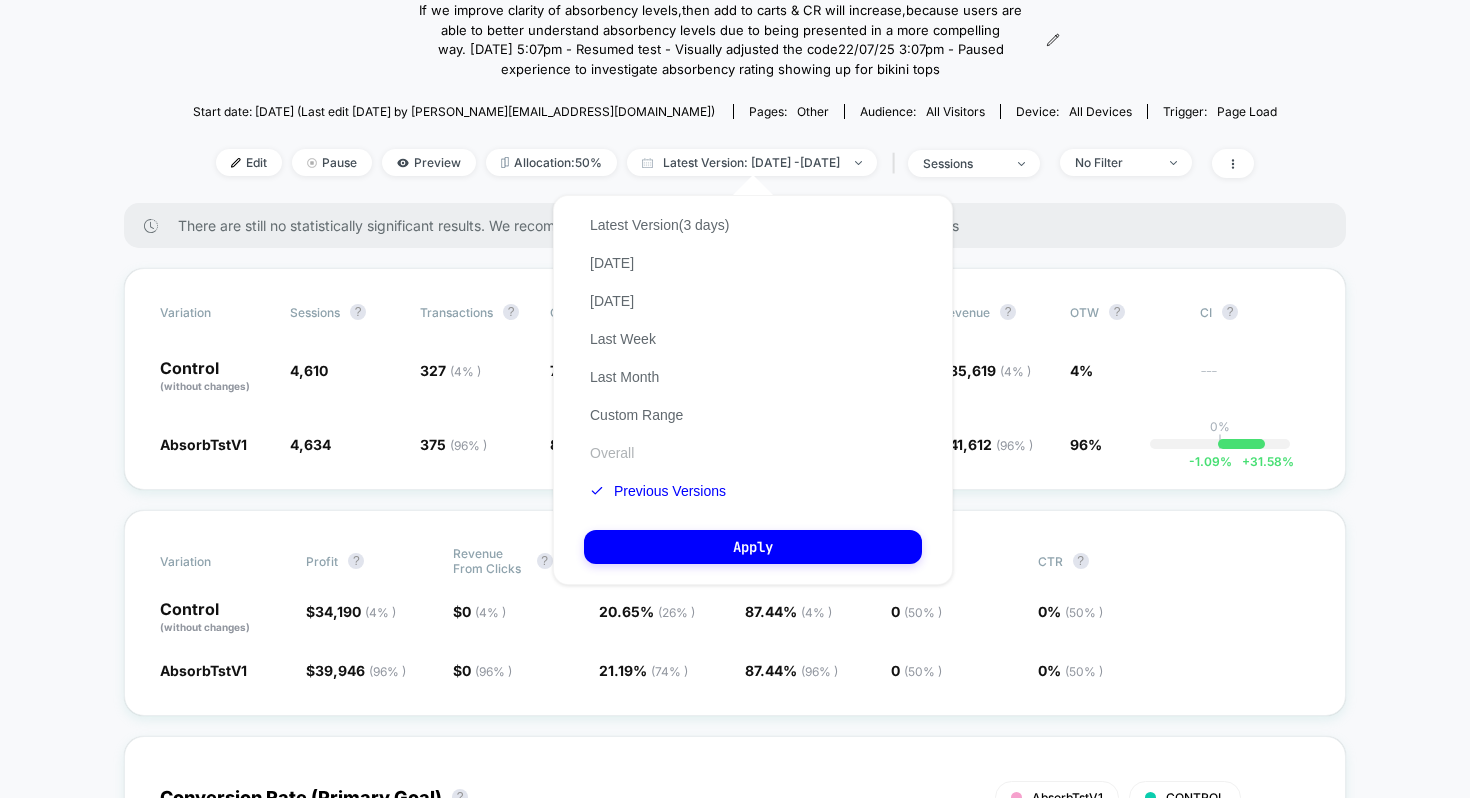 click on "Overall" at bounding box center (612, 453) 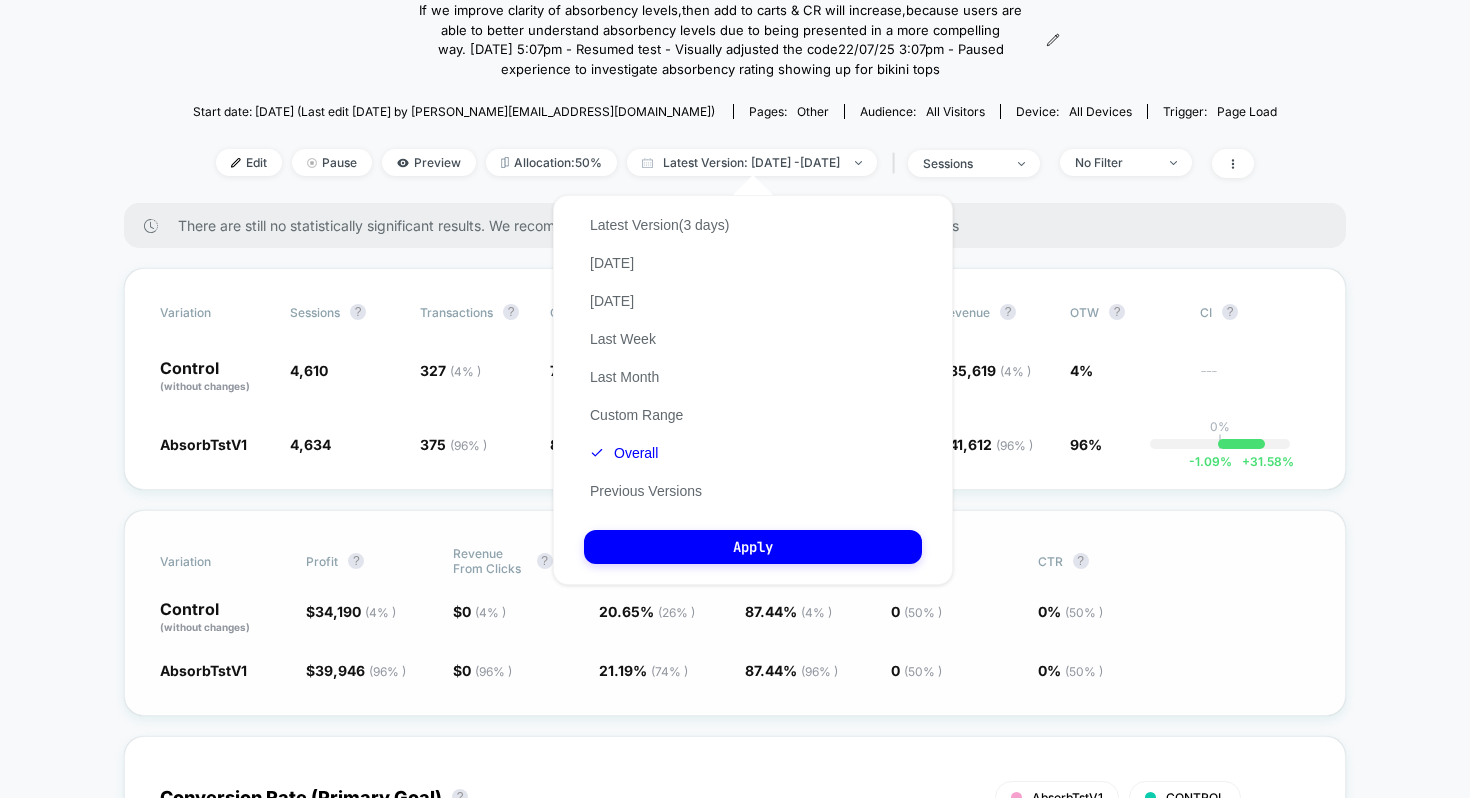click on "Apply" at bounding box center [753, 547] 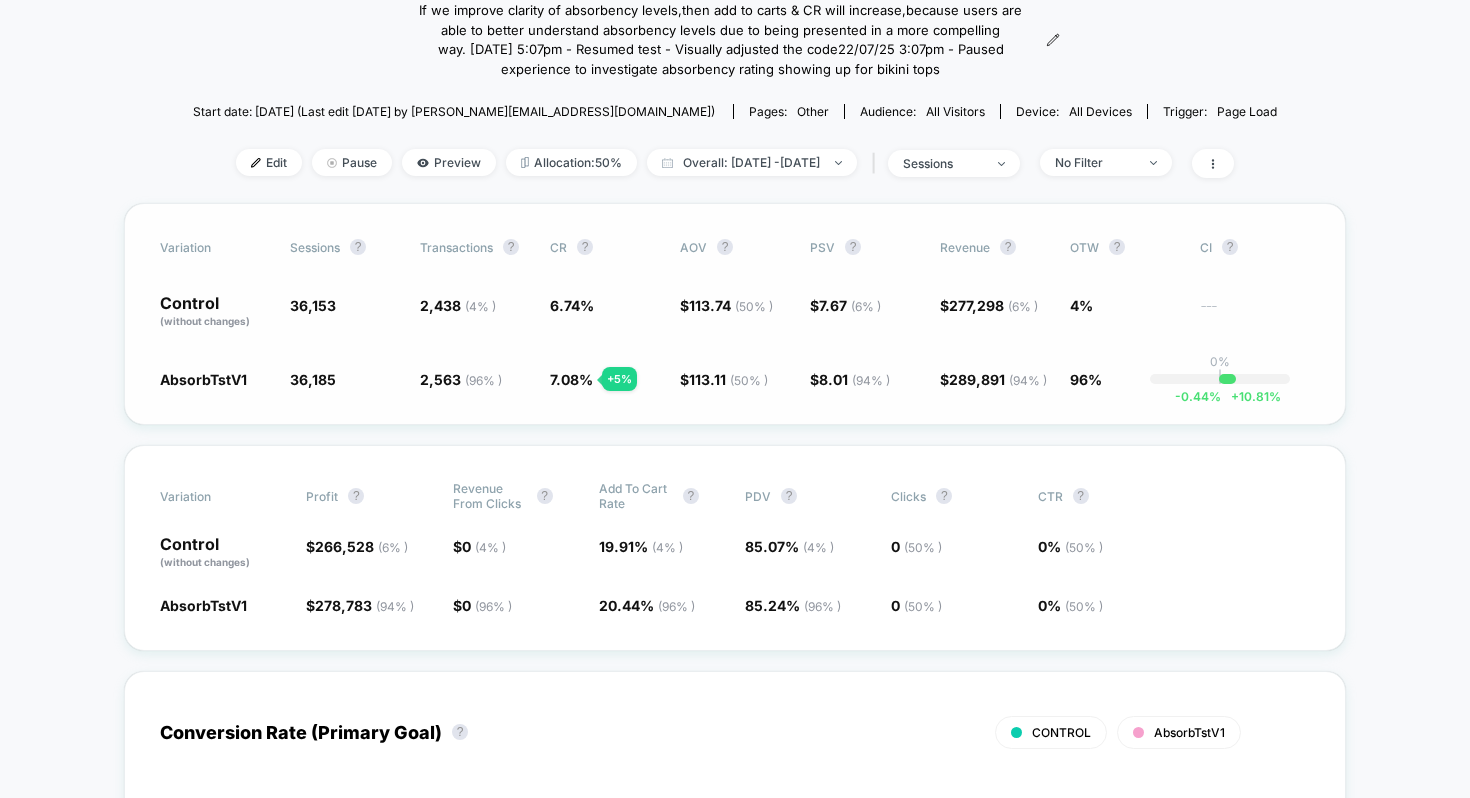 drag, startPoint x: 409, startPoint y: 313, endPoint x: 457, endPoint y: 311, distance: 48.04165 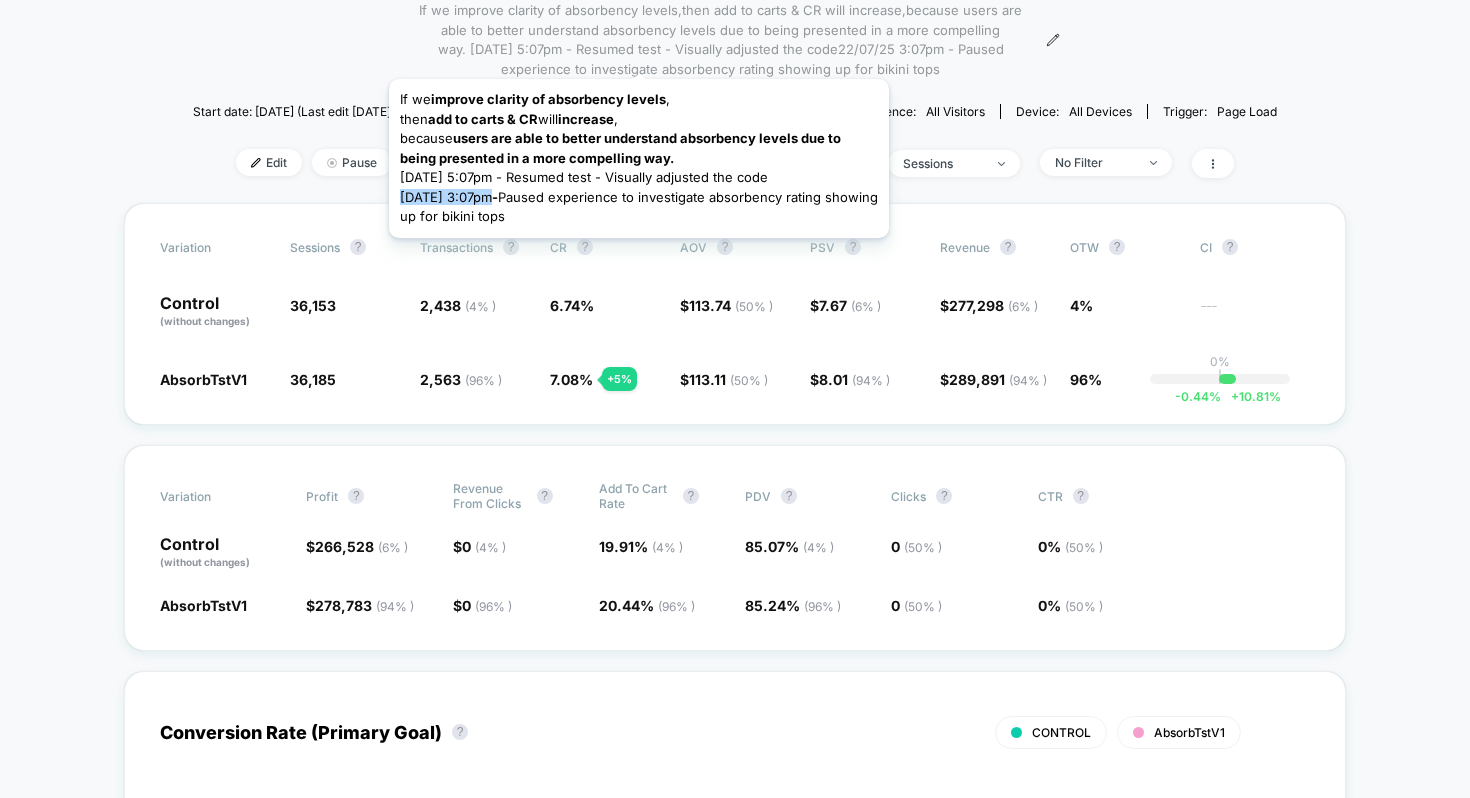 scroll, scrollTop: 0, scrollLeft: 0, axis: both 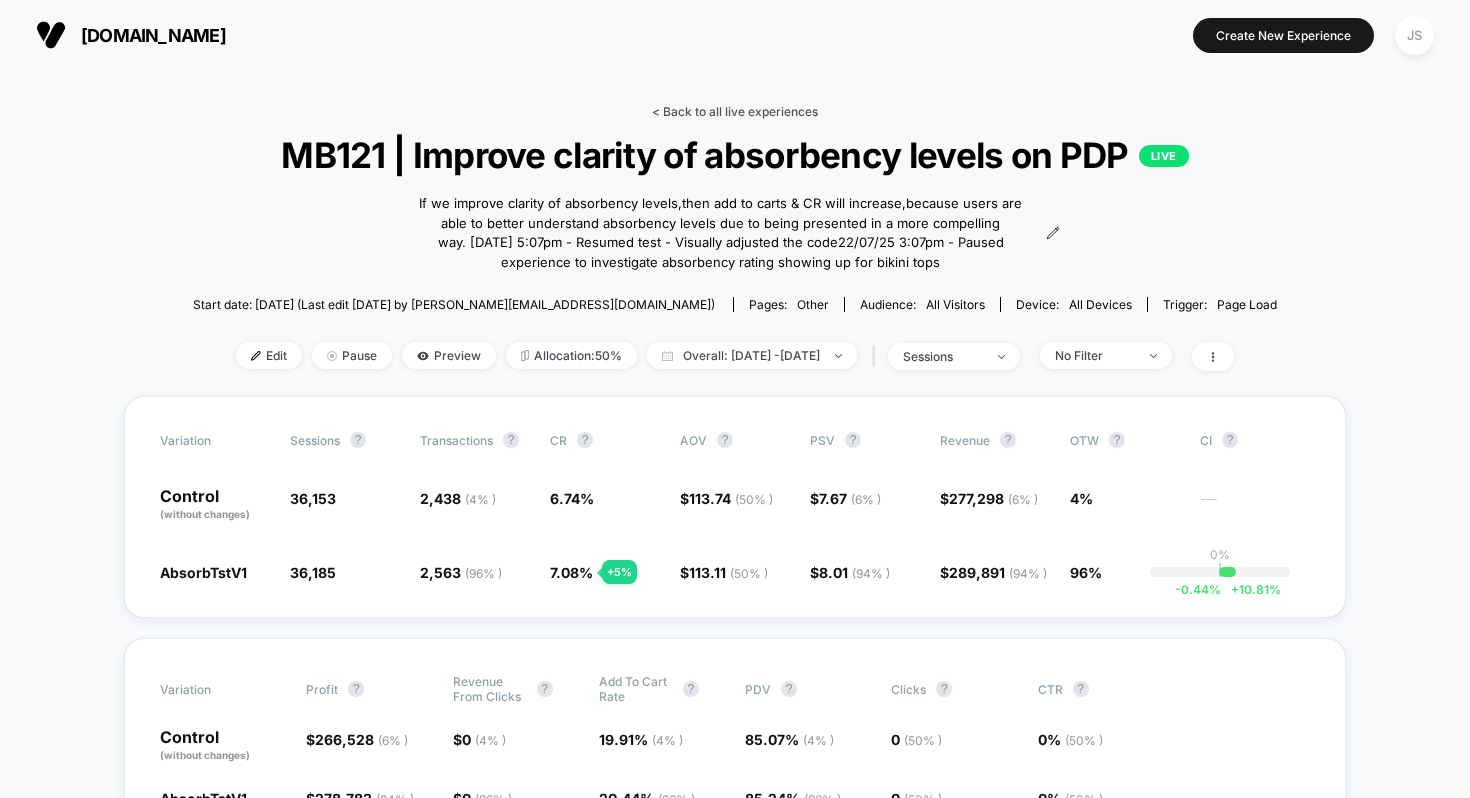 click on "< Back to all live experiences" at bounding box center (735, 111) 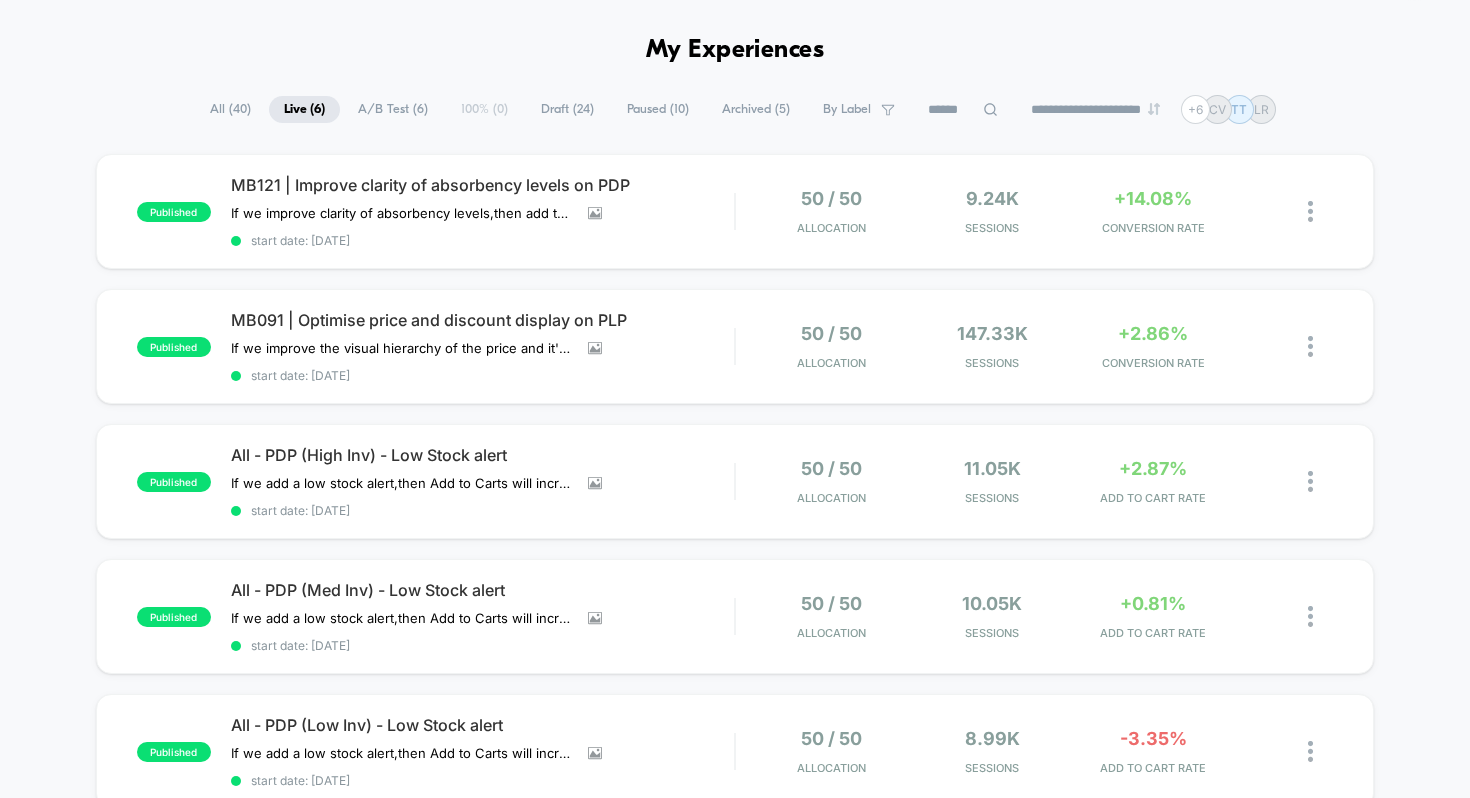 scroll, scrollTop: 63, scrollLeft: 0, axis: vertical 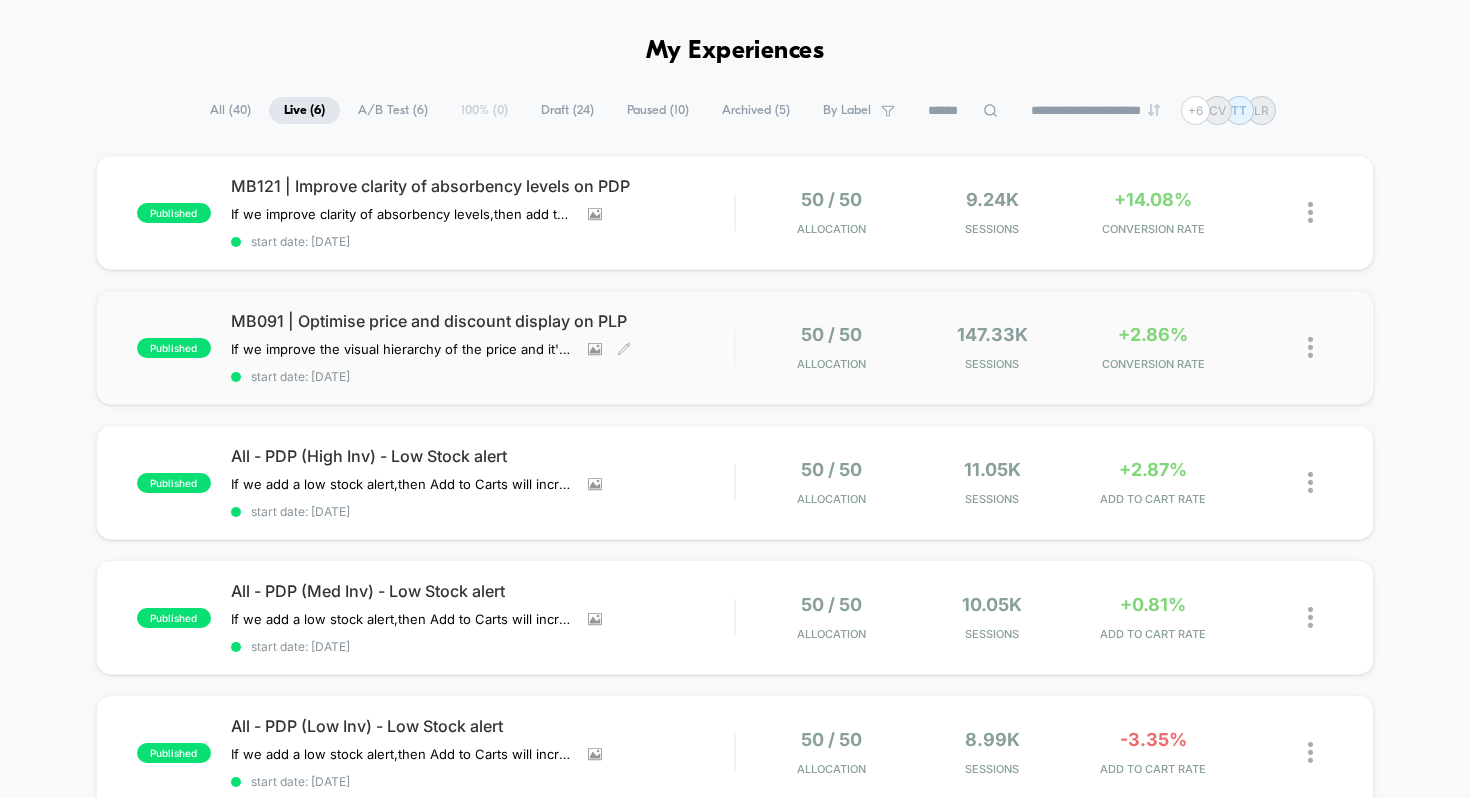 click on "MB091 | Optimise price and discount display on PLP" at bounding box center (483, 321) 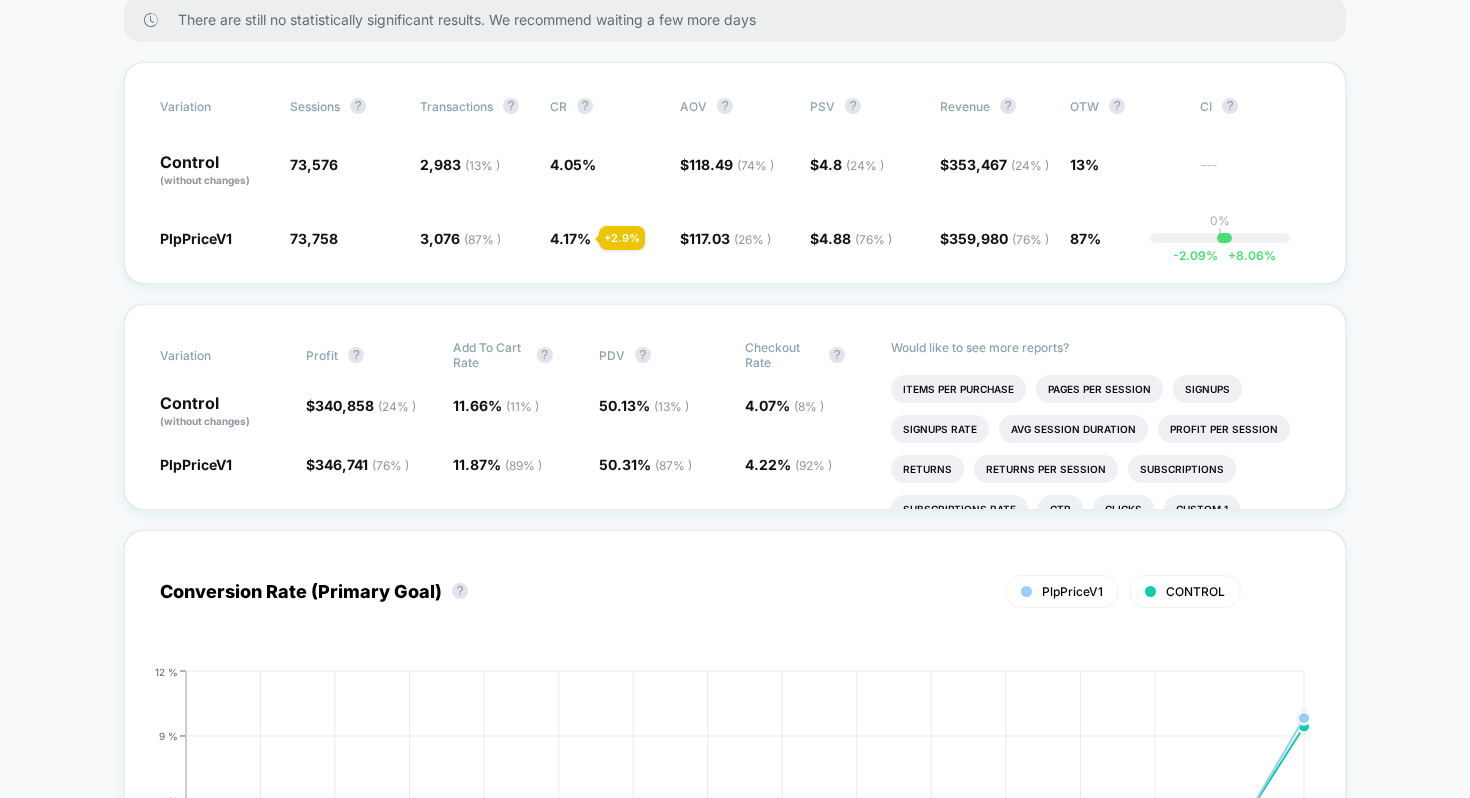 scroll, scrollTop: 0, scrollLeft: 0, axis: both 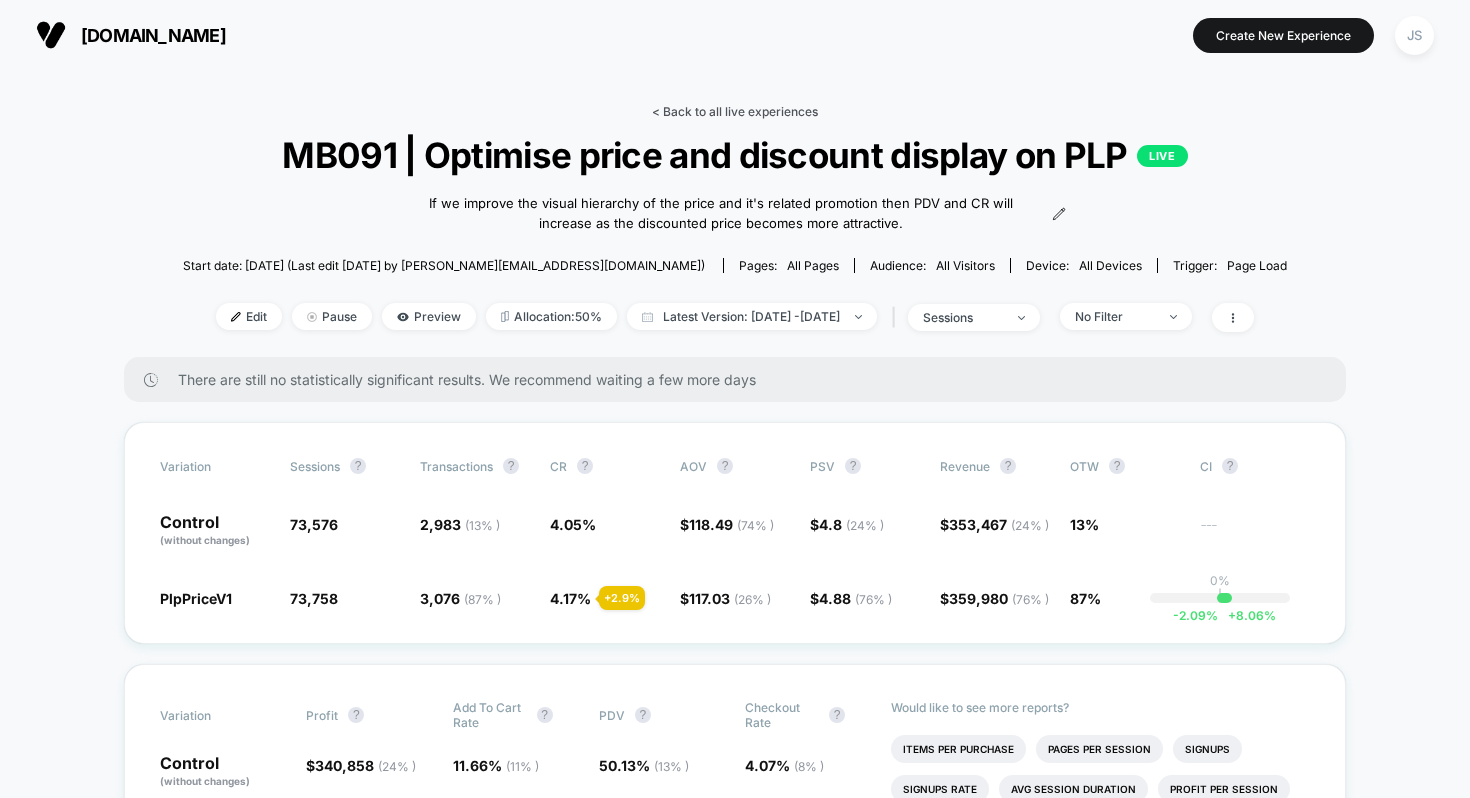click on "< Back to all live experiences" at bounding box center [735, 111] 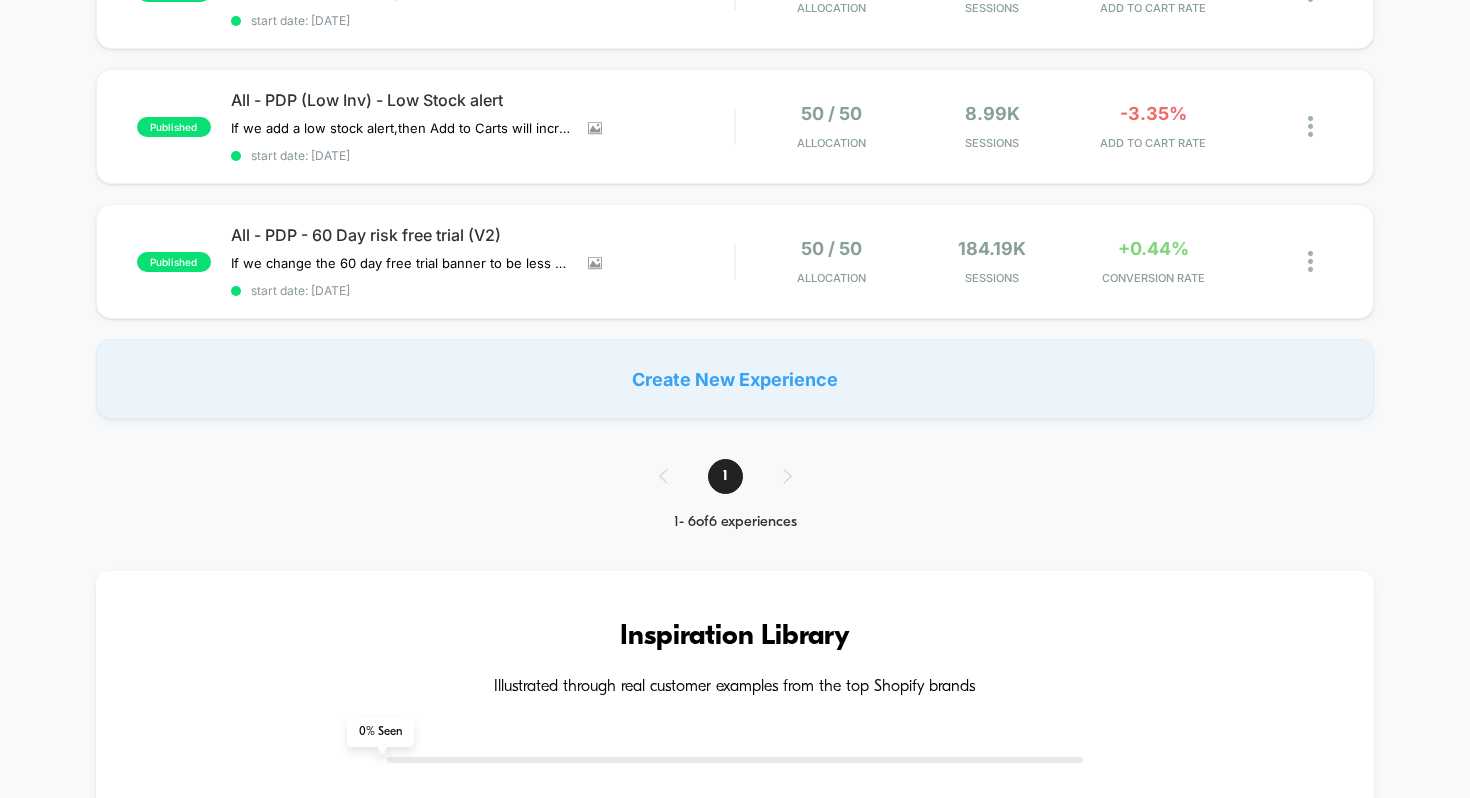 scroll, scrollTop: 689, scrollLeft: 0, axis: vertical 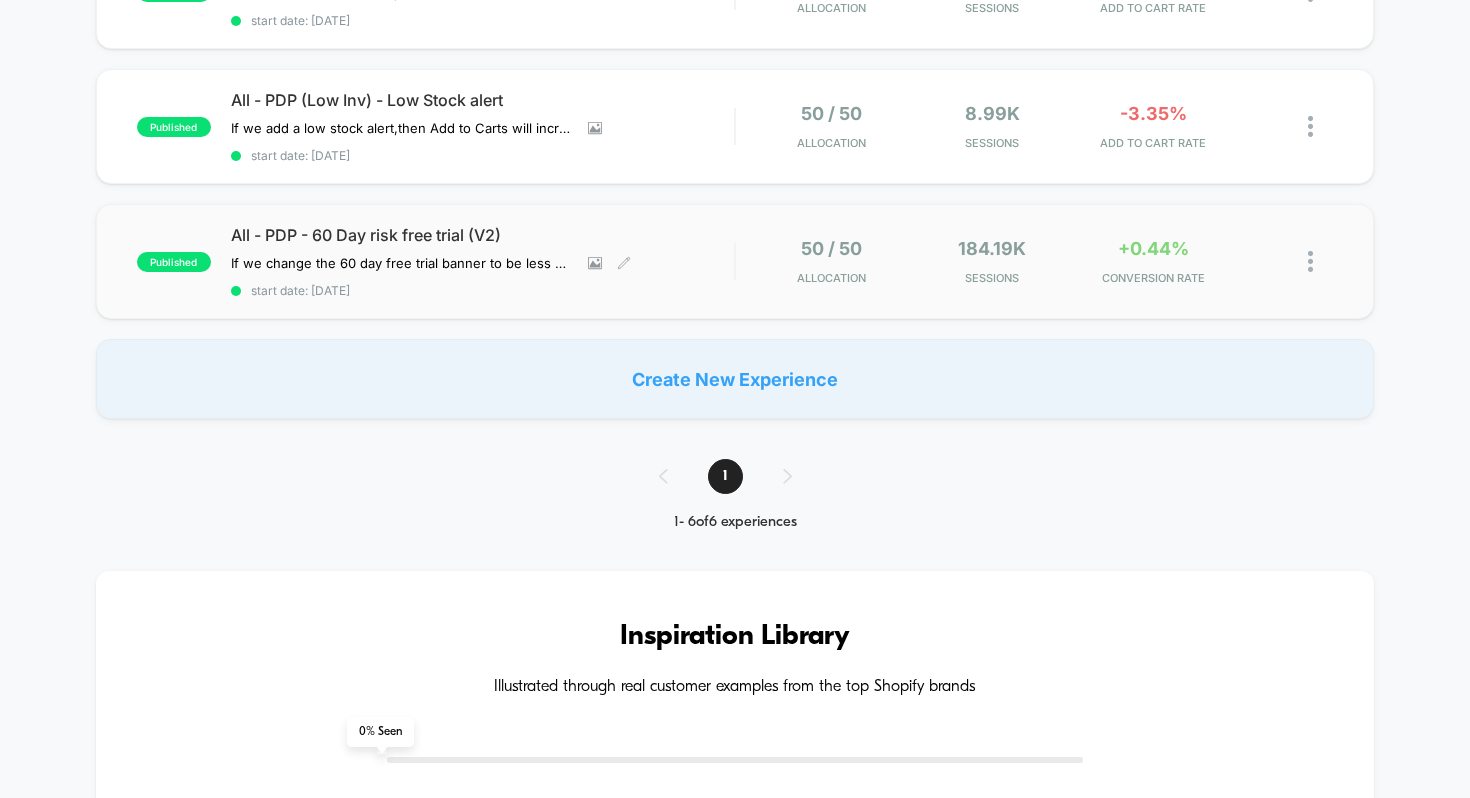 click on "All - PDP - 60 Day risk free trial (V2)" at bounding box center [483, 235] 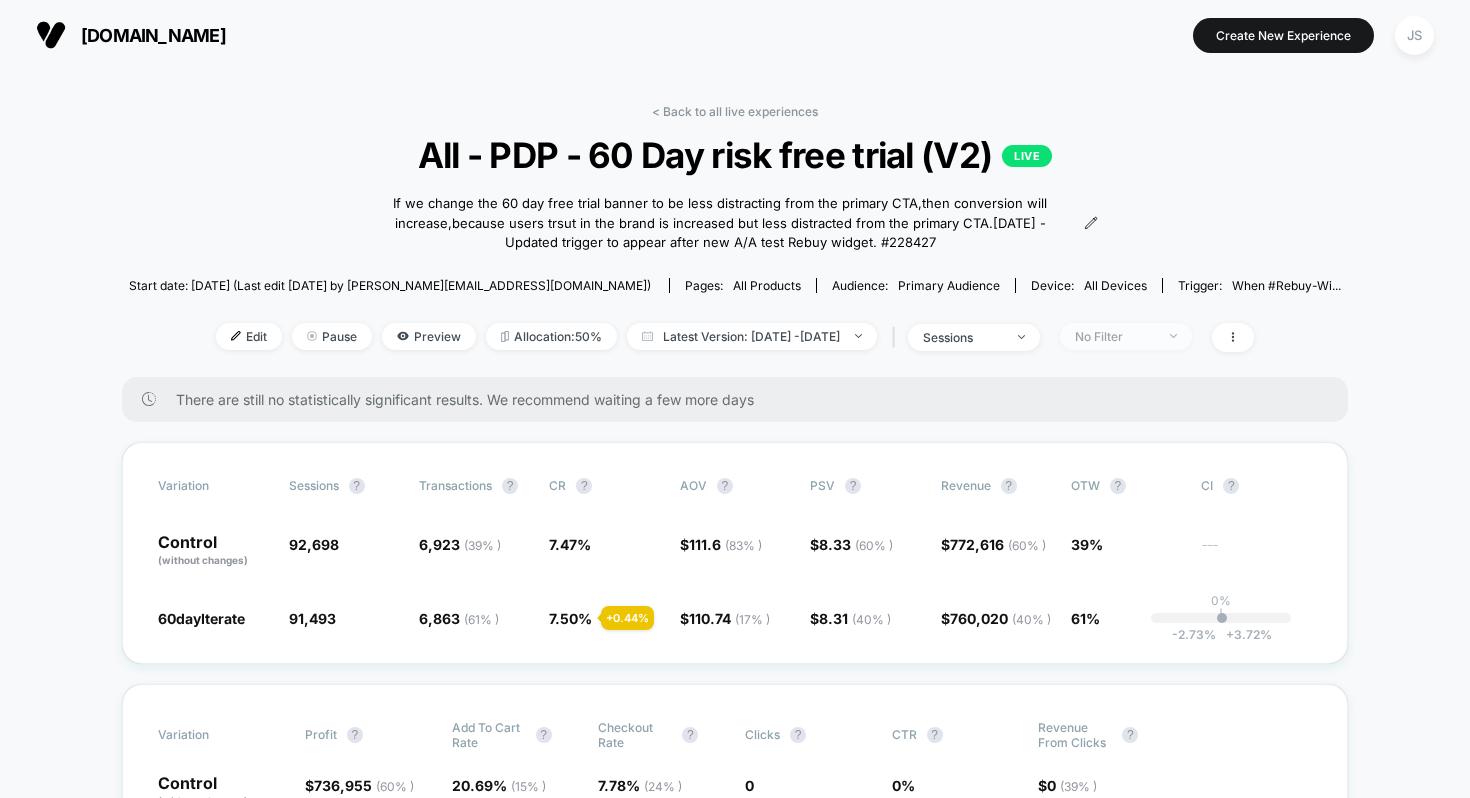 click on "No Filter" at bounding box center [1115, 336] 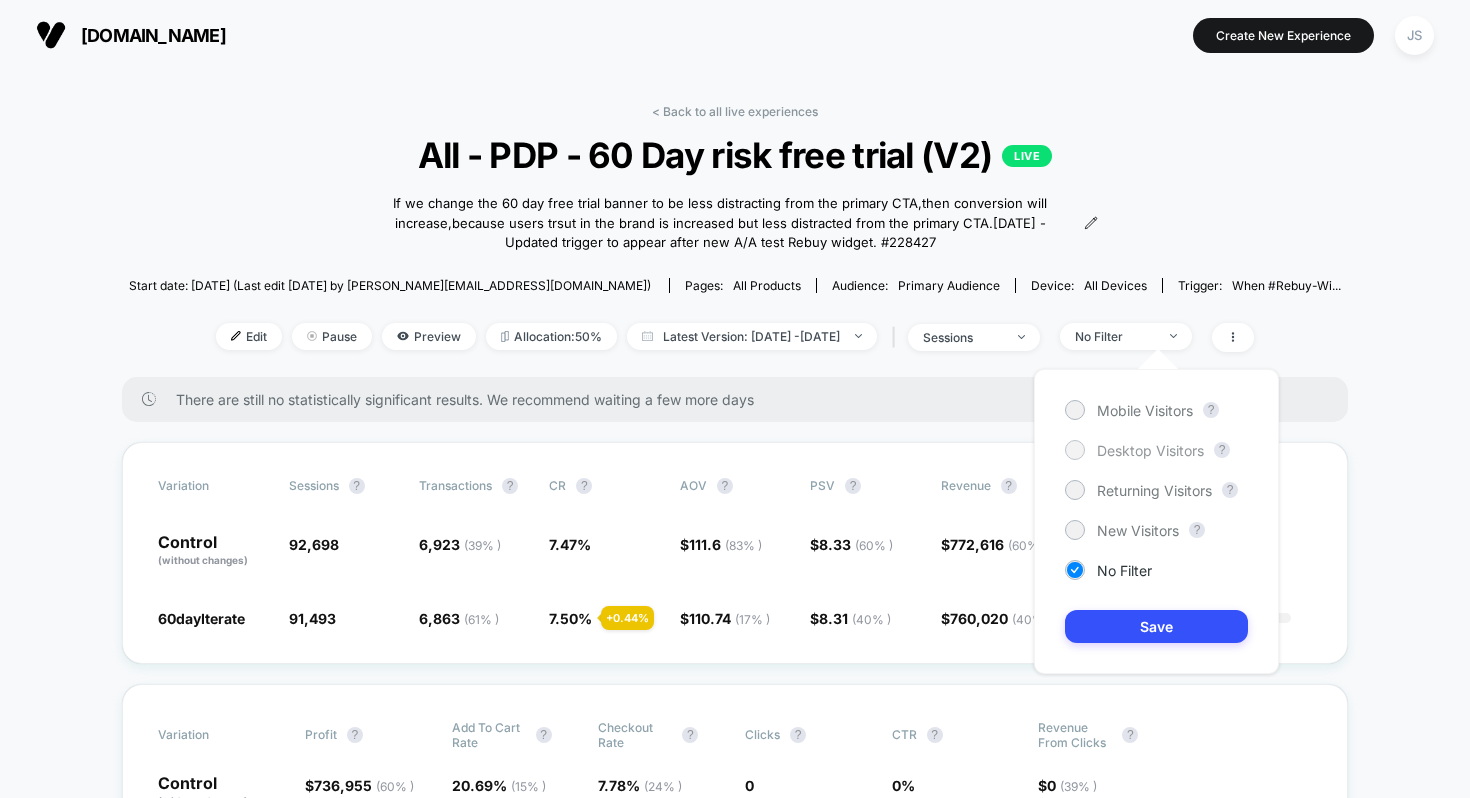 click on "Desktop Visitors" at bounding box center [1150, 450] 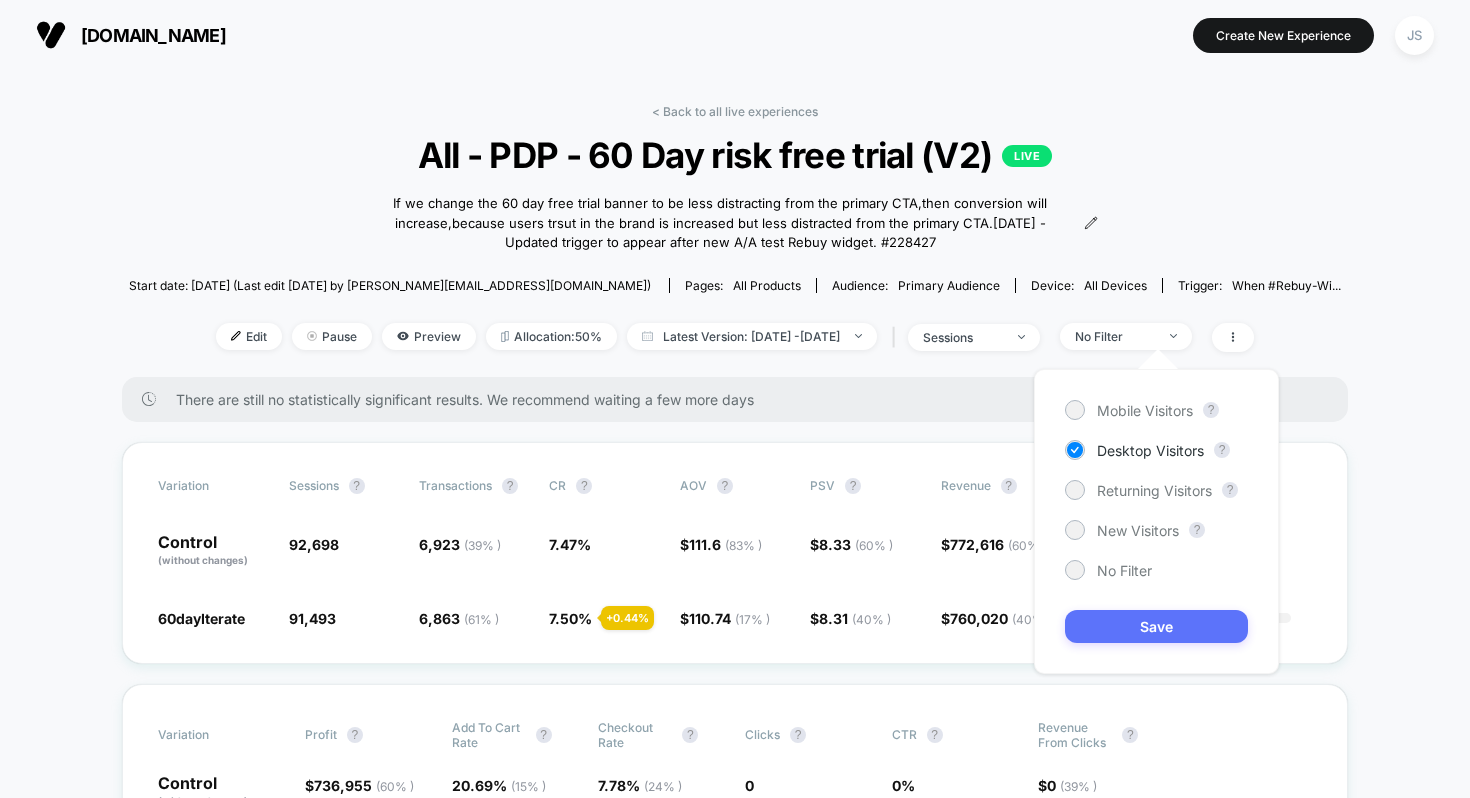 click on "Save" at bounding box center [1156, 626] 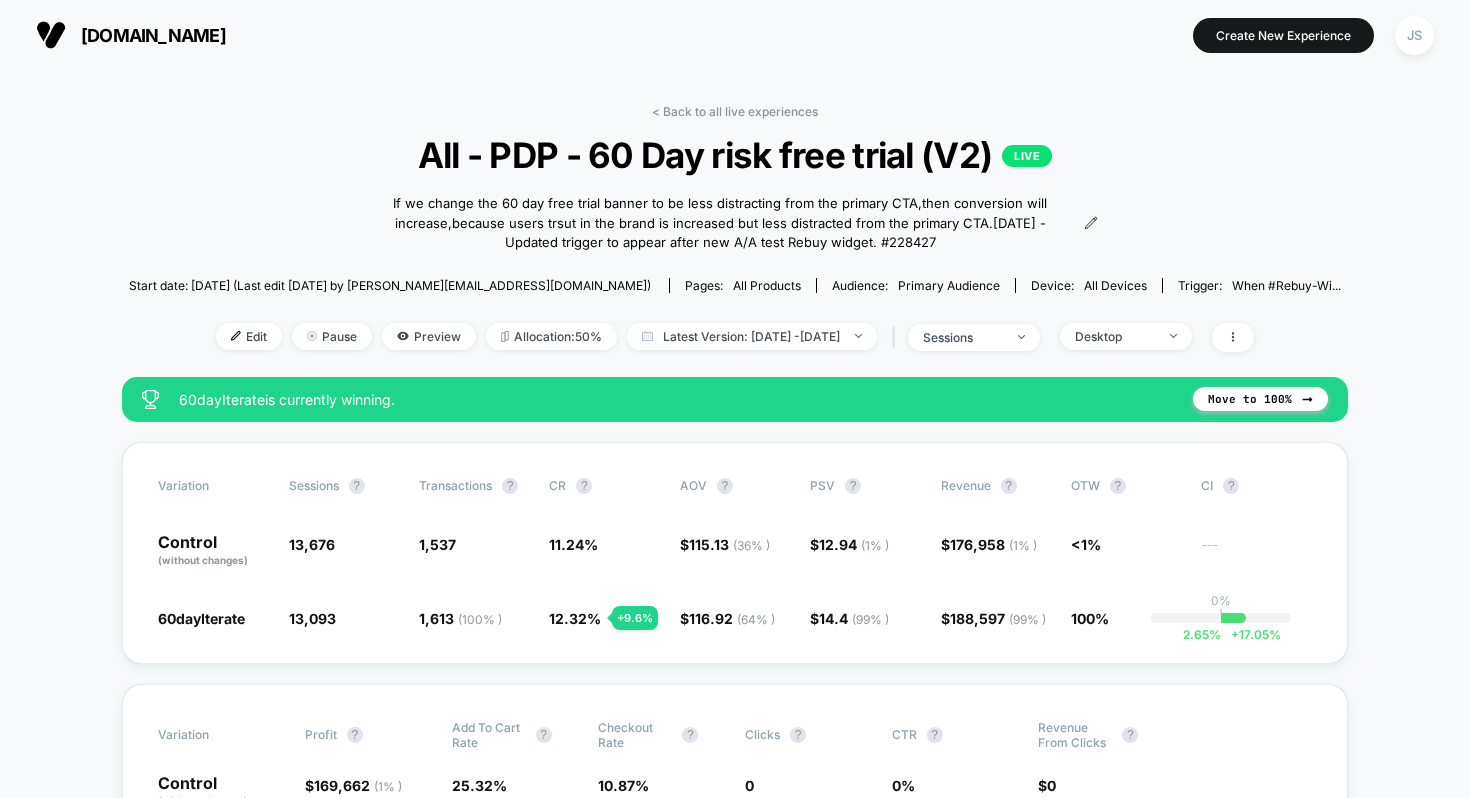 click on "< Back to all live experiences  All - PDP - 60 Day risk free trial (V2) LIVE If we  change the 60 day free trial banner to be less distracting from the primary CTA , then  conversion  will  increase , because  users trsut in the brand is increased but less distracted from the primary CTA . [DATE] - Updated trigger to appear after new A/A test Rebuy widget. # 228427 Click to view images Click to edit experience details If we change the 60 day free trial banner to be less distracting from the primary CTA,then conversion will increase,because users trsut in the brand is increased but less distracted from the primary CTA.[DATE] - Updated trigger to appear after new A/A test Rebuy widget. #228427 Start date: [DATE] (Last edit [DATE] by [PERSON_NAME][EMAIL_ADDRESS][DOMAIN_NAME]) Pages: all products Audience: Primary Audience Device: all devices Trigger: When #rebuy-wi... Edit Pause  Preview Allocation:  50% Latest Version:     [DATE]    -    [DATE] |   sessions   Desktop" at bounding box center (735, 240) 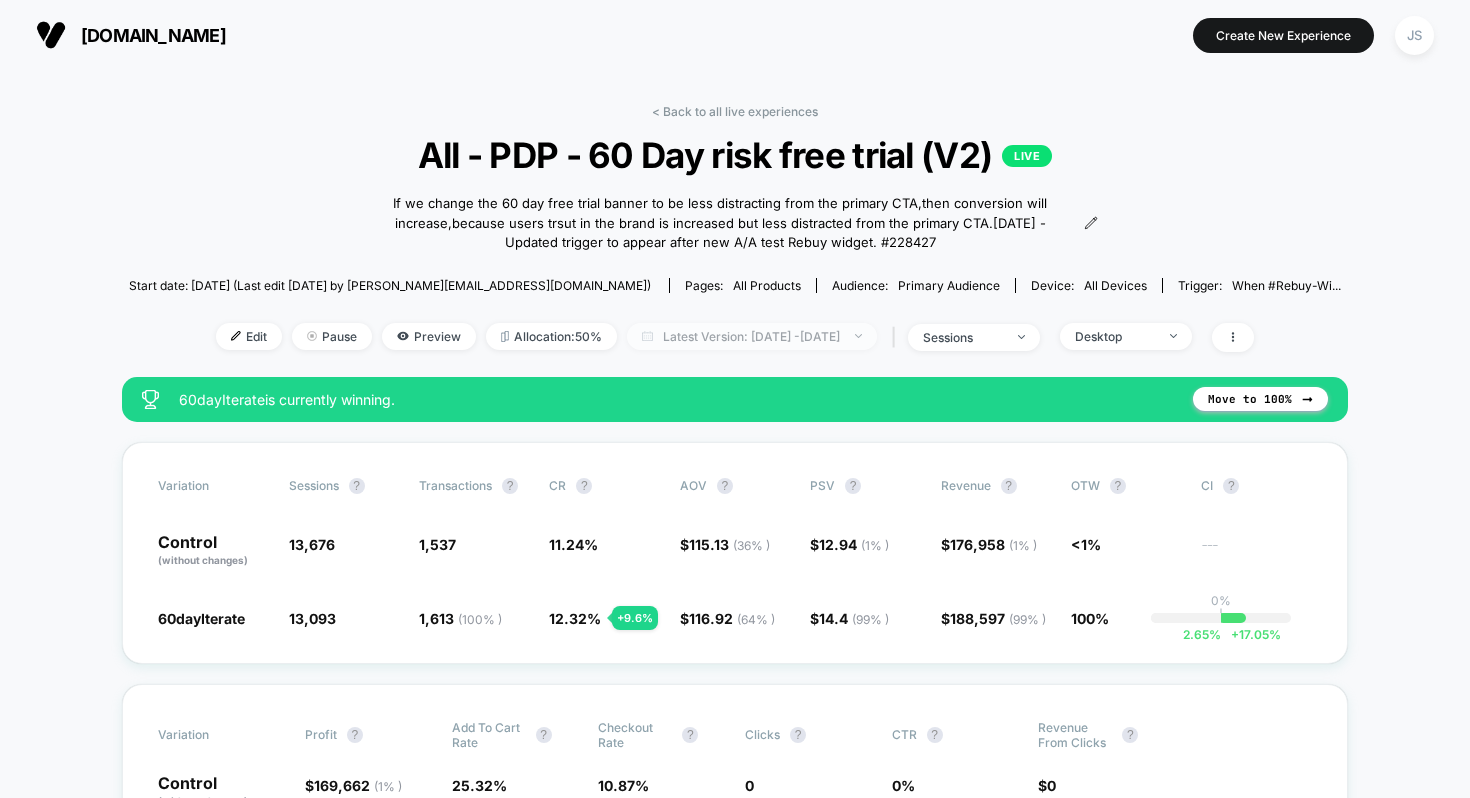 click on "Latest Version:     [DATE]    -    [DATE]" at bounding box center [752, 336] 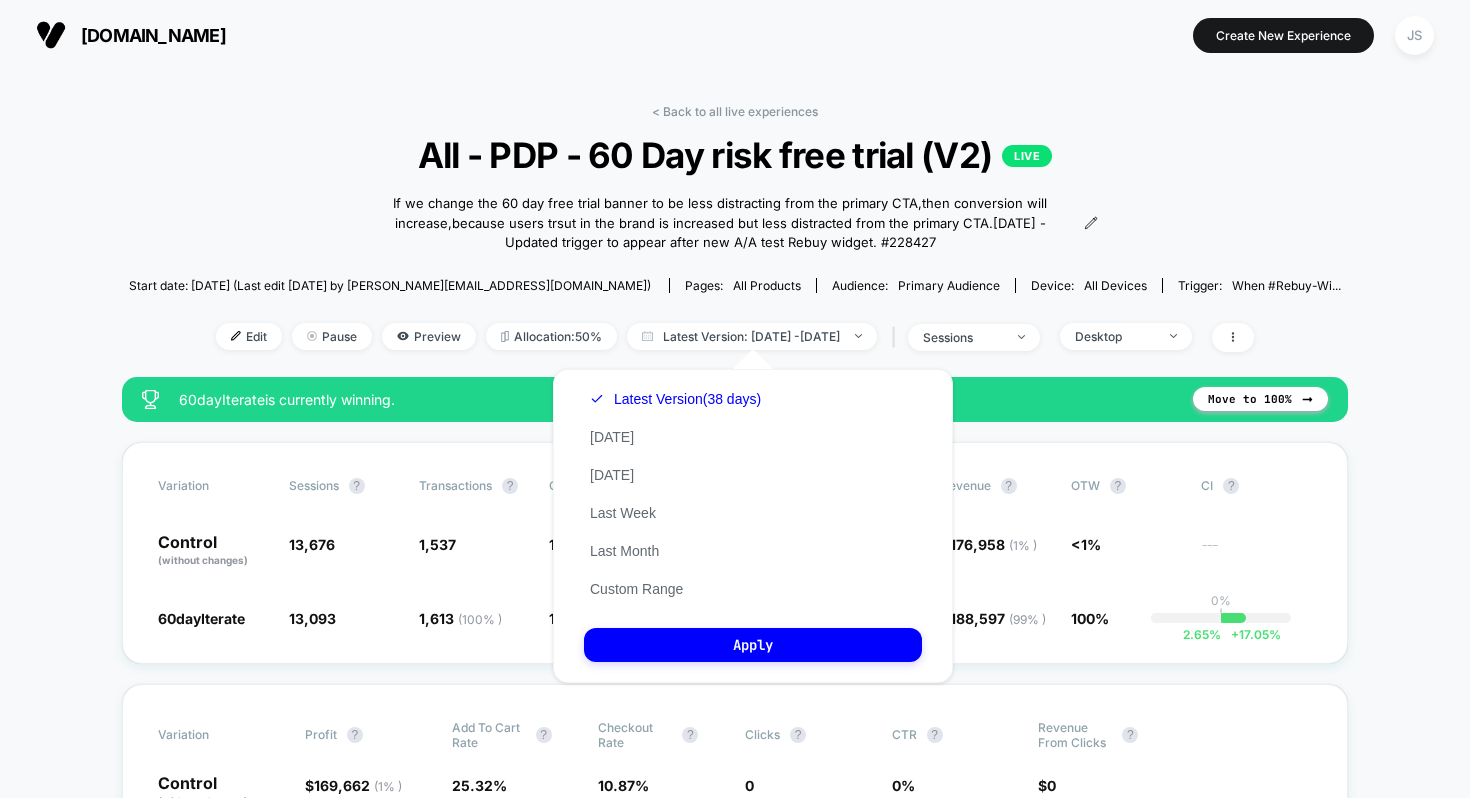 click on "< Back to all live experiences  All - PDP - 60 Day risk free trial (V2) LIVE If we  change the 60 day free trial banner to be less distracting from the primary CTA , then  conversion  will  increase , because  users trsut in the brand is increased but less distracted from the primary CTA . [DATE] - Updated trigger to appear after new A/A test Rebuy widget. # 228427 Click to view images Click to edit experience details If we change the 60 day free trial banner to be less distracting from the primary CTA,then conversion will increase,because users trsut in the brand is increased but less distracted from the primary CTA.[DATE] - Updated trigger to appear after new A/A test Rebuy widget. #228427 Start date: [DATE] (Last edit [DATE] by [PERSON_NAME][EMAIL_ADDRESS][DOMAIN_NAME]) Pages: all products Audience: Primary Audience Device: all devices Trigger: When #rebuy-wi... Edit Pause  Preview Allocation:  50% Latest Version:     [DATE]    -    [DATE] |   sessions   Desktop" at bounding box center (735, 240) 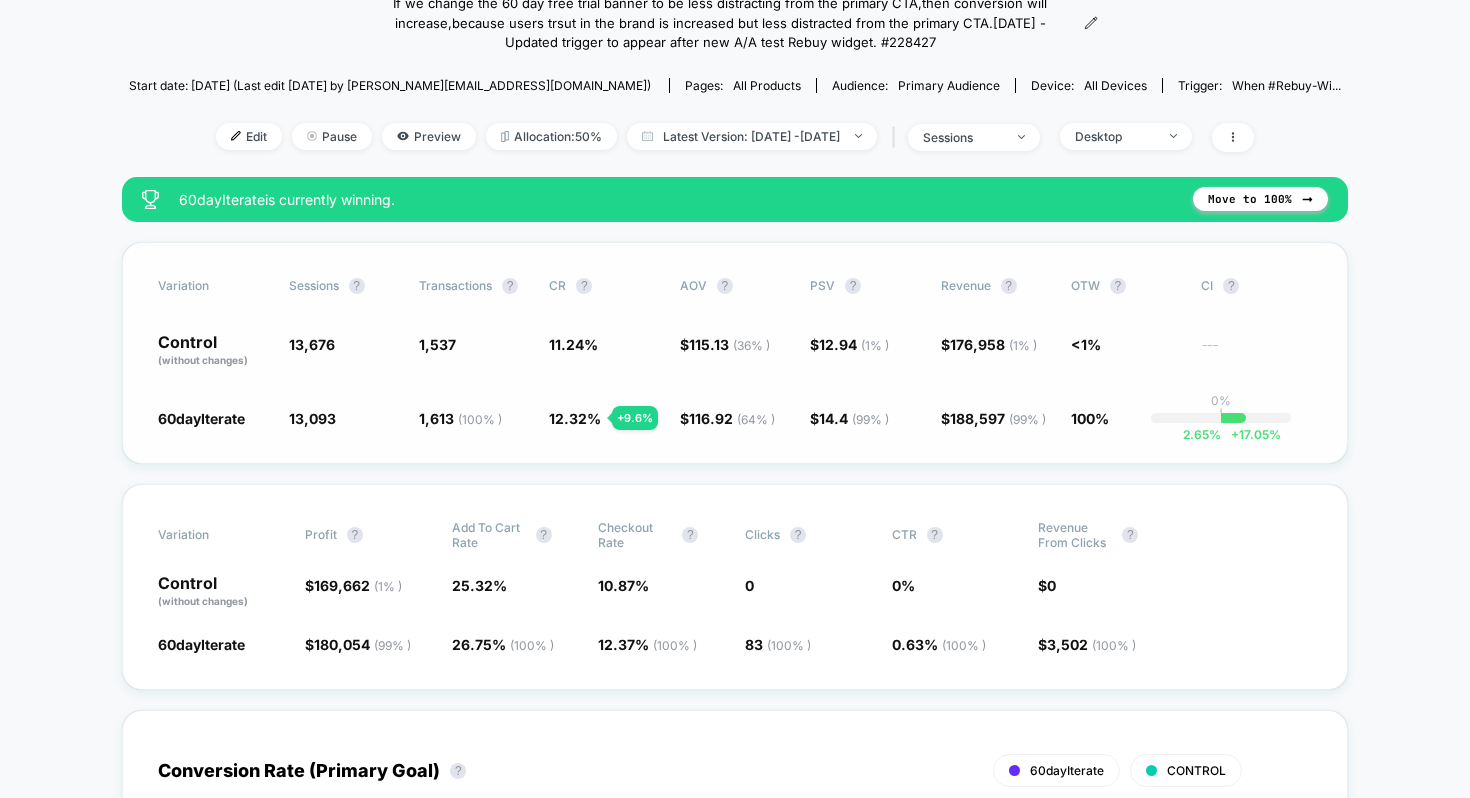scroll, scrollTop: 206, scrollLeft: 0, axis: vertical 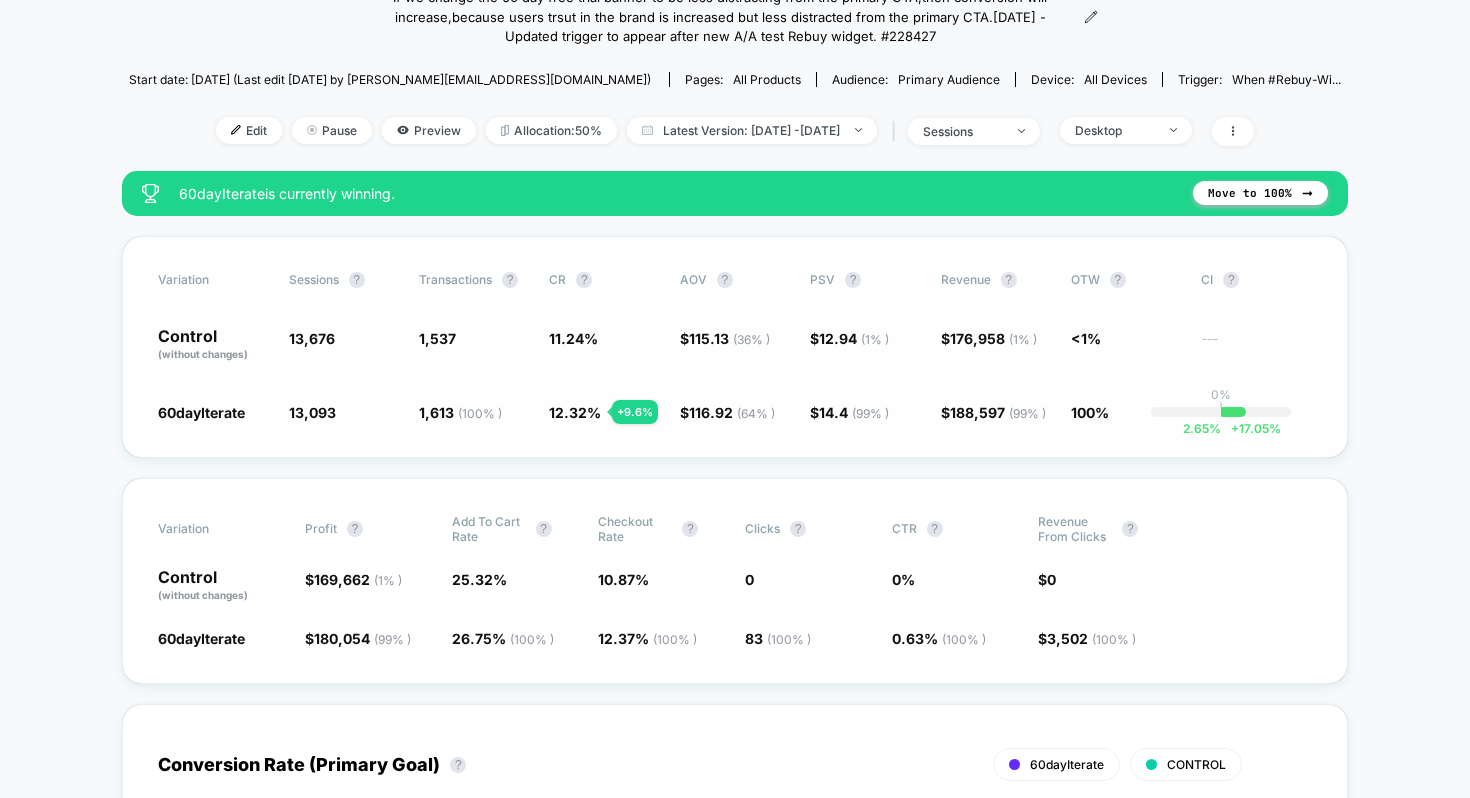 click on "12.32 %" 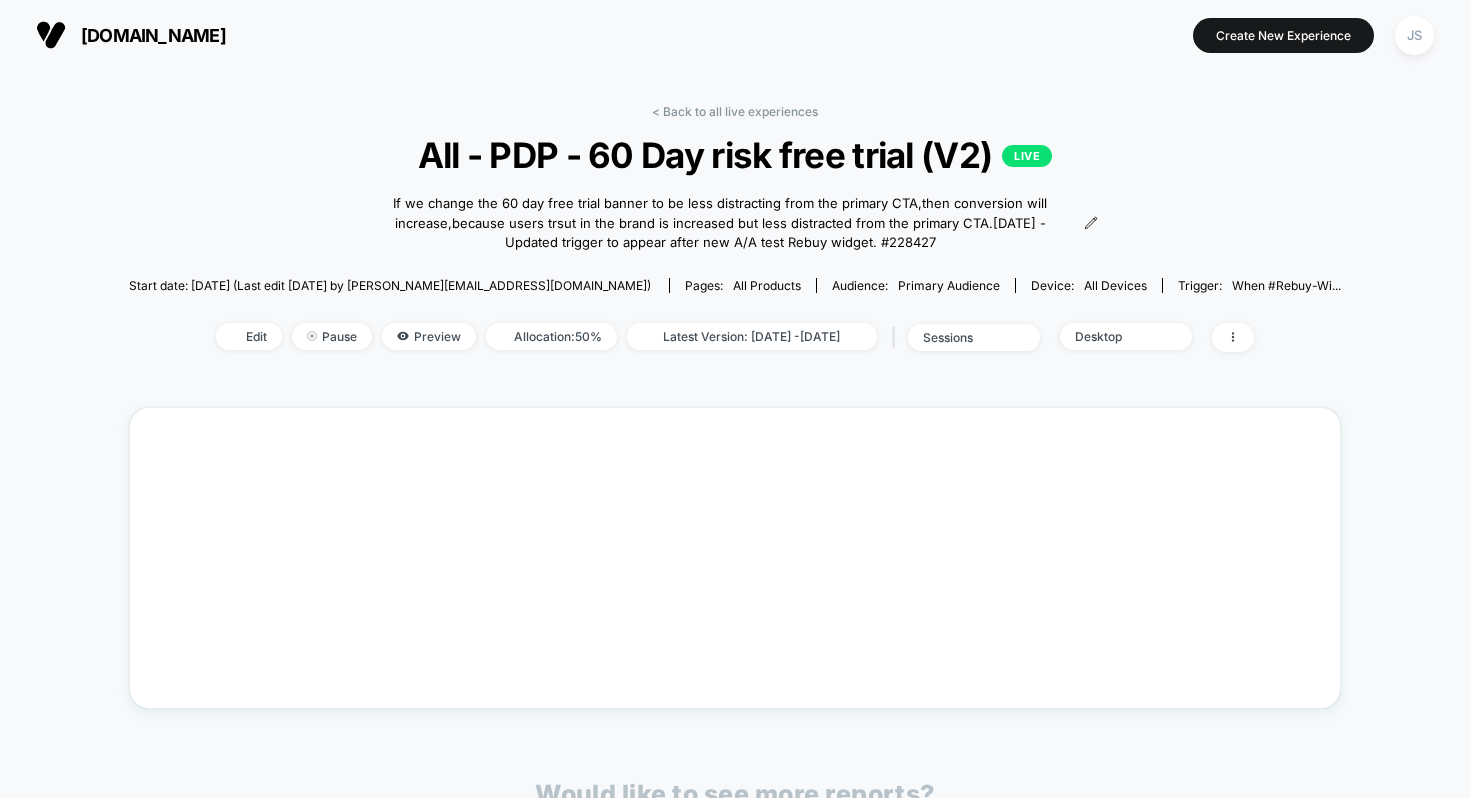 scroll, scrollTop: 0, scrollLeft: 0, axis: both 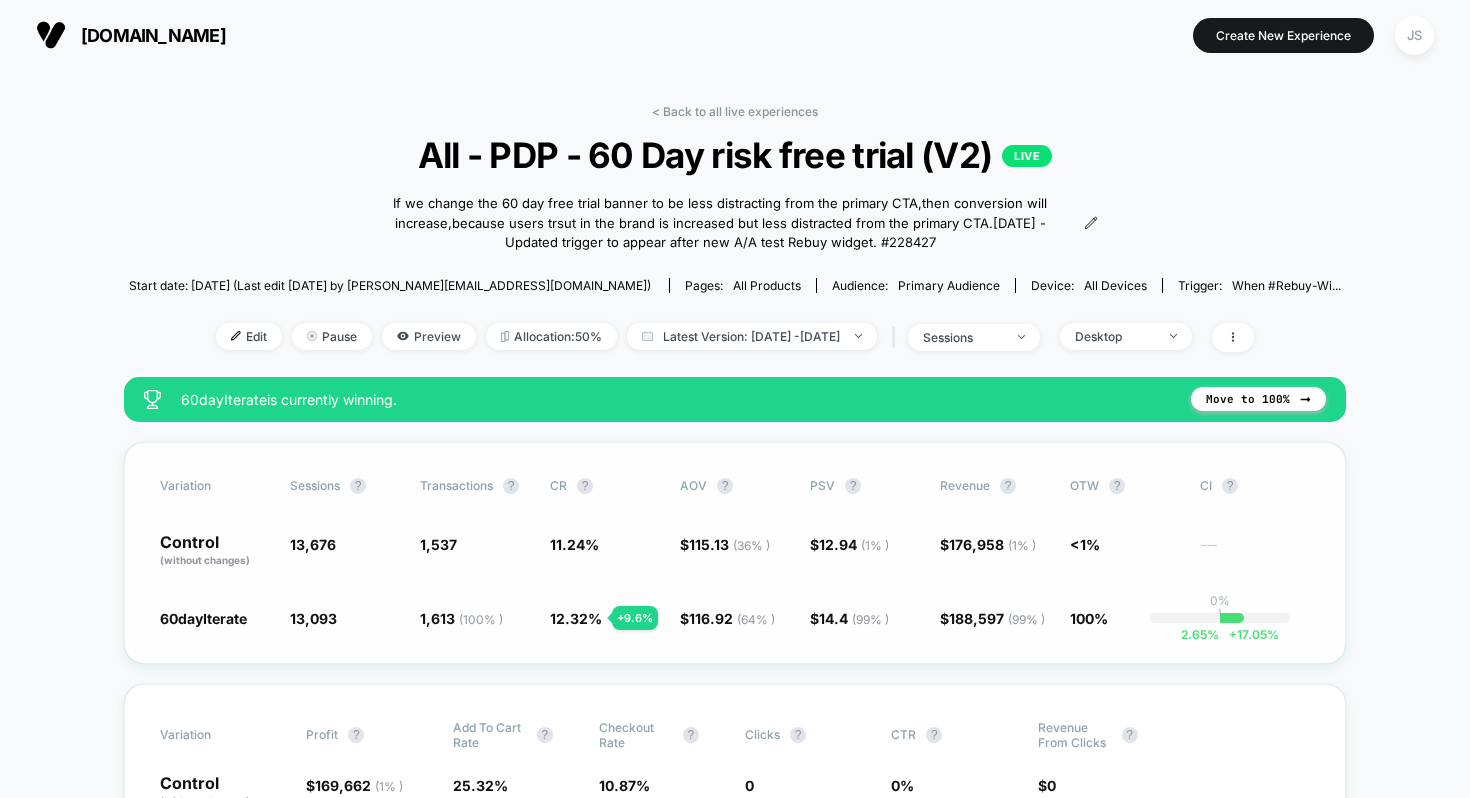 click on "12.32 %" 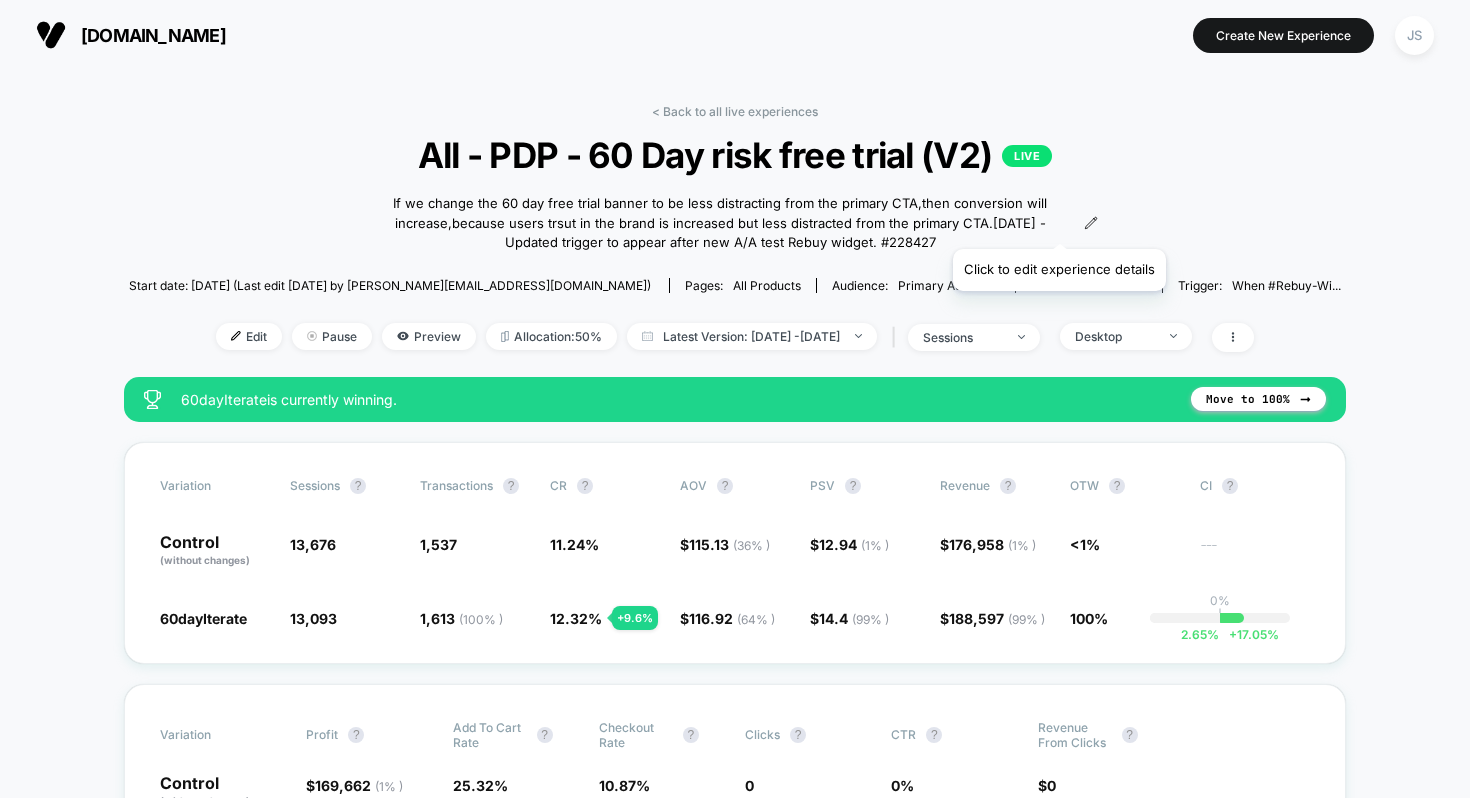 click 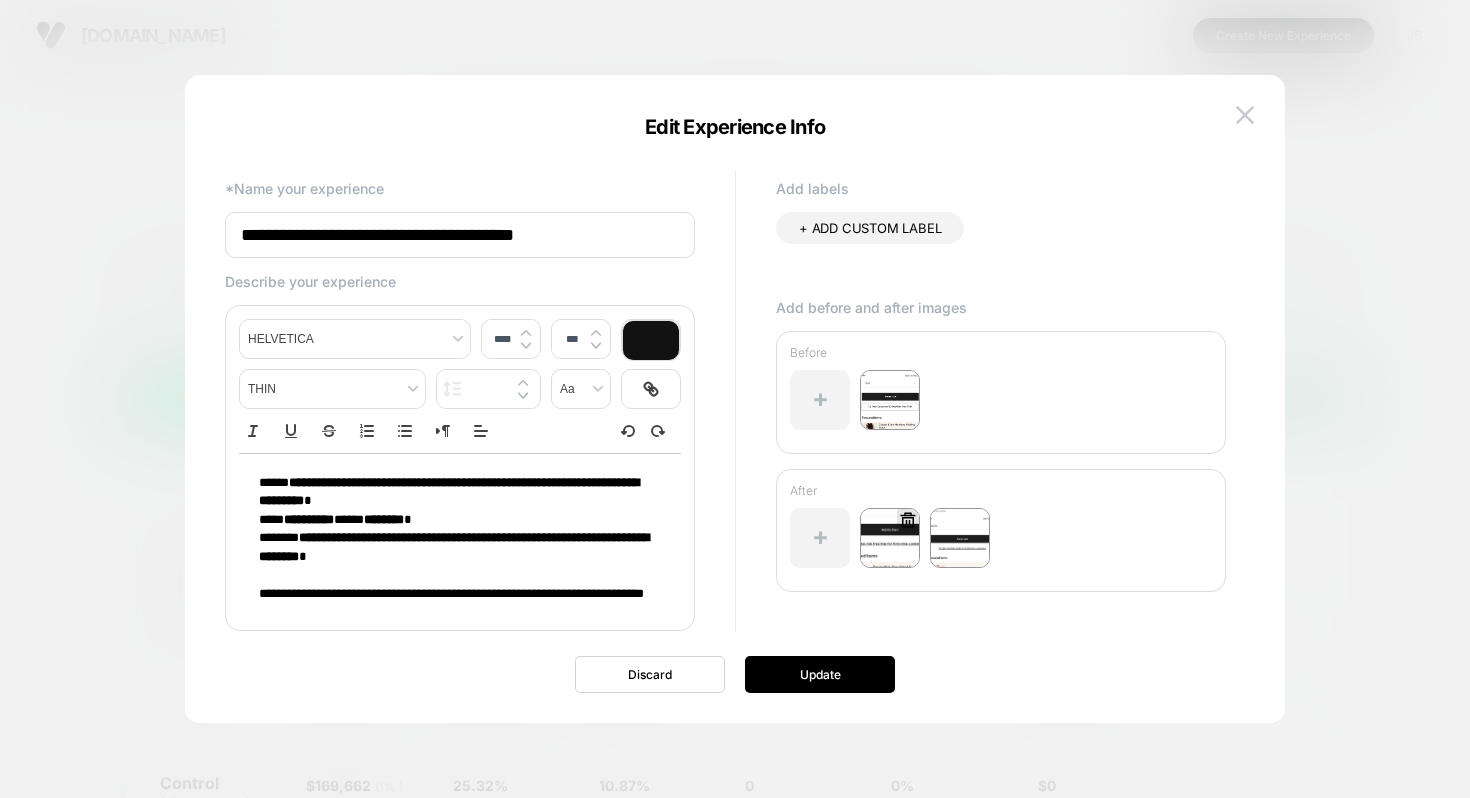 click at bounding box center (890, 538) 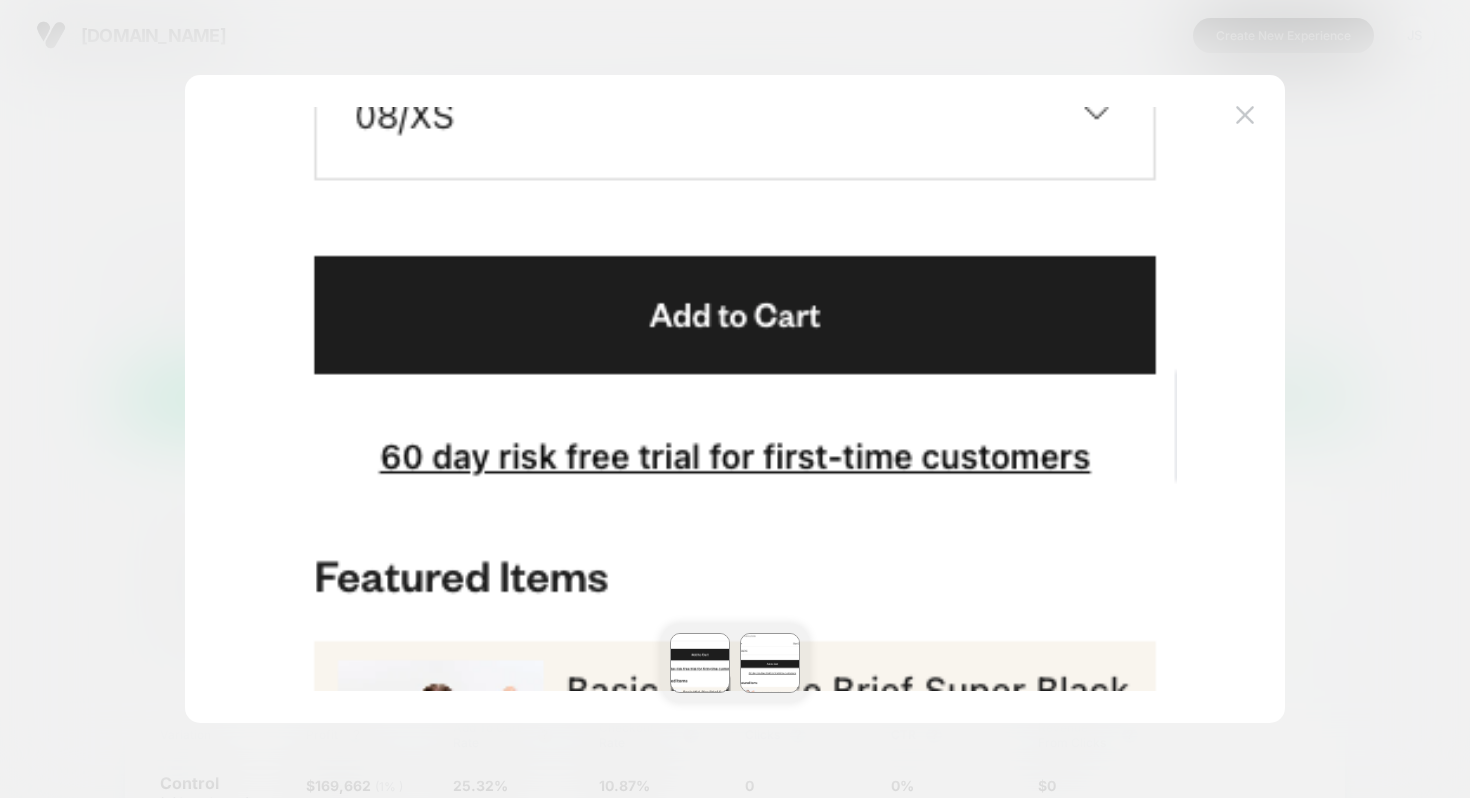 click at bounding box center (735, 399) 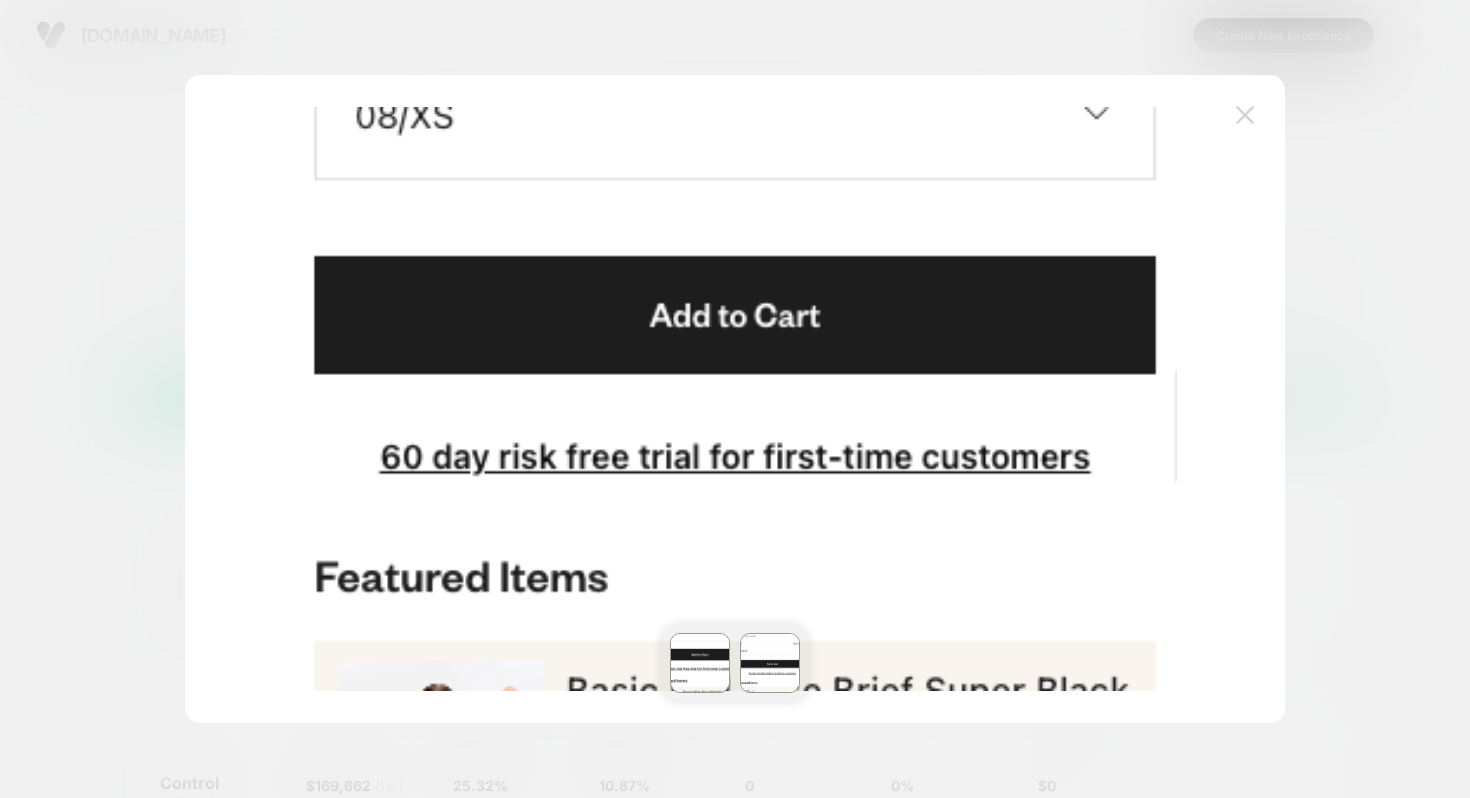 click at bounding box center [1245, 115] 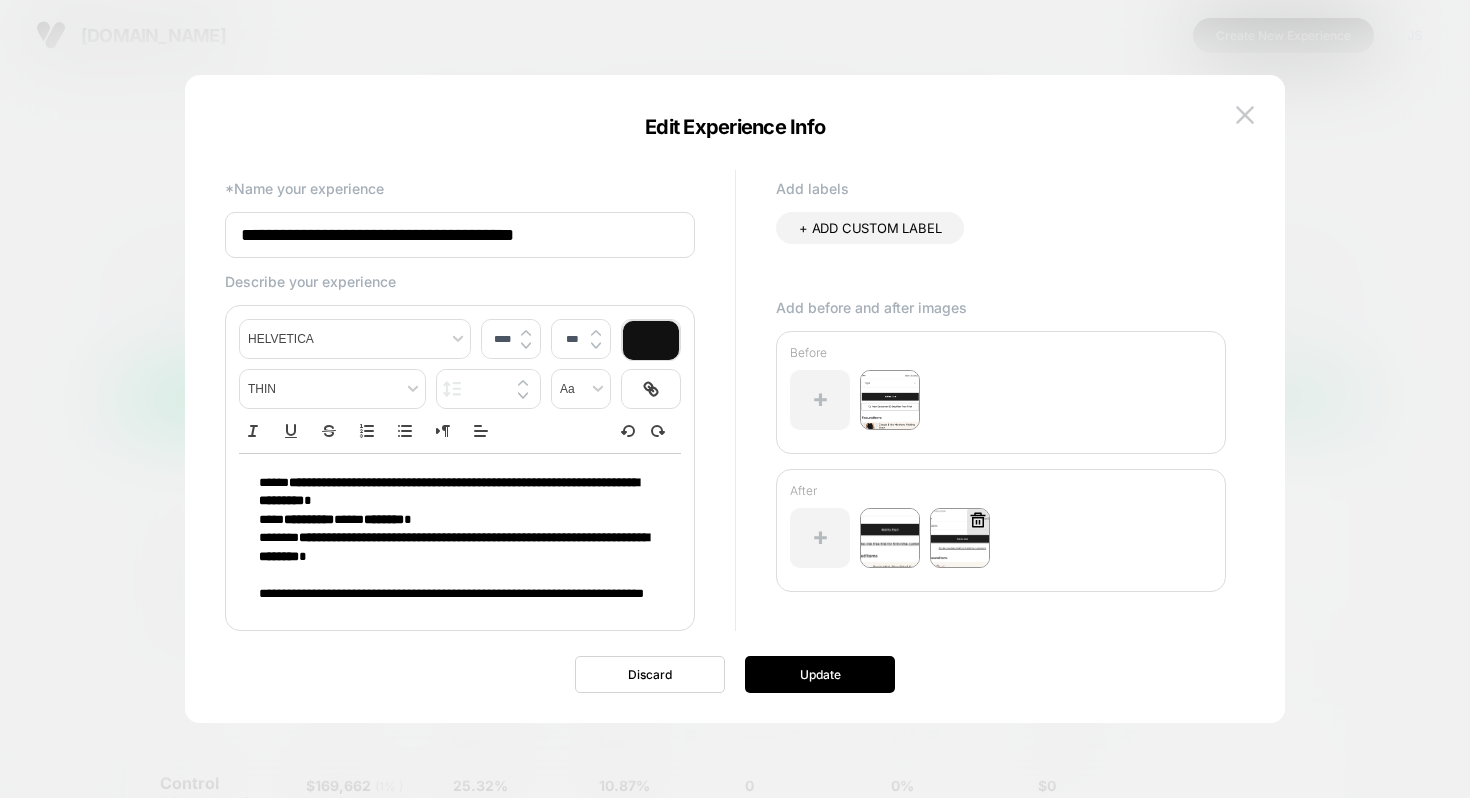 click at bounding box center (960, 538) 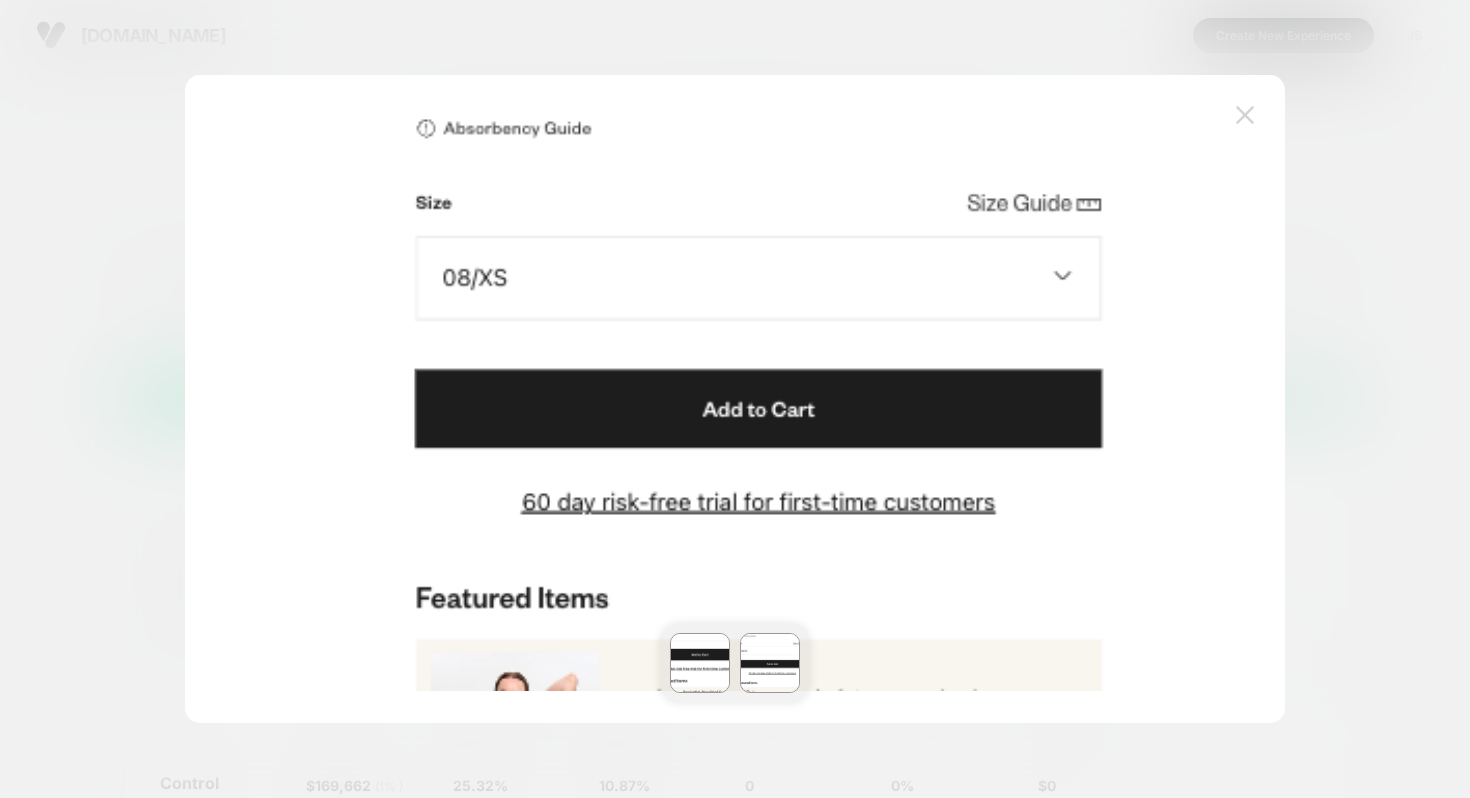 click at bounding box center [1245, 114] 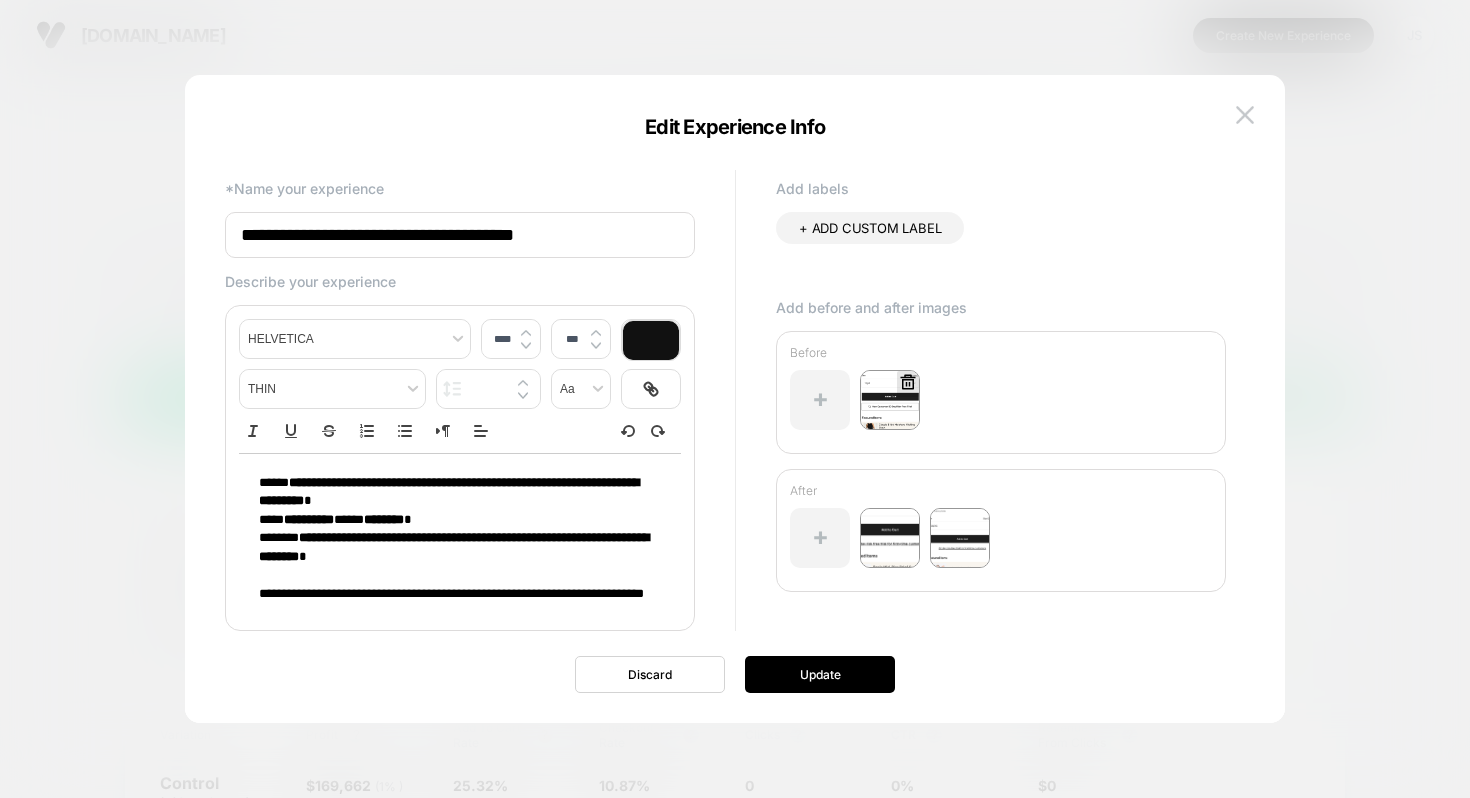 click at bounding box center (890, 400) 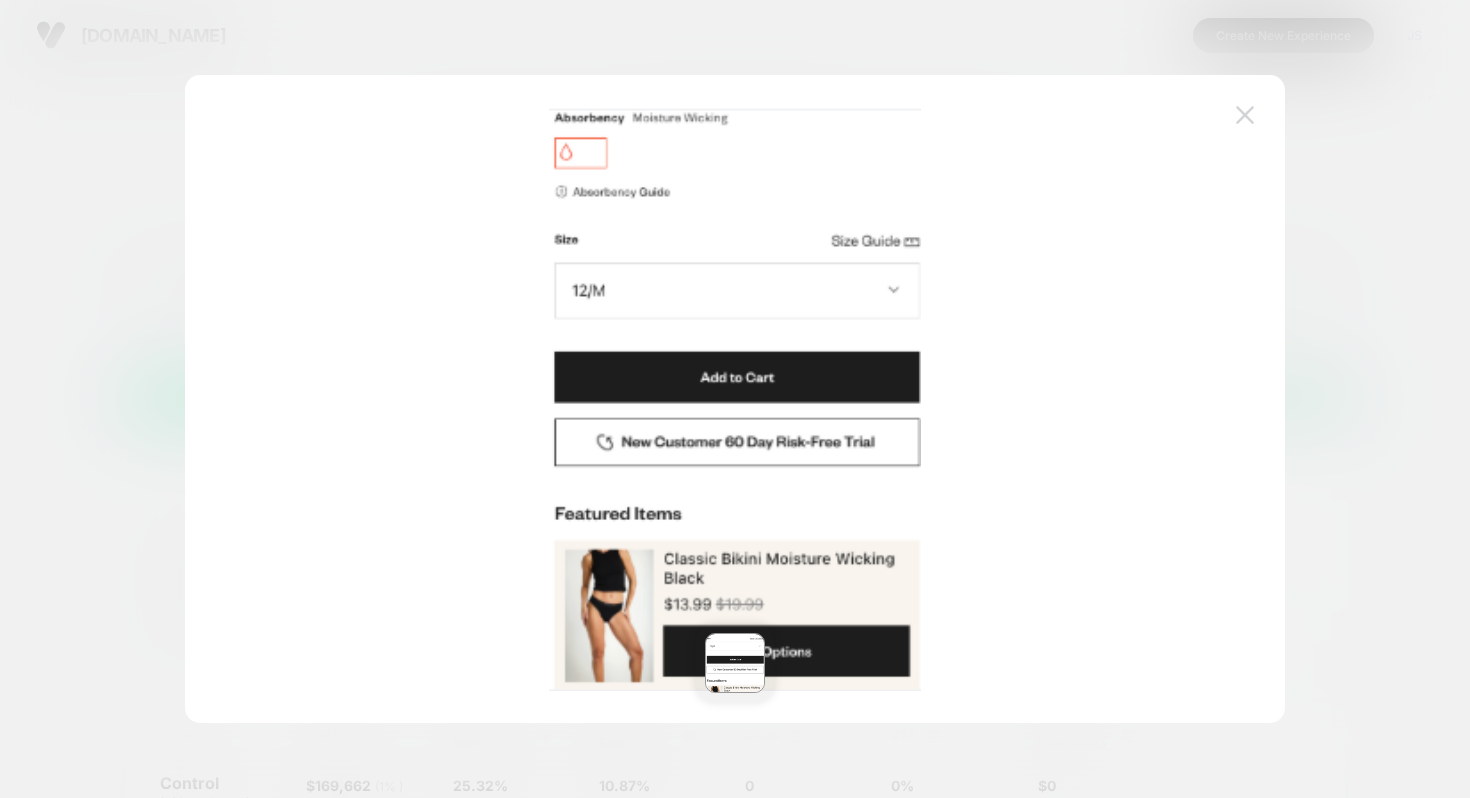 click at bounding box center [1245, 114] 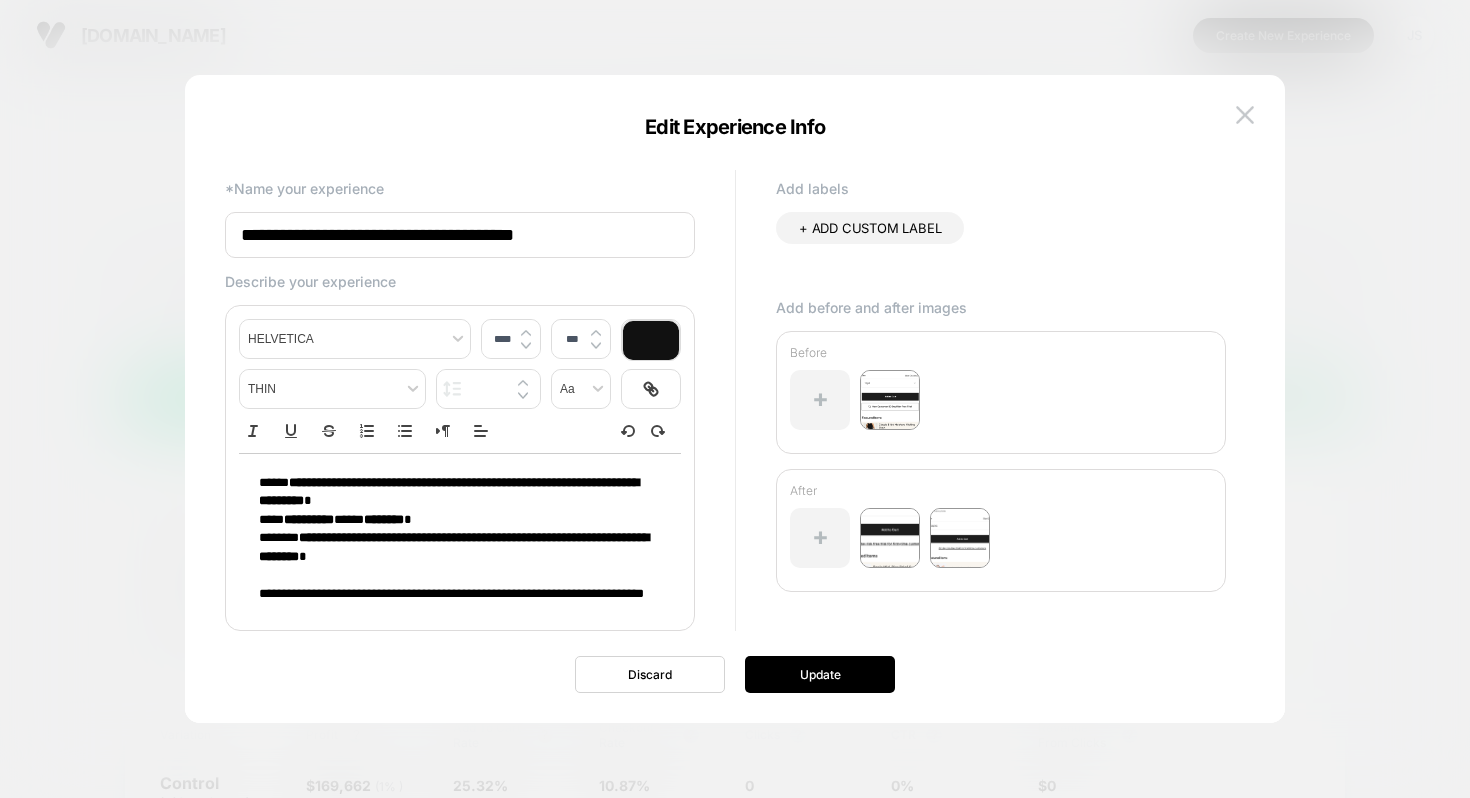 click at bounding box center [1001, 407] 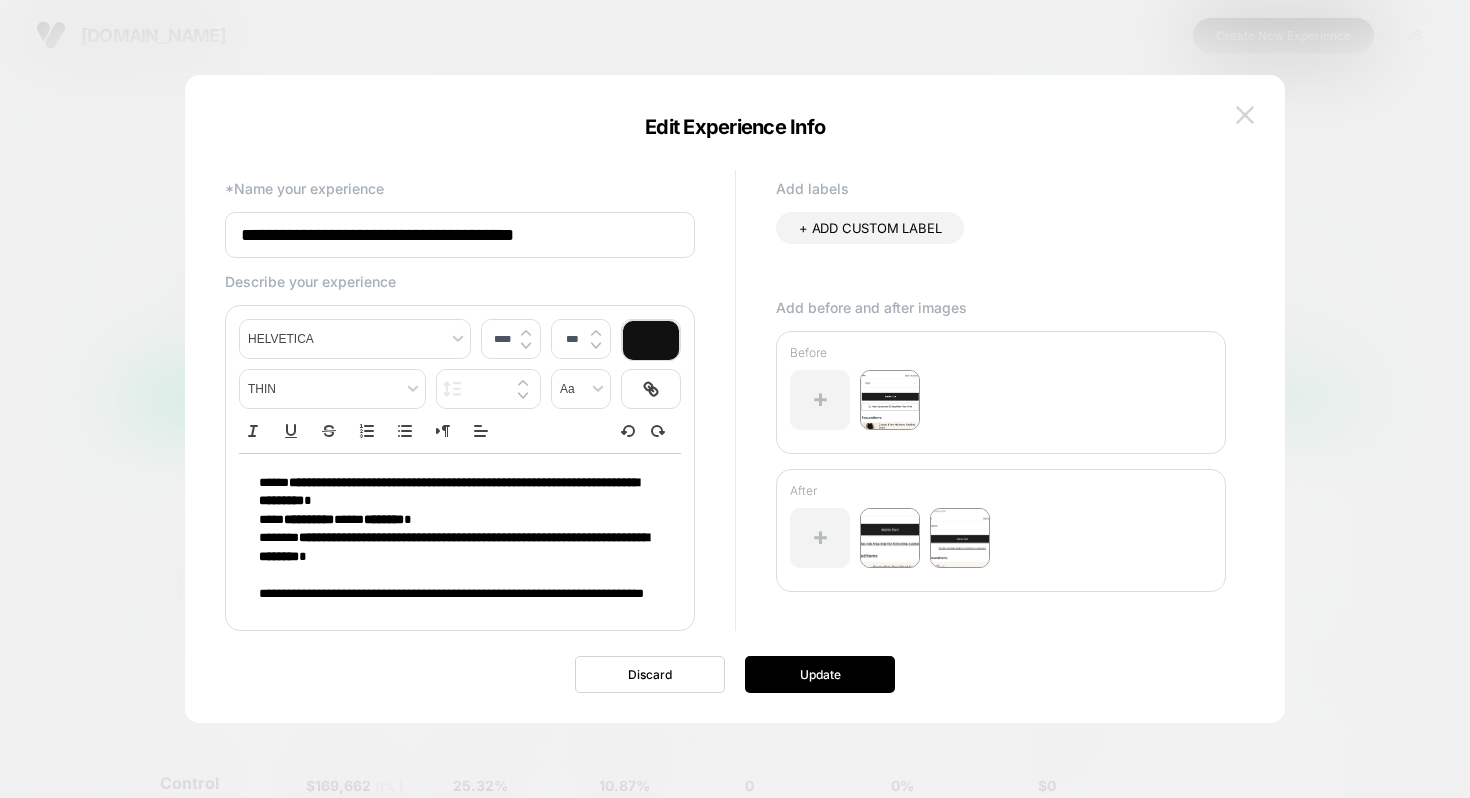 click at bounding box center (1245, 114) 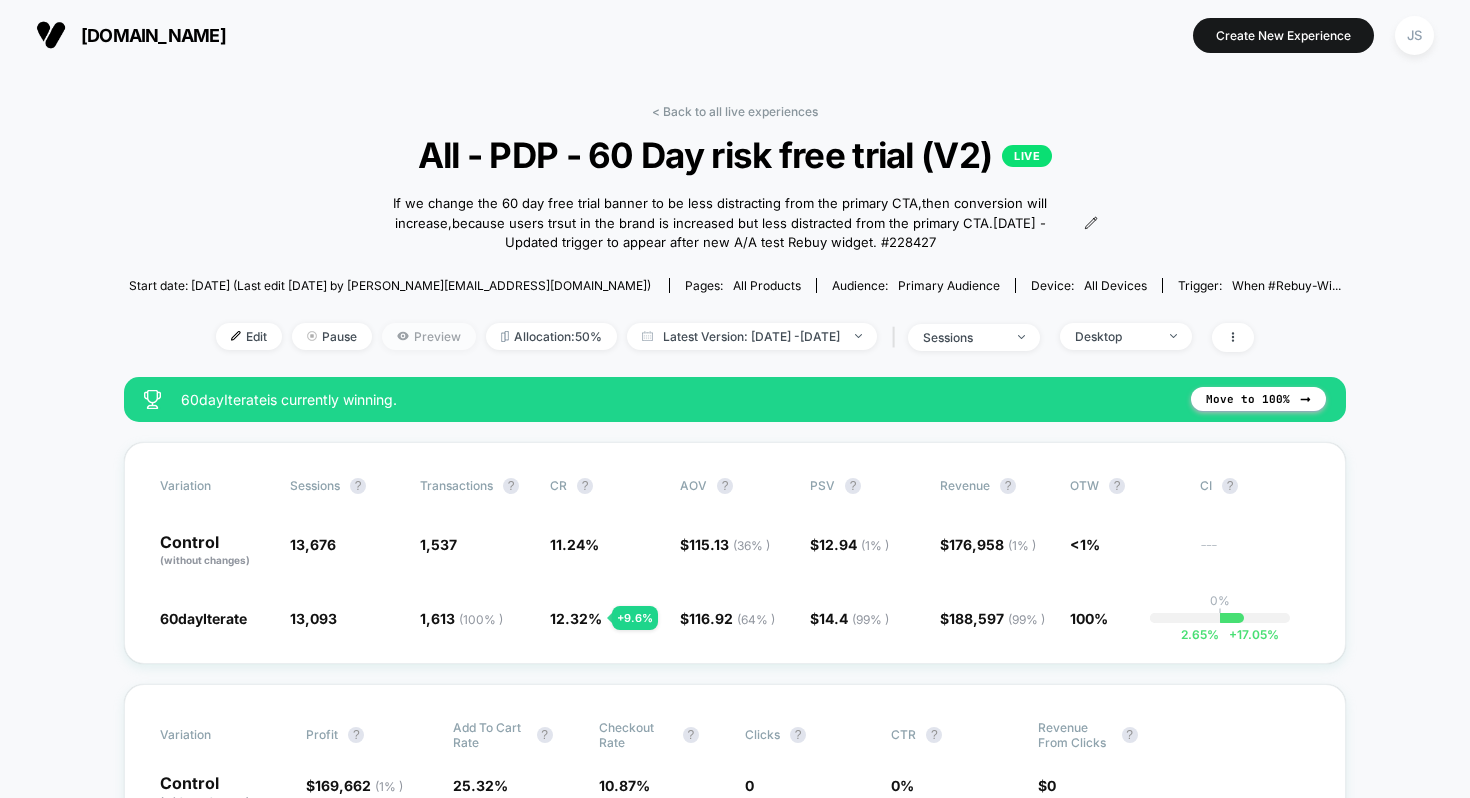 click on "Preview" at bounding box center [429, 336] 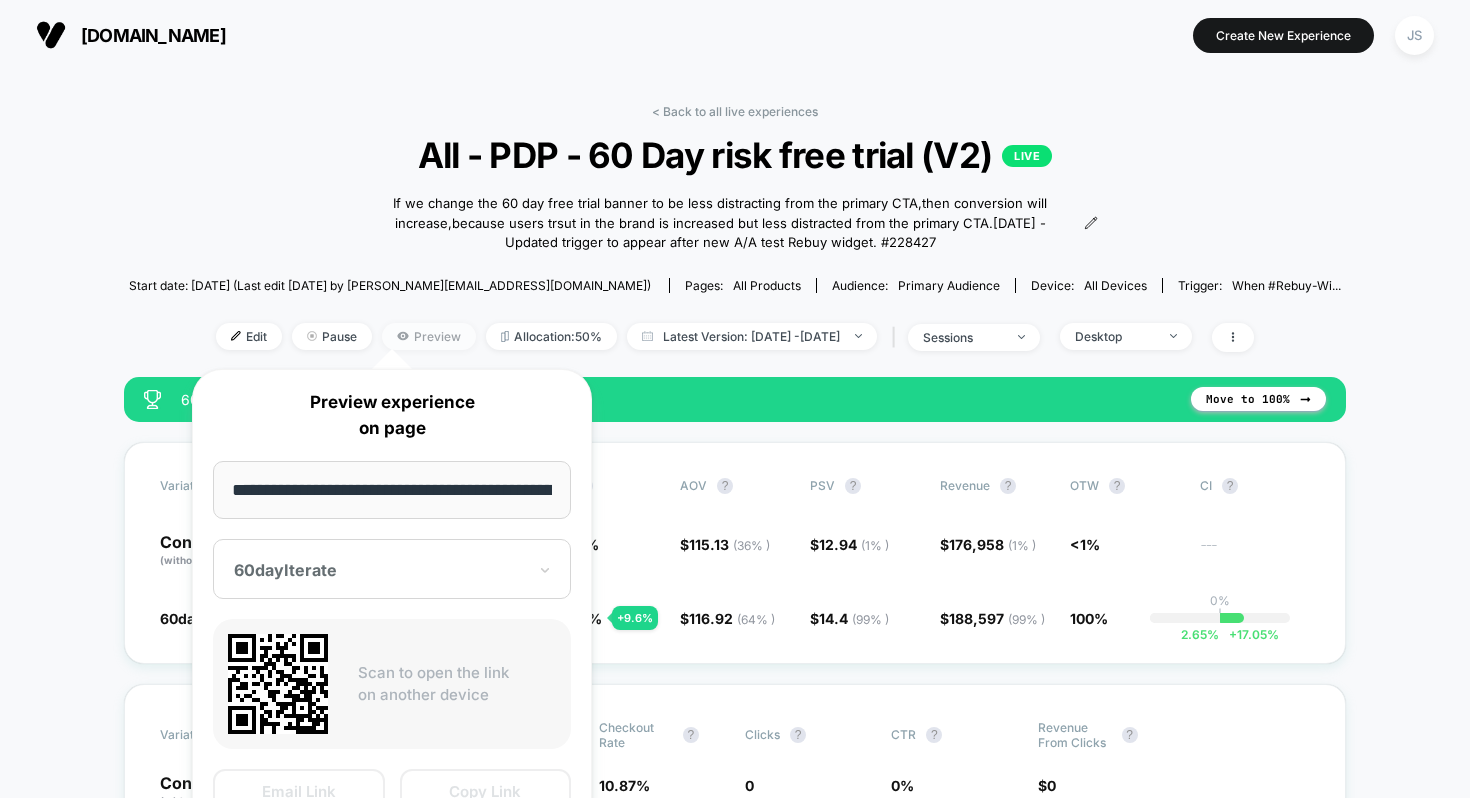 scroll, scrollTop: 0, scrollLeft: 250, axis: horizontal 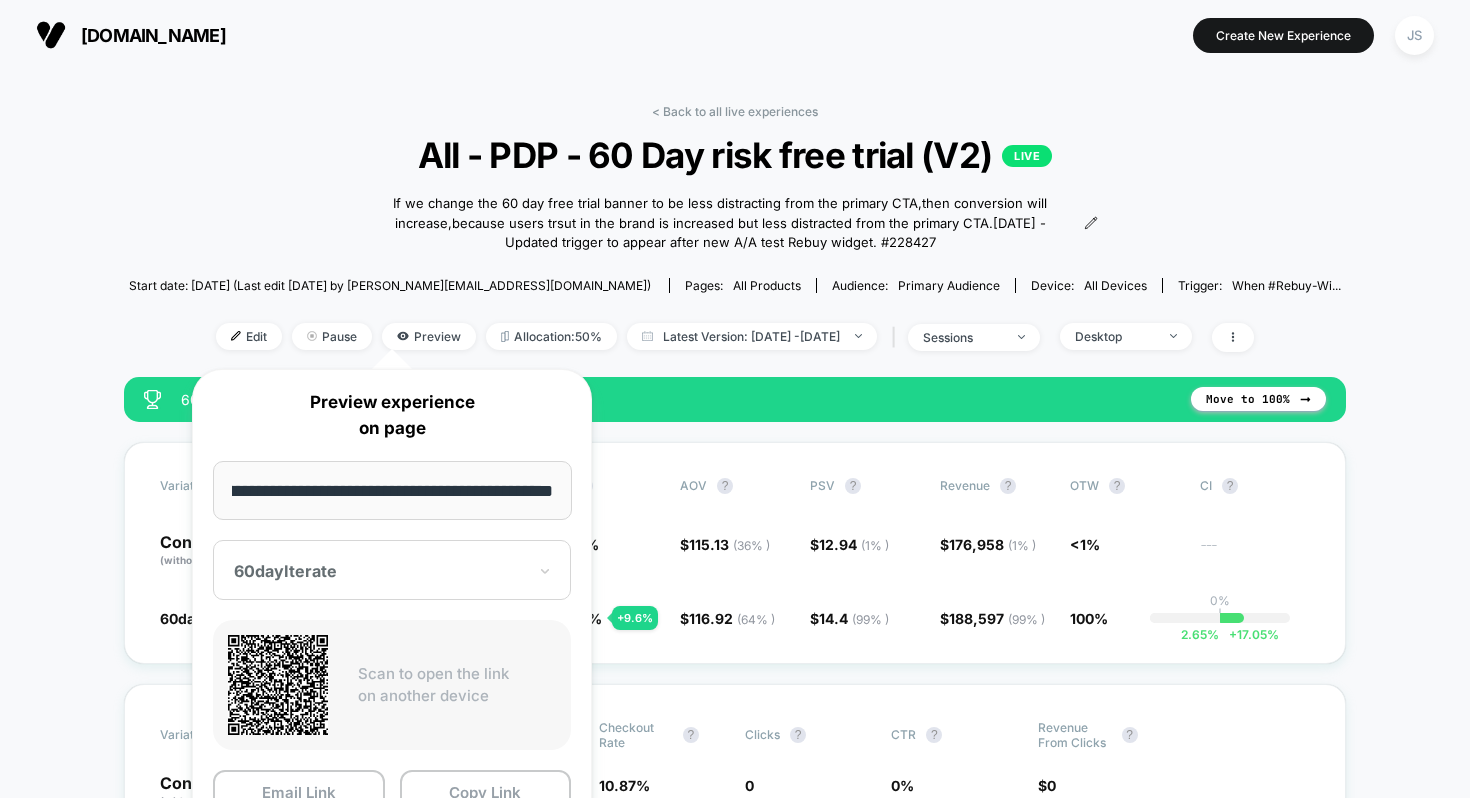 click on "60dayIterate" at bounding box center [380, 571] 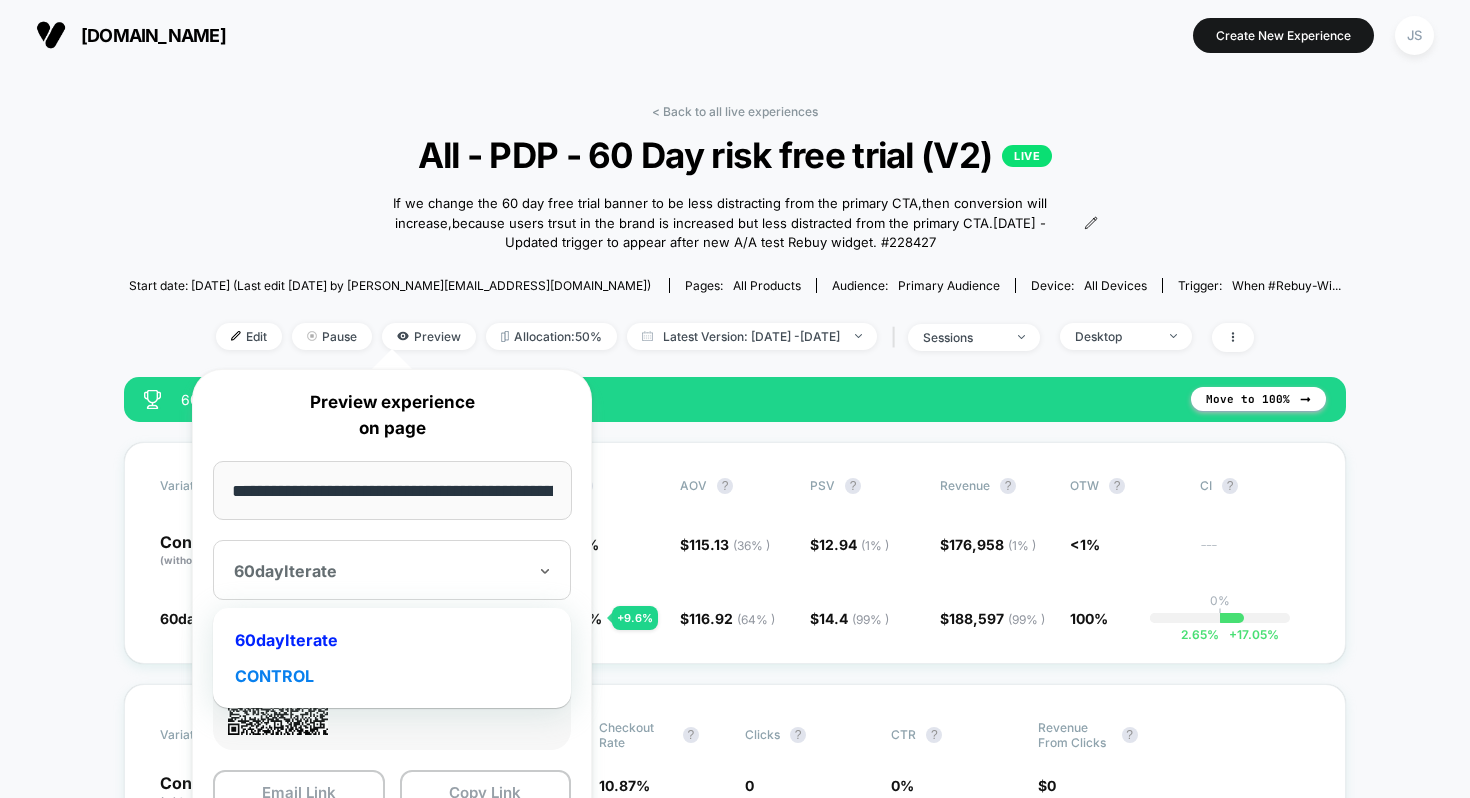 click on "CONTROL" at bounding box center [392, 676] 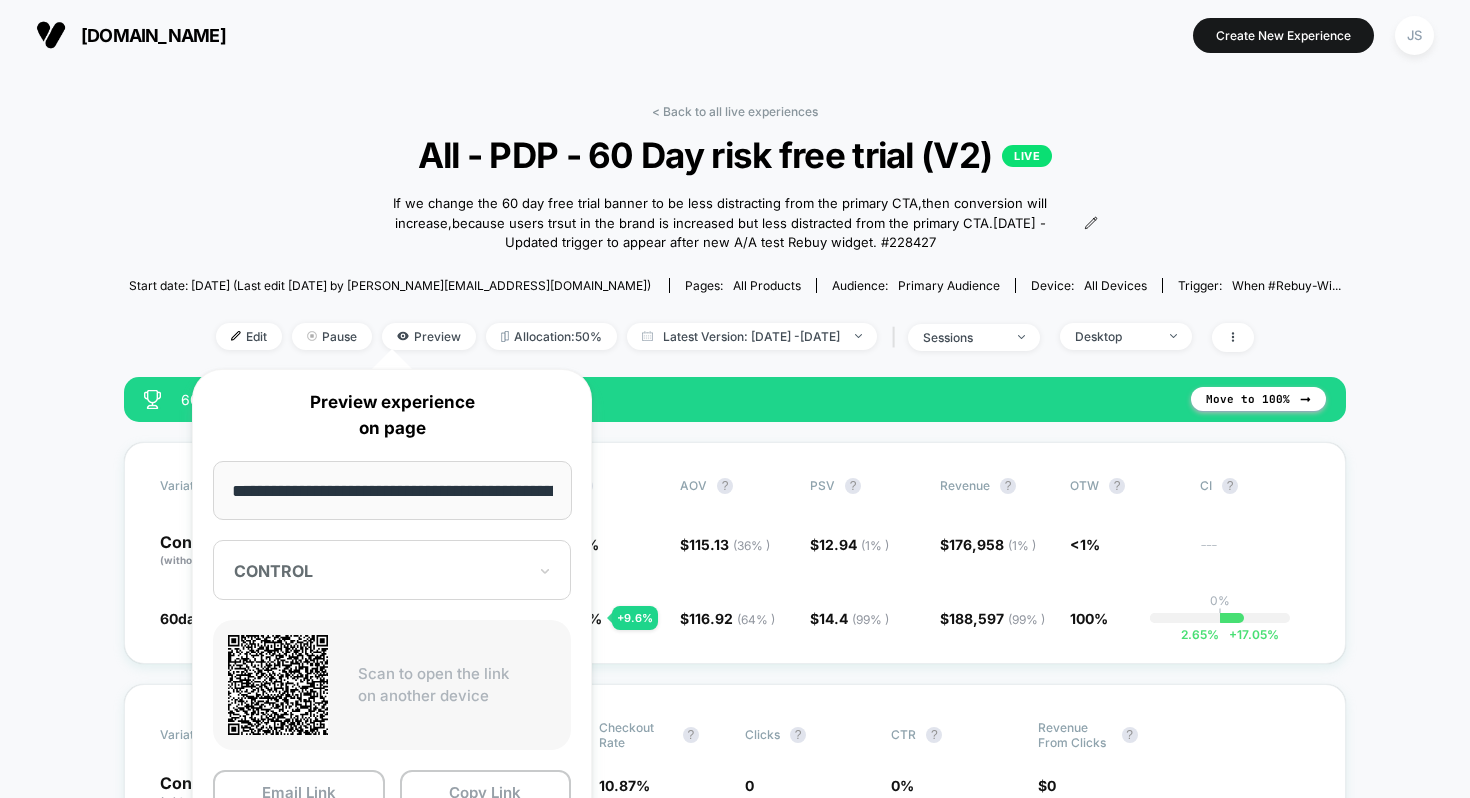 click on "< Back to all live experiences  All - PDP - 60 Day risk free trial (V2) LIVE If we  change the 60 day free trial banner to be less distracting from the primary CTA , then  conversion  will  increase , because  users trsut in the brand is increased but less distracted from the primary CTA . [DATE] - Updated trigger to appear after new A/A test Rebuy widget. # 228427 Click to view images Click to edit experience details If we change the 60 day free trial banner to be less distracting from the primary CTA,then conversion will increase,because users trsut in the brand is increased but less distracted from the primary CTA.[DATE] - Updated trigger to appear after new A/A test Rebuy widget. #228427 Start date: [DATE] (Last edit [DATE] by [PERSON_NAME][EMAIL_ADDRESS][DOMAIN_NAME]) Pages: all products Audience: Primary Audience Device: all devices Trigger: When #rebuy-wi... Edit Pause  Preview Allocation:  50% Latest Version:     [DATE]    -    [DATE] |   sessions   Desktop 60dayIterate  is currently winning.   ? ?" at bounding box center [735, 3268] 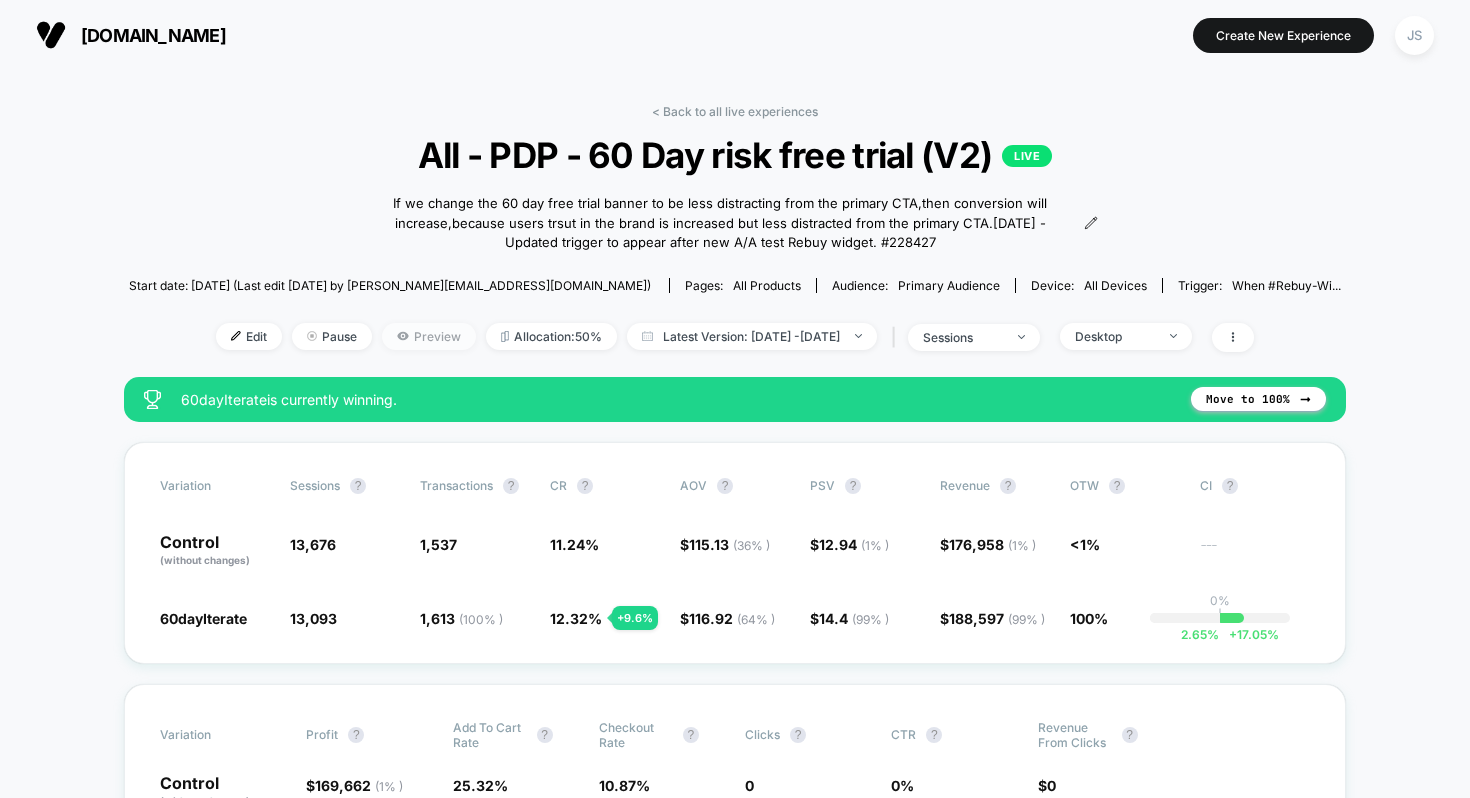 click 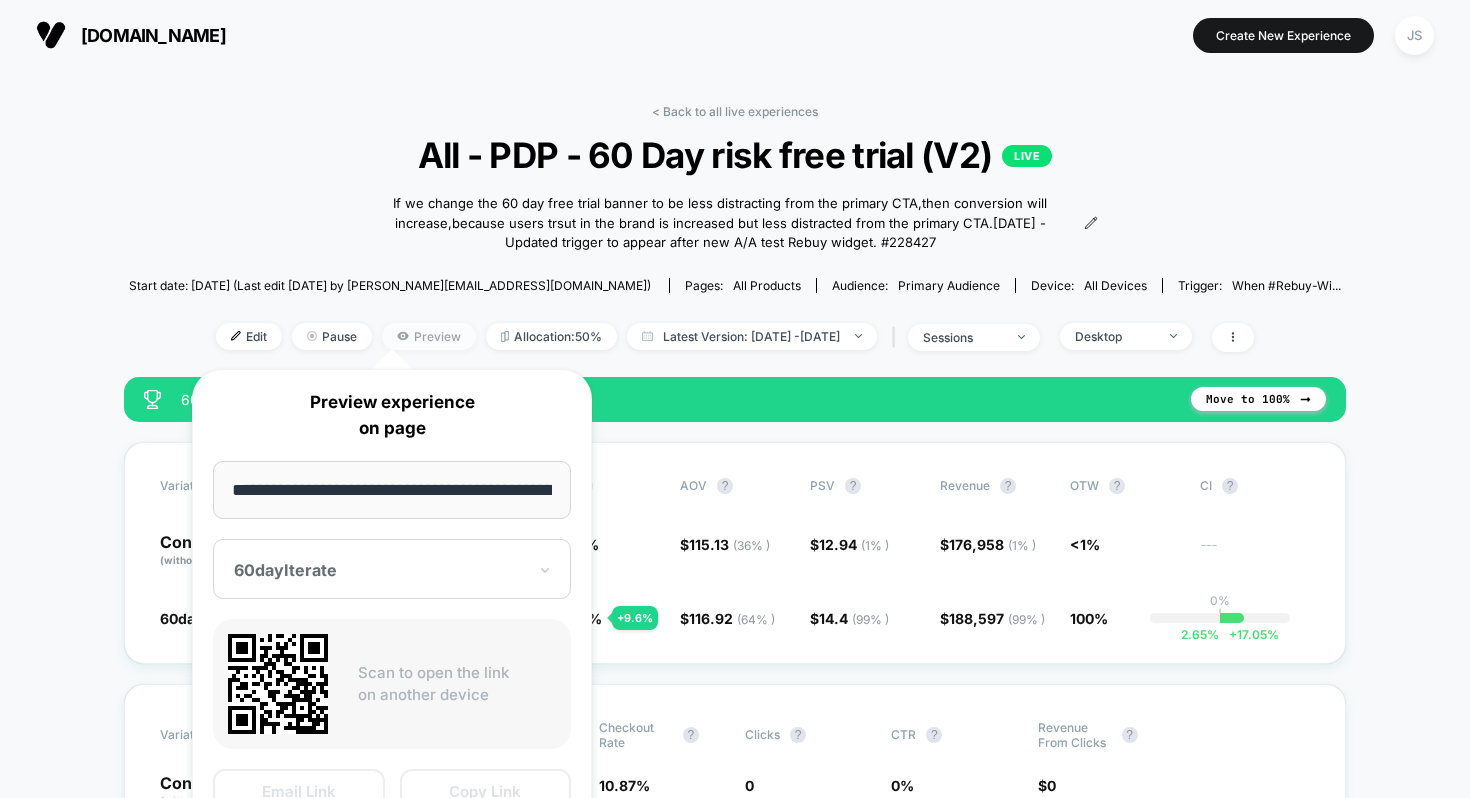 scroll, scrollTop: 0, scrollLeft: 250, axis: horizontal 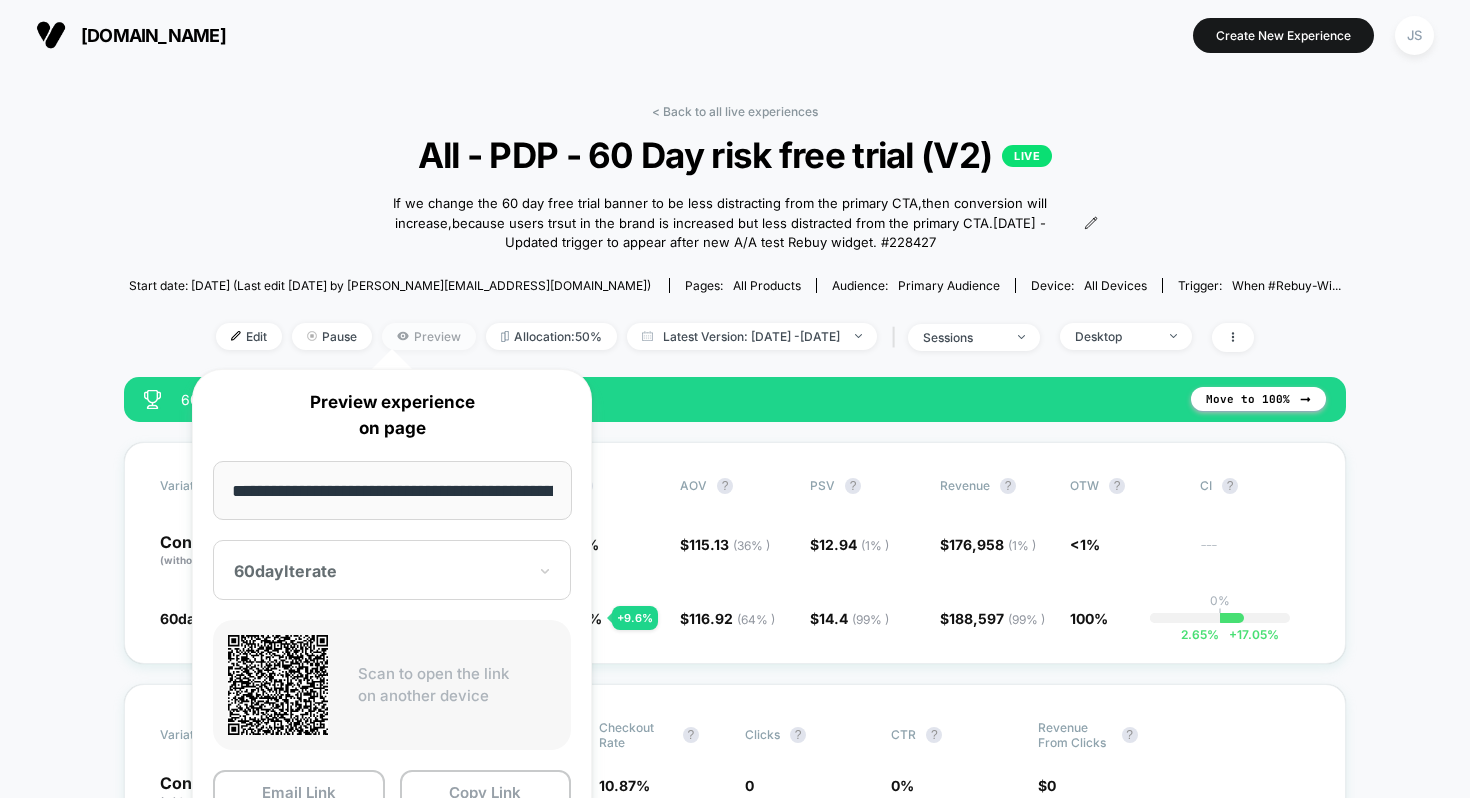 click on "Preview" at bounding box center [429, 336] 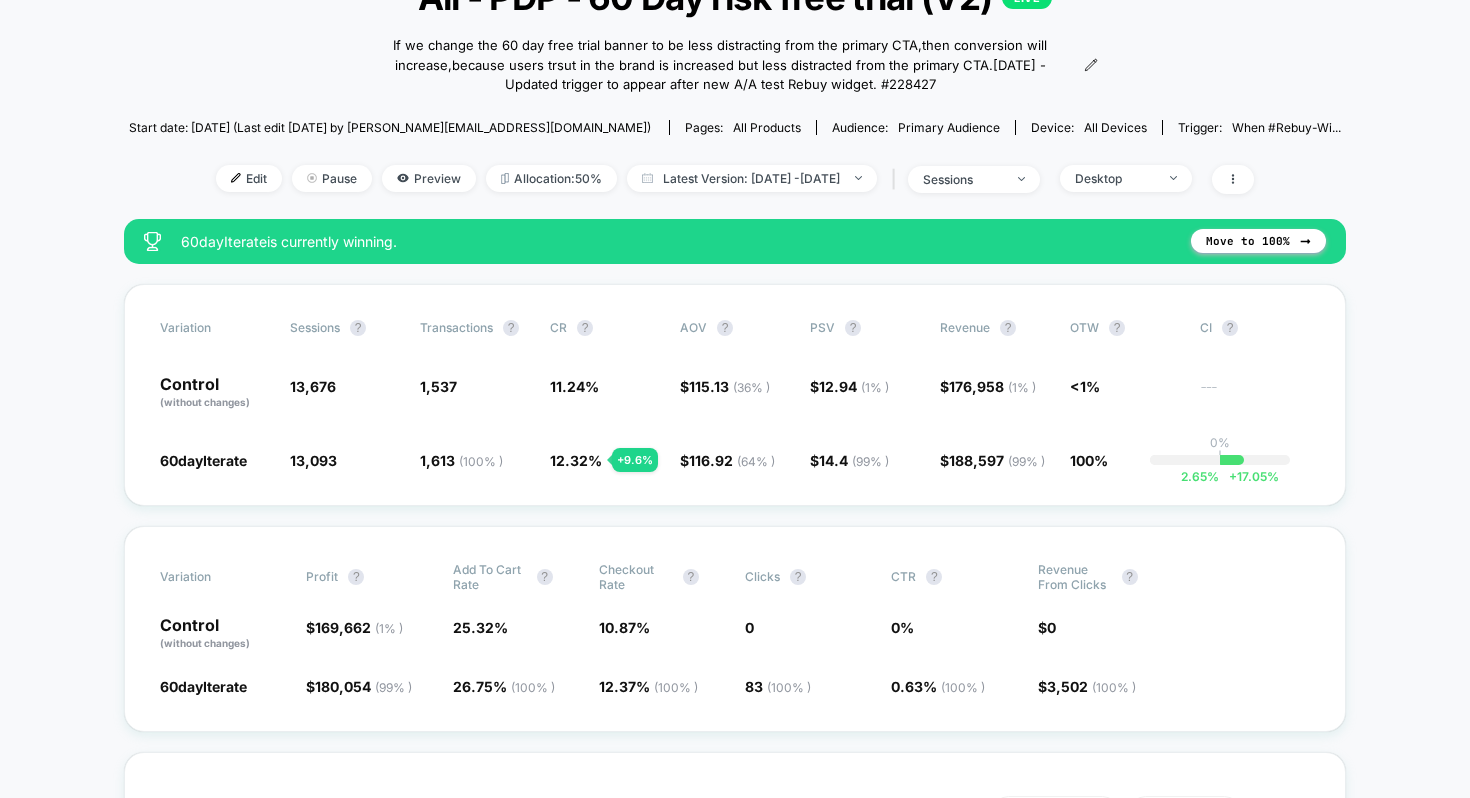 scroll, scrollTop: 187, scrollLeft: 0, axis: vertical 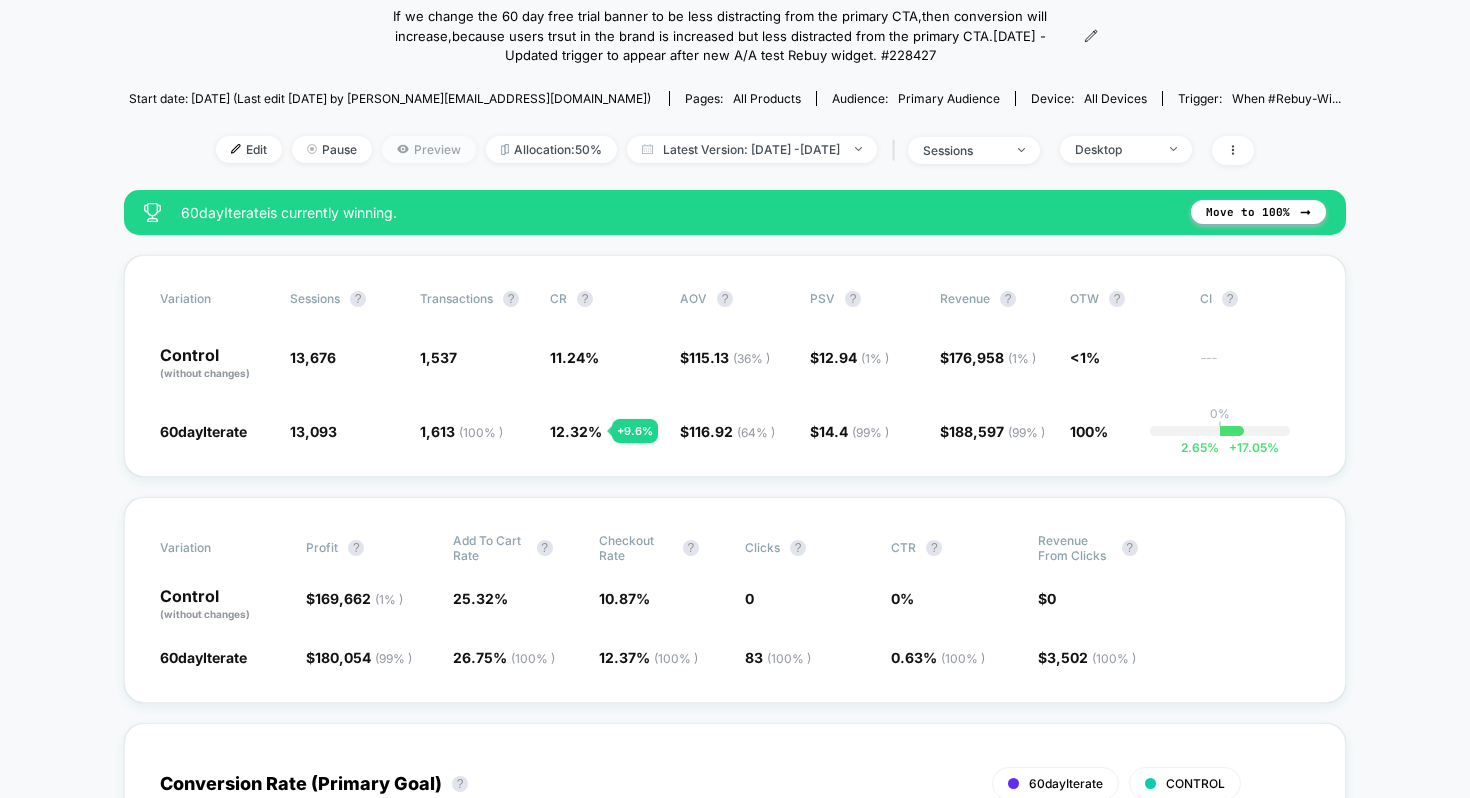 click on "Preview" at bounding box center (429, 149) 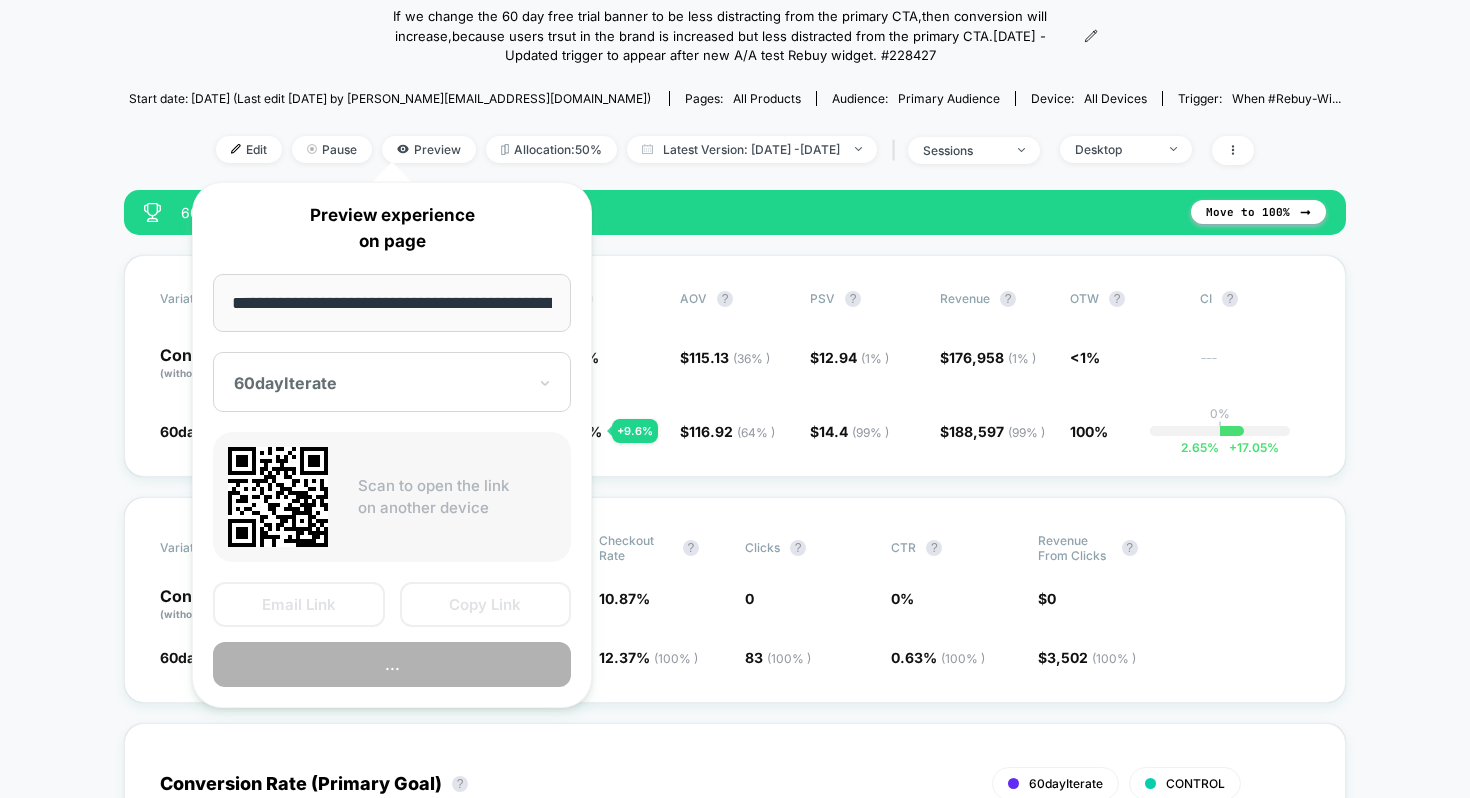 scroll, scrollTop: 0, scrollLeft: 250, axis: horizontal 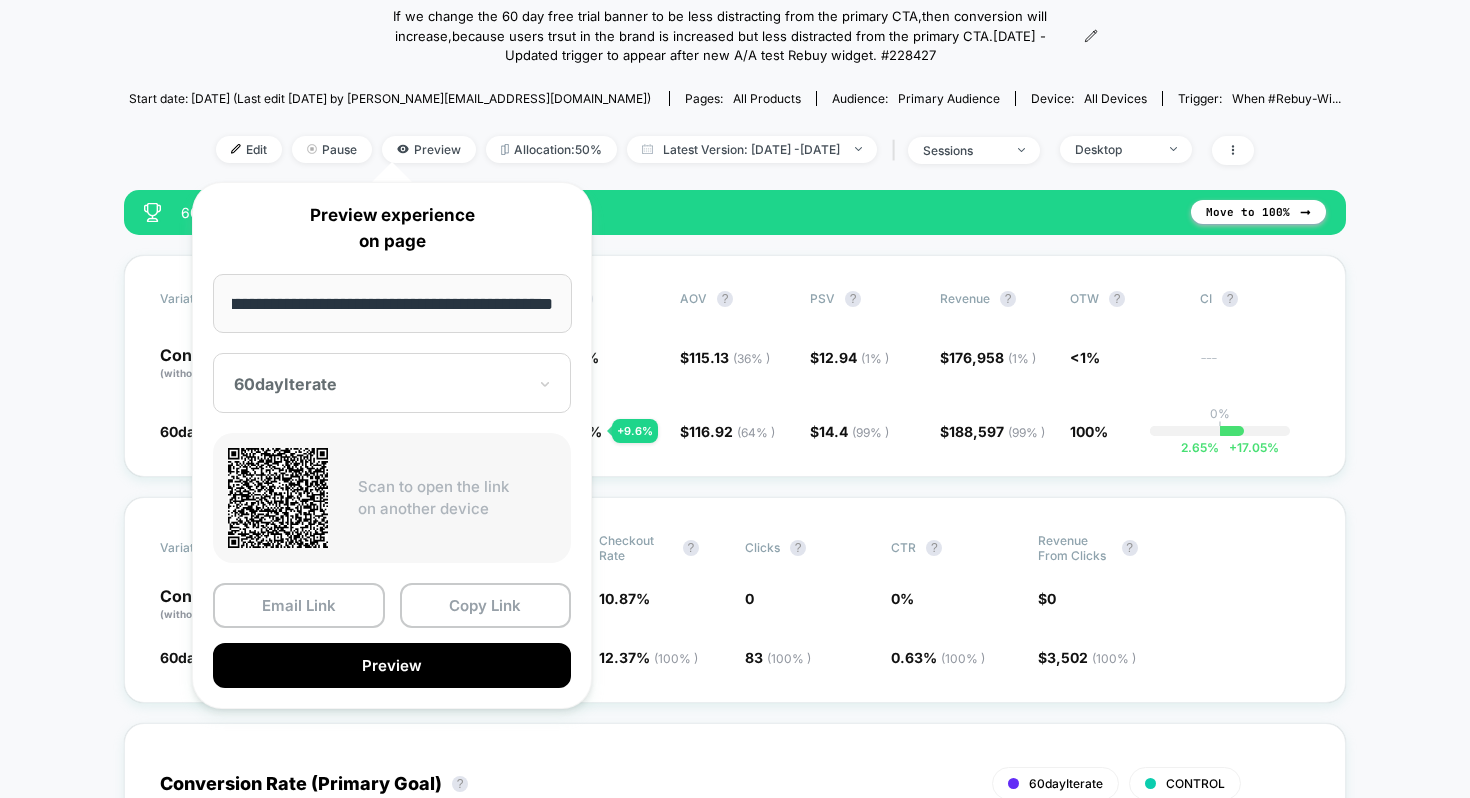 click on "**********" at bounding box center (392, 445) 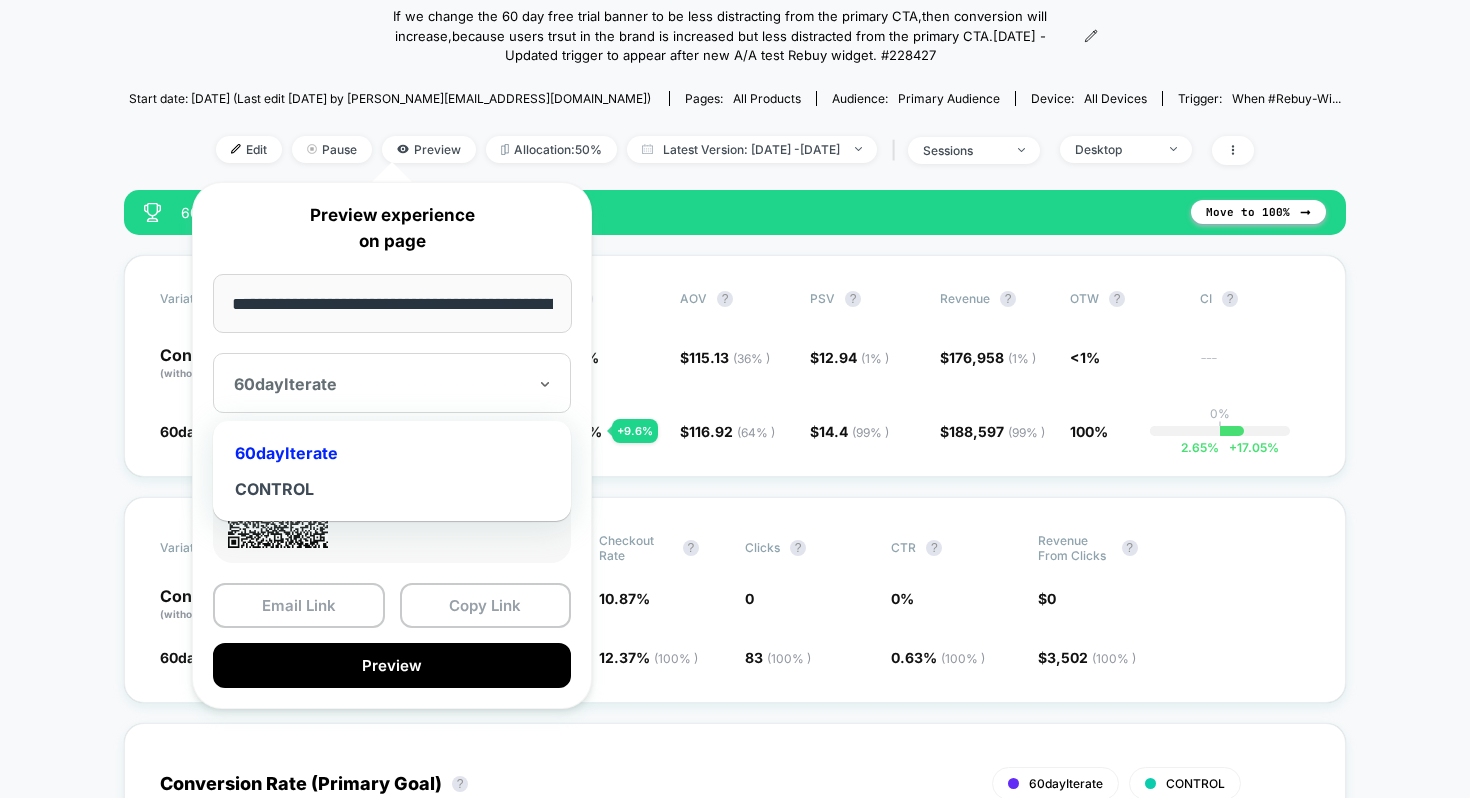 click at bounding box center (380, 384) 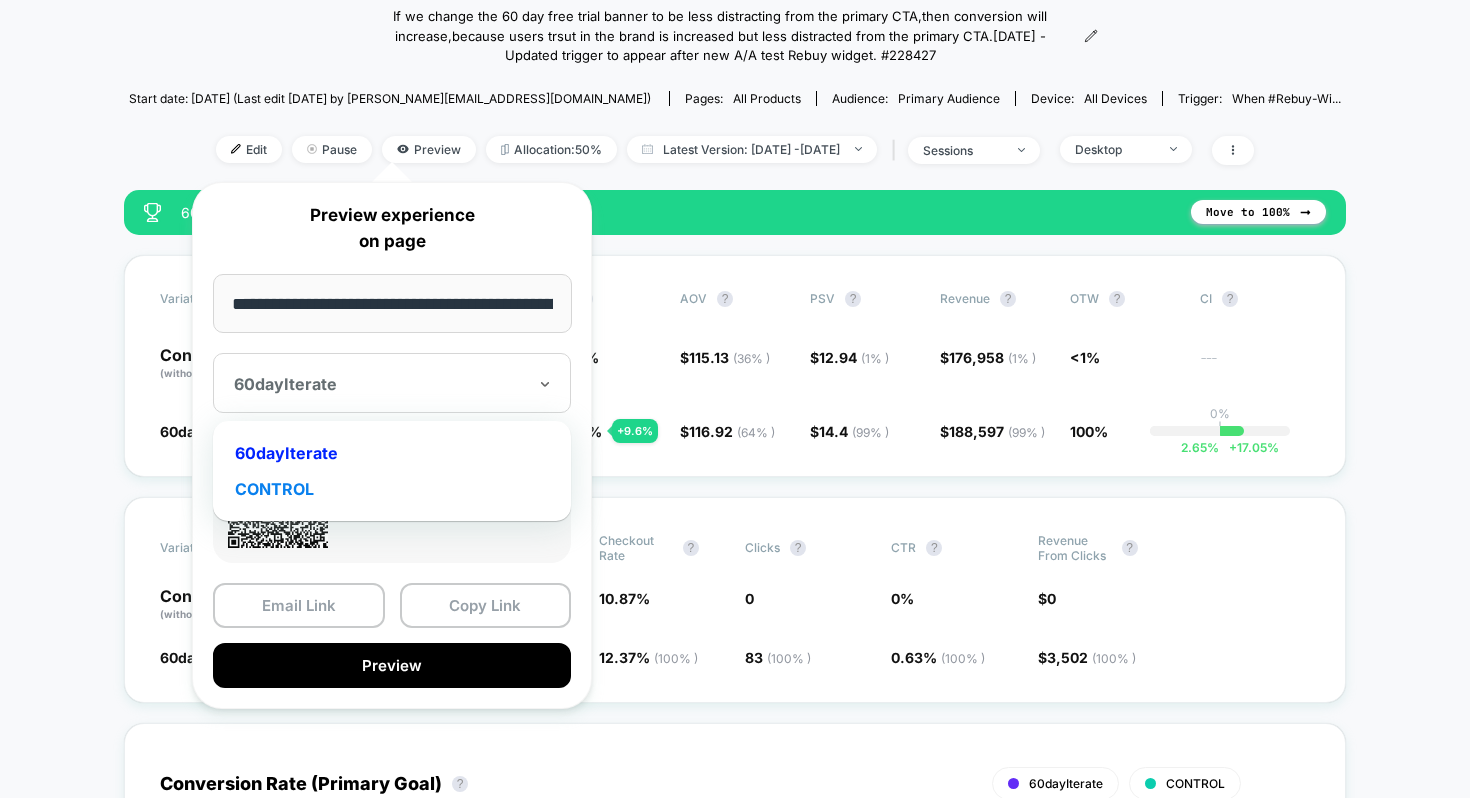 click on "CONTROL" at bounding box center (392, 489) 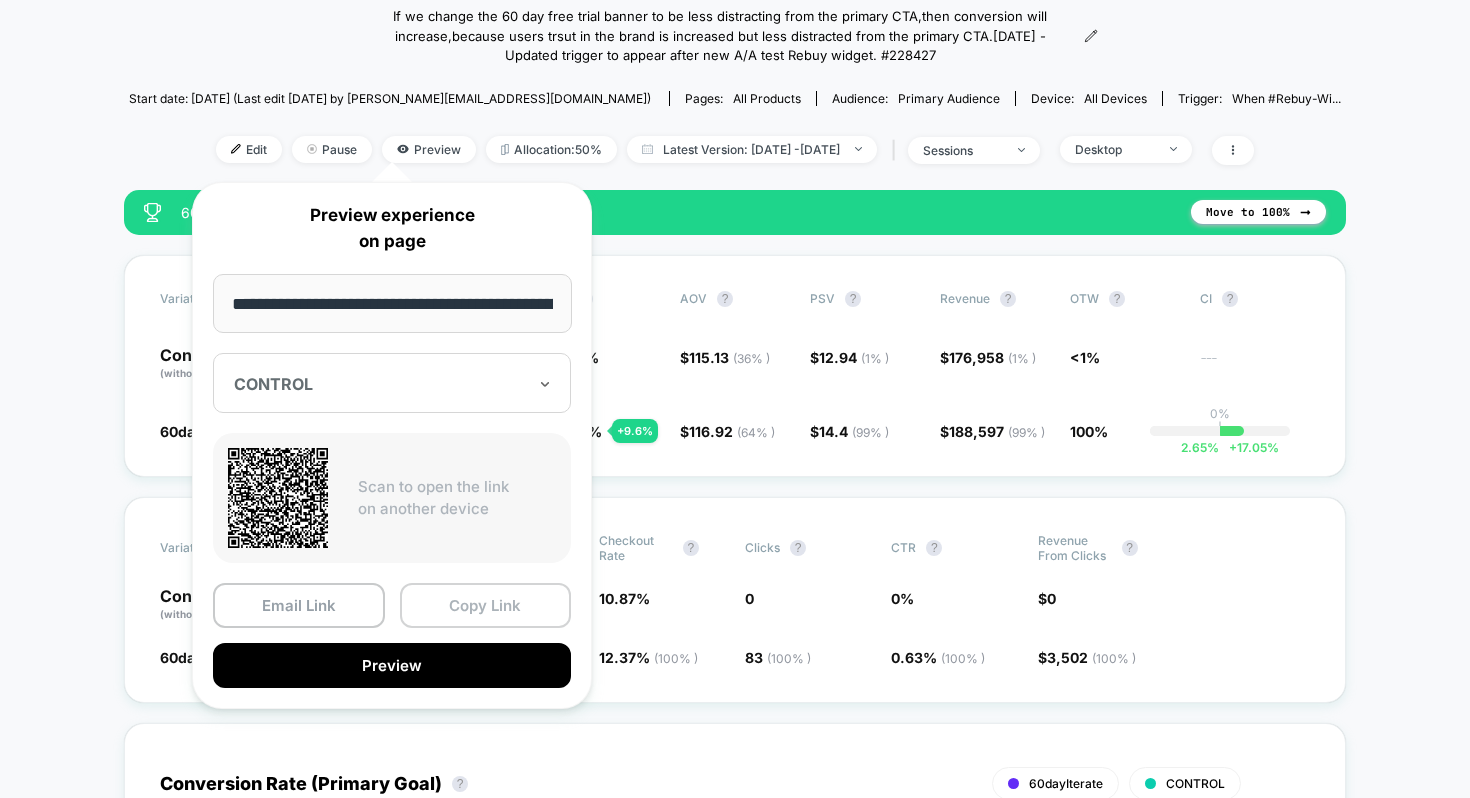 click on "Copy Link" at bounding box center [486, 605] 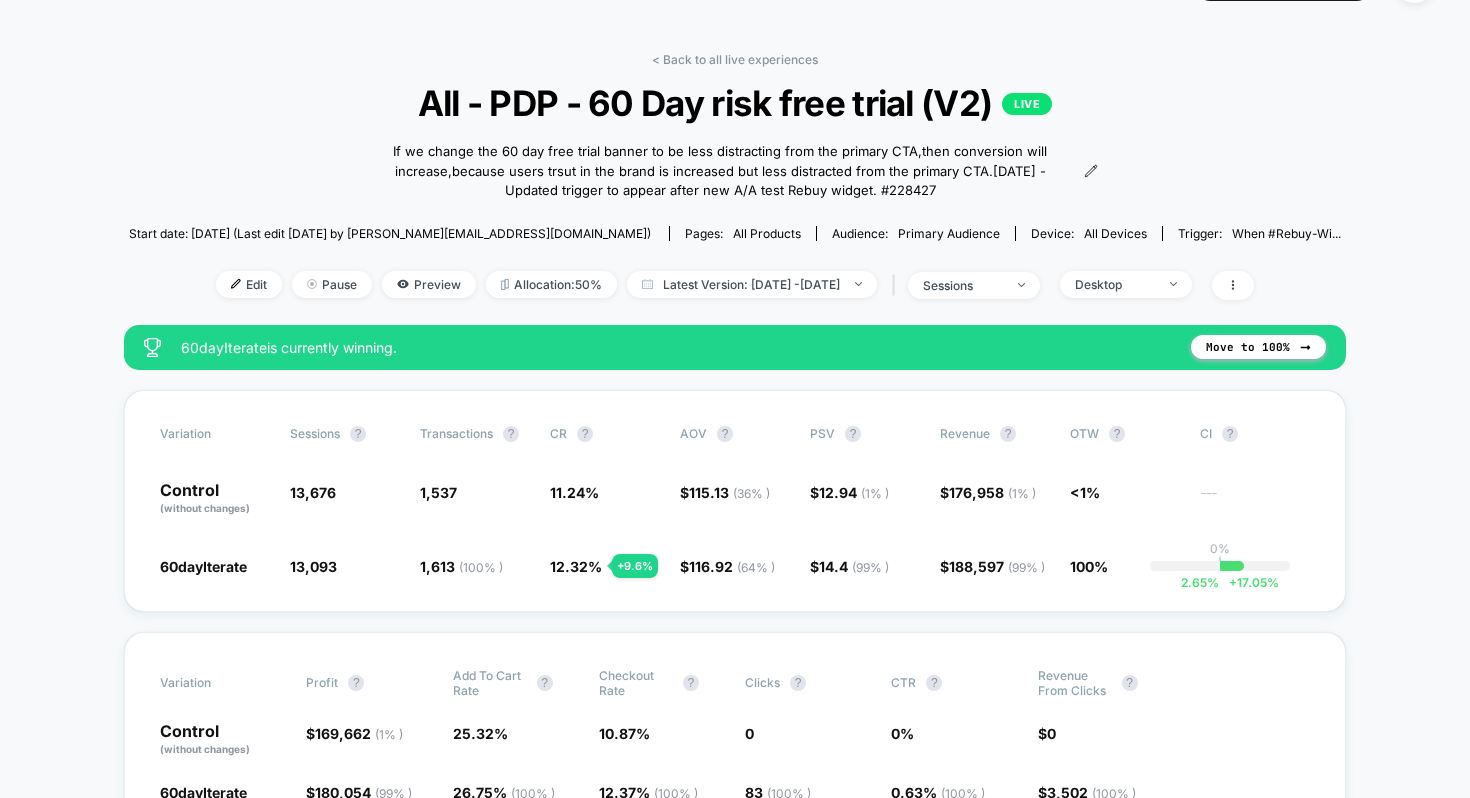 scroll, scrollTop: 17, scrollLeft: 0, axis: vertical 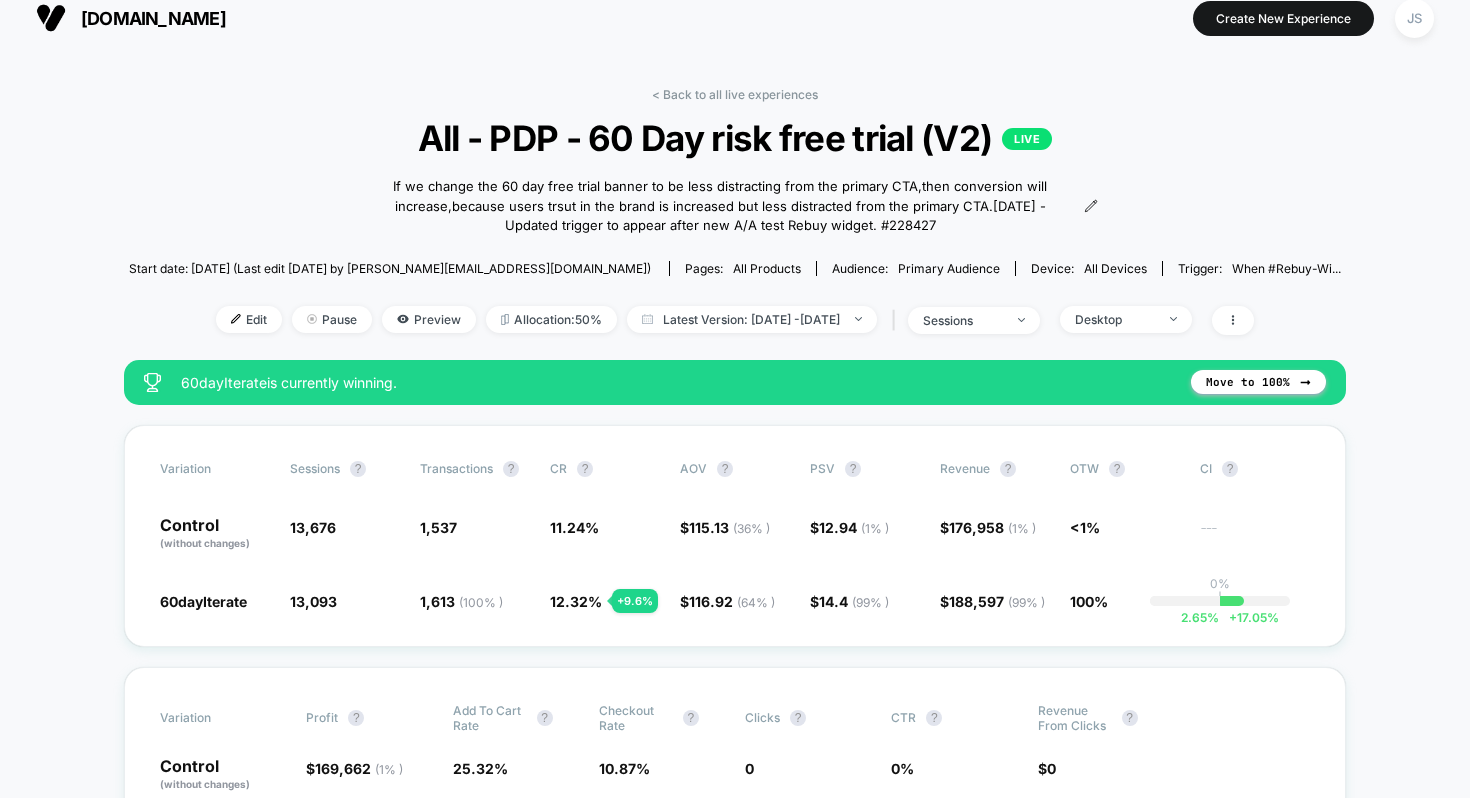 click 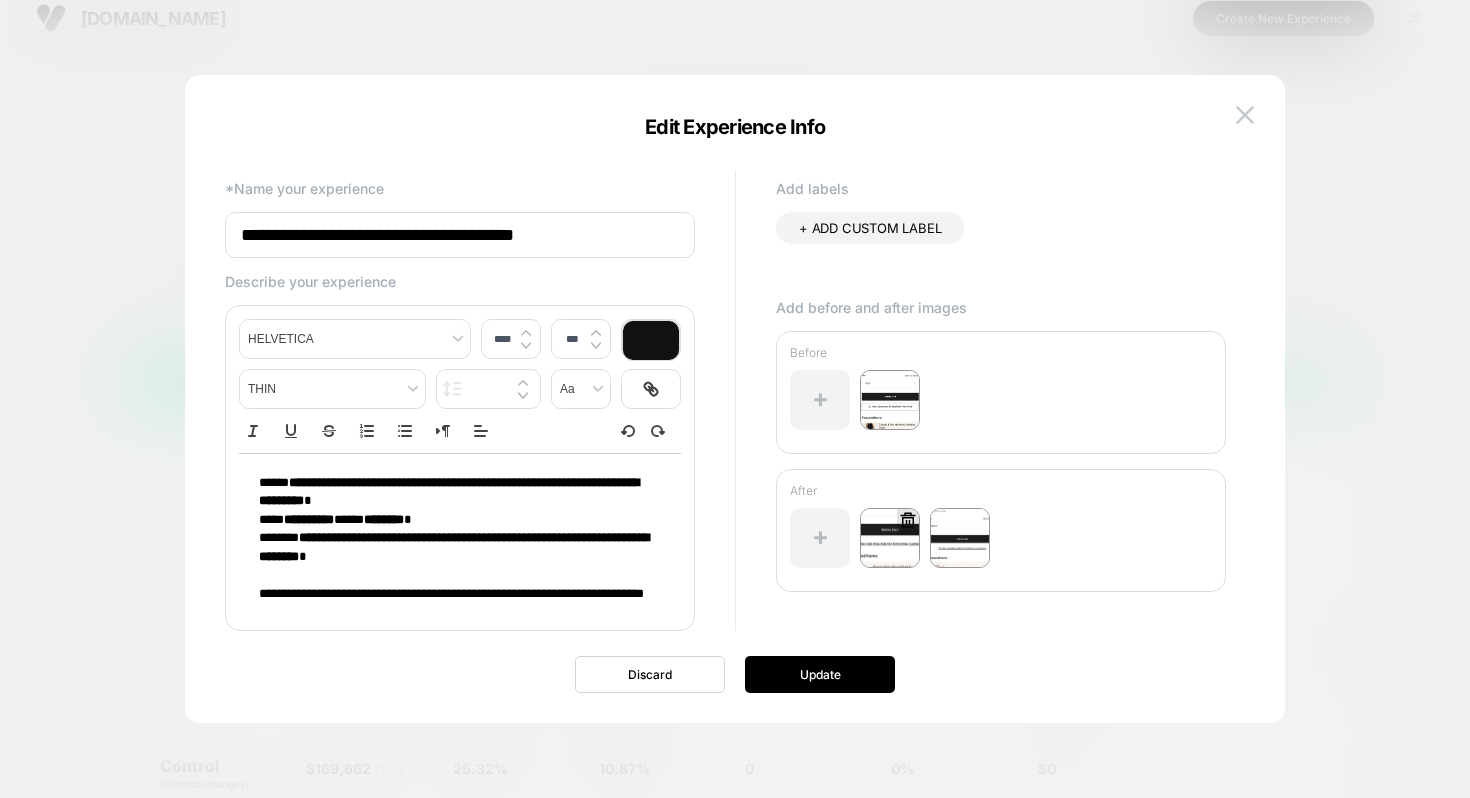 click at bounding box center (890, 538) 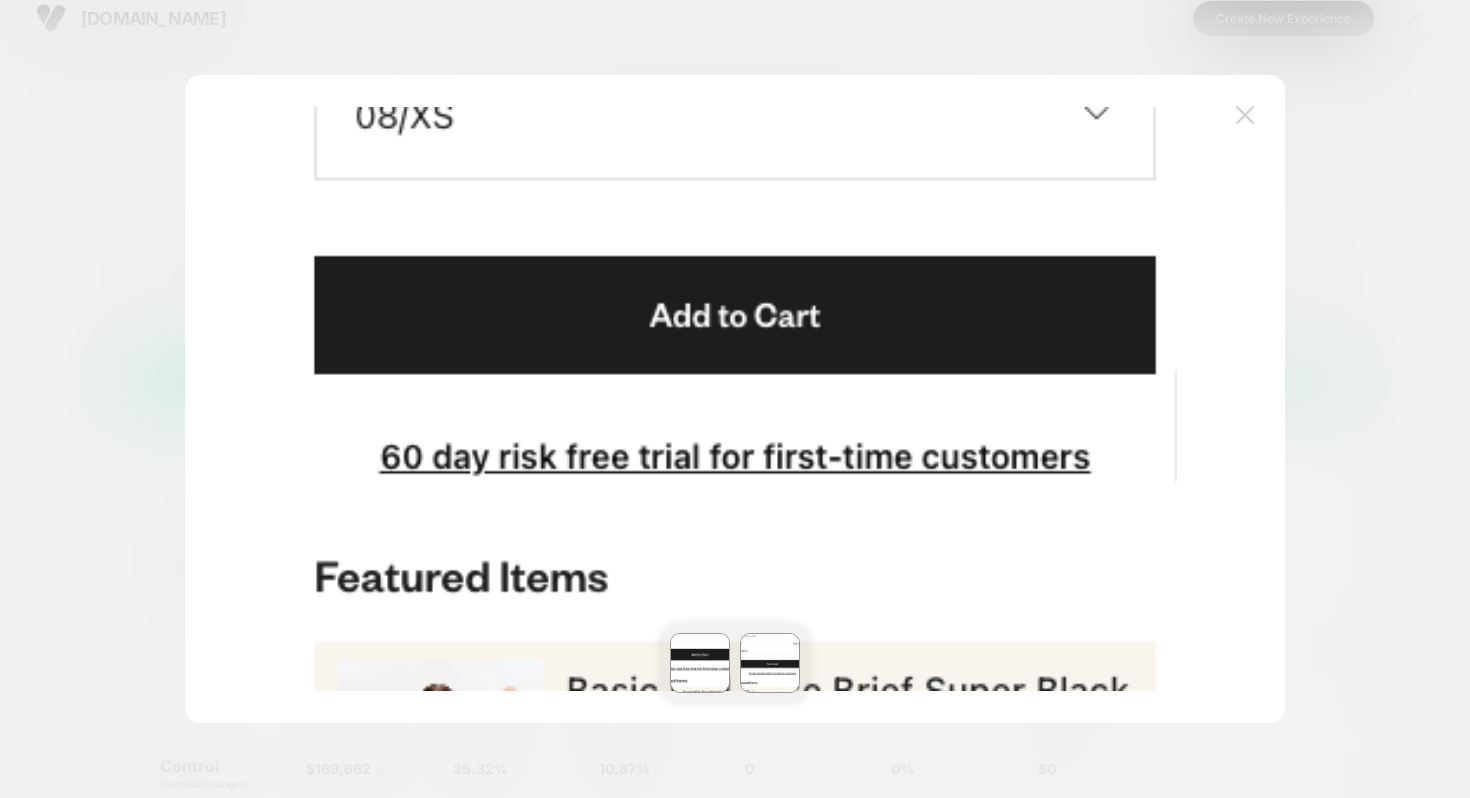 click at bounding box center (1245, 115) 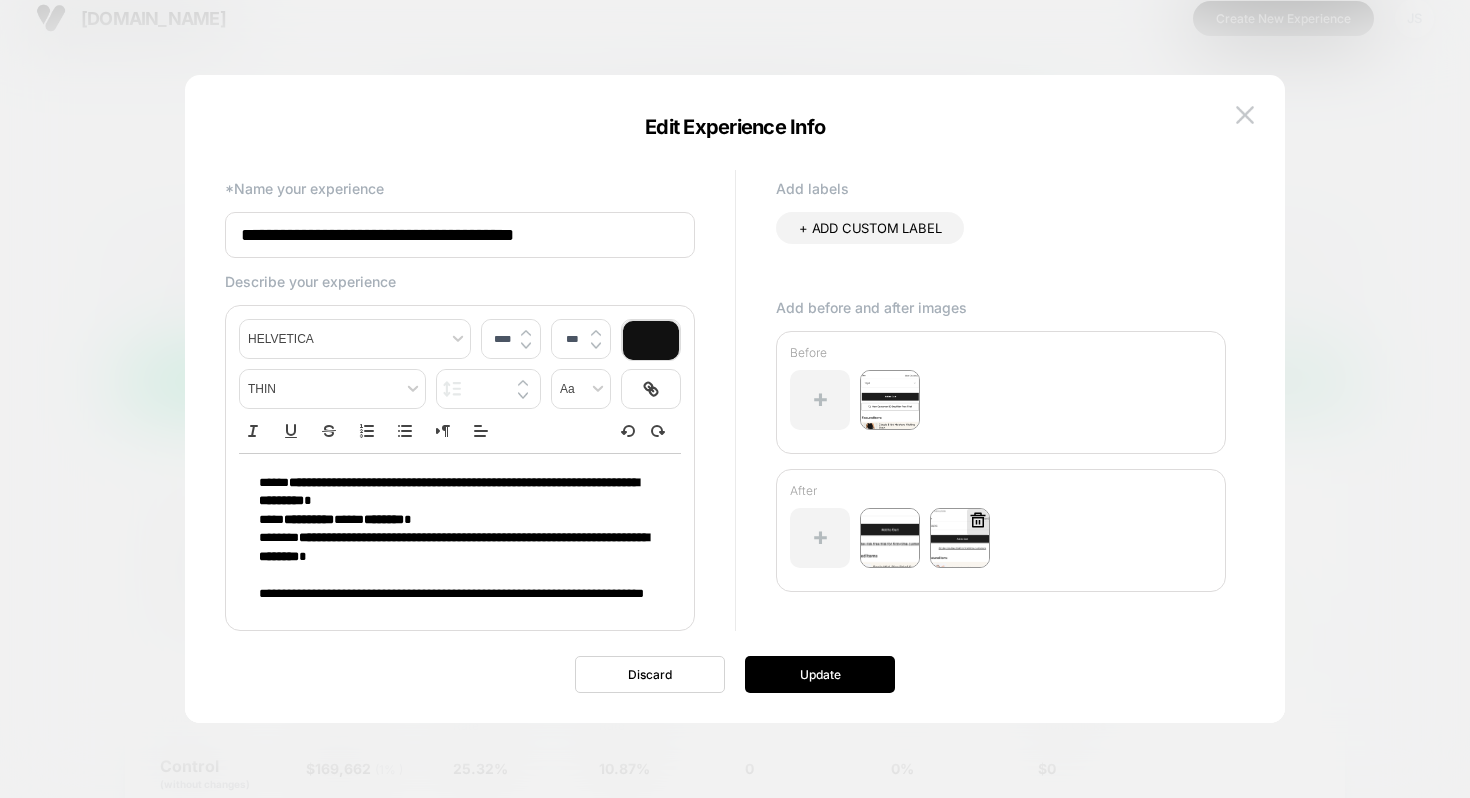 click at bounding box center (960, 538) 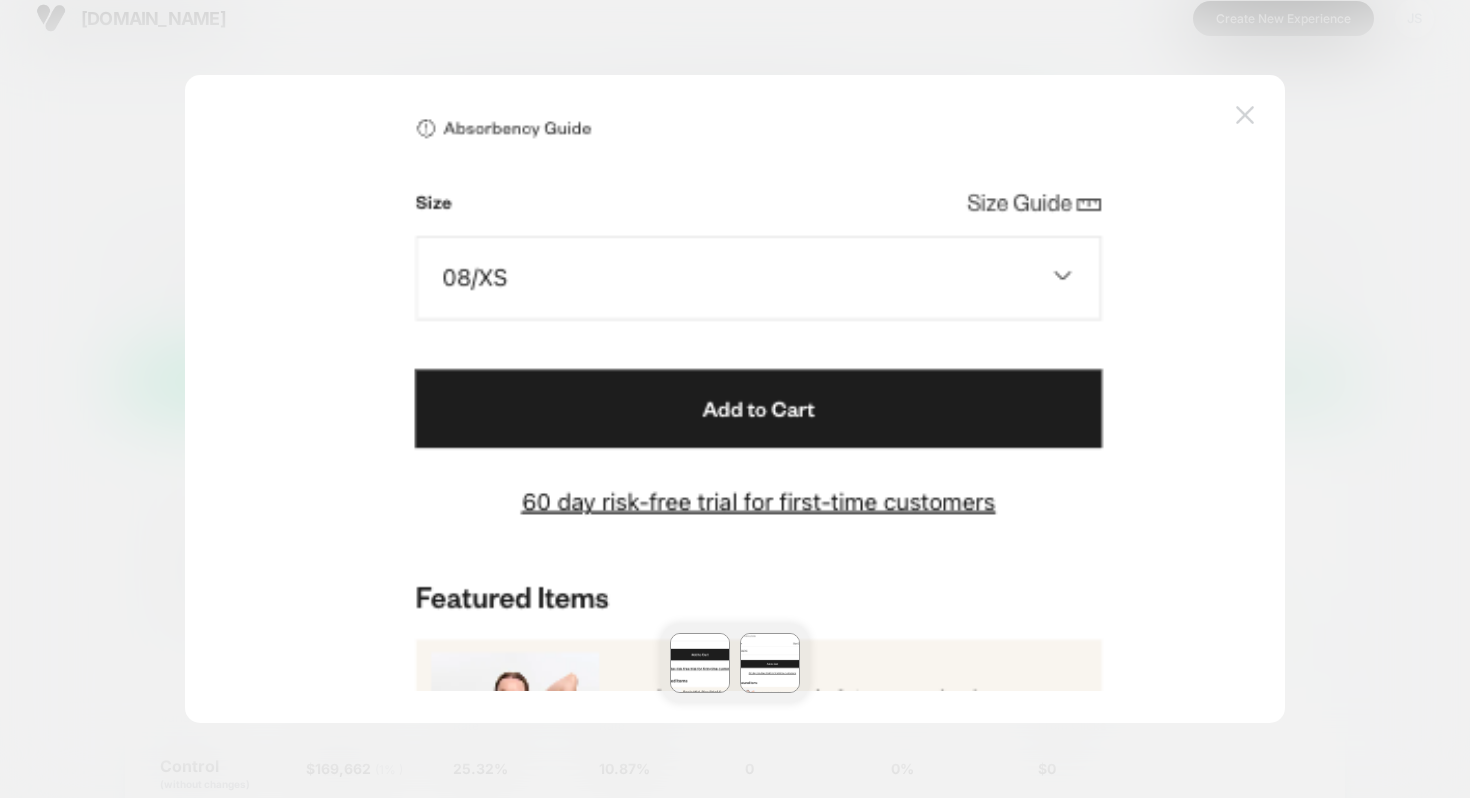 click at bounding box center (1245, 114) 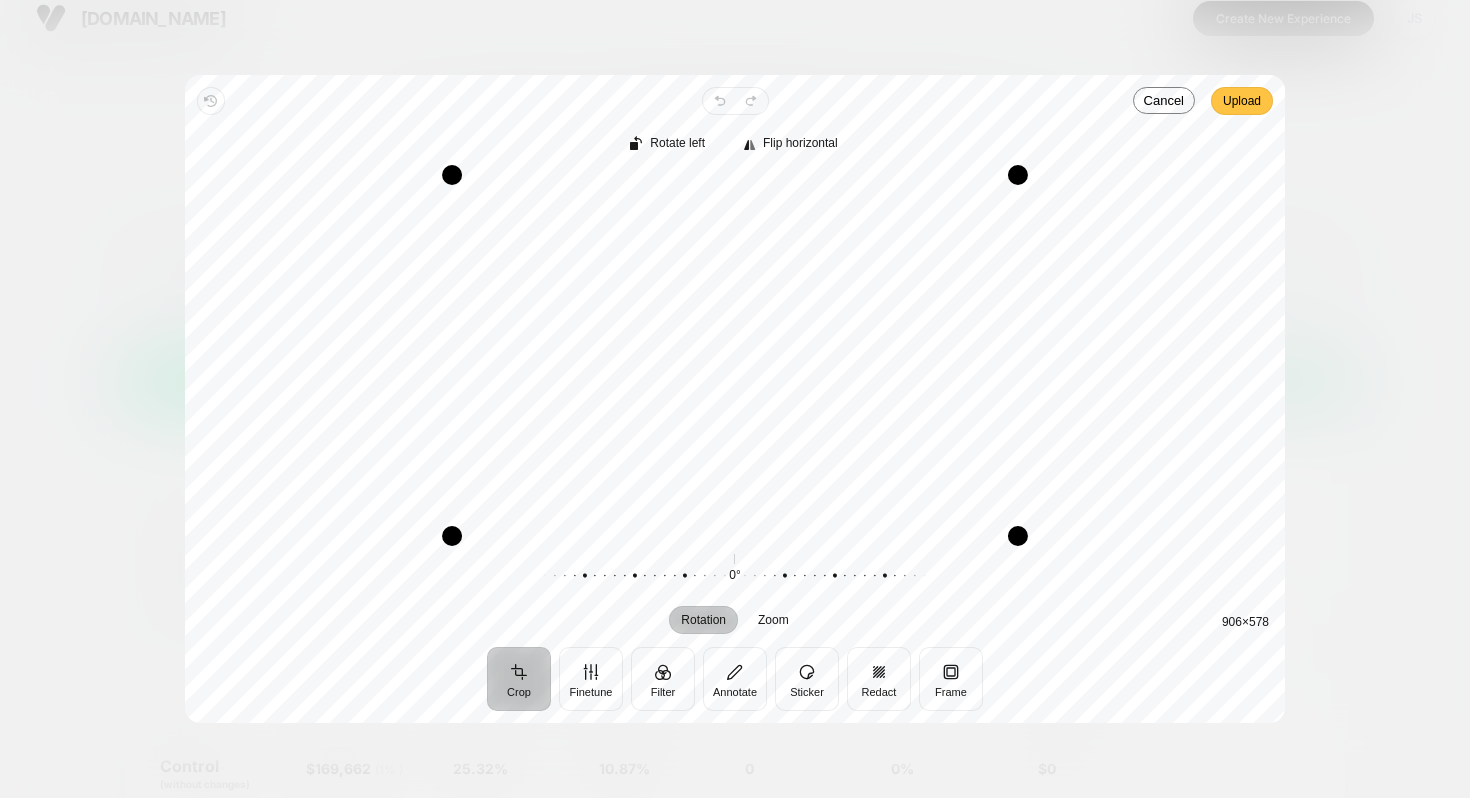 click on "Upload" at bounding box center [1242, 101] 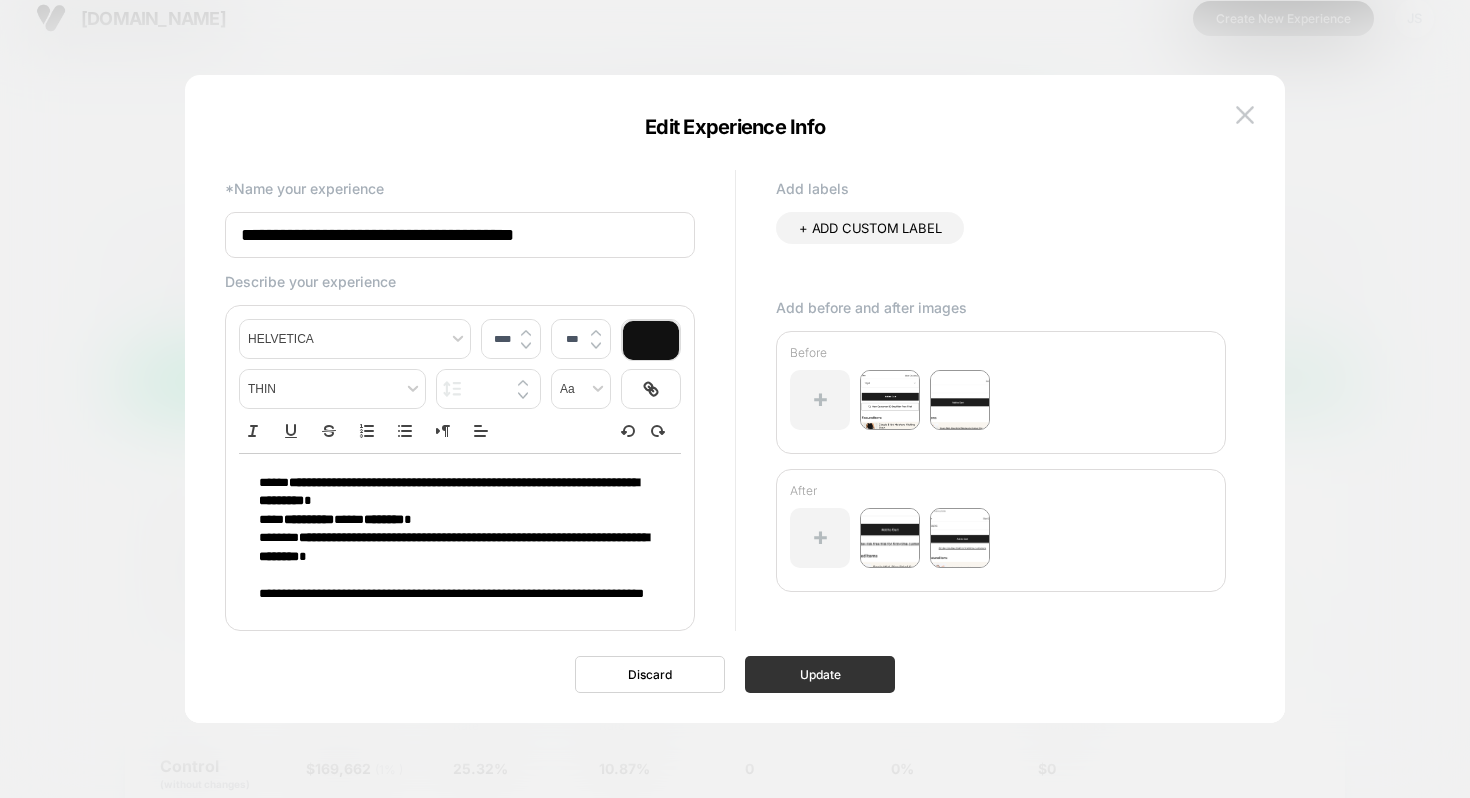 click on "Update" at bounding box center [820, 674] 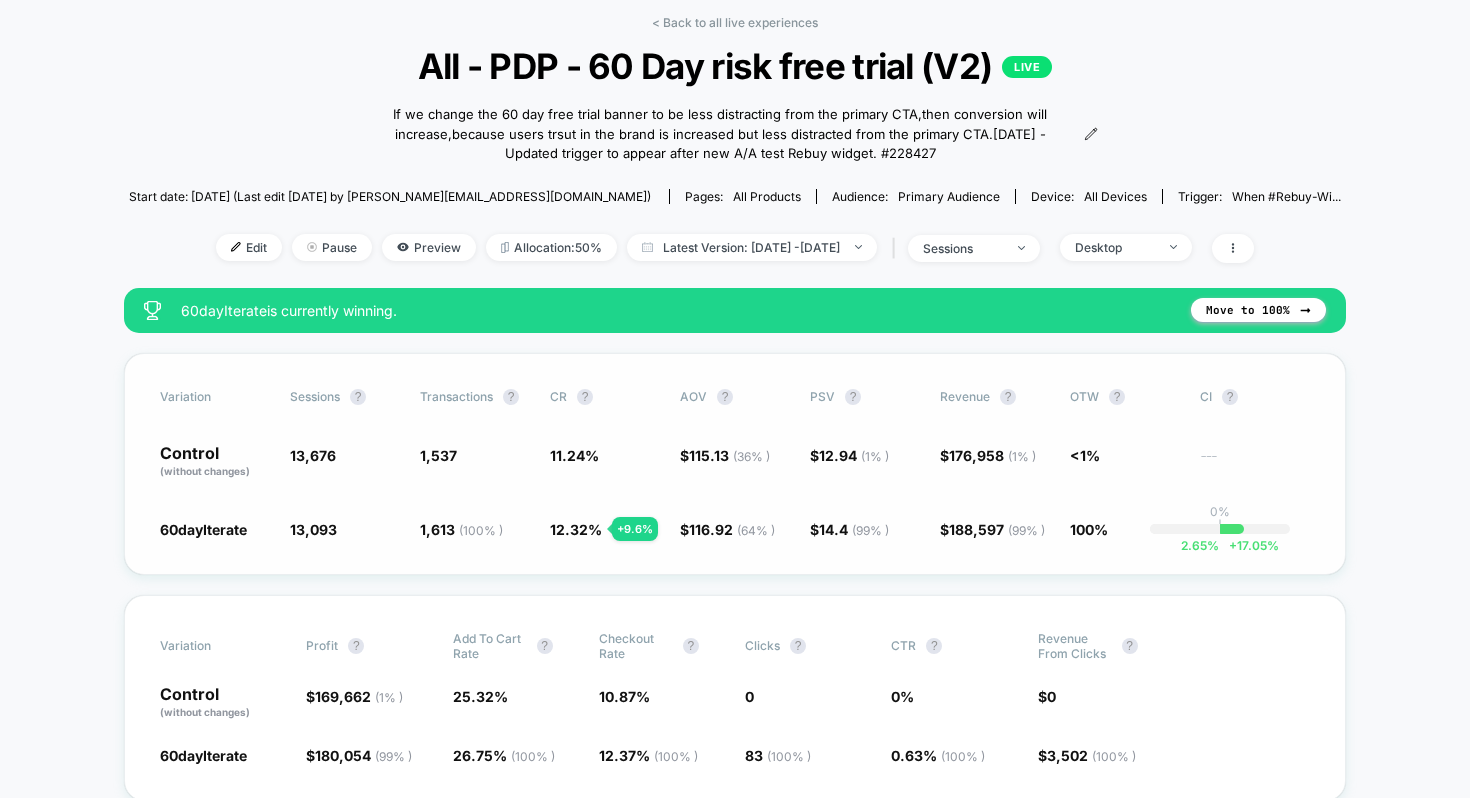 scroll, scrollTop: 0, scrollLeft: 0, axis: both 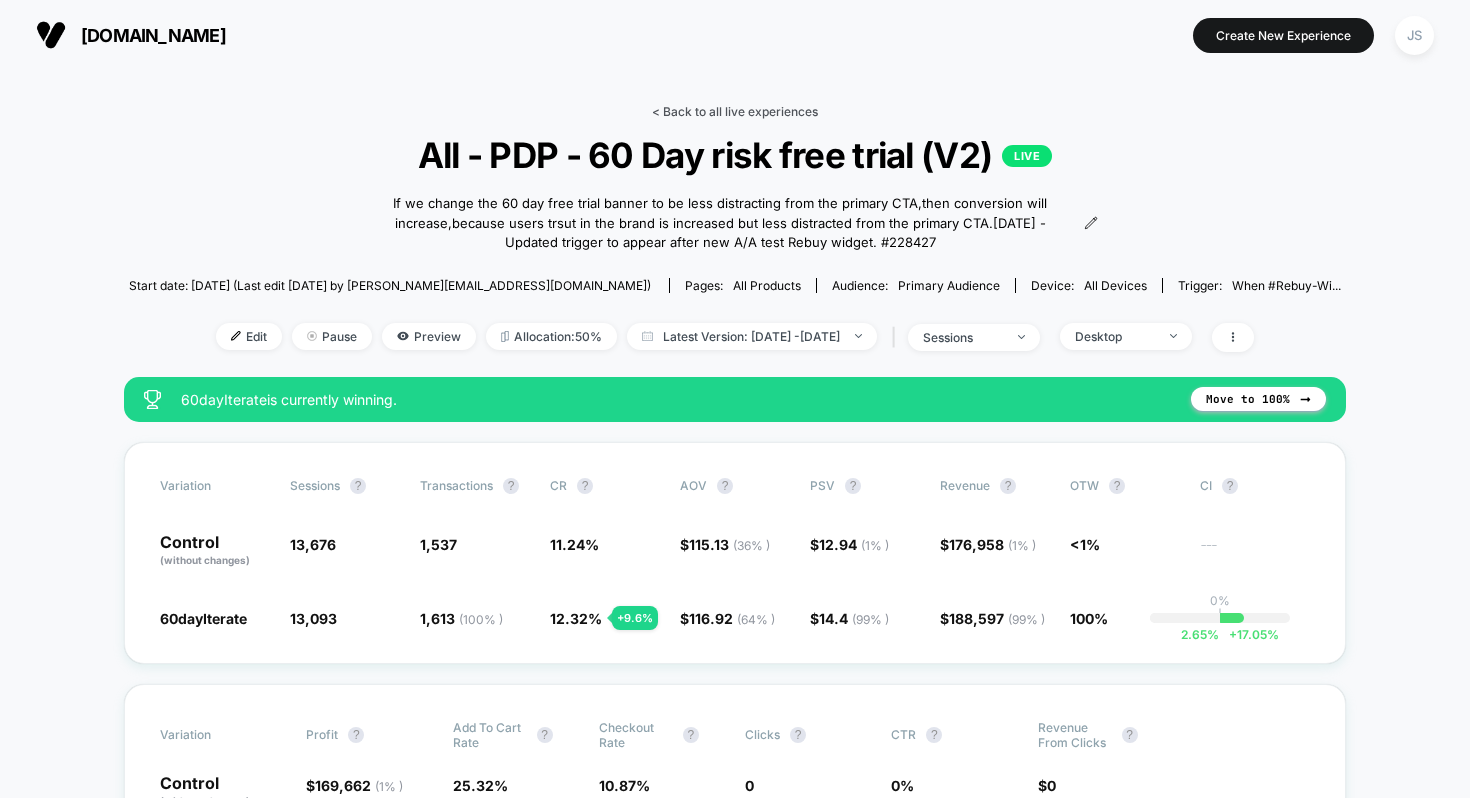 click on "< Back to all live experiences" at bounding box center (735, 111) 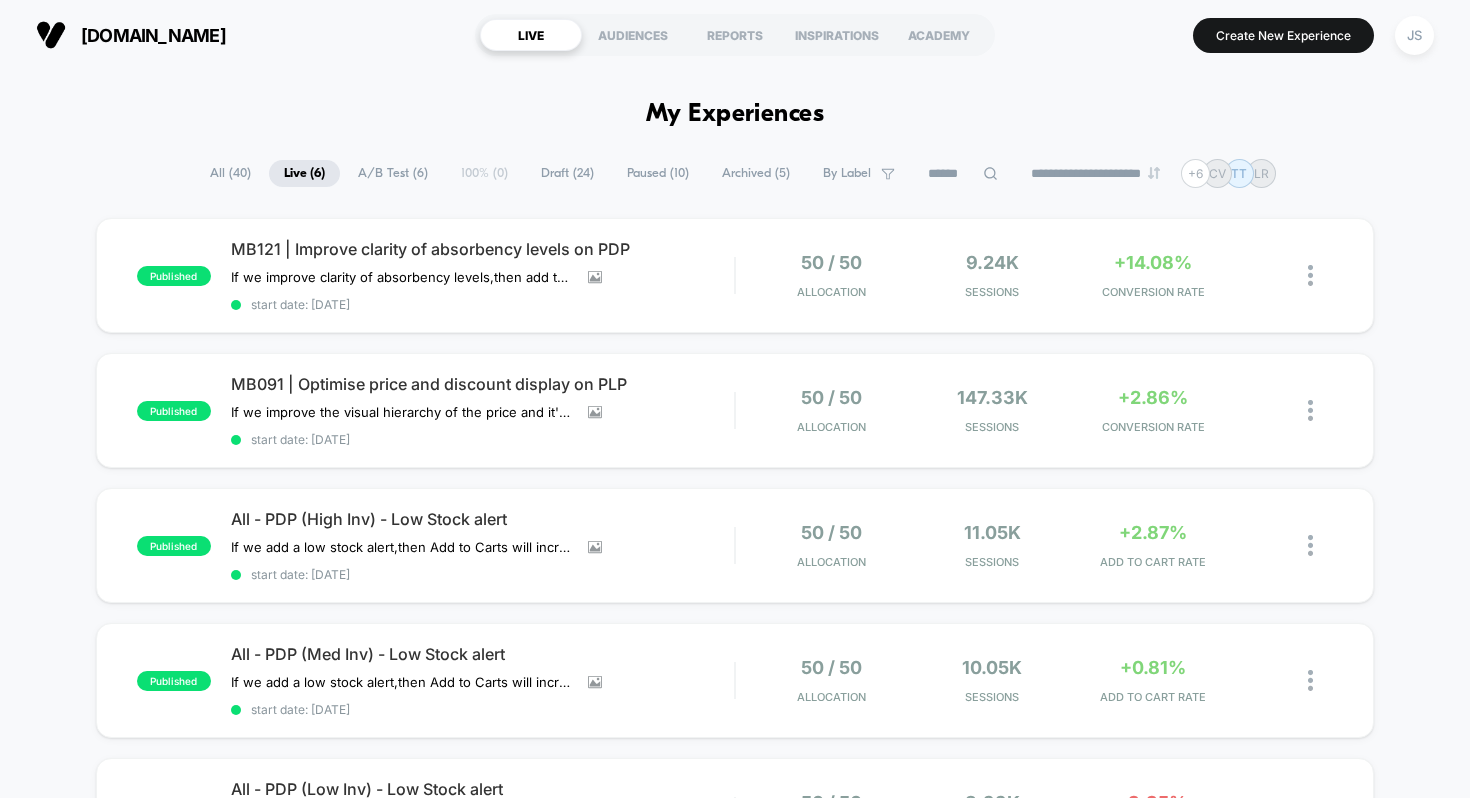 click on "Archived ( 5 )" at bounding box center (756, 173) 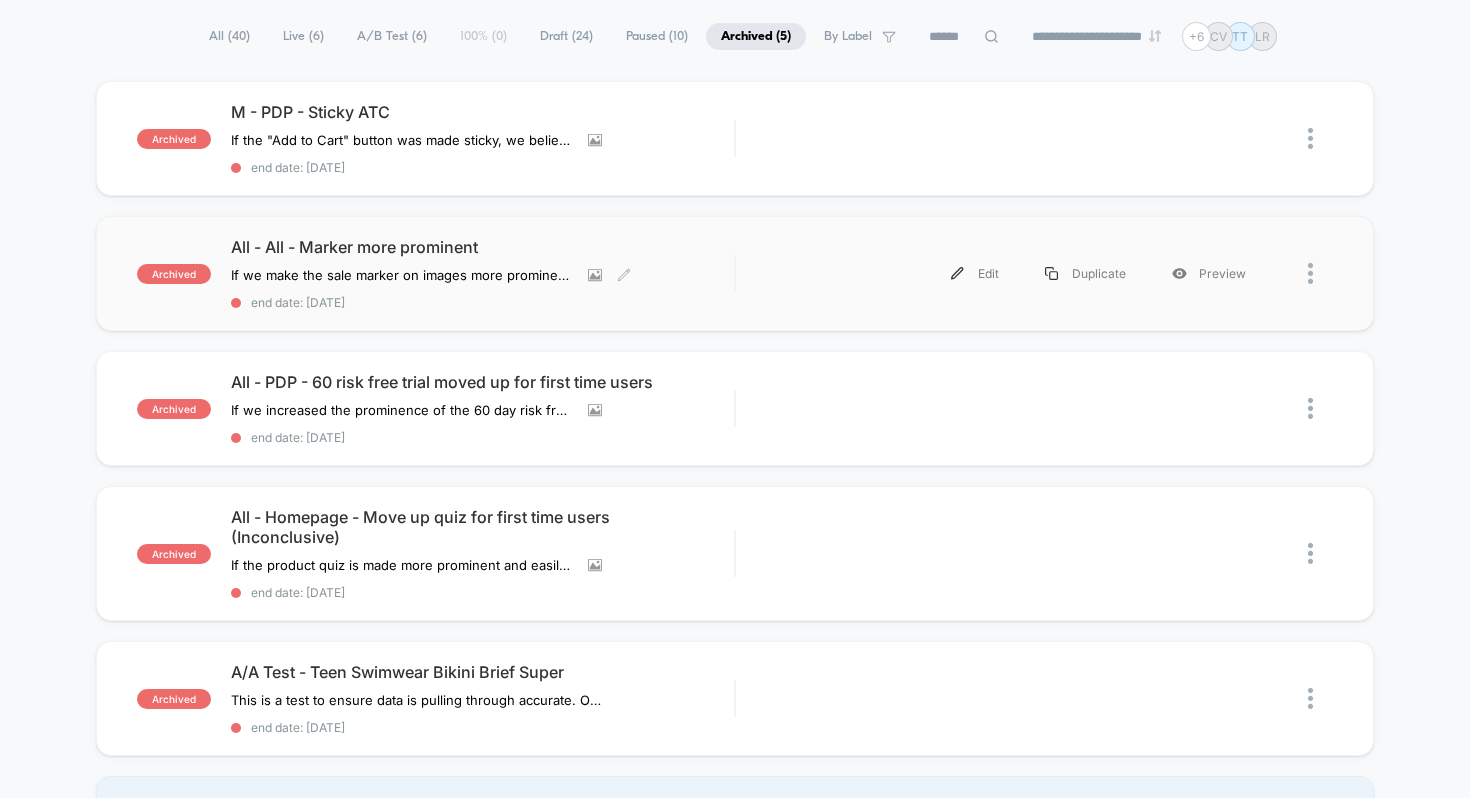 scroll, scrollTop: 142, scrollLeft: 0, axis: vertical 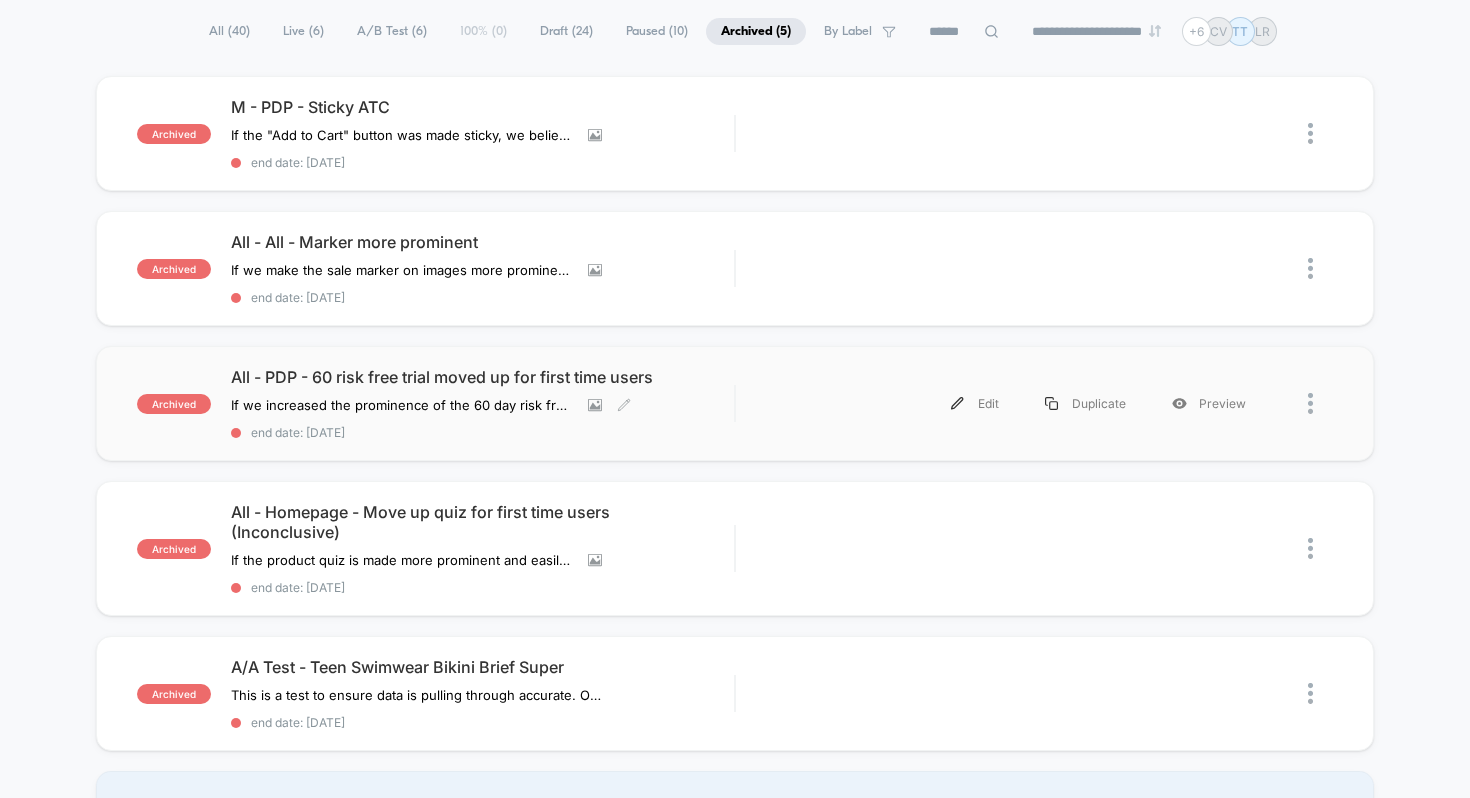 click on "All - PDP - 60 risk free trial moved up for first time users" at bounding box center [483, 377] 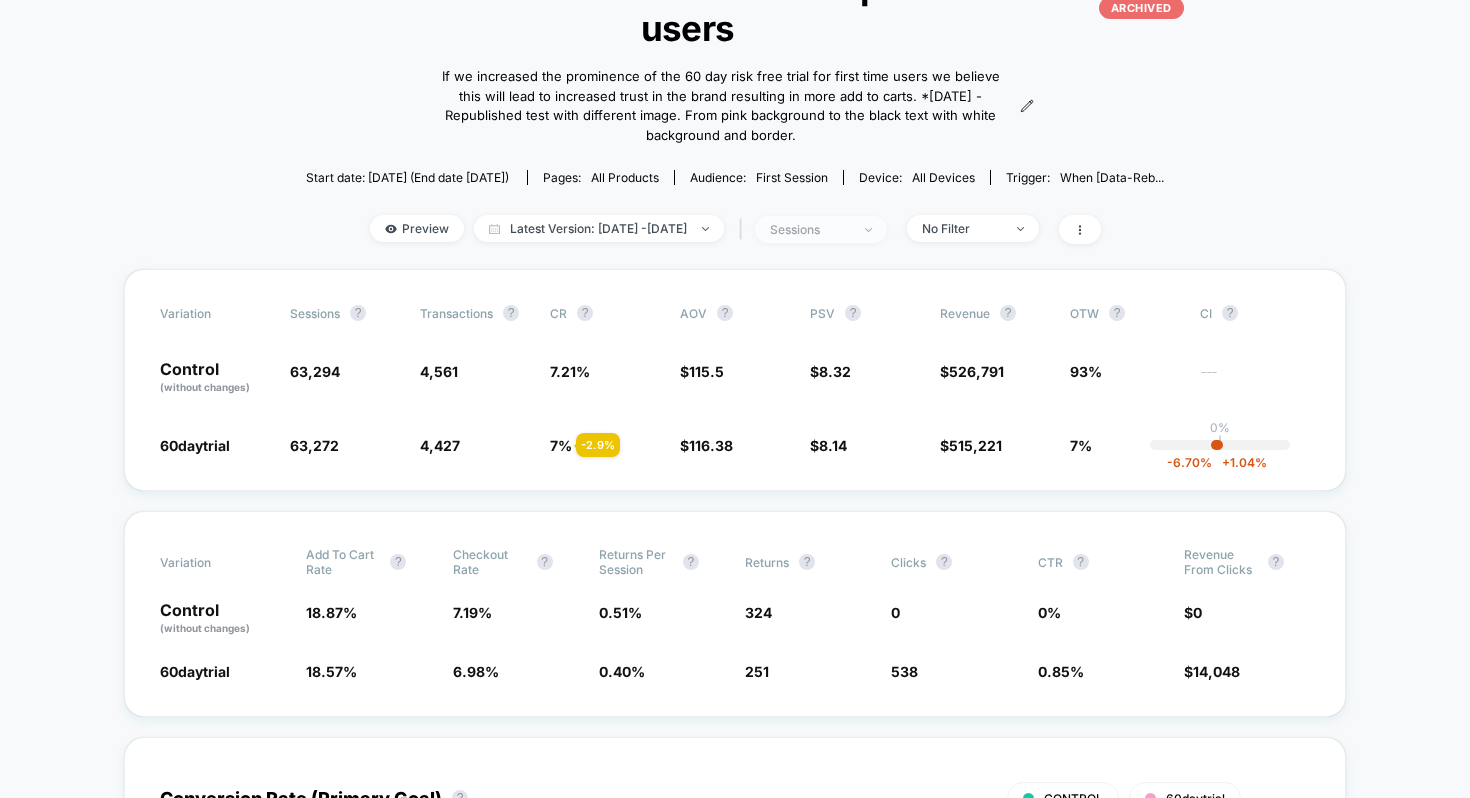 scroll, scrollTop: 173, scrollLeft: 0, axis: vertical 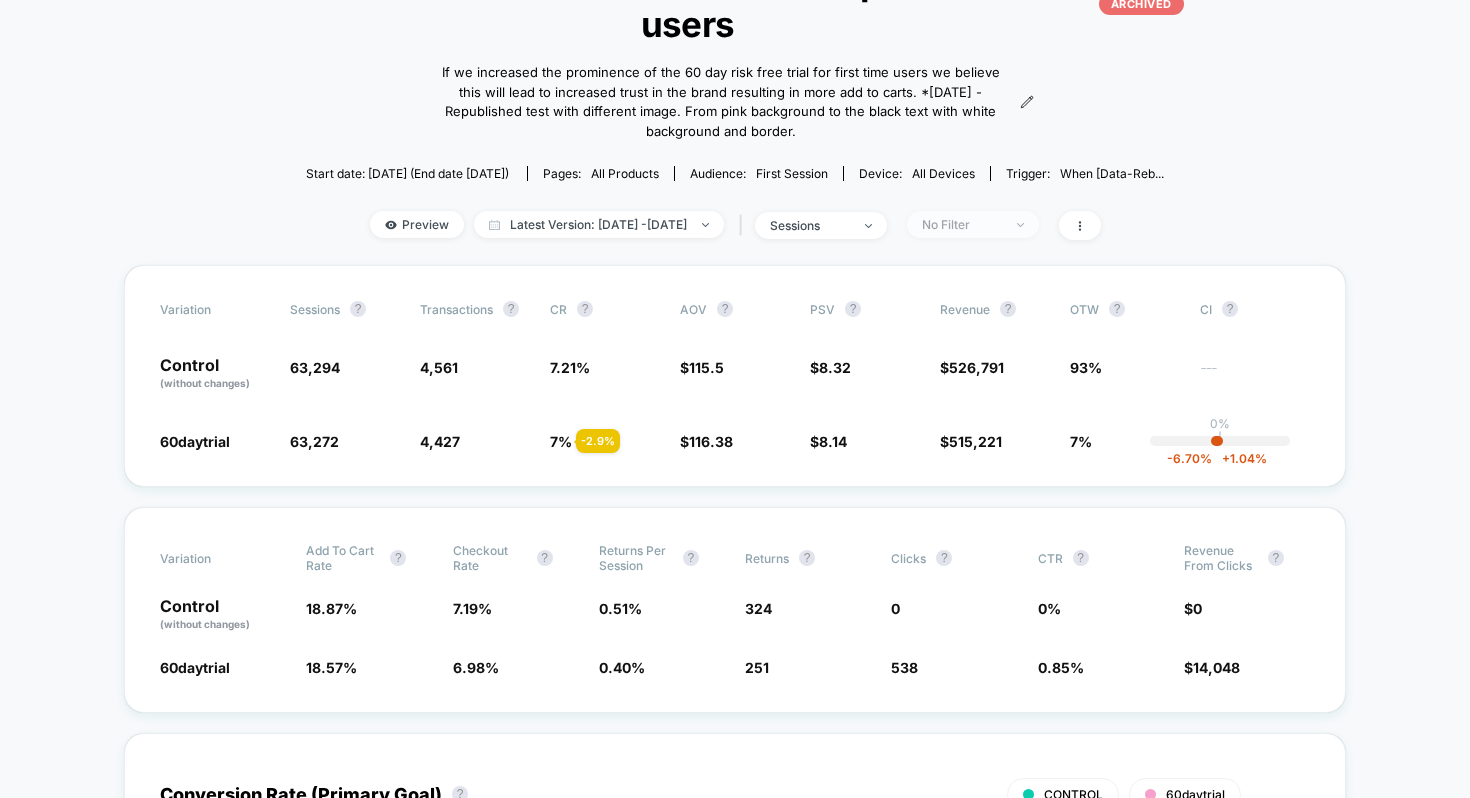 click on "No Filter" at bounding box center (962, 224) 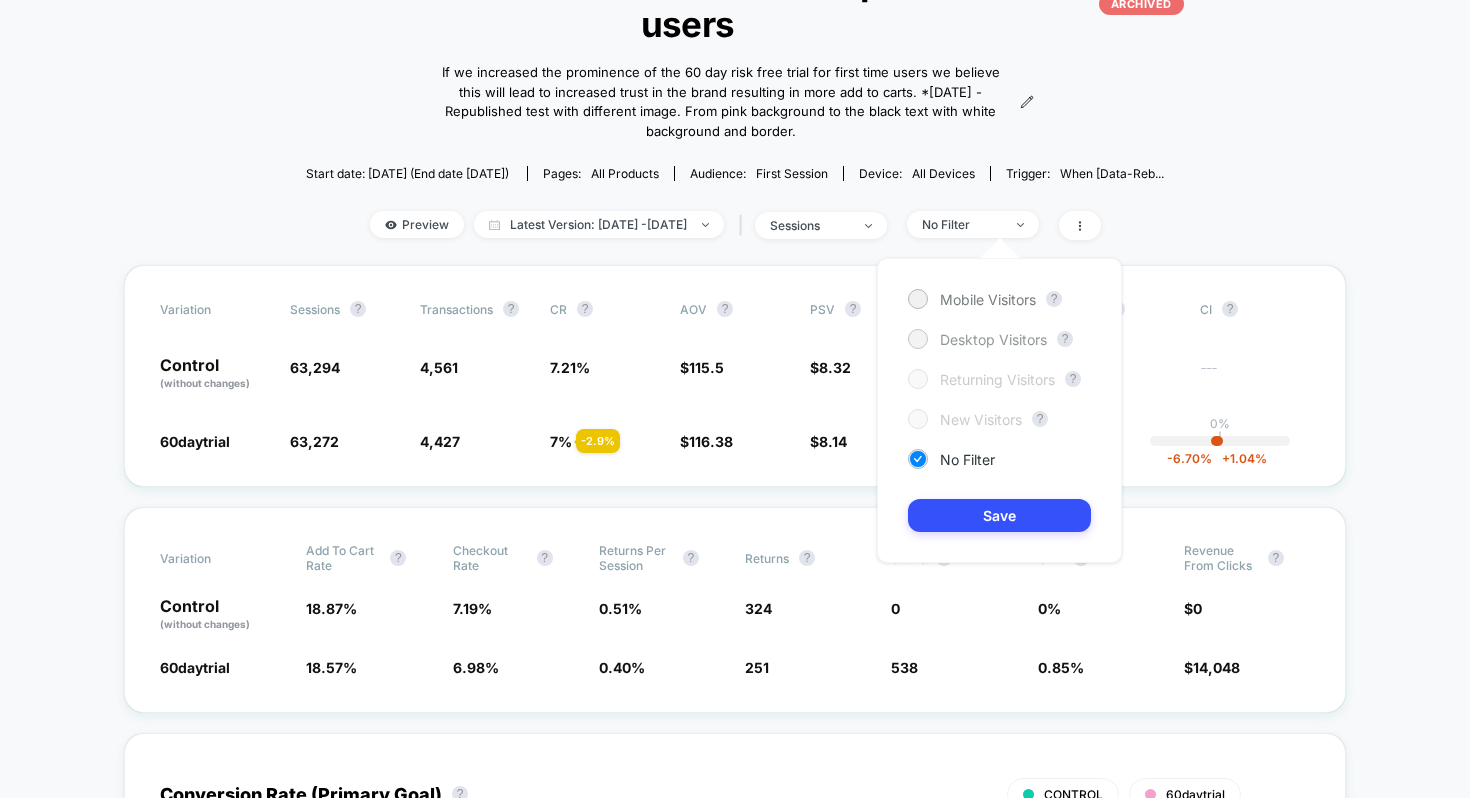 click on "Desktop Visitors" at bounding box center (993, 339) 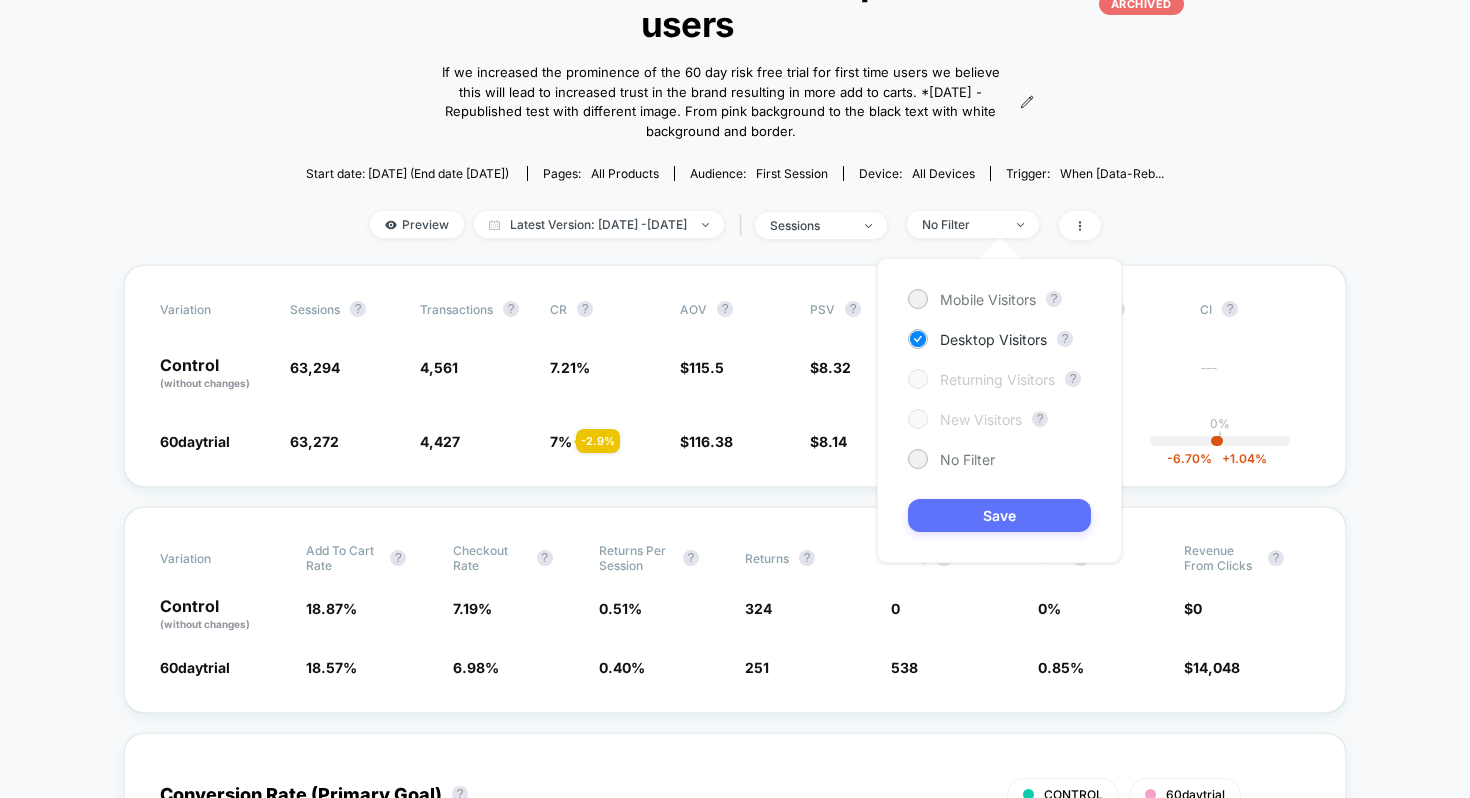 click on "Save" at bounding box center [999, 515] 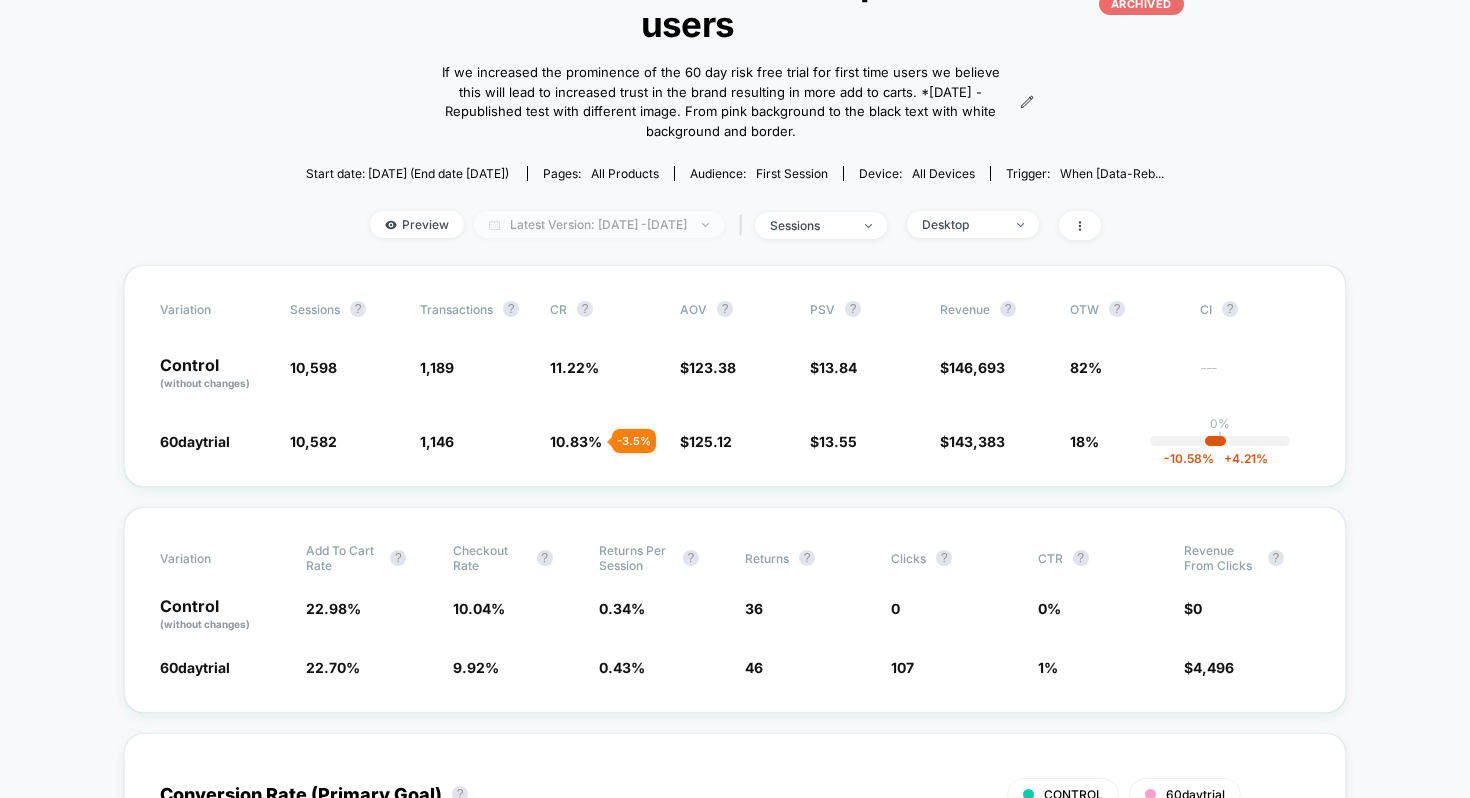 click on "Latest Version:     Apr 28, 2025    -    Jun 2, 2025" at bounding box center (599, 224) 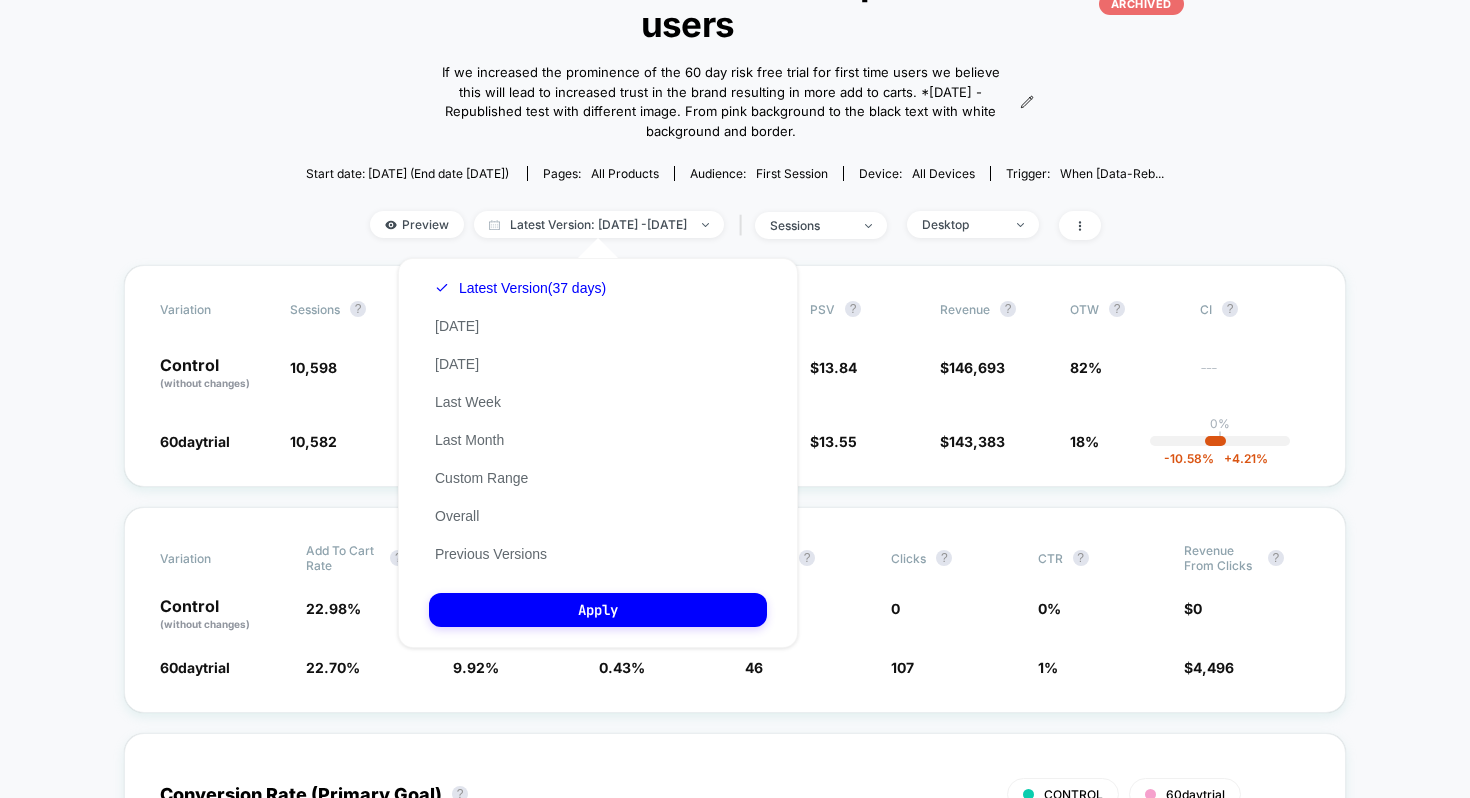 click on "< Back to all live experiences  All - PDP - 60 risk free trial moved up for first time users ARCHIVED If we increased the prominence of the 60 day risk free trial for first time users we believe this will lead to increased trust in the brand resulting in more add to carts.  *28/04/25 - Republished test with different image. From pink background to the black text with white background and border.  Click to view images Click to edit experience details If we increased the prominence of the 60 day risk free trial for first time users we believe this will lead to increased trust in the brand resulting in more add to carts. *28/04/25 - Republished test with different image. From pink background to the black text with white background and border.  Start date: 28/04/2025 (End date 02/06/2025) Pages: all products Audience: First Session Device: all devices Trigger: When [data-reb...  Preview Latest Version:     Apr 28, 2025    -    Jun 2, 2025 |   sessions   Desktop" at bounding box center (734, 98) 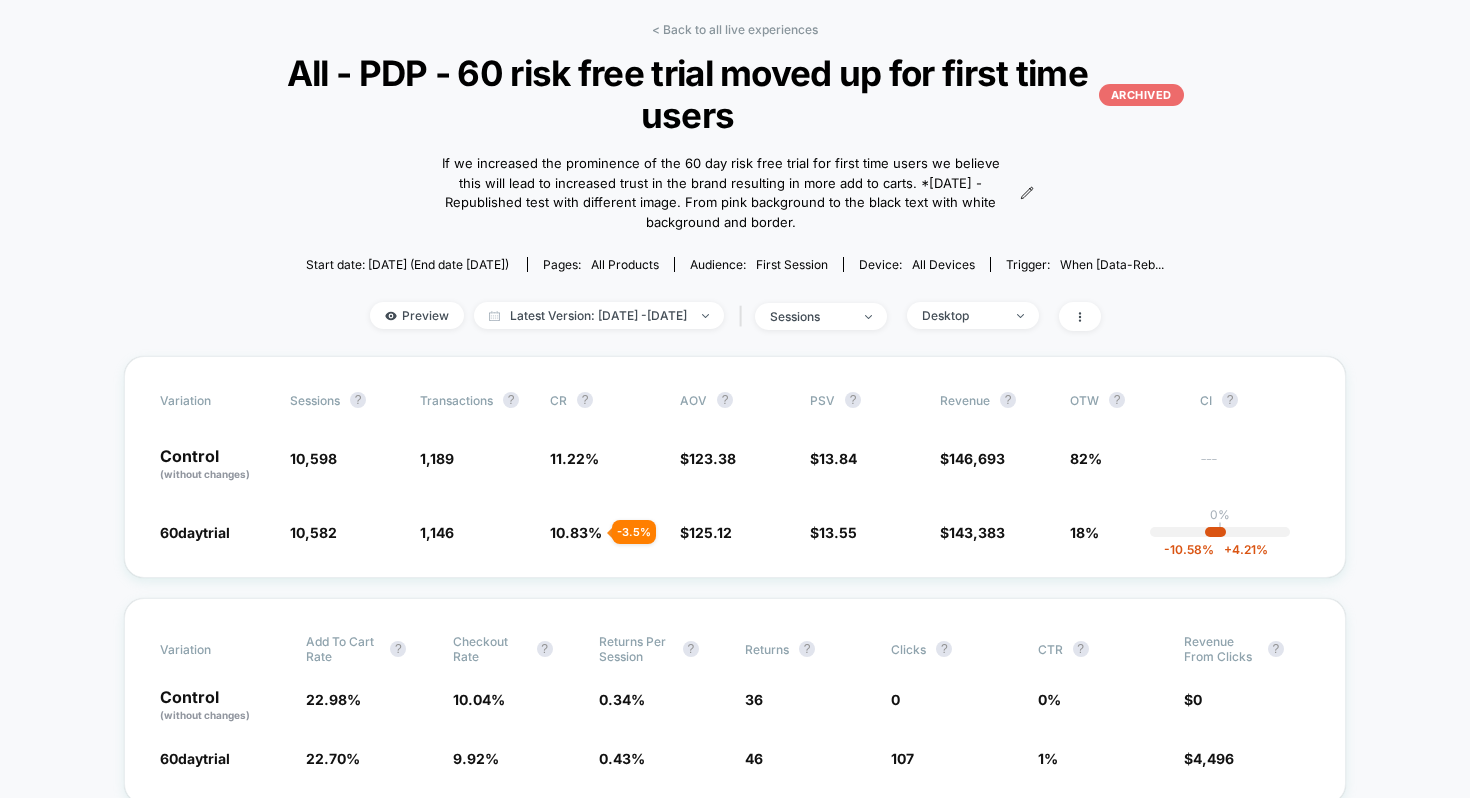 scroll, scrollTop: 85, scrollLeft: 0, axis: vertical 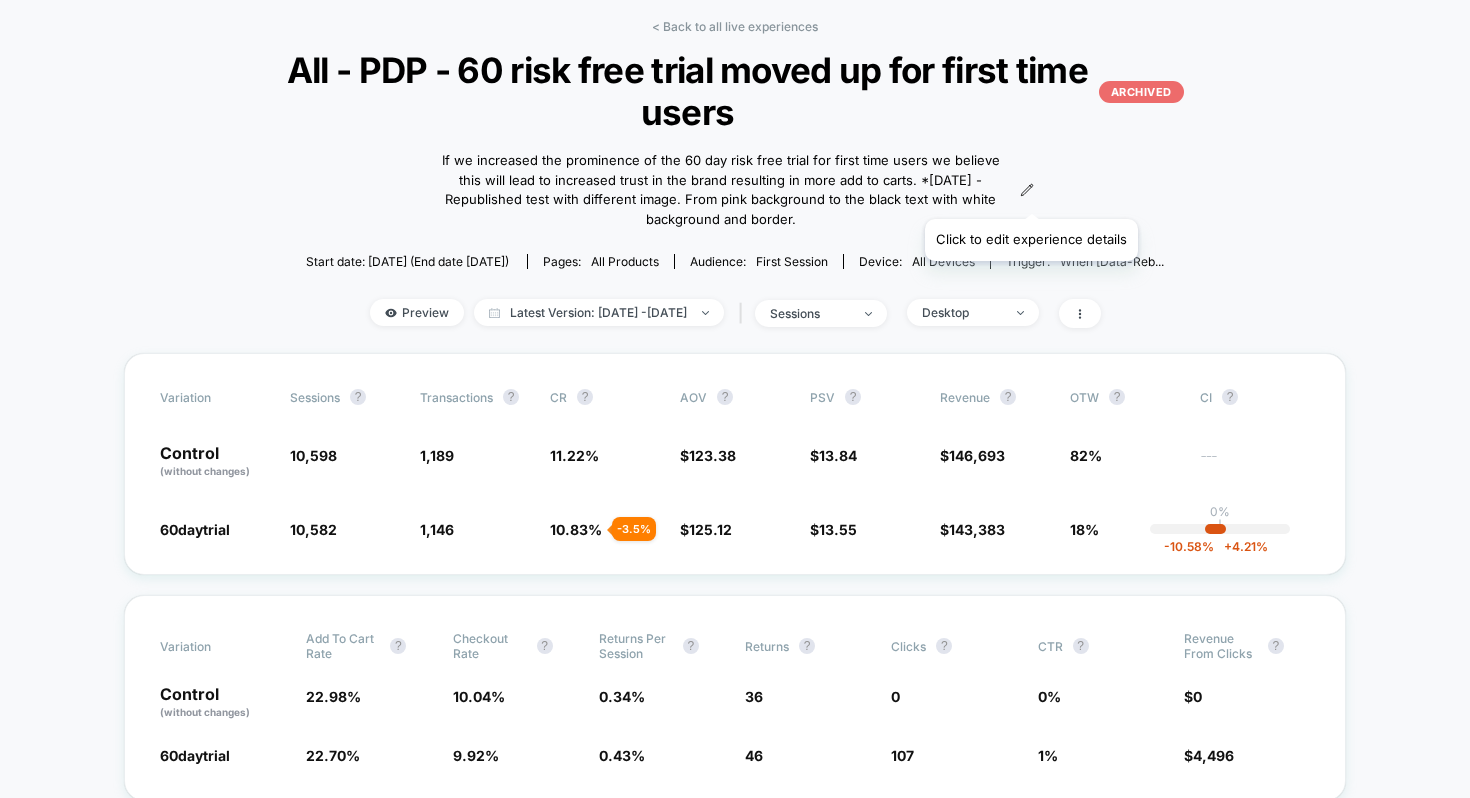 click 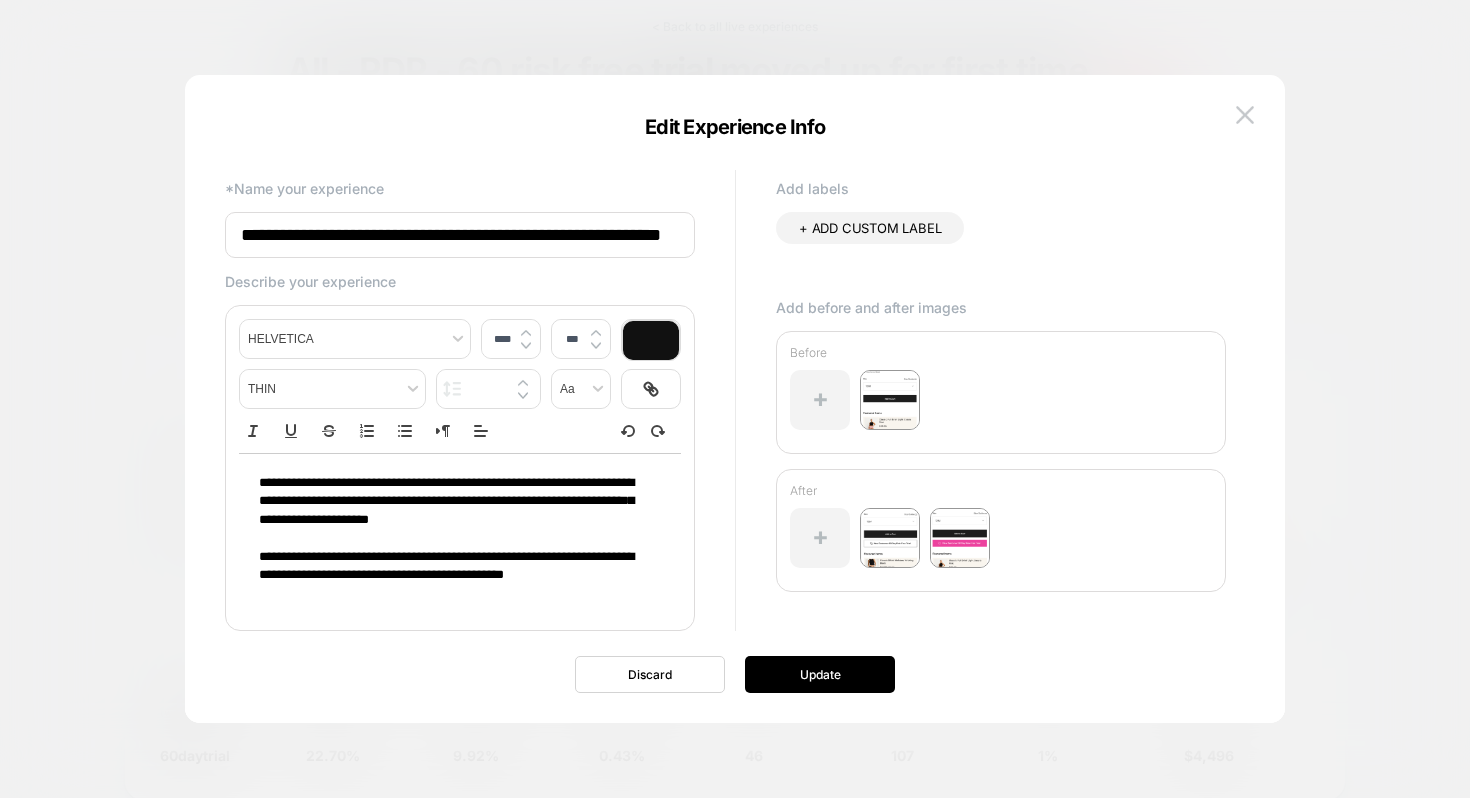 scroll, scrollTop: 0, scrollLeft: 30, axis: horizontal 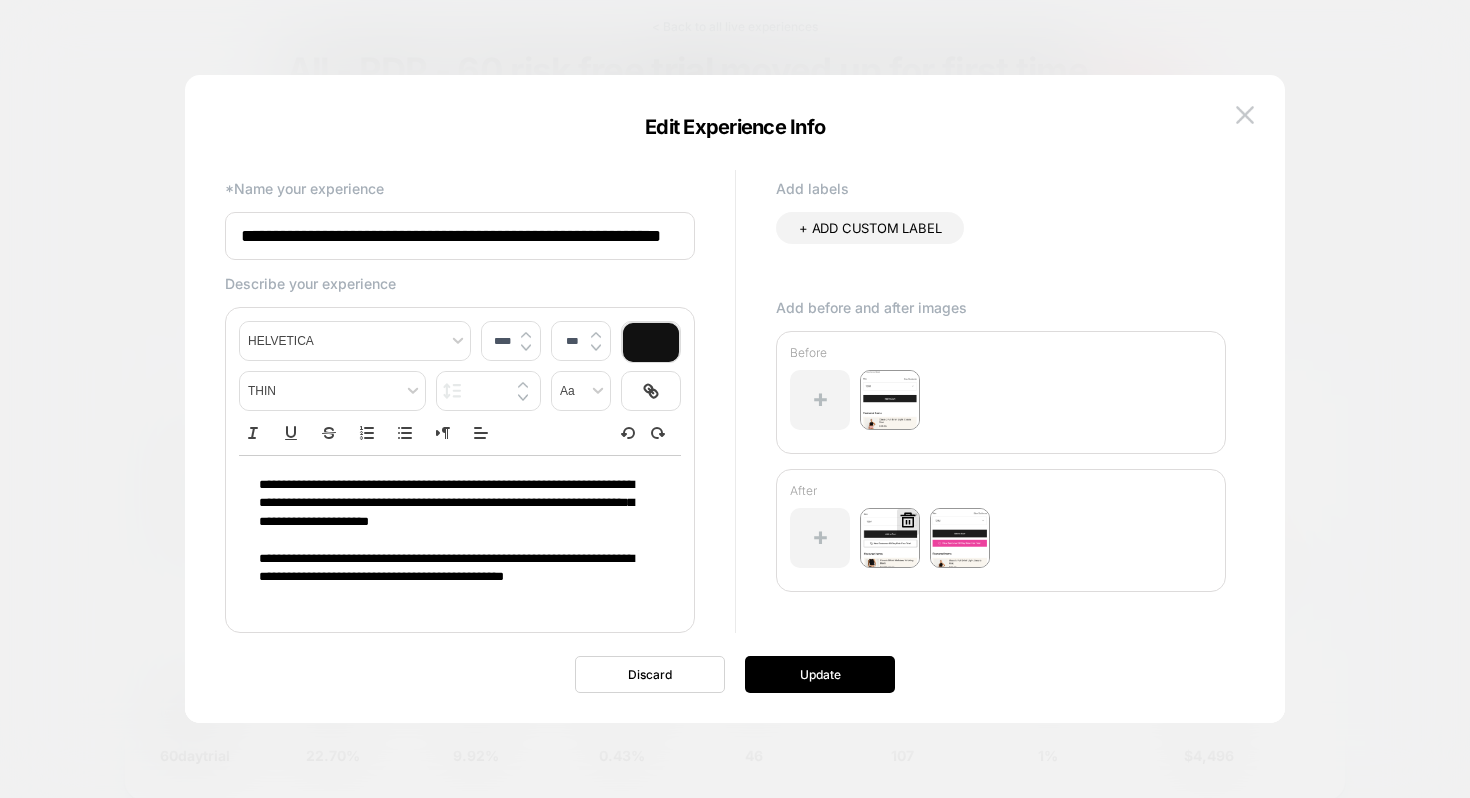 click at bounding box center [890, 538] 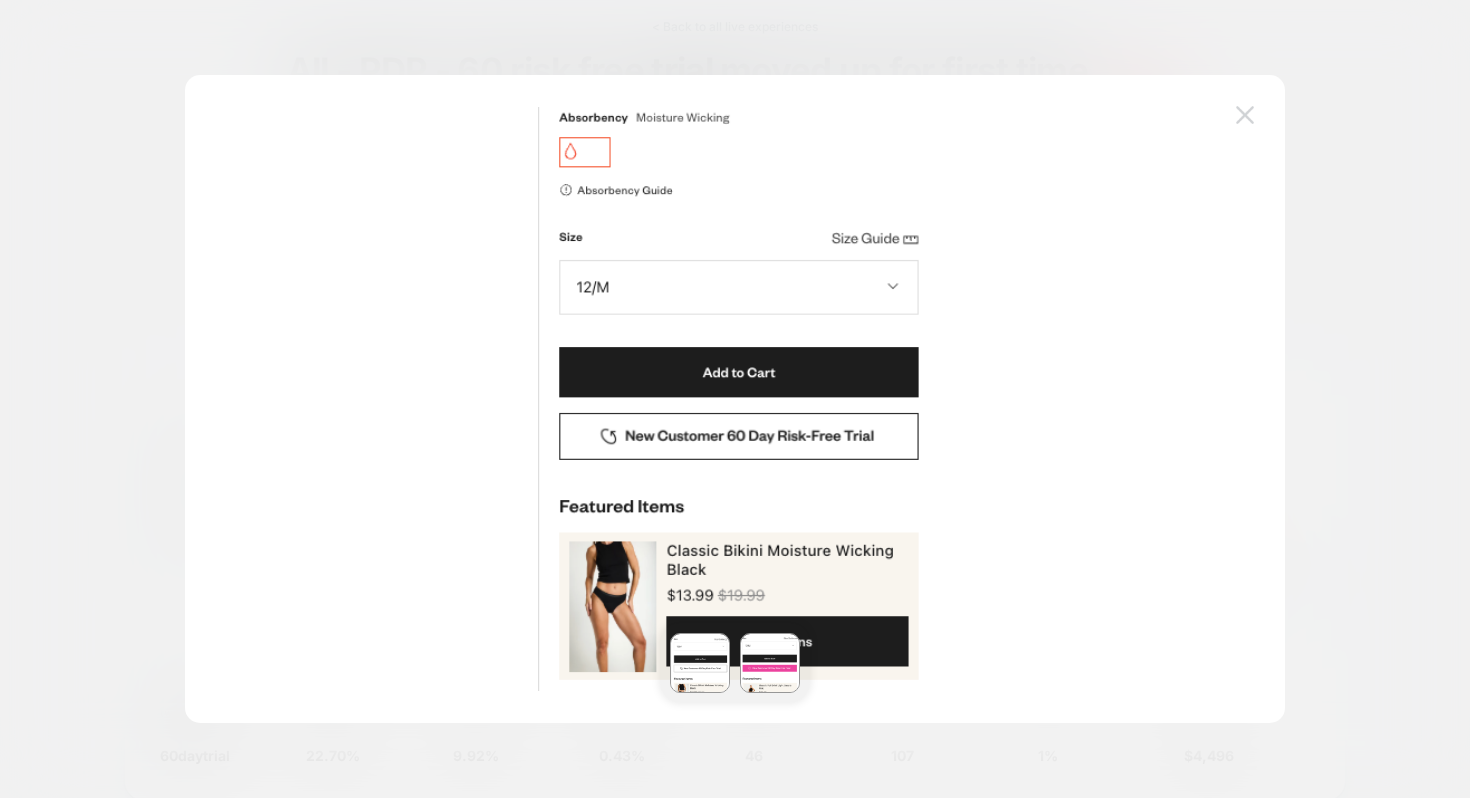 click at bounding box center [1245, 114] 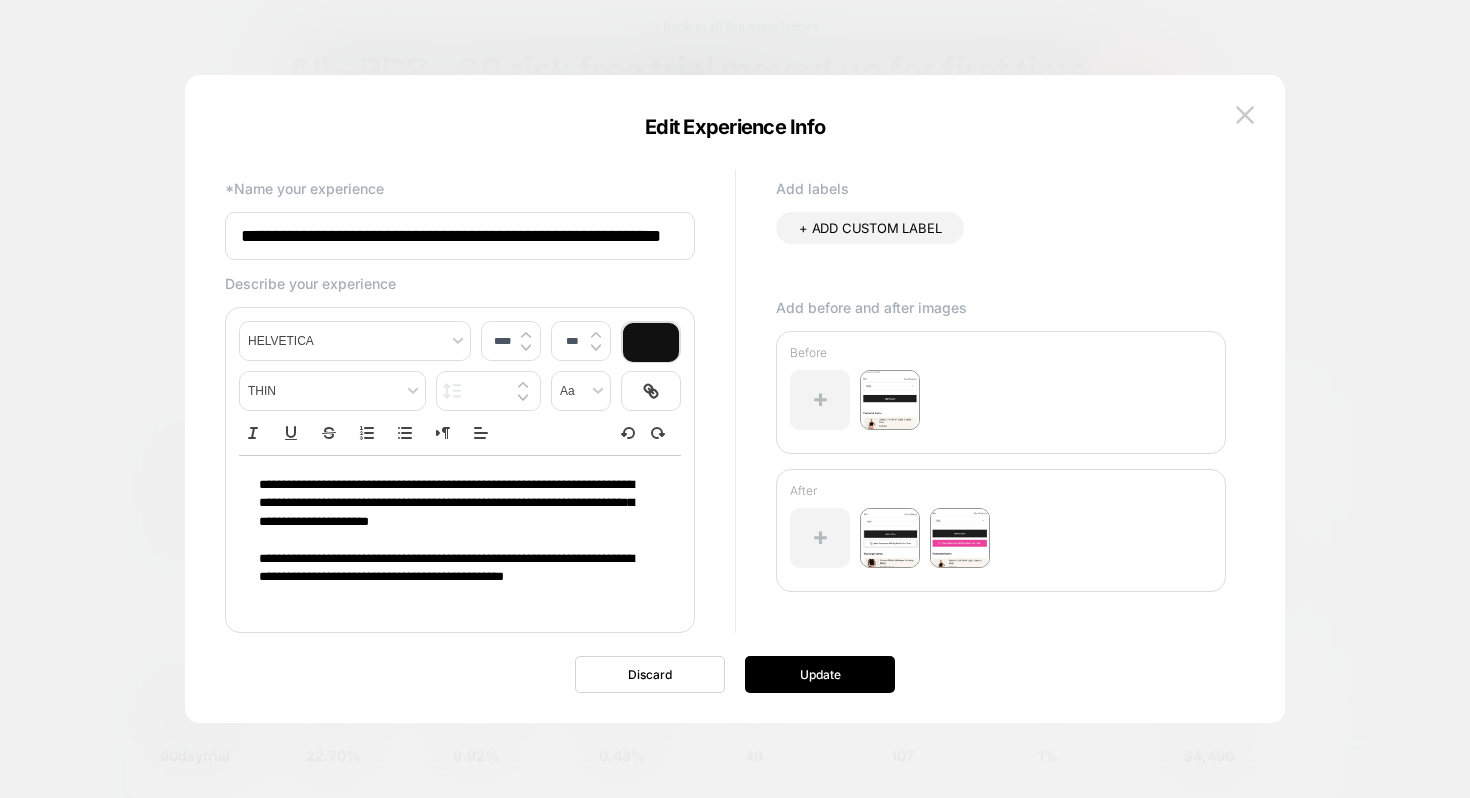 click at bounding box center (1245, 114) 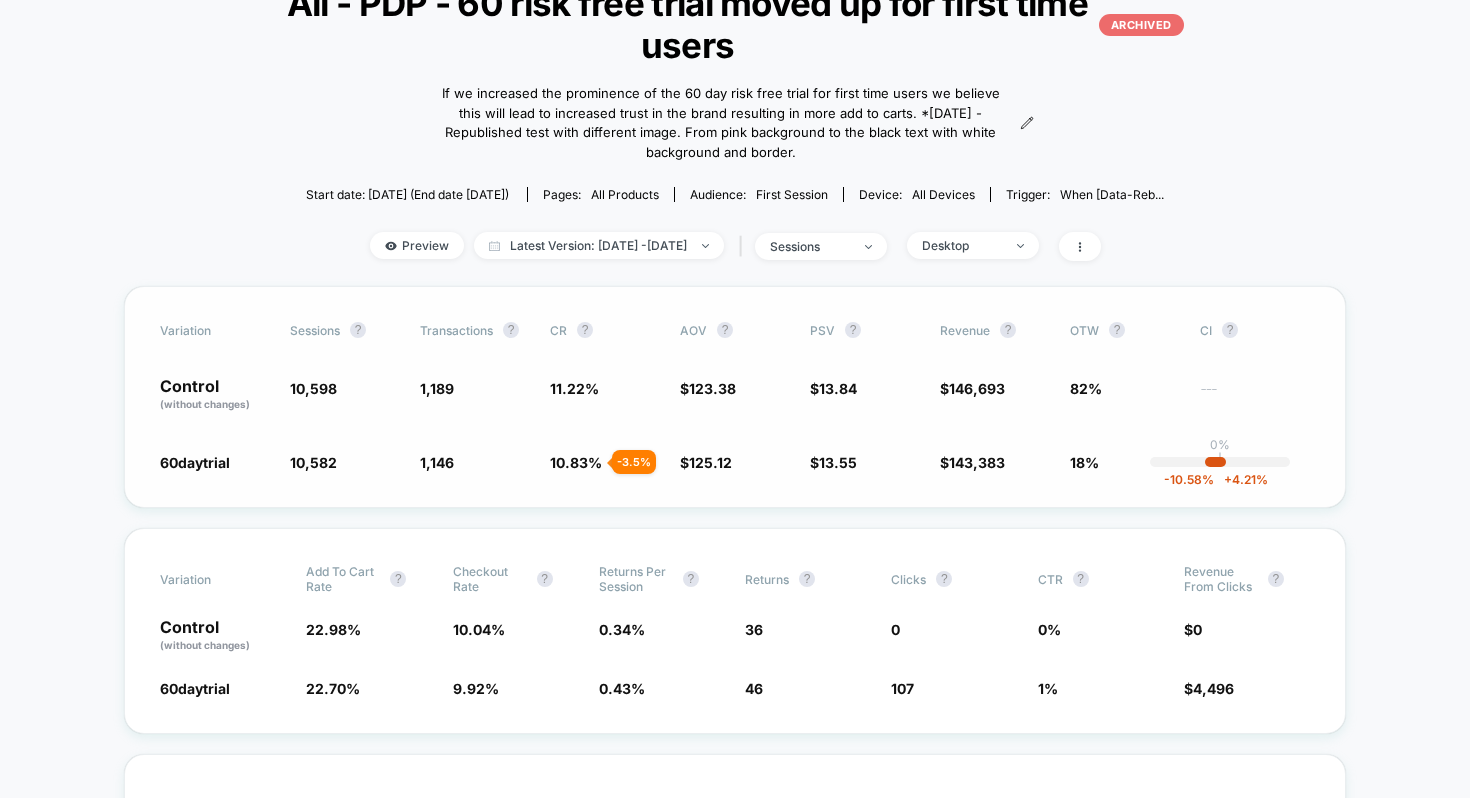 scroll, scrollTop: 149, scrollLeft: 0, axis: vertical 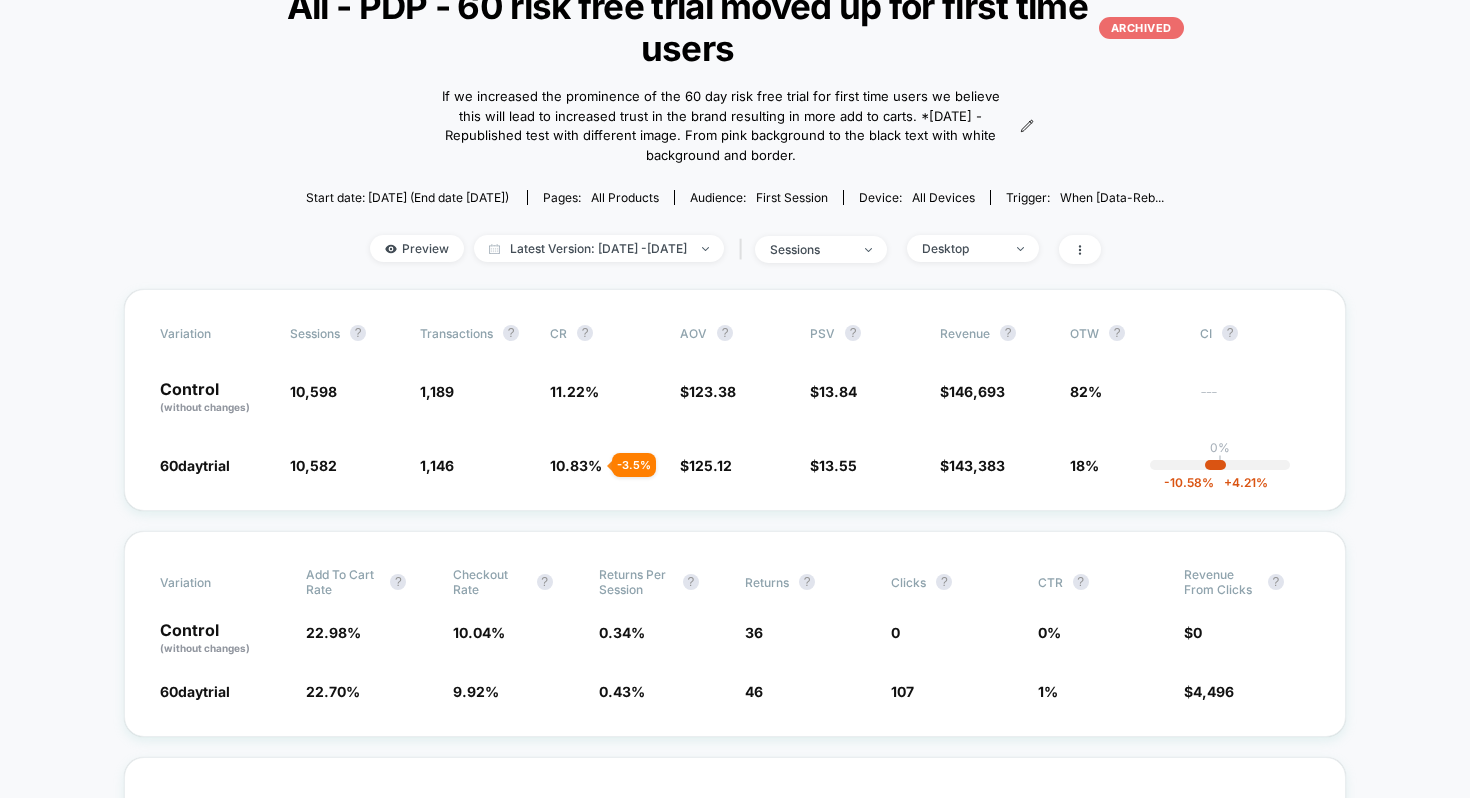click on "Preview Latest Version:     Apr 28, 2025    -    Jun 2, 2025 |   sessions   Desktop" at bounding box center (734, 249) 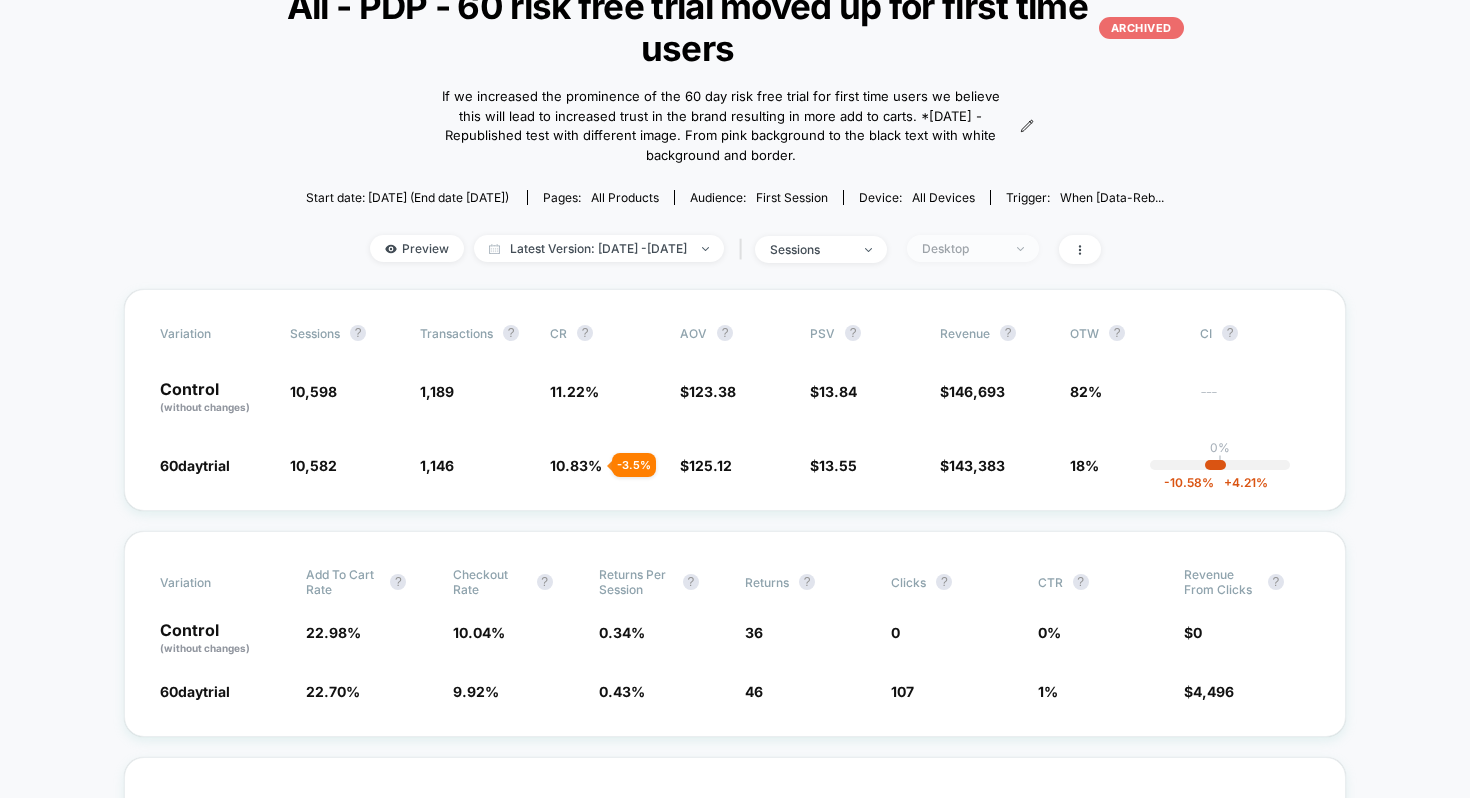 click on "Desktop" at bounding box center (962, 248) 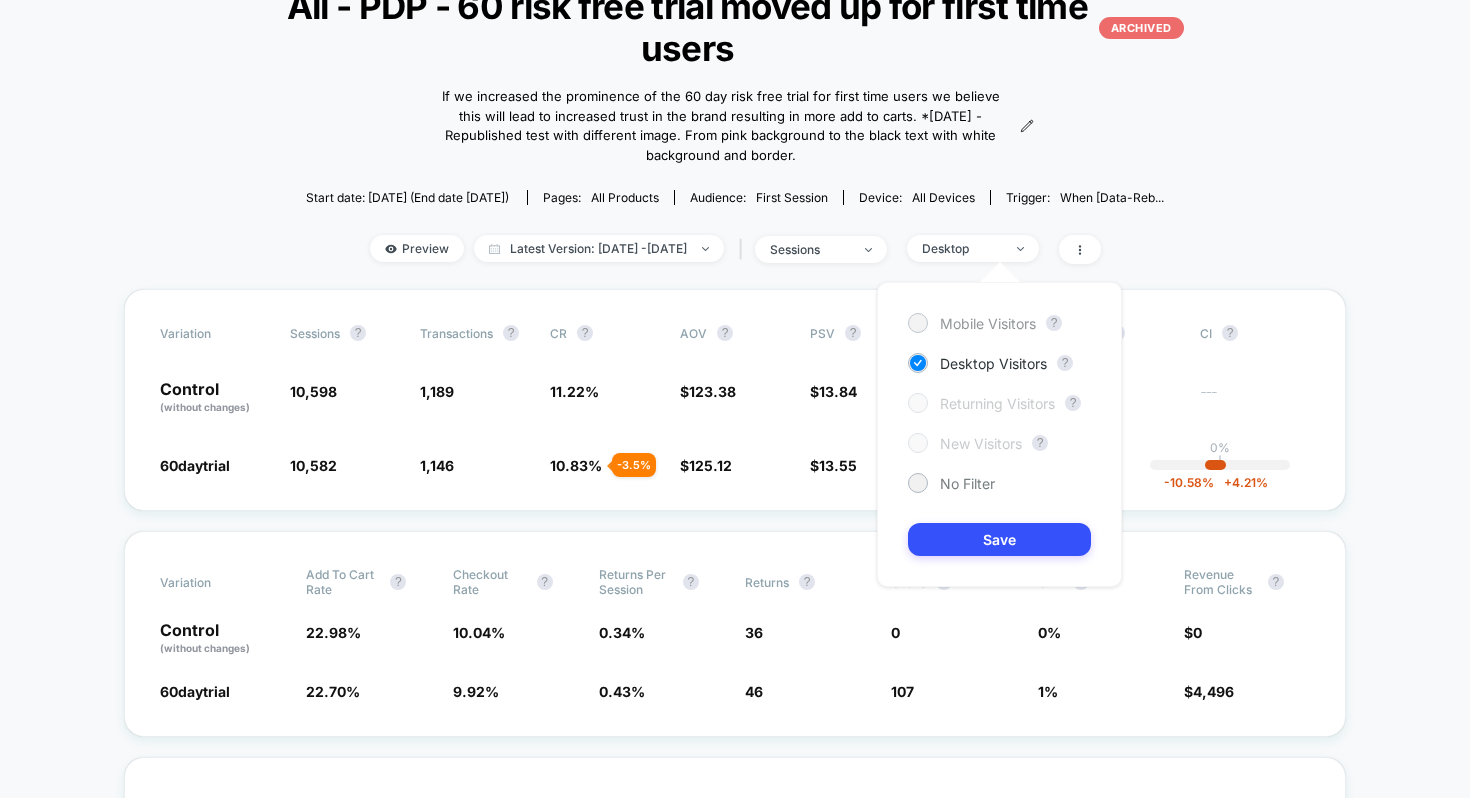 click on "Mobile Visitors" at bounding box center (988, 323) 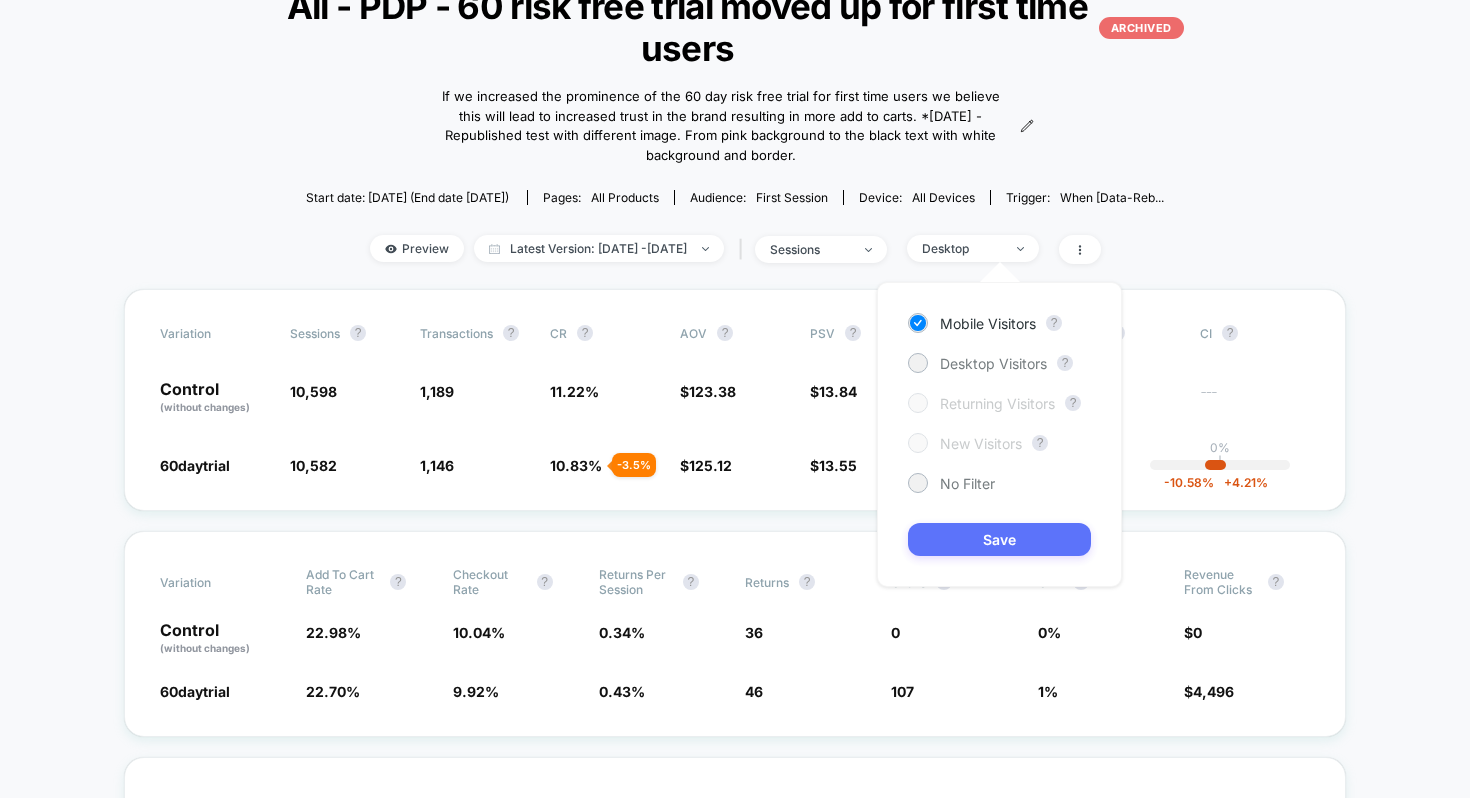click on "Save" at bounding box center [999, 539] 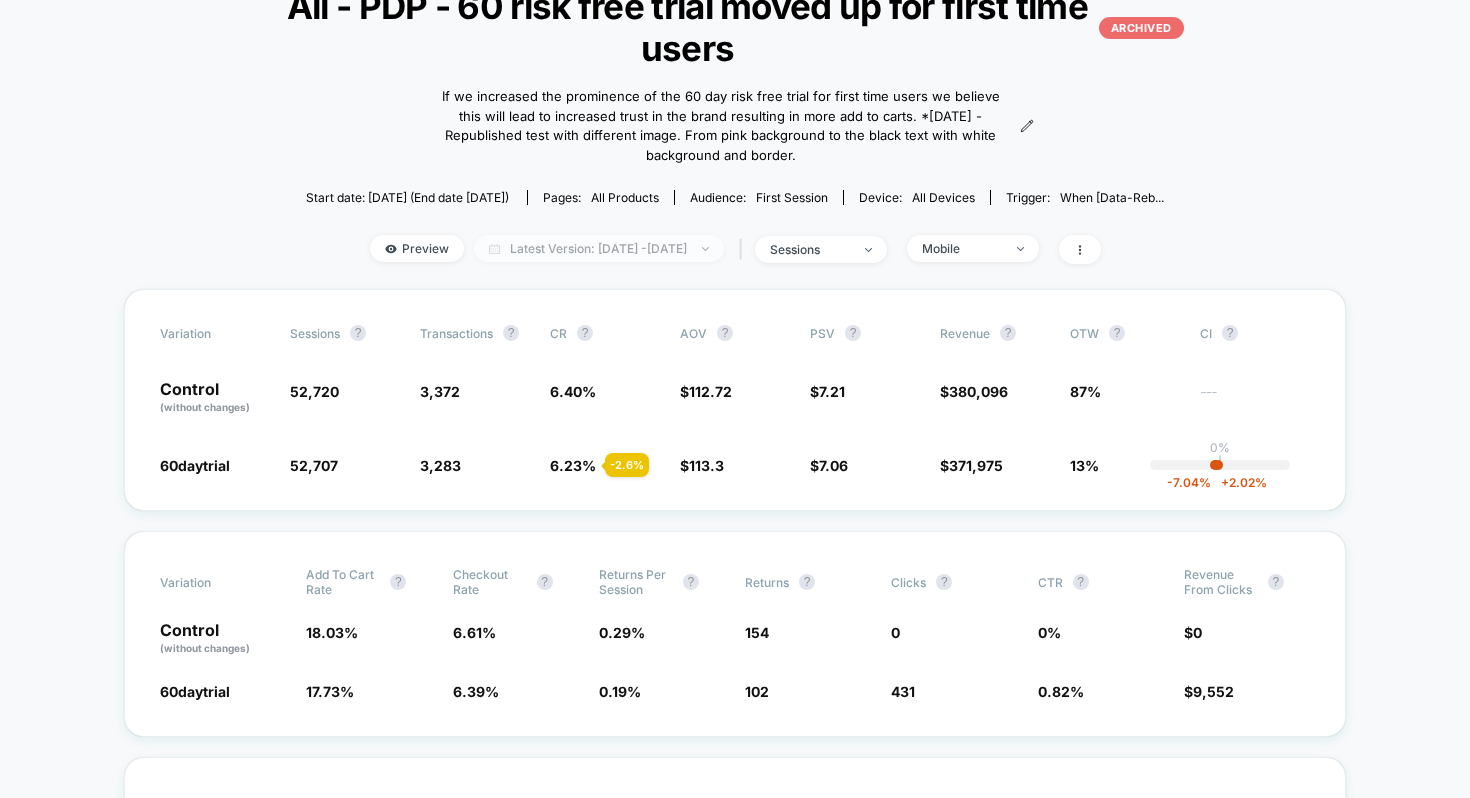click on "Latest Version:     Apr 28, 2025    -    Jun 2, 2025" at bounding box center [599, 248] 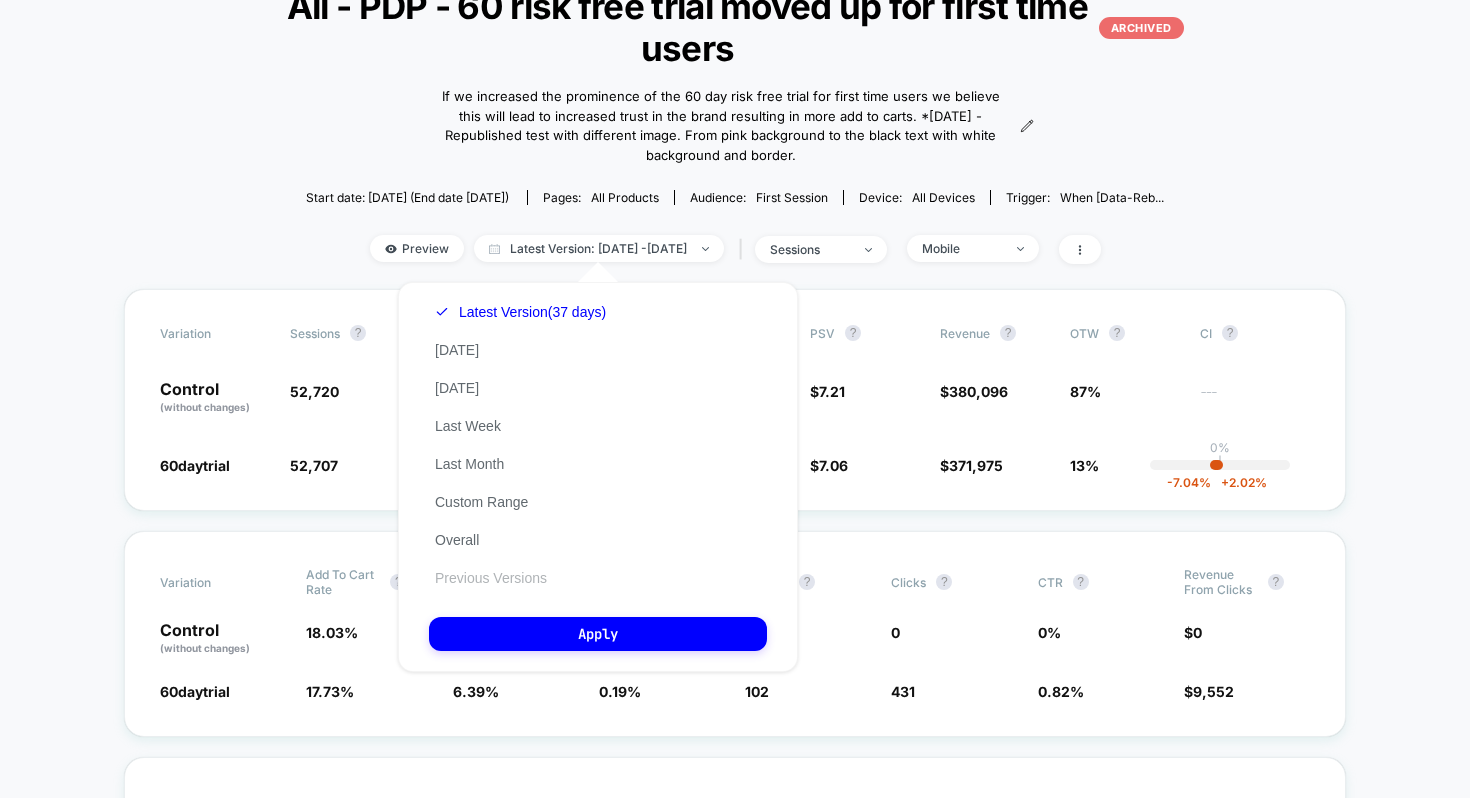 click on "Previous Versions" at bounding box center (491, 578) 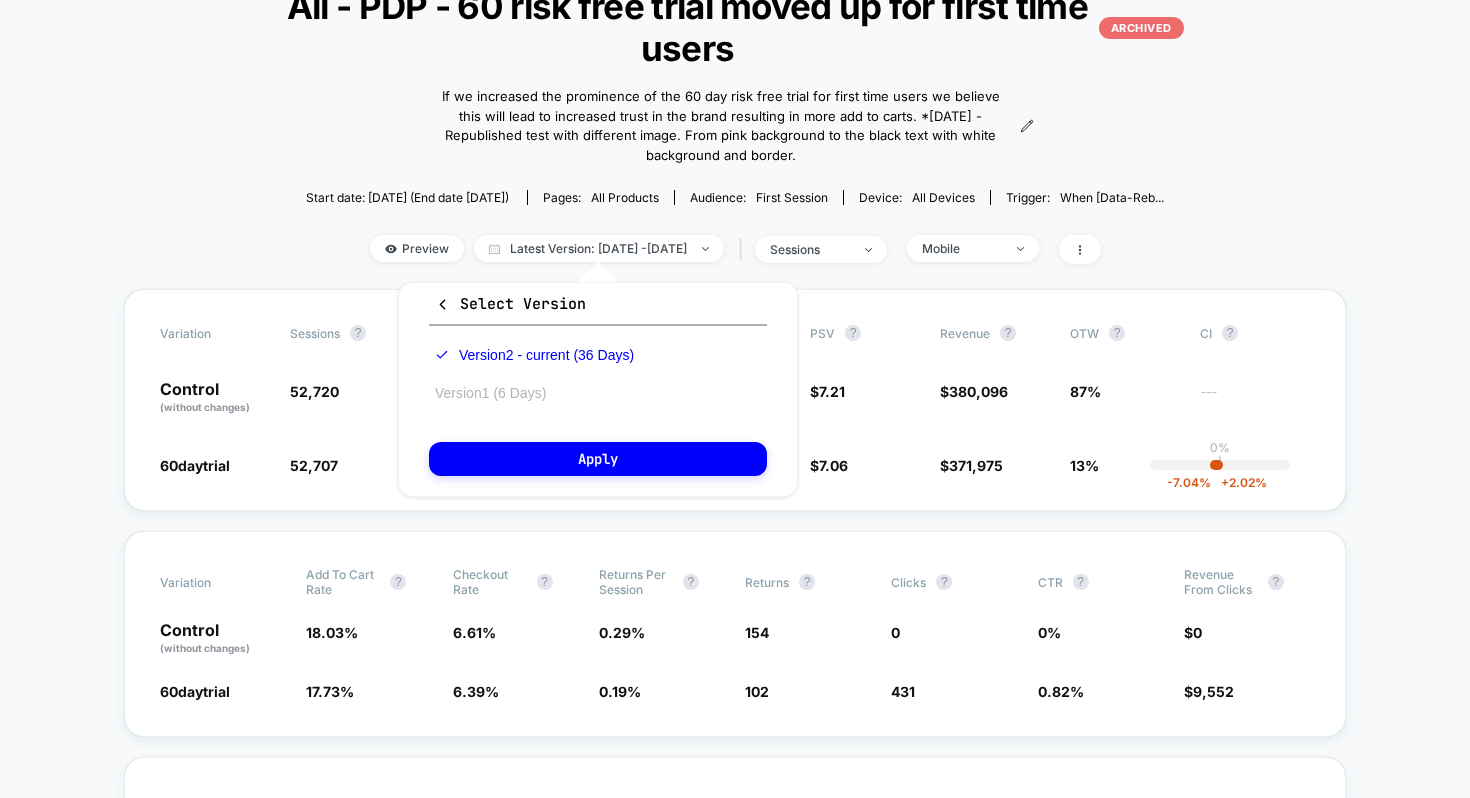 click on "Version  1   (6 Days)" at bounding box center (490, 393) 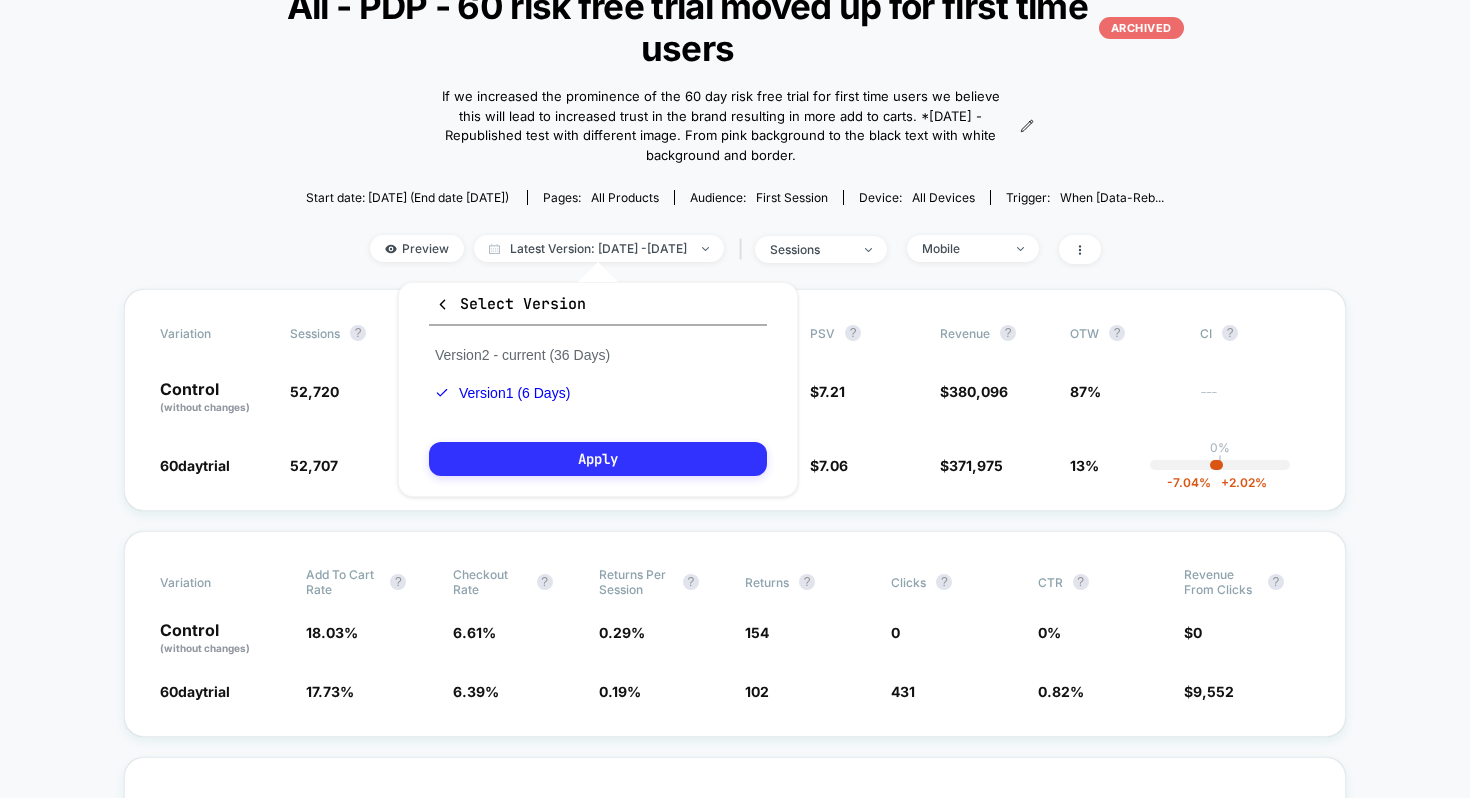 click on "Apply" at bounding box center (598, 459) 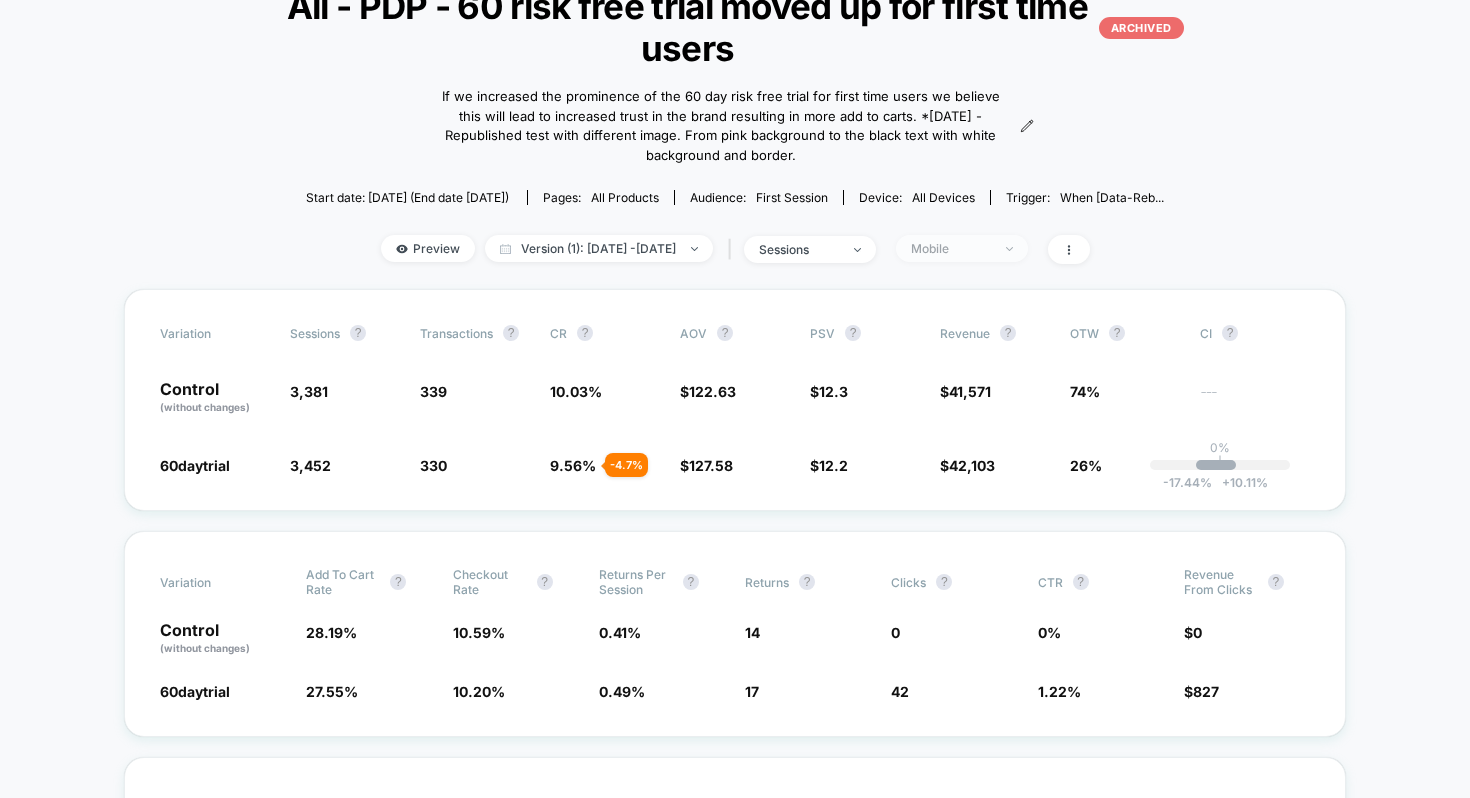 click on "Mobile" at bounding box center (951, 248) 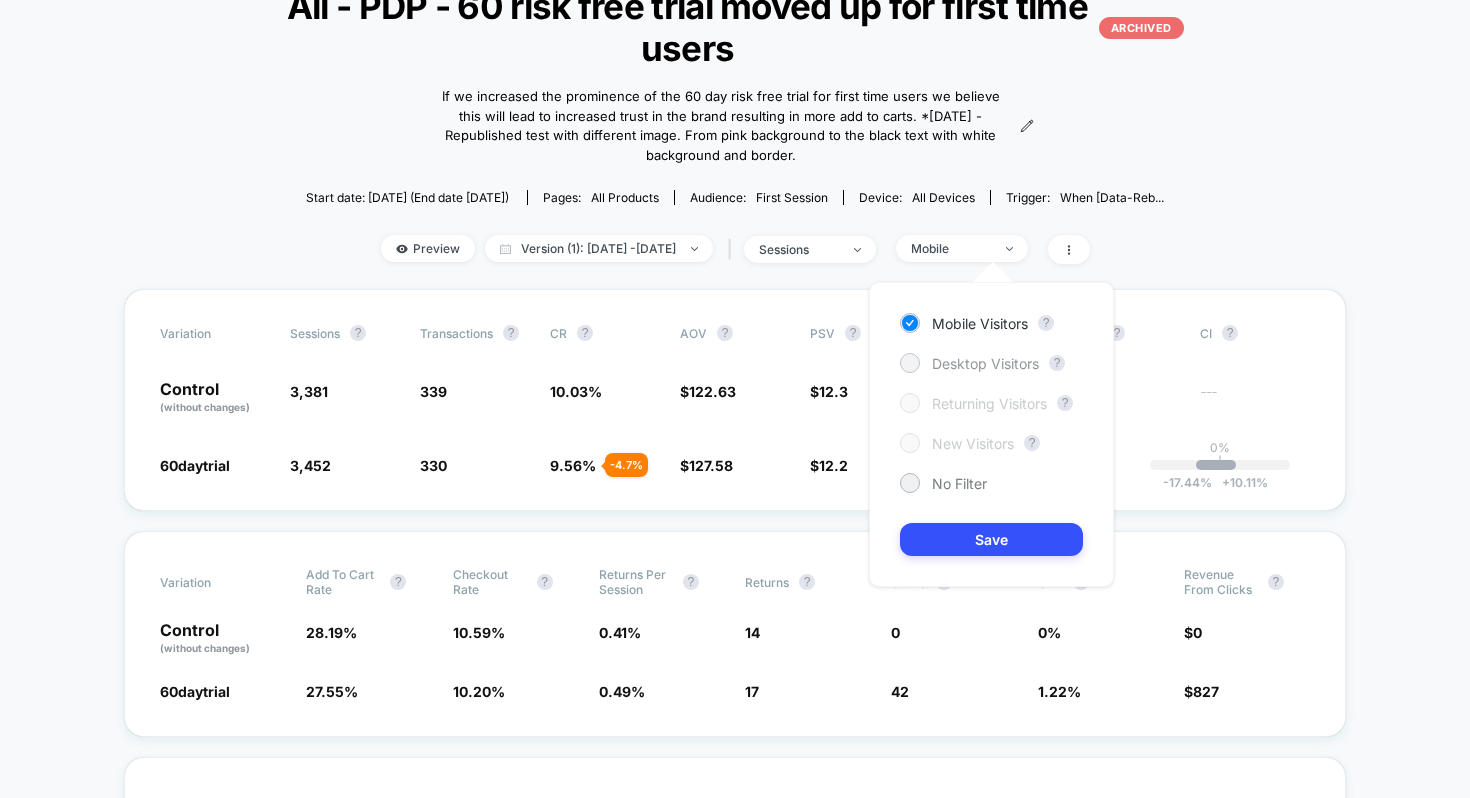 click on "Desktop Visitors" at bounding box center [985, 363] 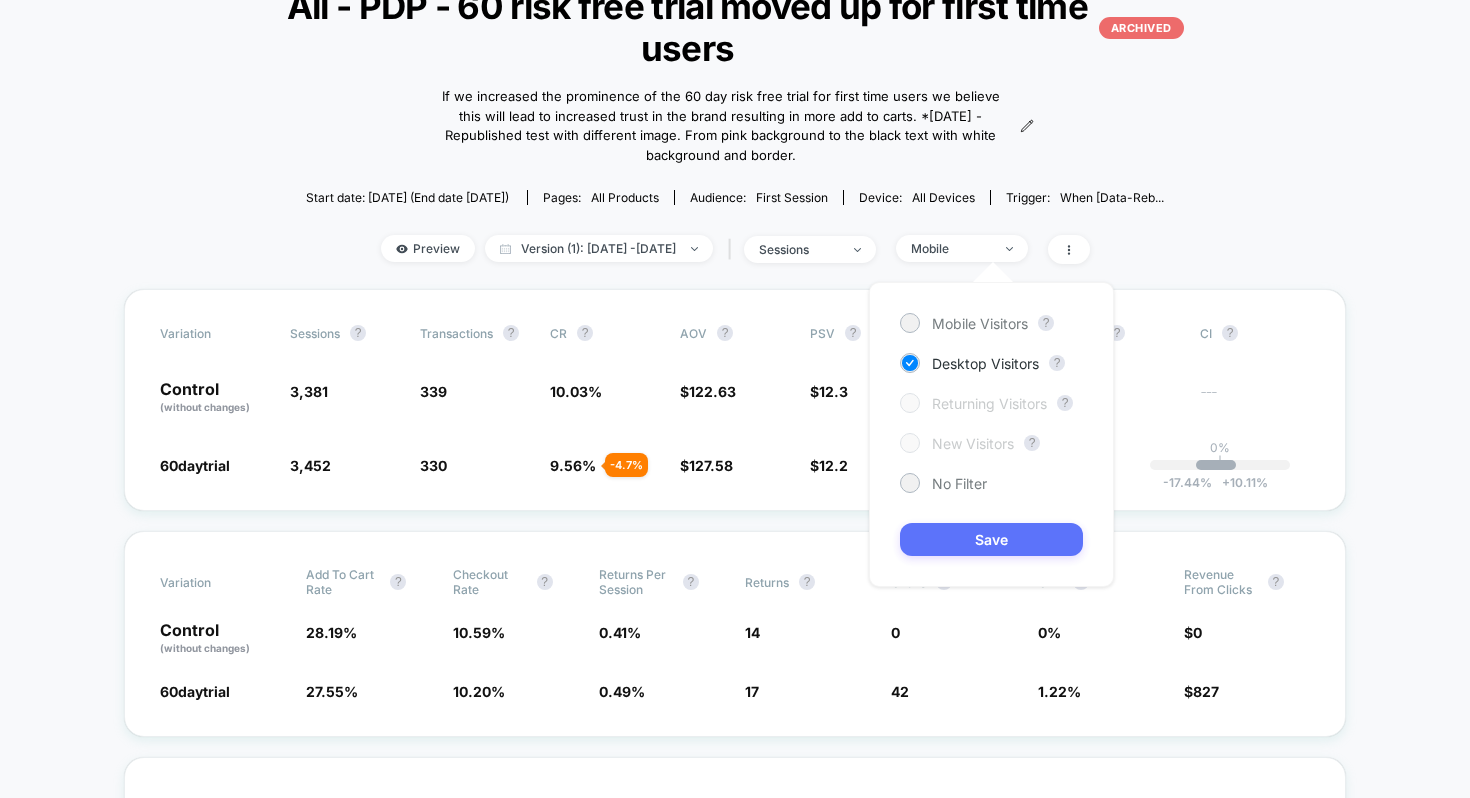click on "Save" at bounding box center (991, 539) 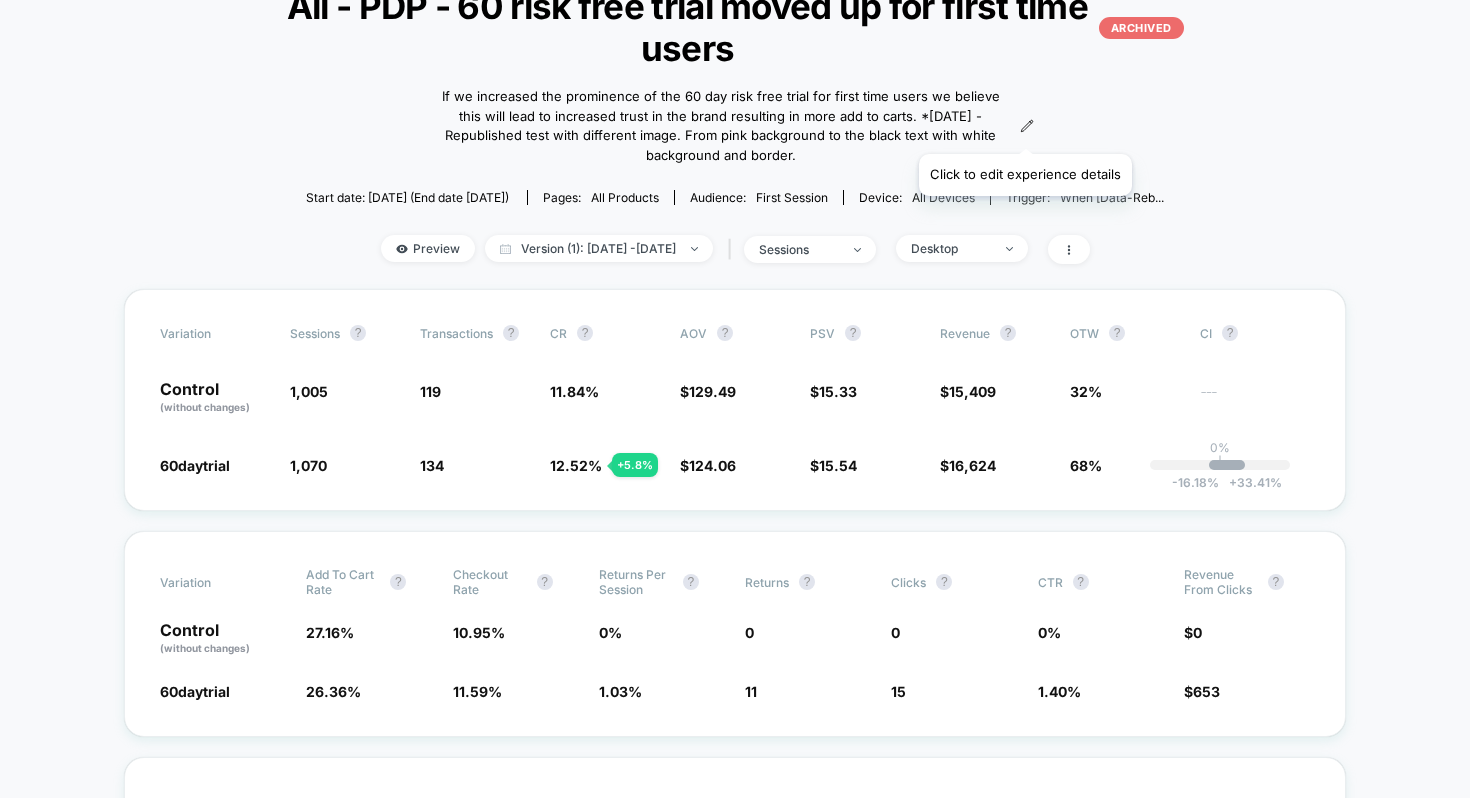 click 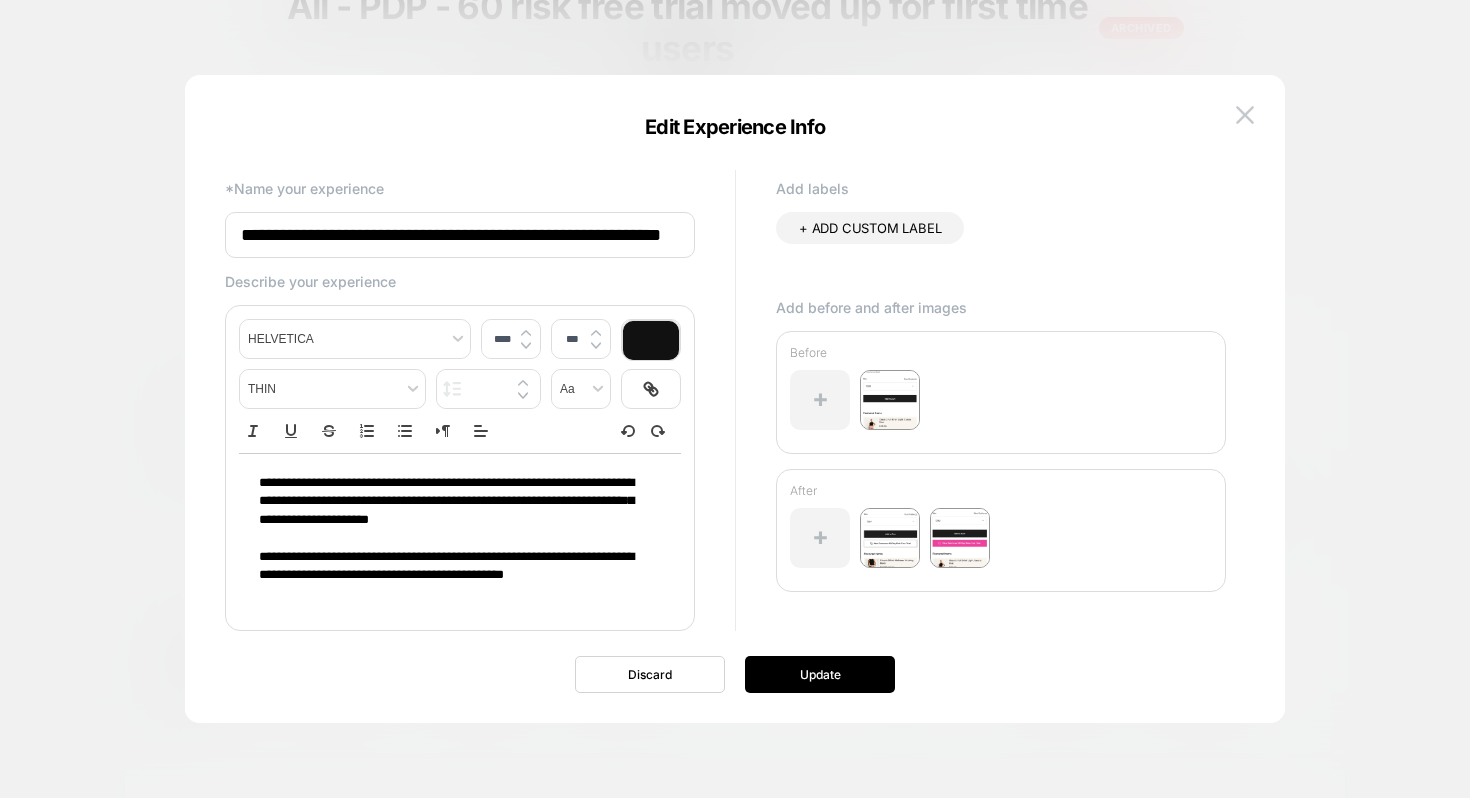 scroll, scrollTop: 0, scrollLeft: 30, axis: horizontal 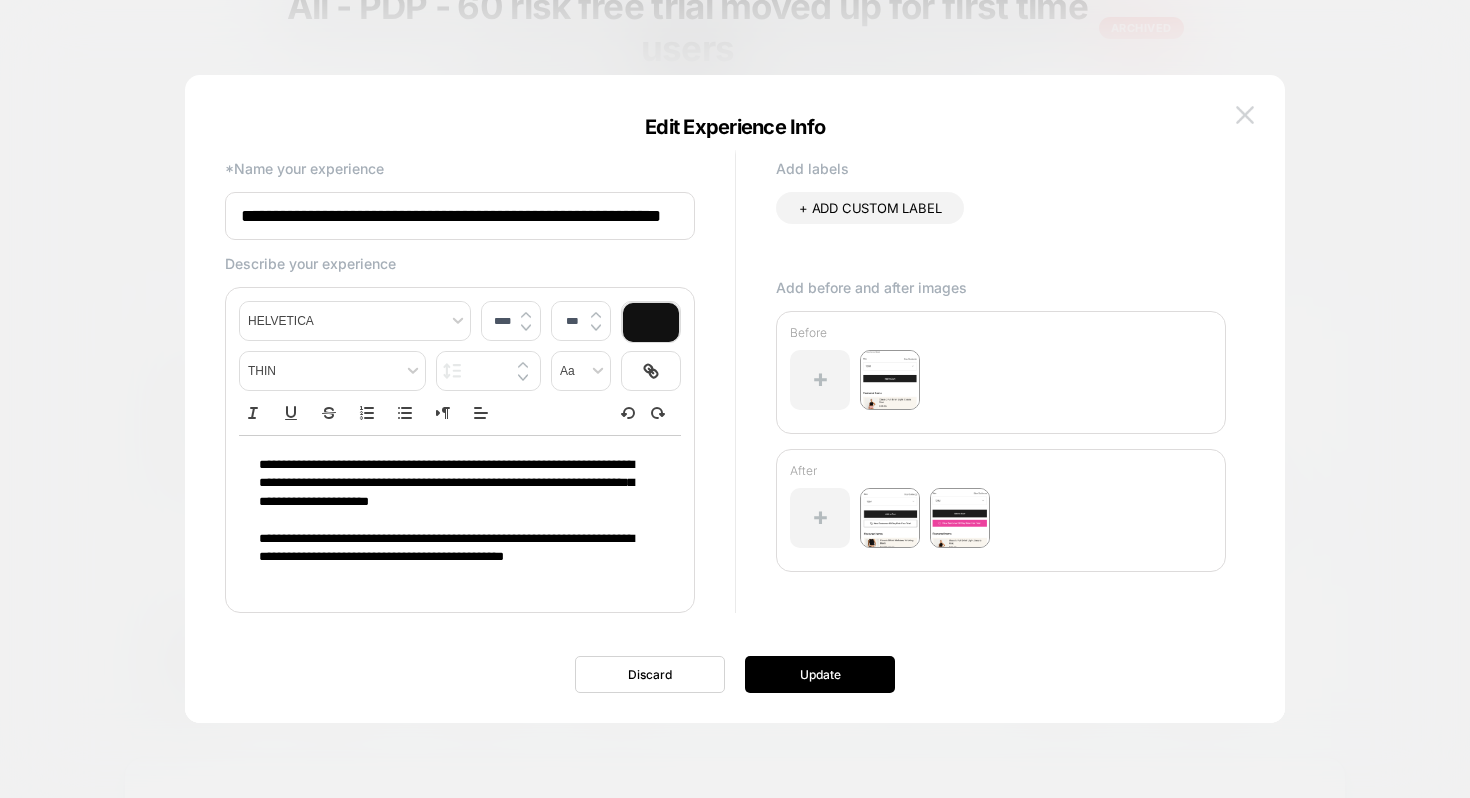 click at bounding box center (1245, 115) 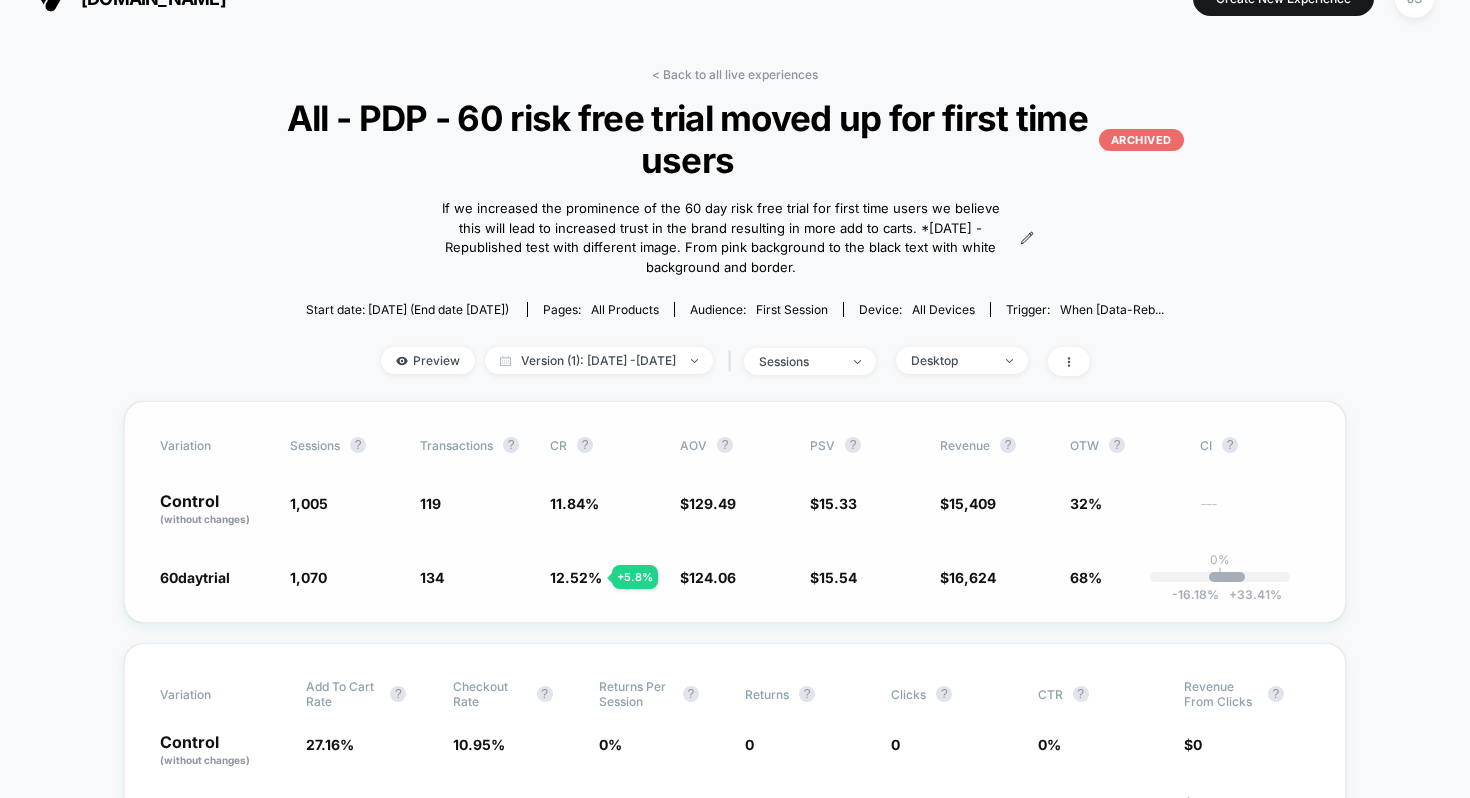 scroll, scrollTop: 0, scrollLeft: 0, axis: both 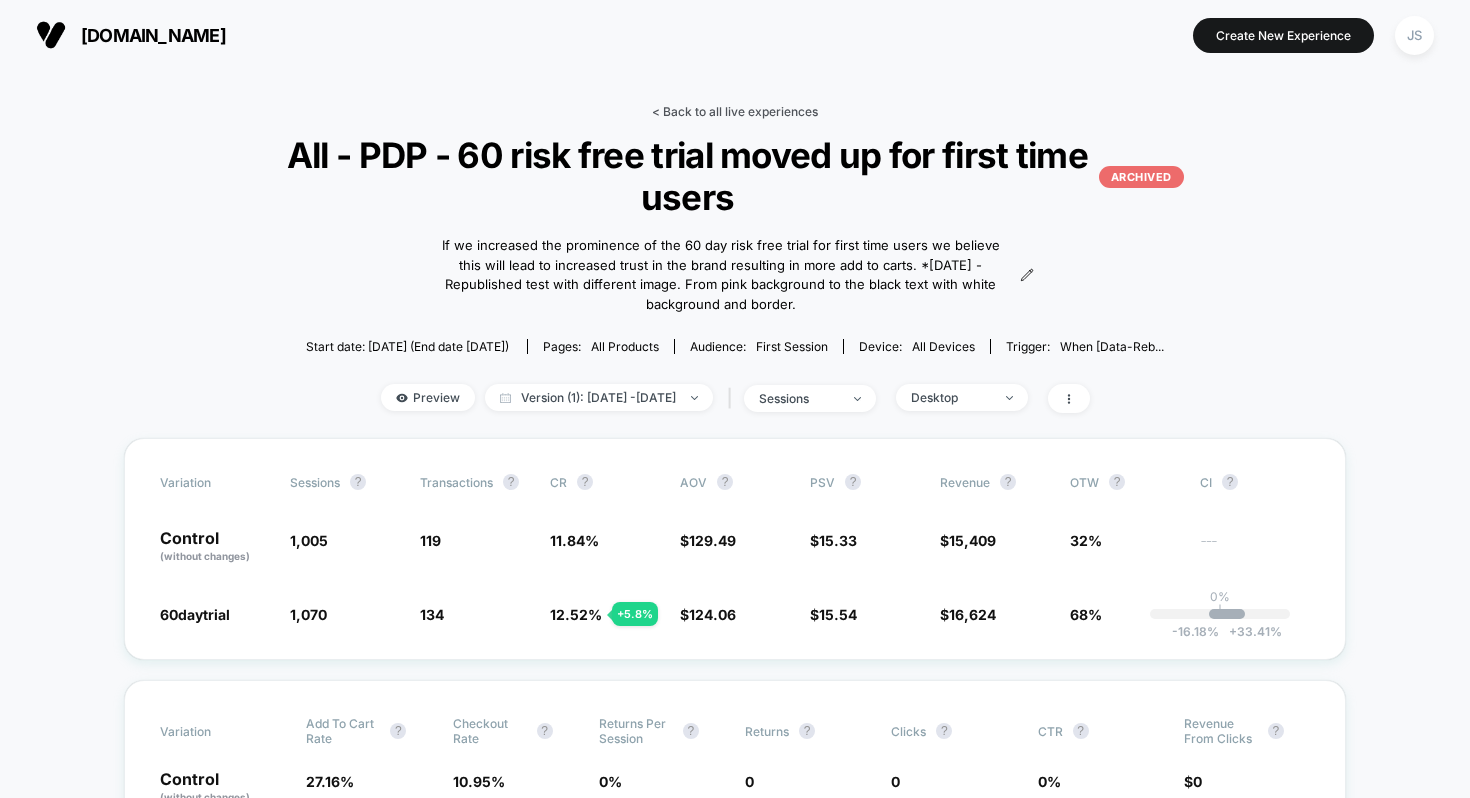 click on "< Back to all live experiences" at bounding box center (735, 111) 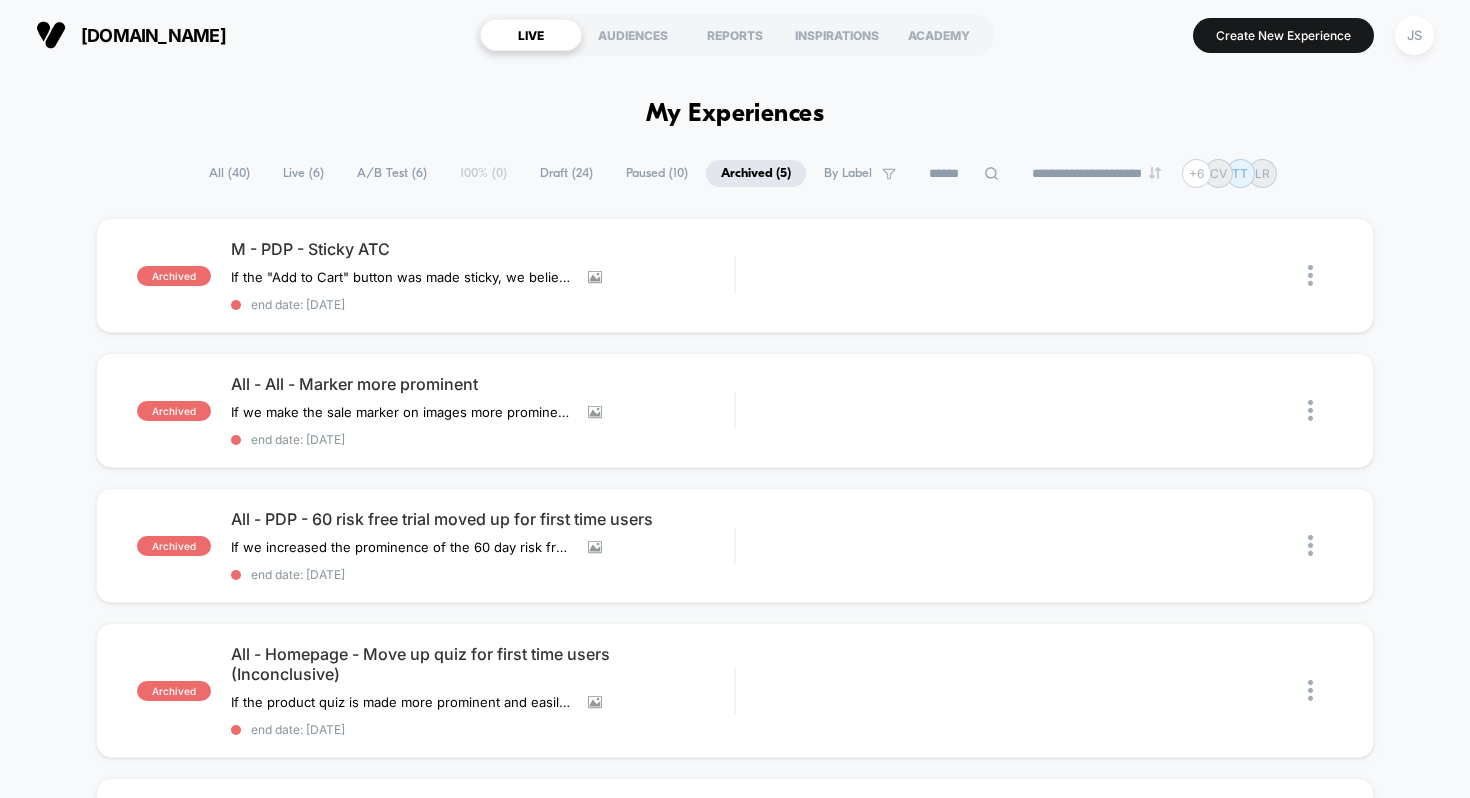 click on "Live ( 6 )" at bounding box center [303, 173] 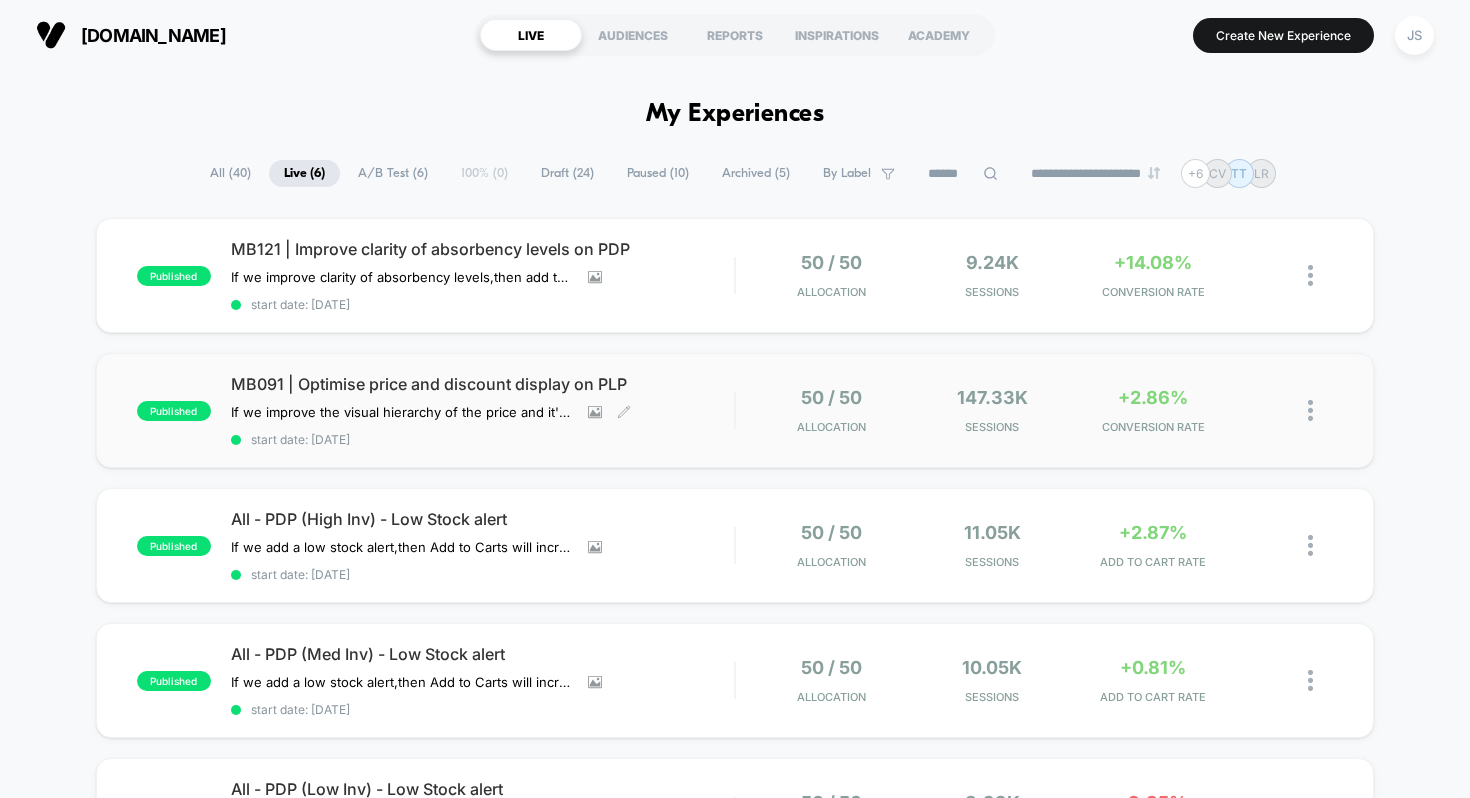 click on "MB091 | Optimise price and discount display on PLP" at bounding box center (483, 384) 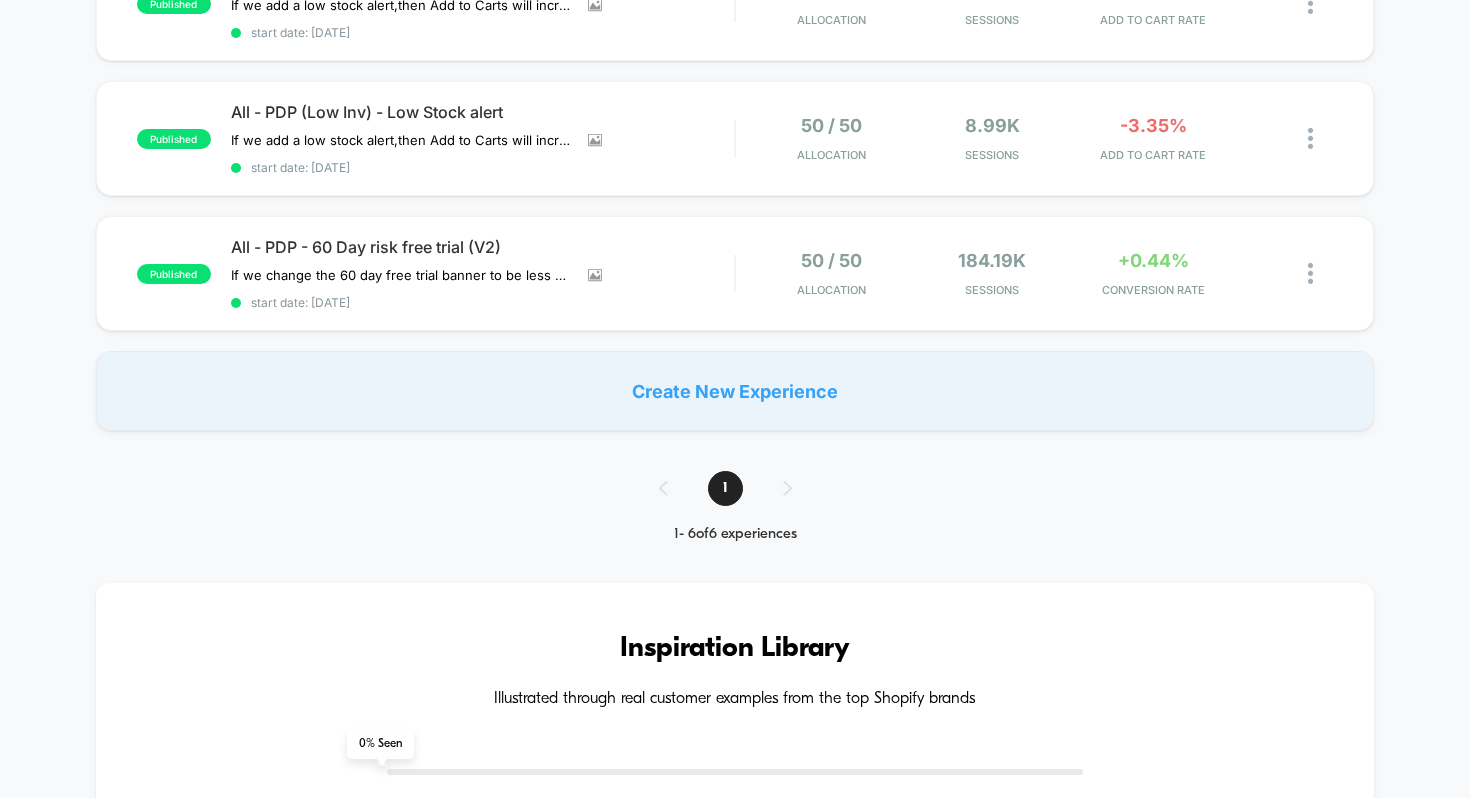 scroll, scrollTop: 675, scrollLeft: 0, axis: vertical 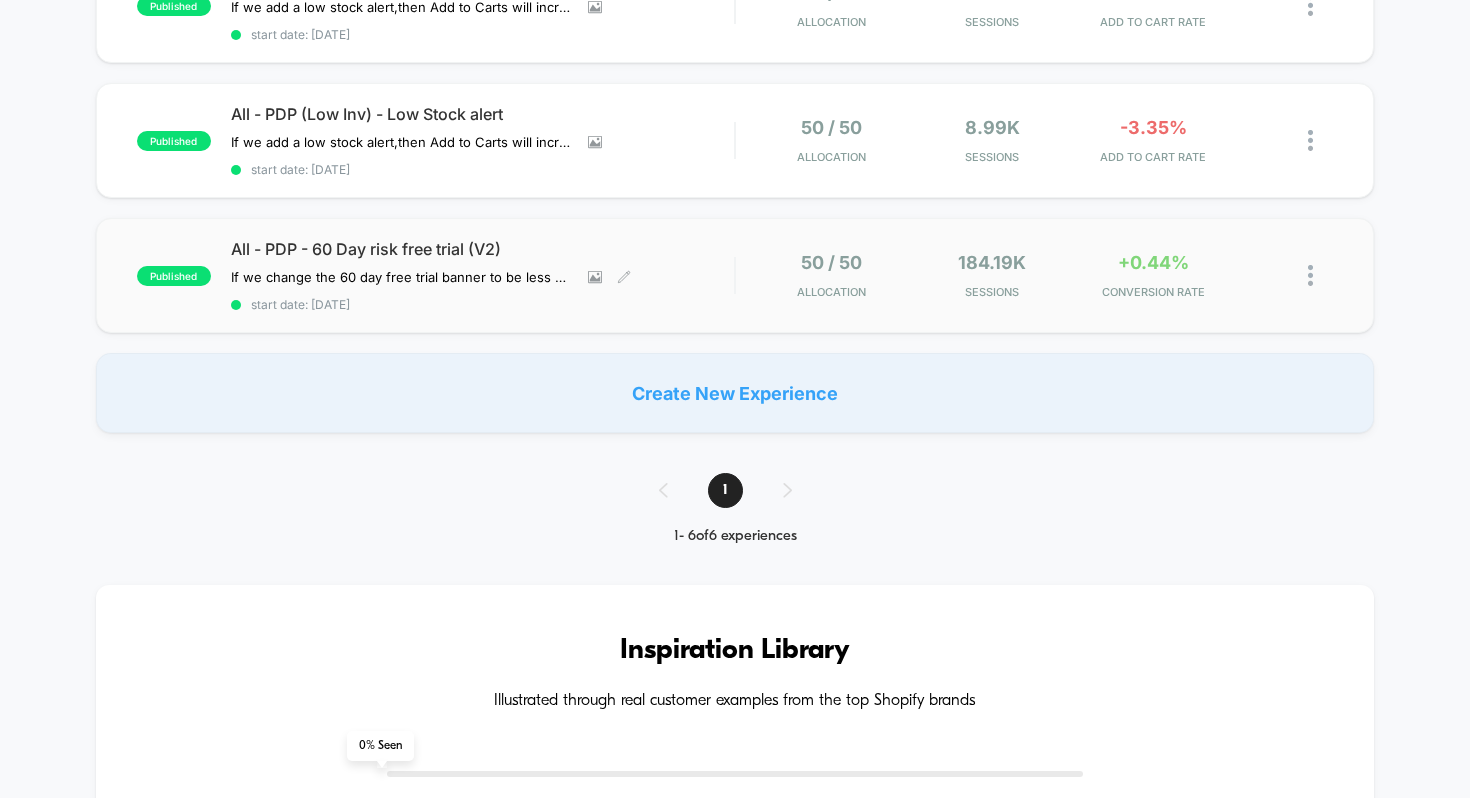 click on "All - PDP - 60 Day risk free trial (V2)" at bounding box center [483, 249] 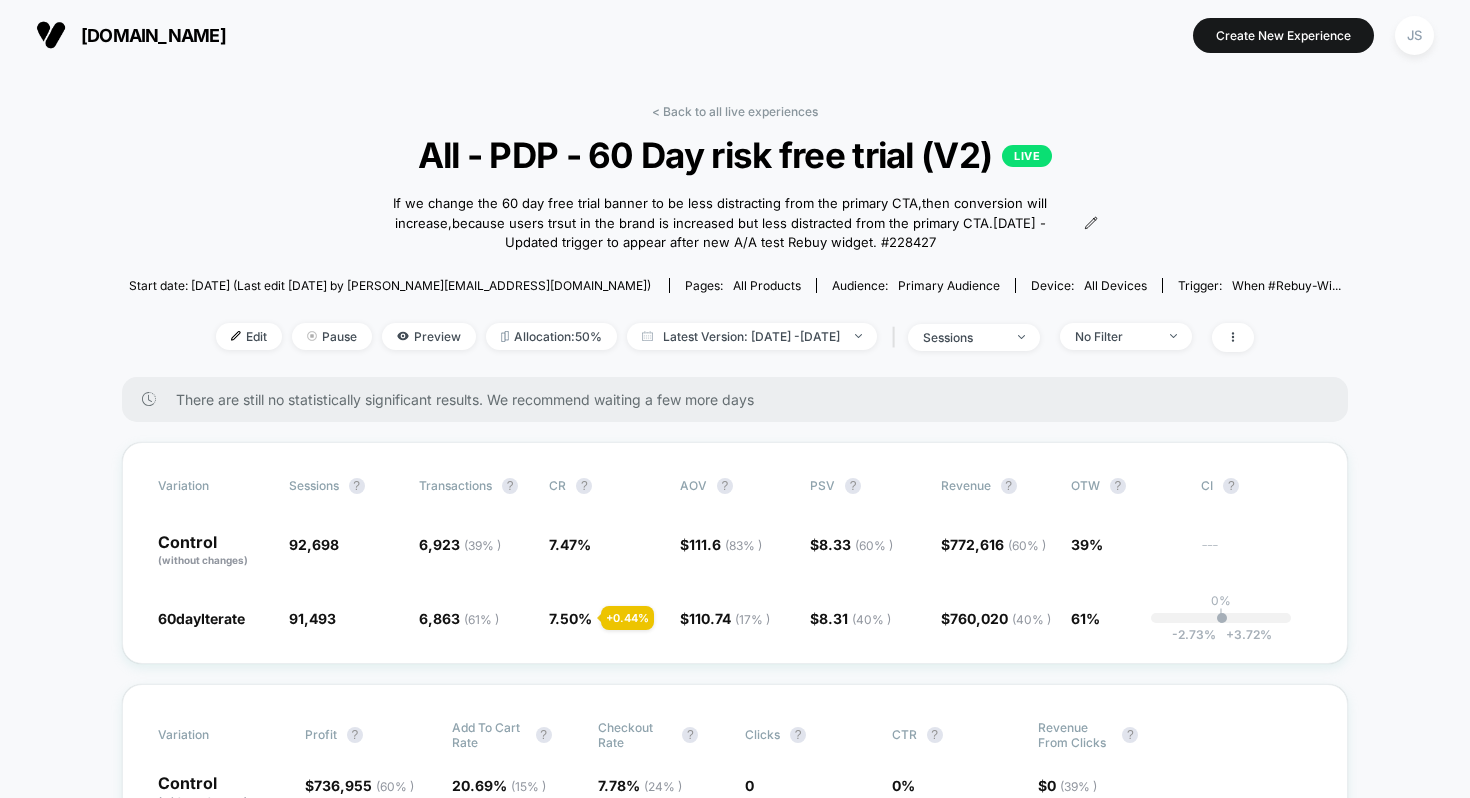scroll, scrollTop: 63, scrollLeft: 0, axis: vertical 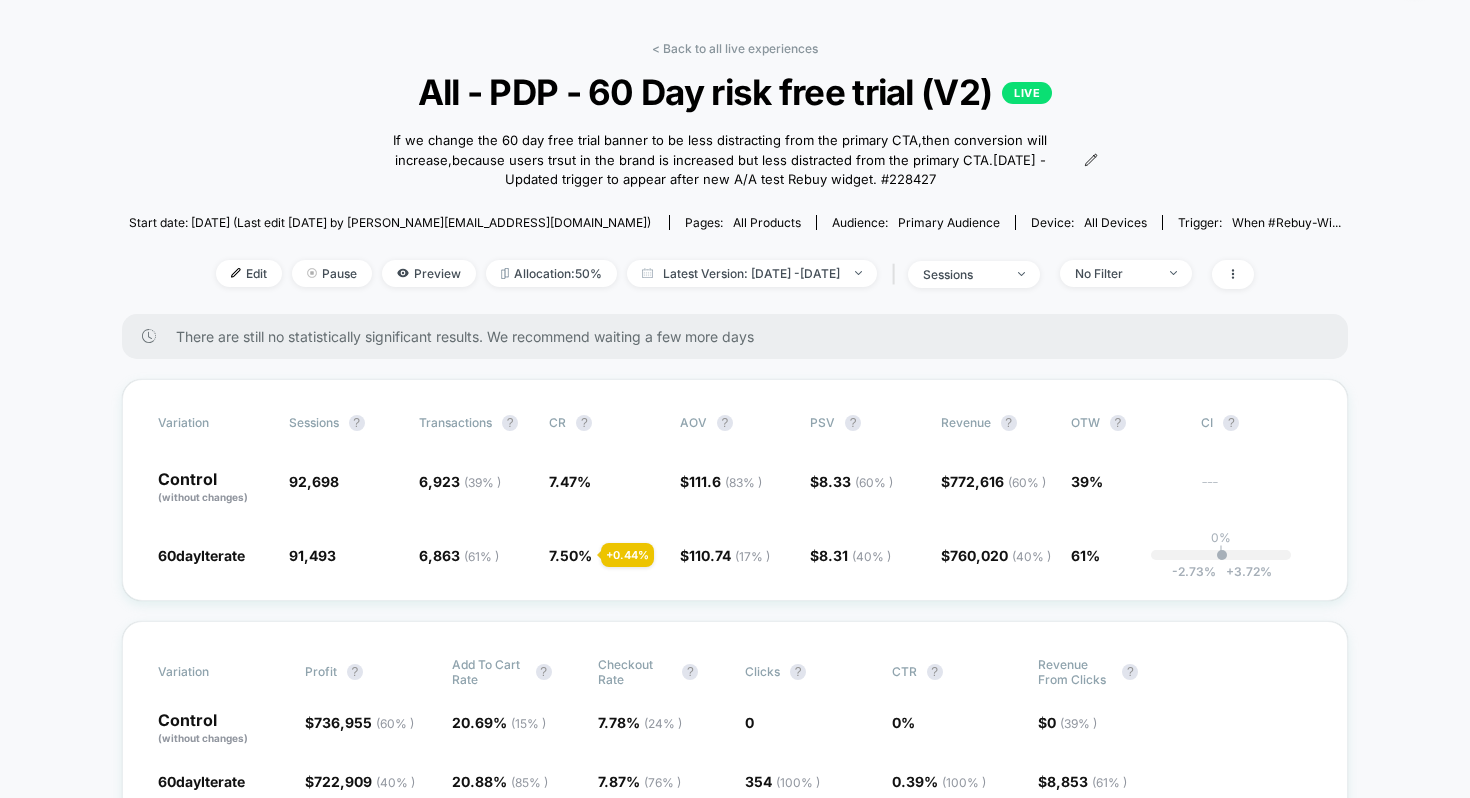 click on "Device: all devices" at bounding box center (1088, 222) 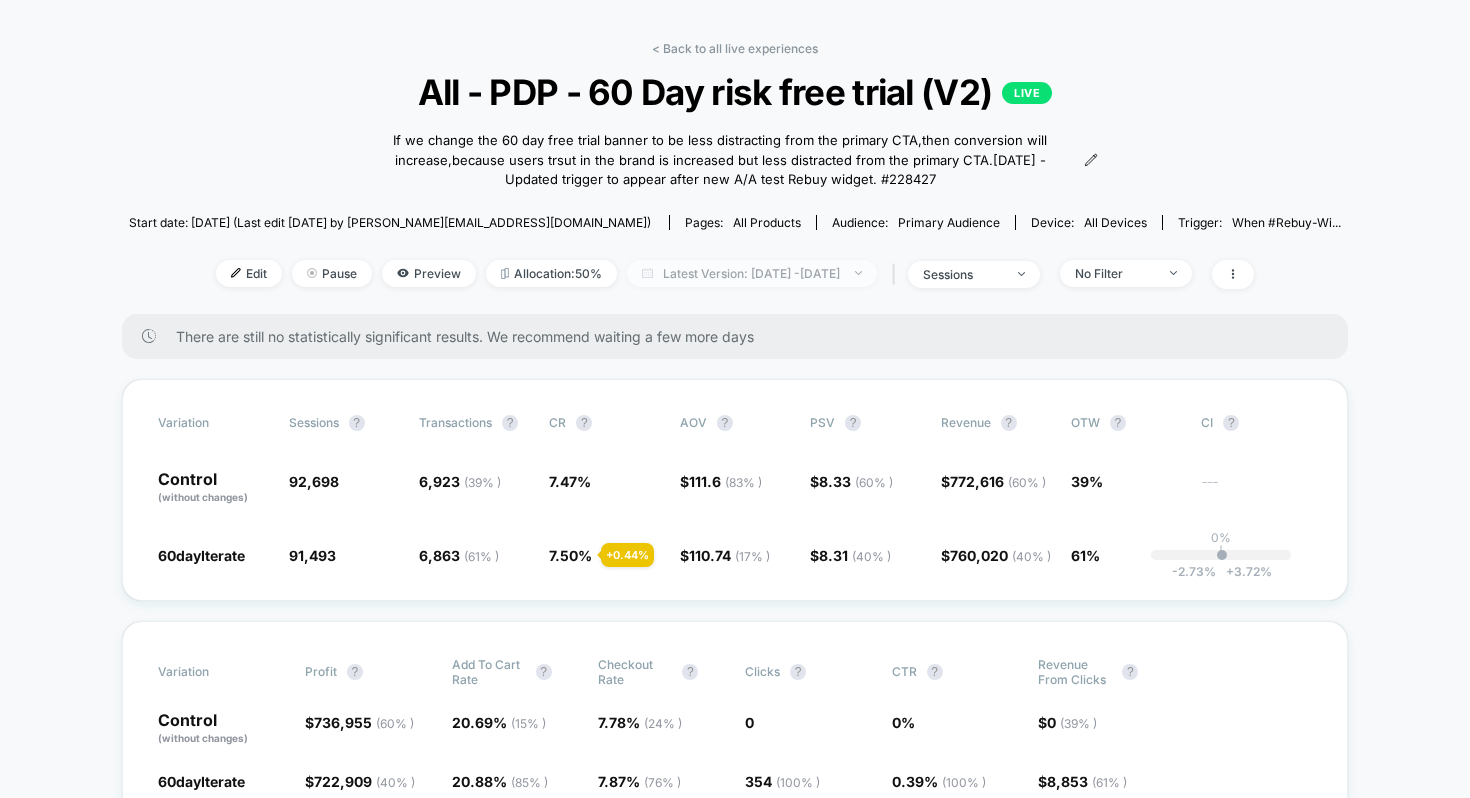 click on "Latest Version:     [DATE]    -    [DATE]" at bounding box center (752, 273) 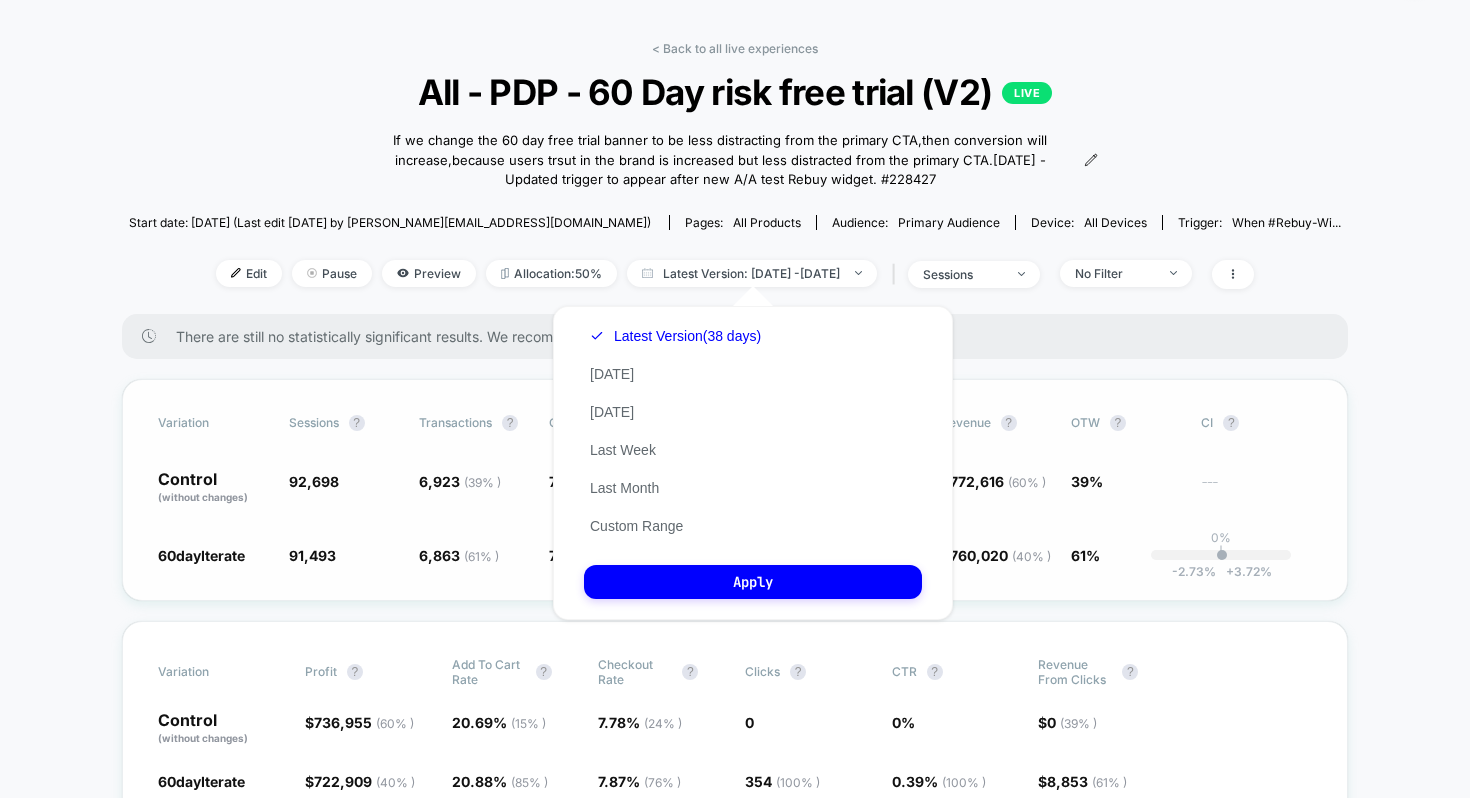 click on "Revenue ?" at bounding box center [996, 423] 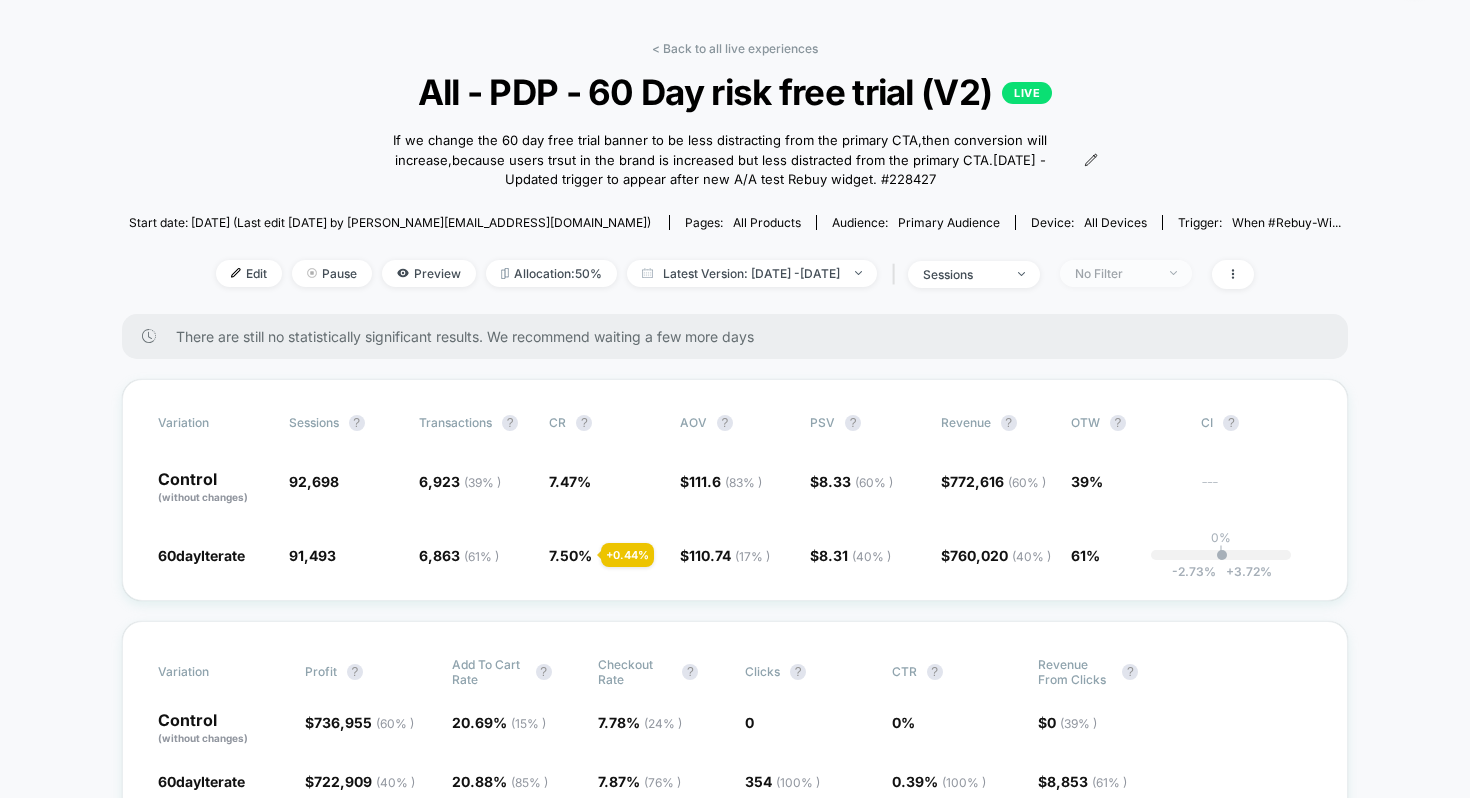 click on "No Filter" at bounding box center (1115, 273) 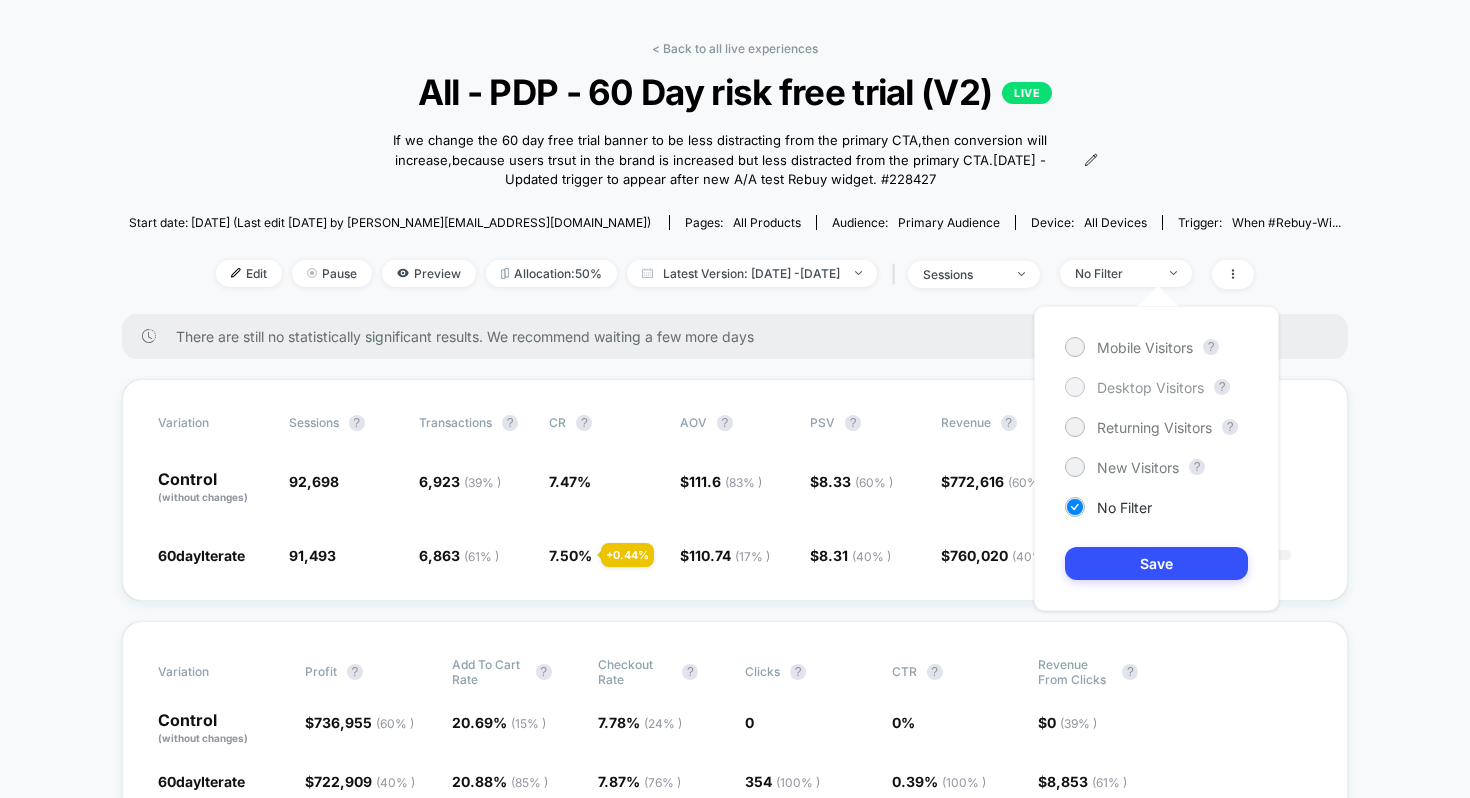 click on "Desktop Visitors" at bounding box center (1150, 387) 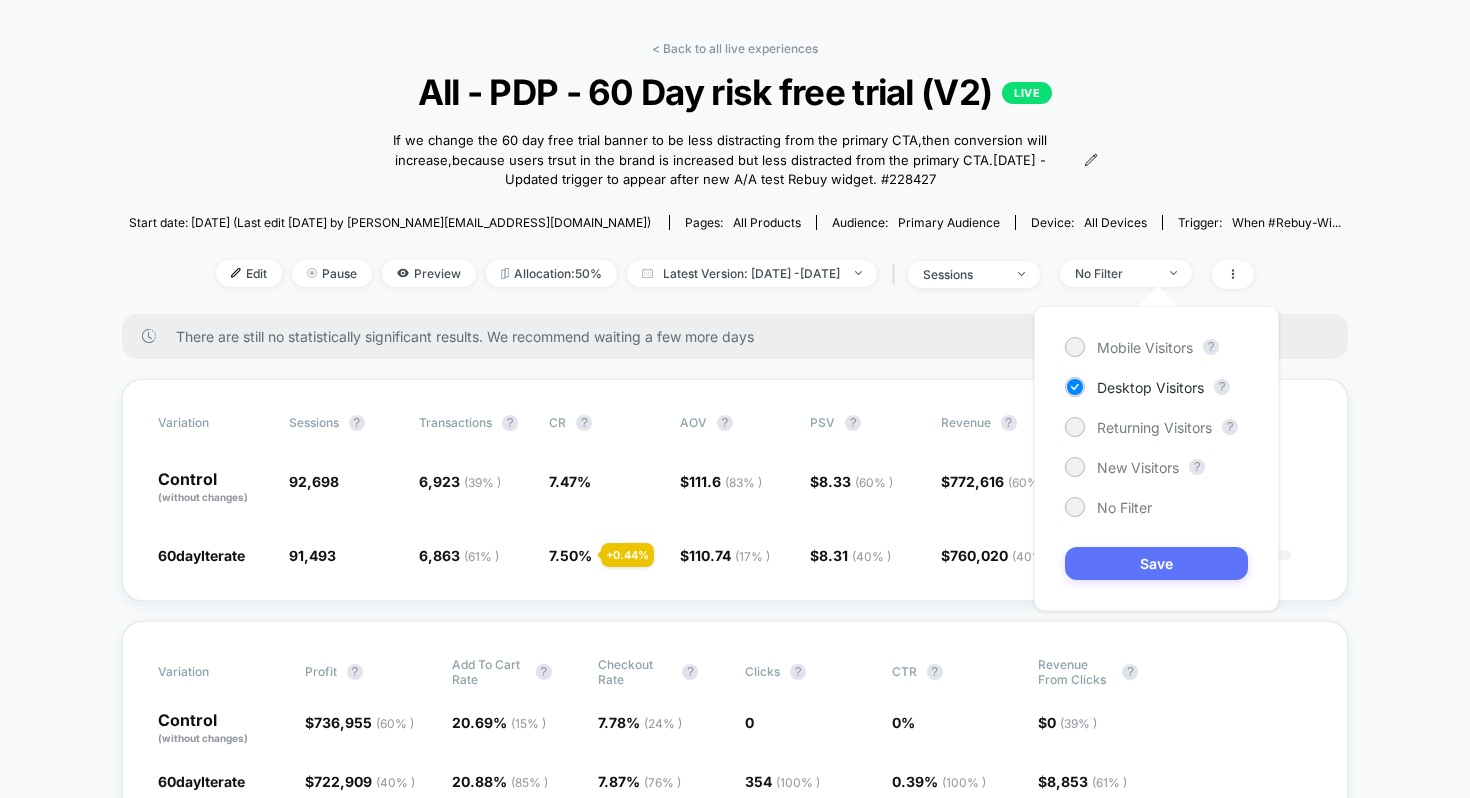 click on "Save" at bounding box center [1156, 563] 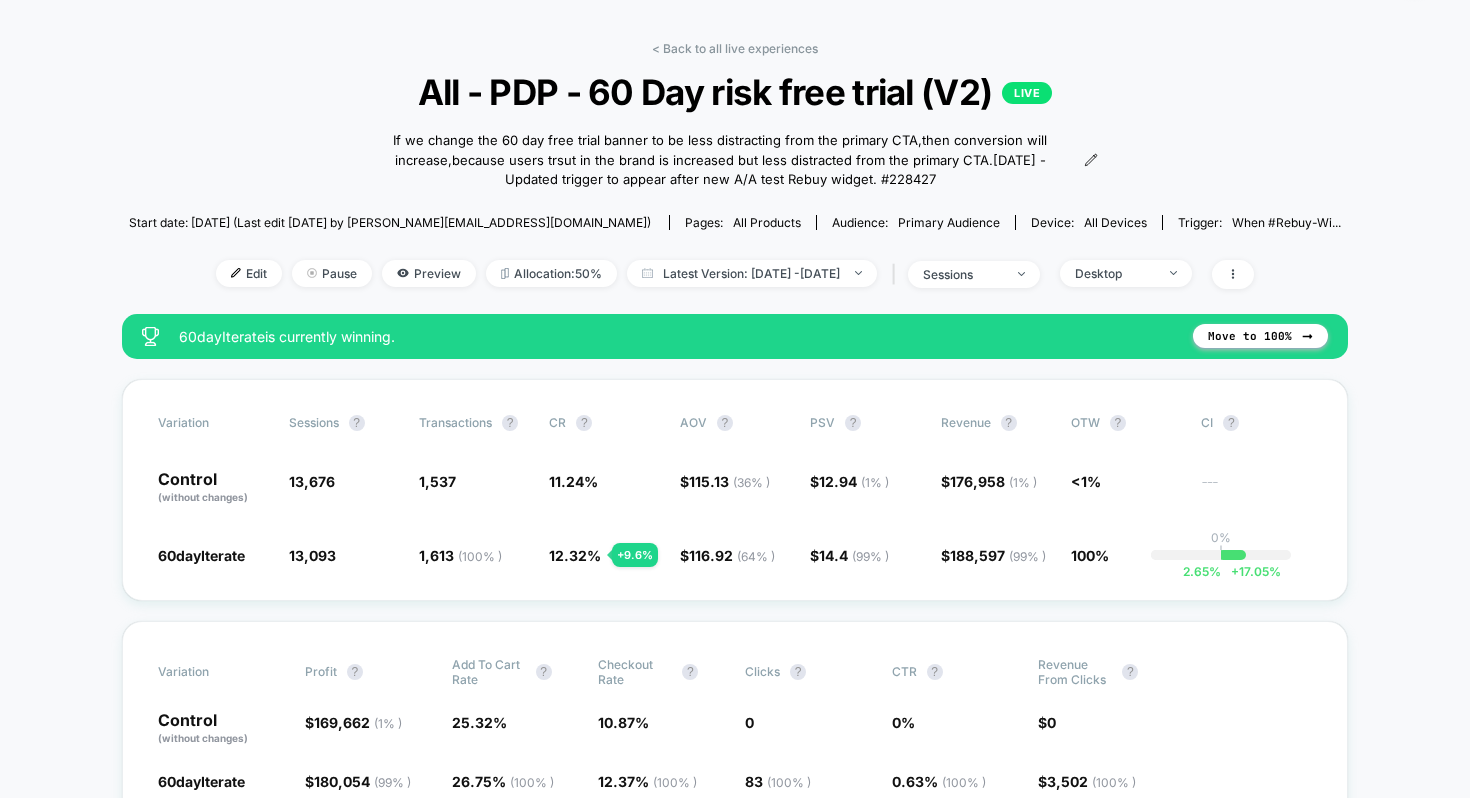 click on "< Back to all live experiences  All - PDP - 60 Day risk free trial (V2) LIVE If we  change the 60 day free trial banner to be less distracting from the primary CTA , then  conversion  will  increase , because  users trsut in the brand is increased but less distracted from the primary CTA . 24/07/25 - Updated trigger to appear after new A/A test Rebuy widget. # 228427 Click to view images Click to edit experience details If we change the 60 day free trial banner to be less distracting from the primary CTA,then conversion will increase,because users trsut in the brand is increased but less distracted from the primary CTA.24/07/25 - Updated trigger to appear after new A/A test Rebuy widget. #228427 Start date: 20/06/2025 (Last edit 26/07/2025 by justin.s@wearetag.co) Pages: all products Audience: Primary Audience Device: all devices Trigger: When #rebuy-wi... Edit Pause  Preview Allocation:  50% Latest Version:     Jun 20, 2025    -    Jul 26, 2025 |   sessions   Desktop 60dayIterate  is currently winning.   ? ?" at bounding box center (734, 3205) 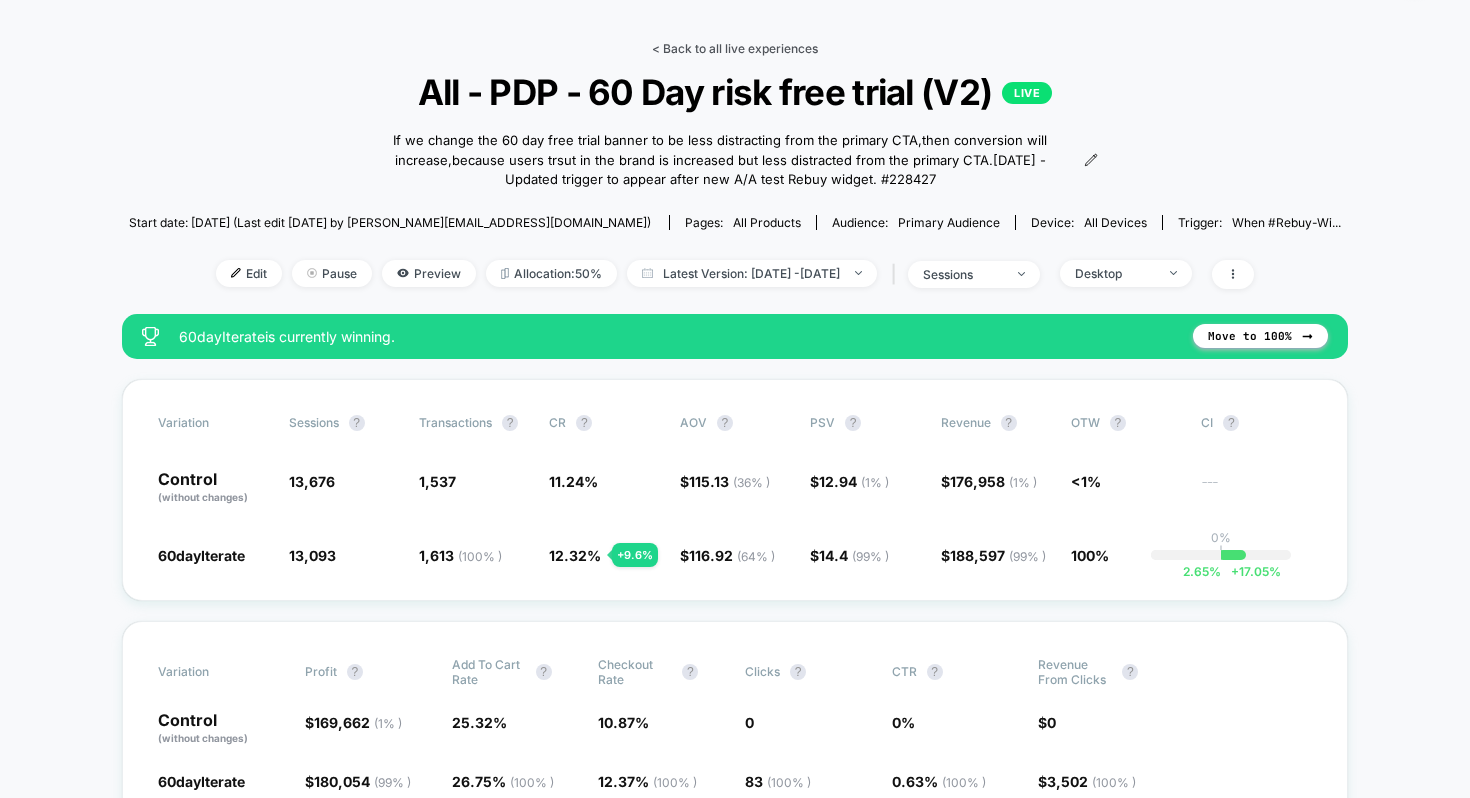 click on "< Back to all live experiences" at bounding box center (735, 48) 